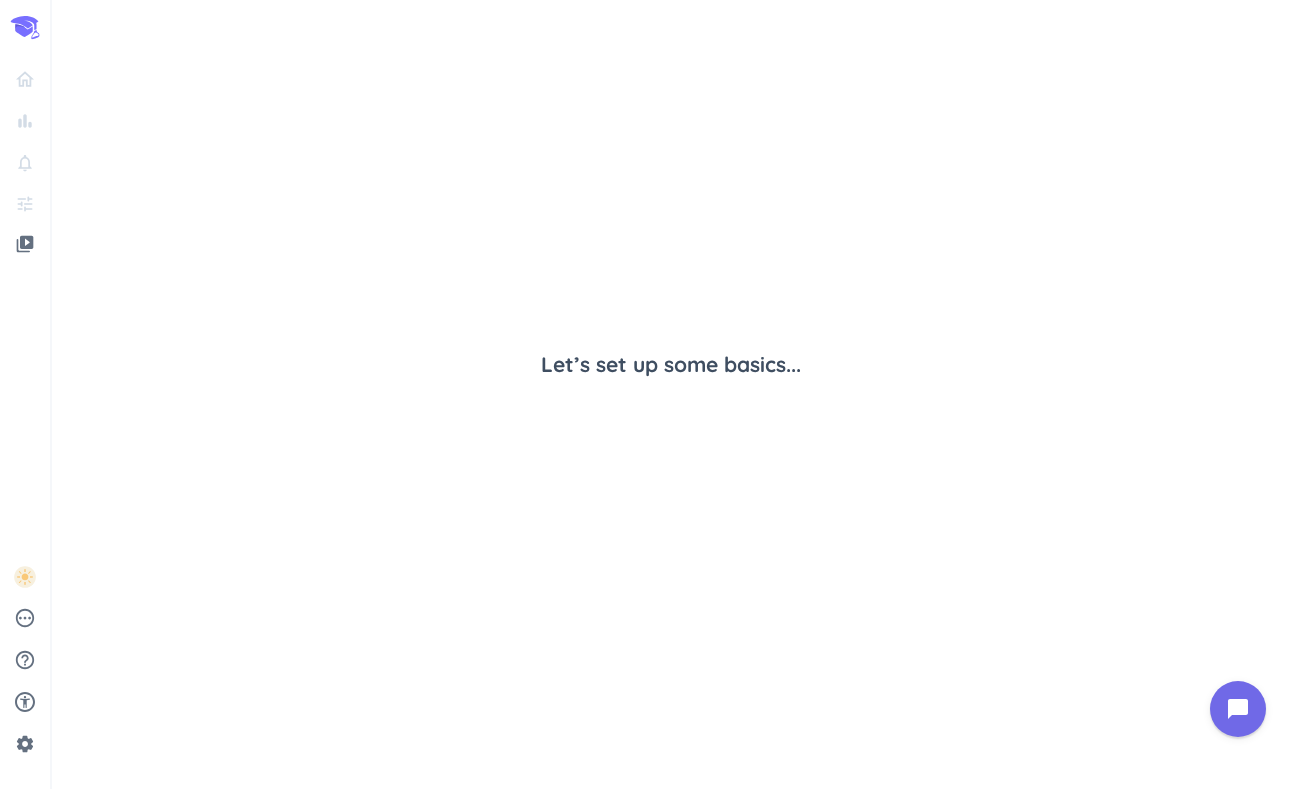 scroll, scrollTop: 0, scrollLeft: 0, axis: both 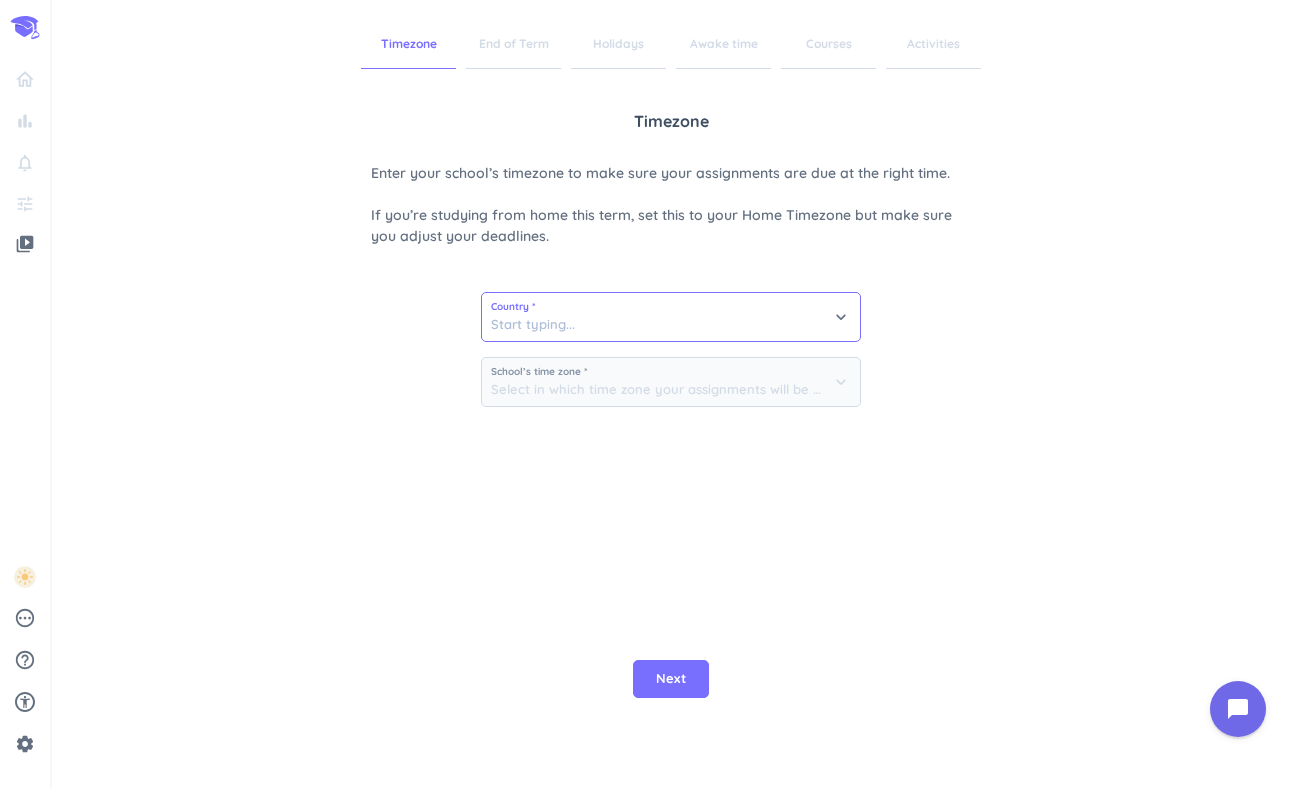click at bounding box center (671, 317) 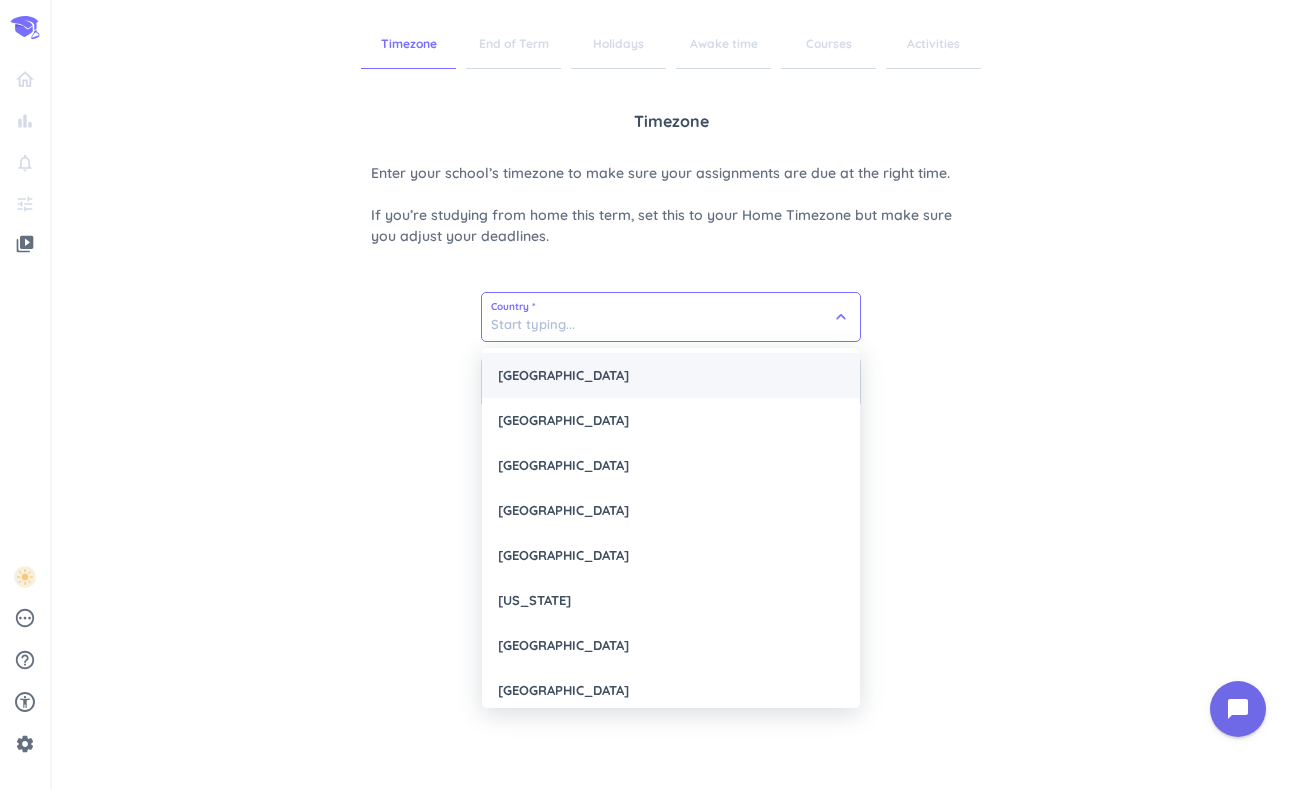 click on "[GEOGRAPHIC_DATA]" at bounding box center [671, 375] 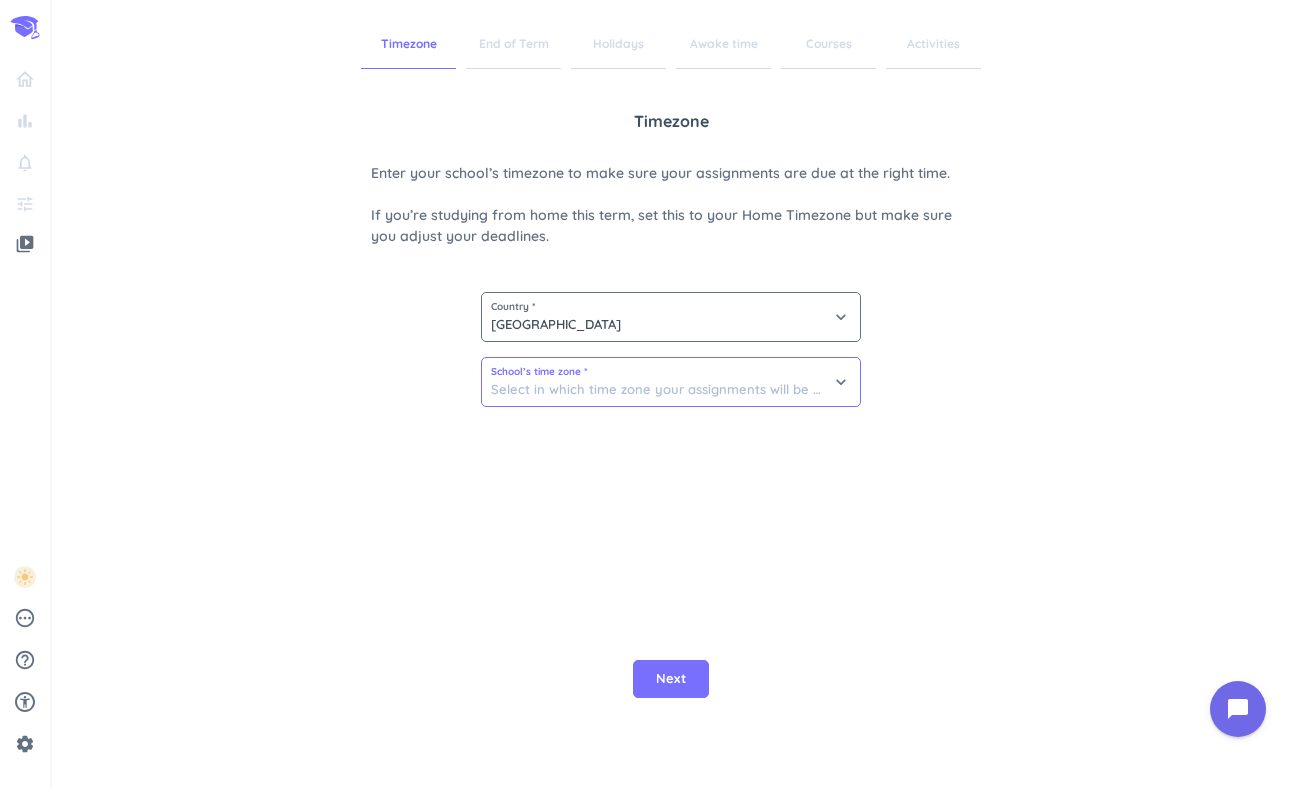 click at bounding box center (671, 382) 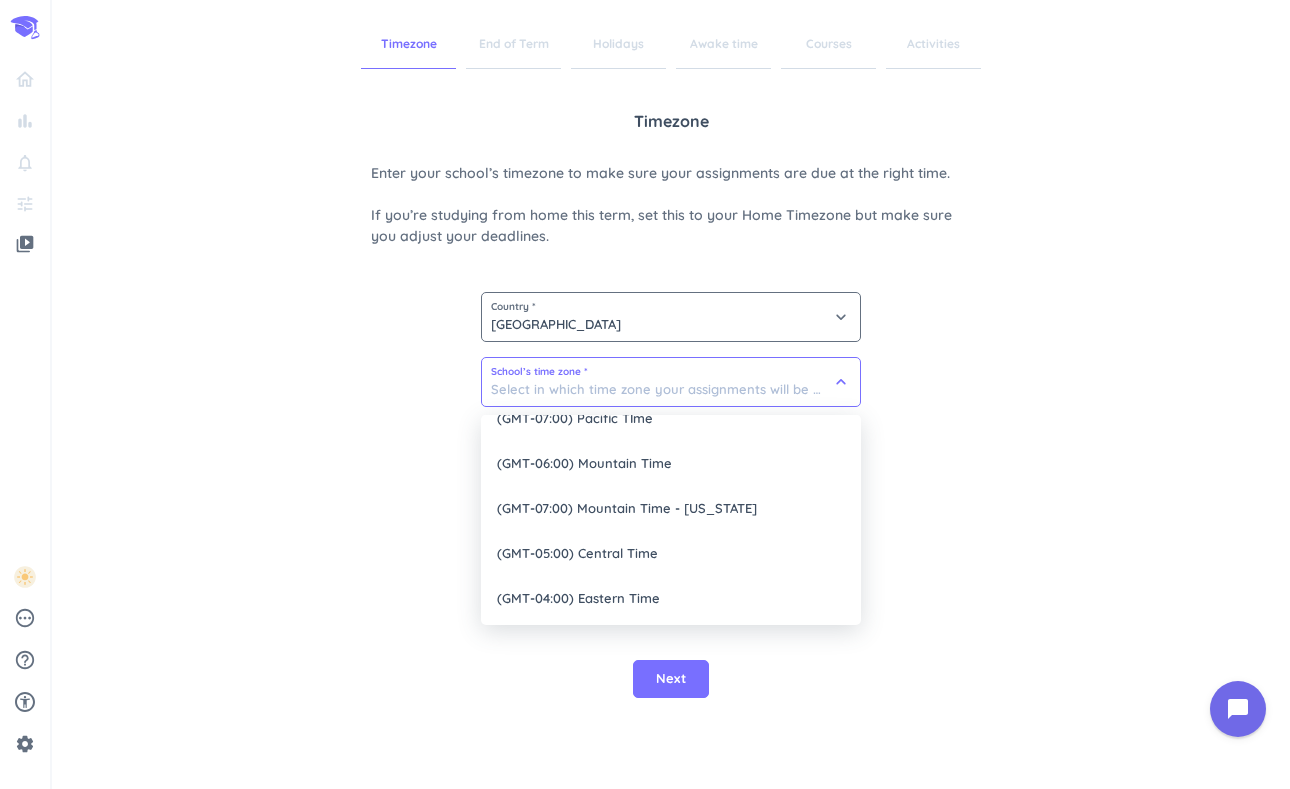 scroll, scrollTop: 115, scrollLeft: 0, axis: vertical 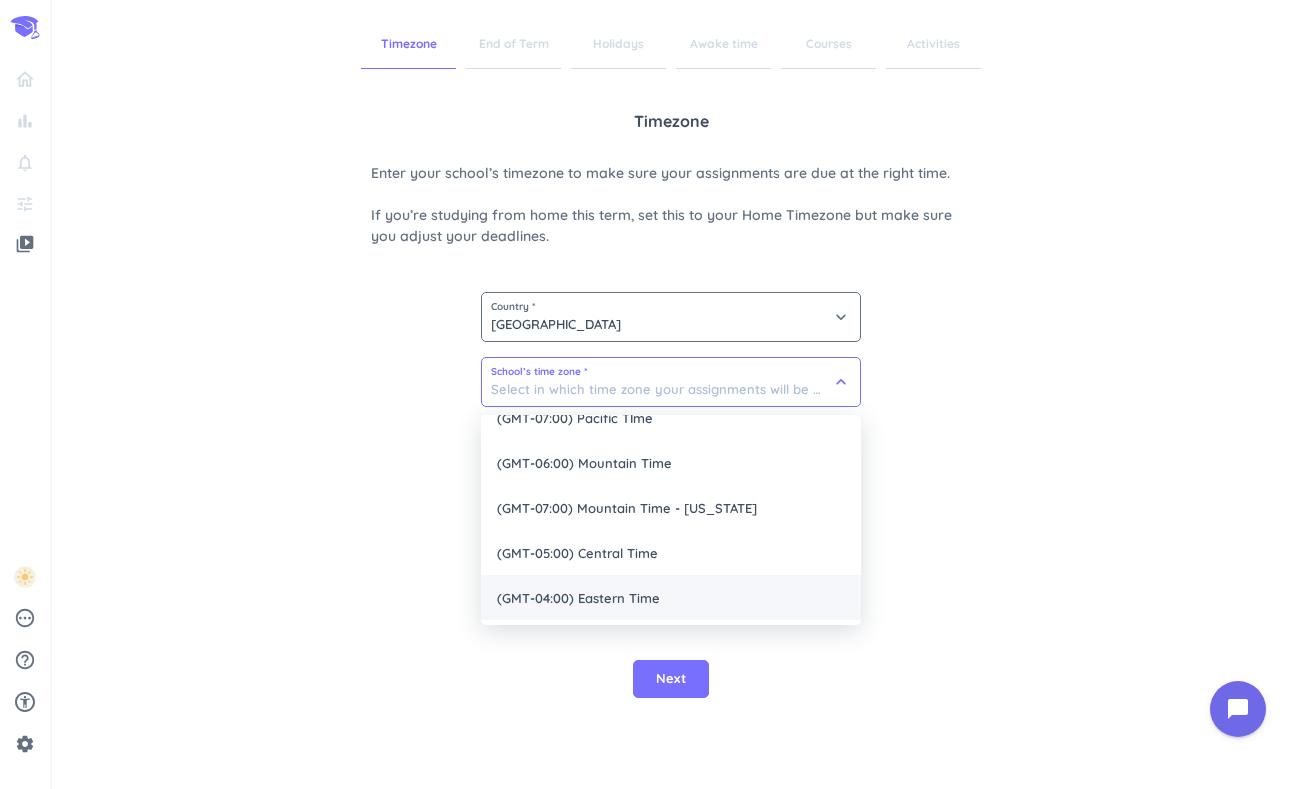 click on "(GMT-04:00) Eastern Time" at bounding box center (671, 597) 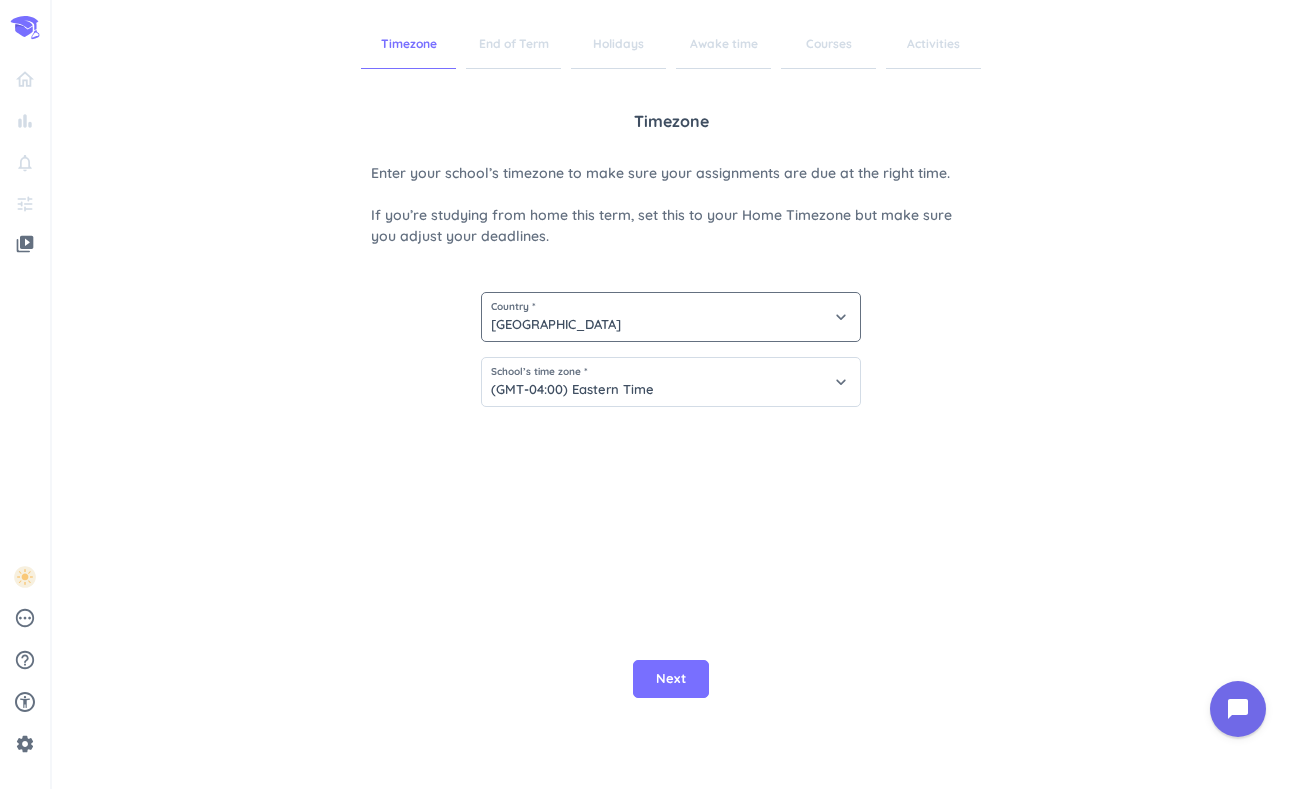 type on "(GMT-04:00) Eastern Time" 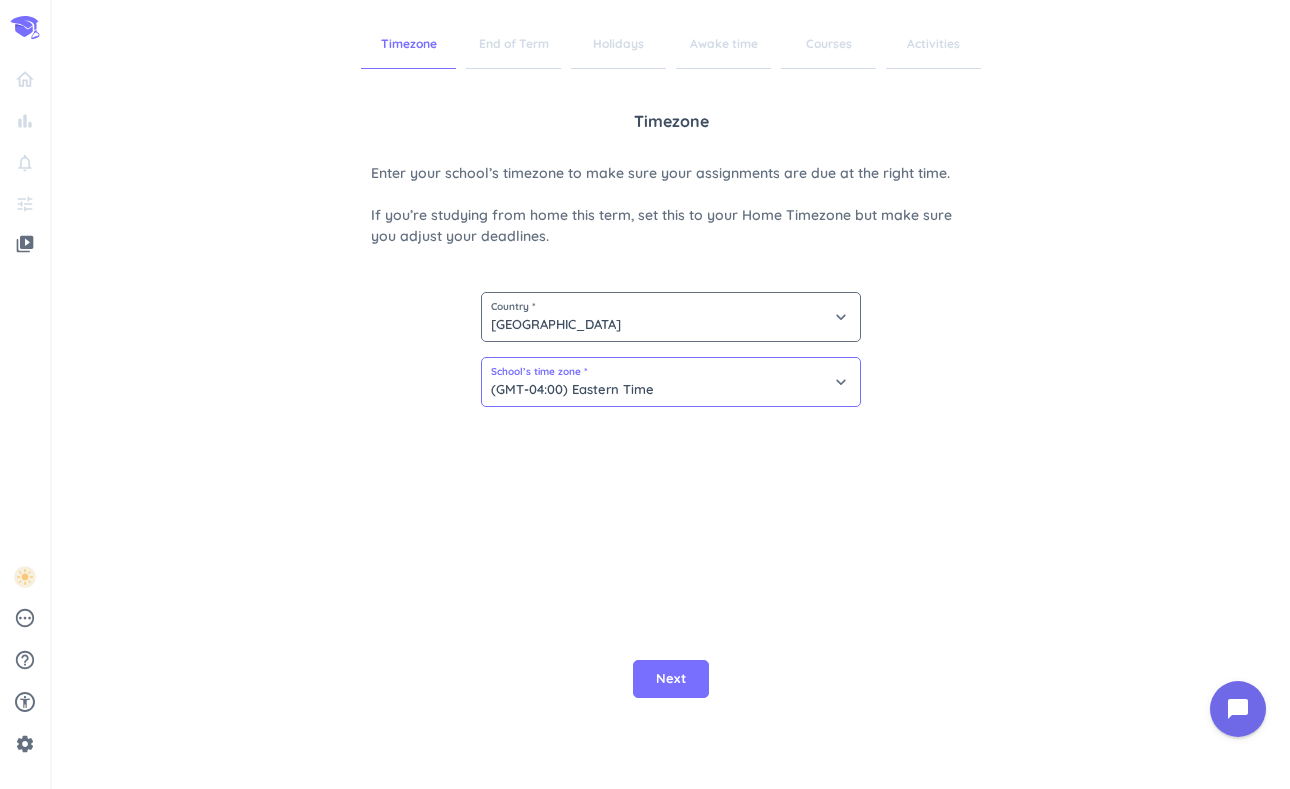 click on "(GMT-04:00) Eastern Time" at bounding box center [671, 382] 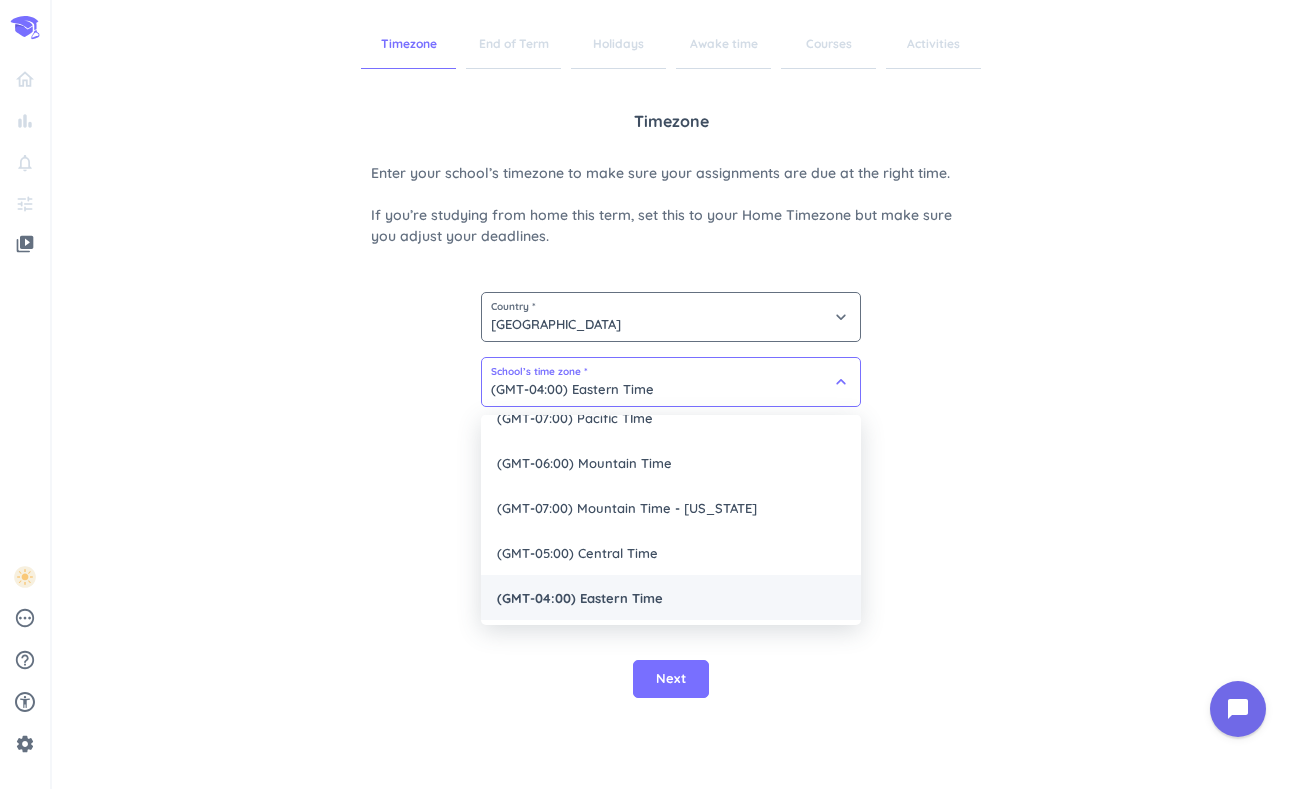 scroll, scrollTop: 115, scrollLeft: 0, axis: vertical 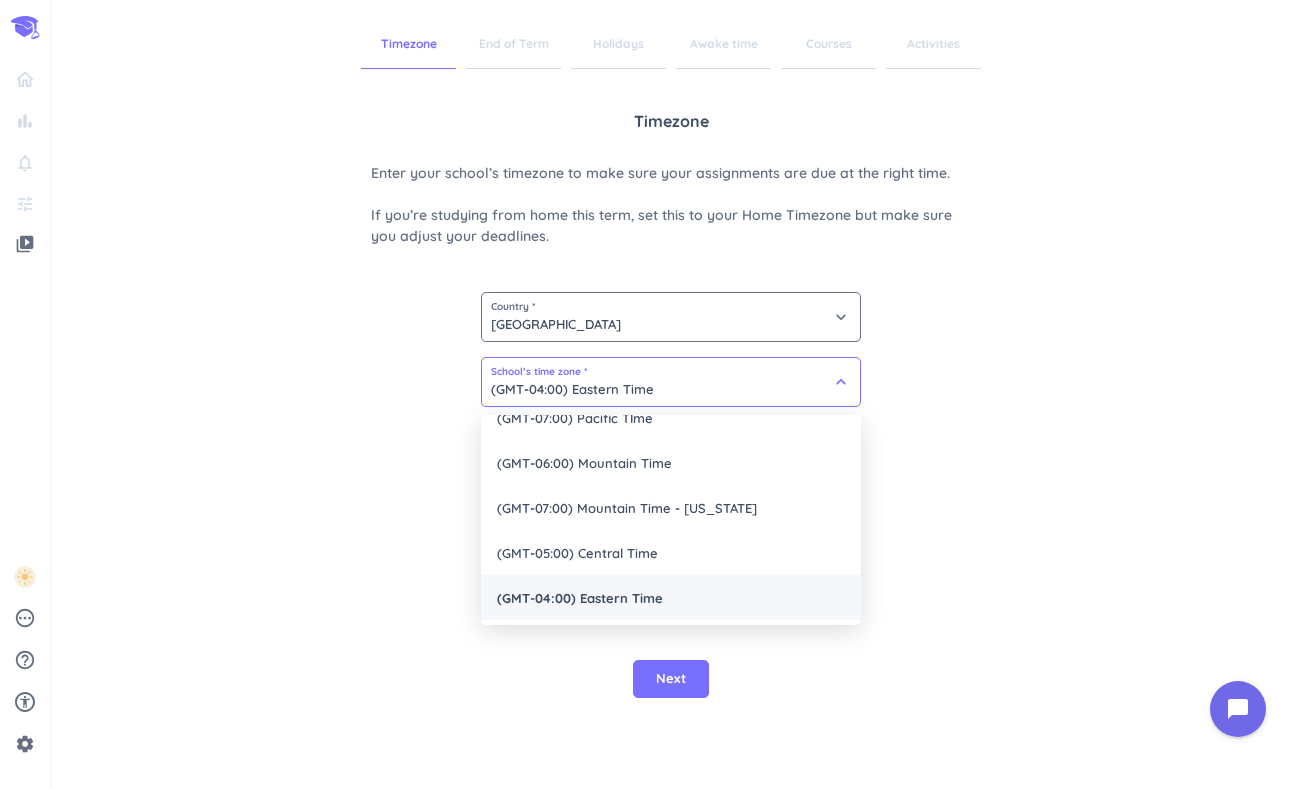click on "(GMT-04:00) Eastern Time" at bounding box center [671, 597] 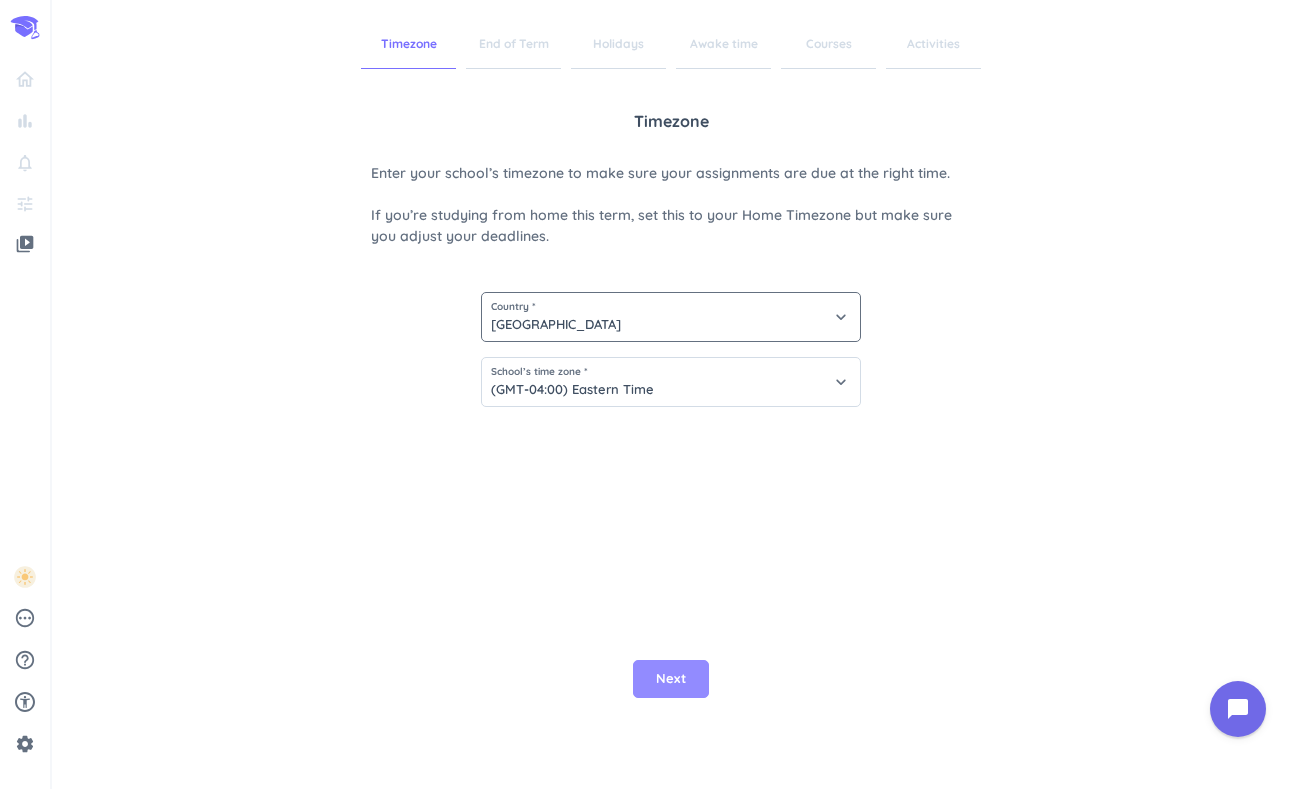 click on "Next" at bounding box center (671, 679) 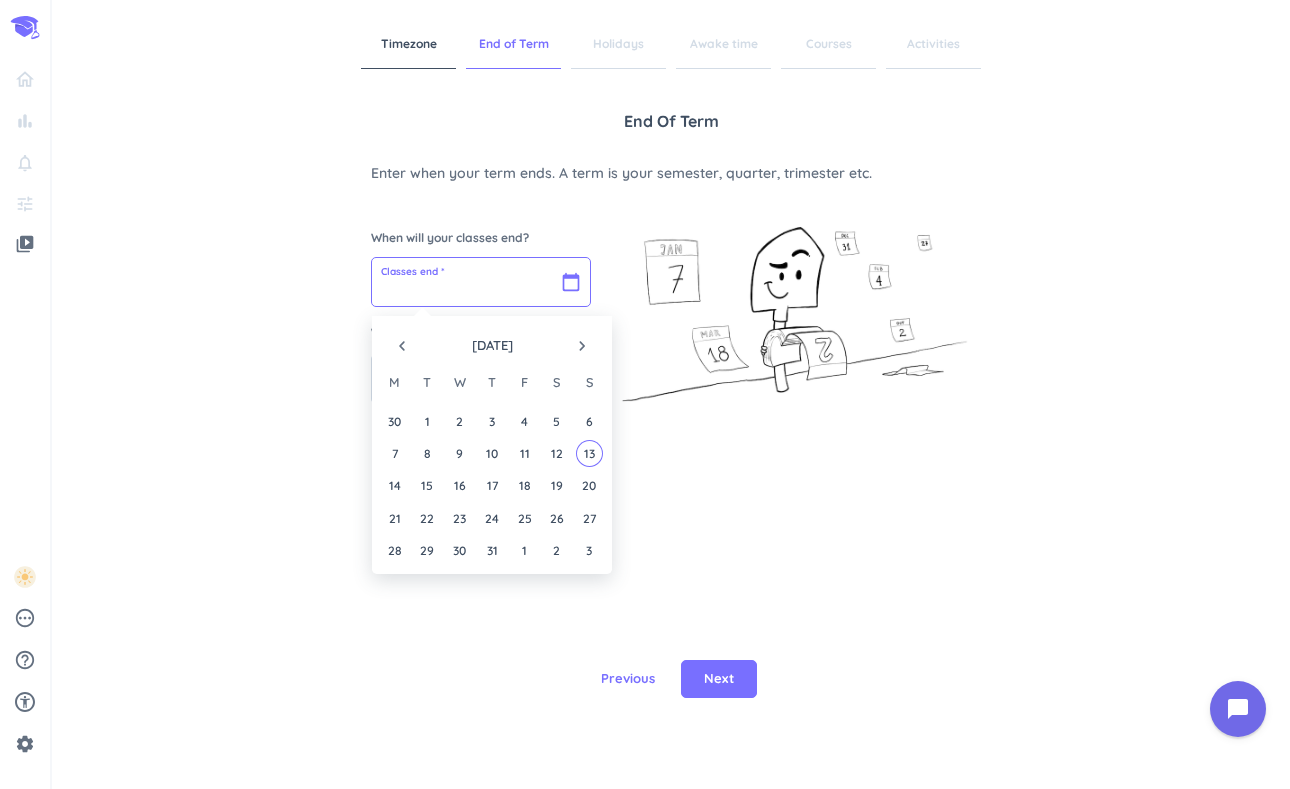 click at bounding box center [481, 282] 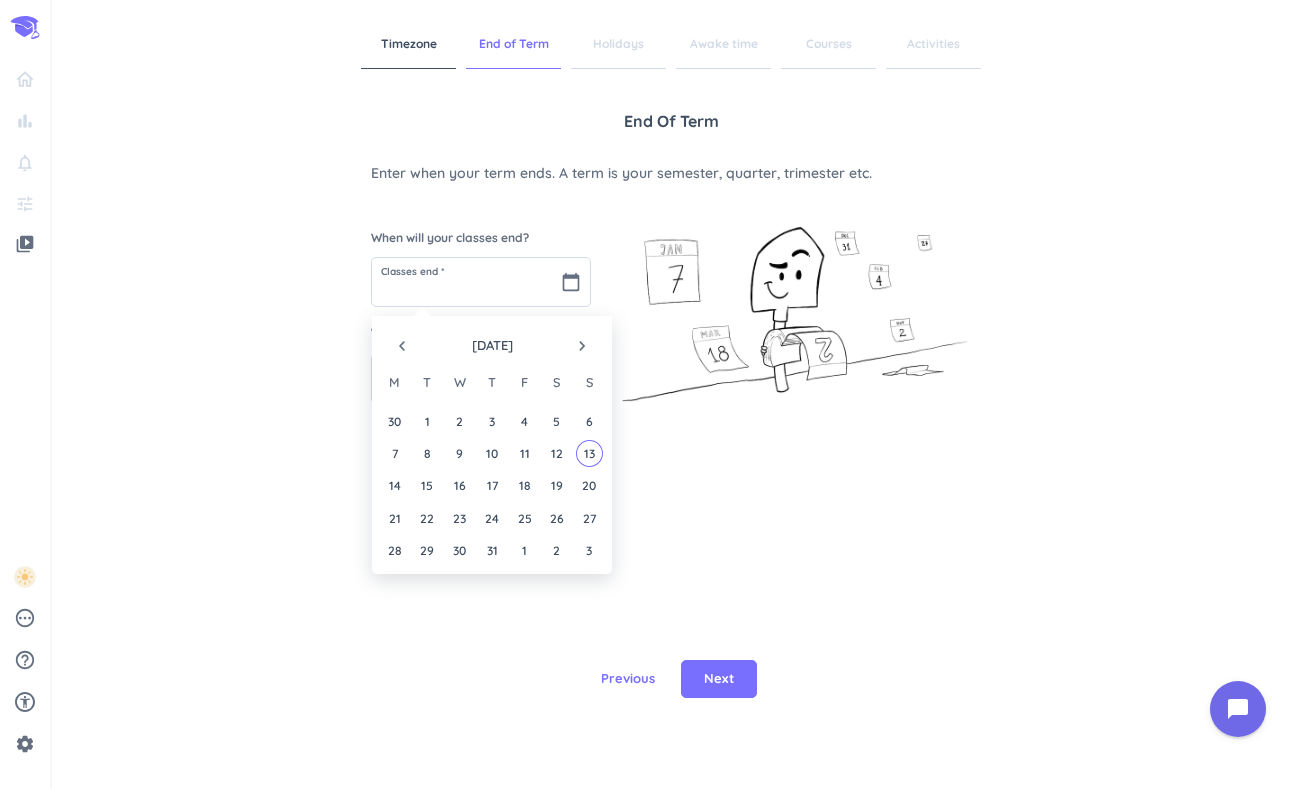 click on "navigate_before [DATE] navigate_next" at bounding box center [492, 341] 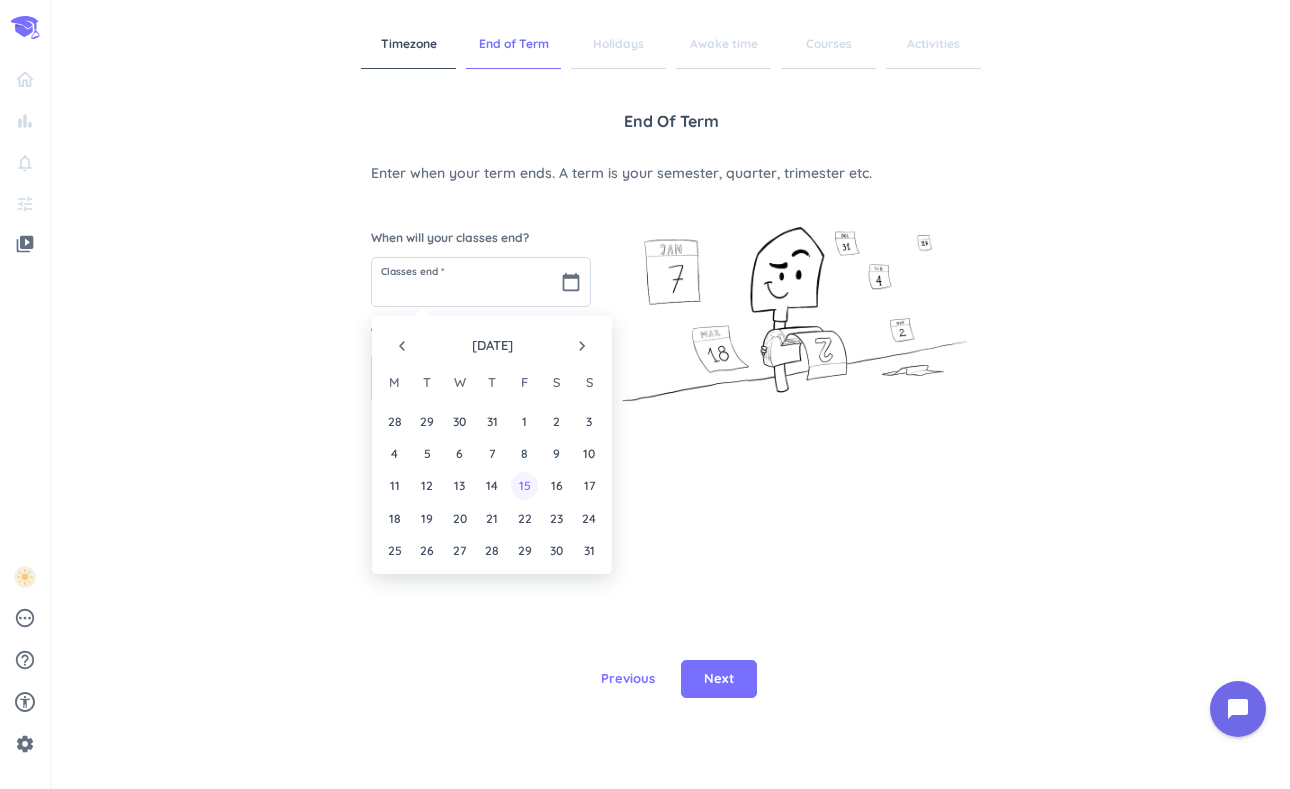 click on "15" at bounding box center [524, 485] 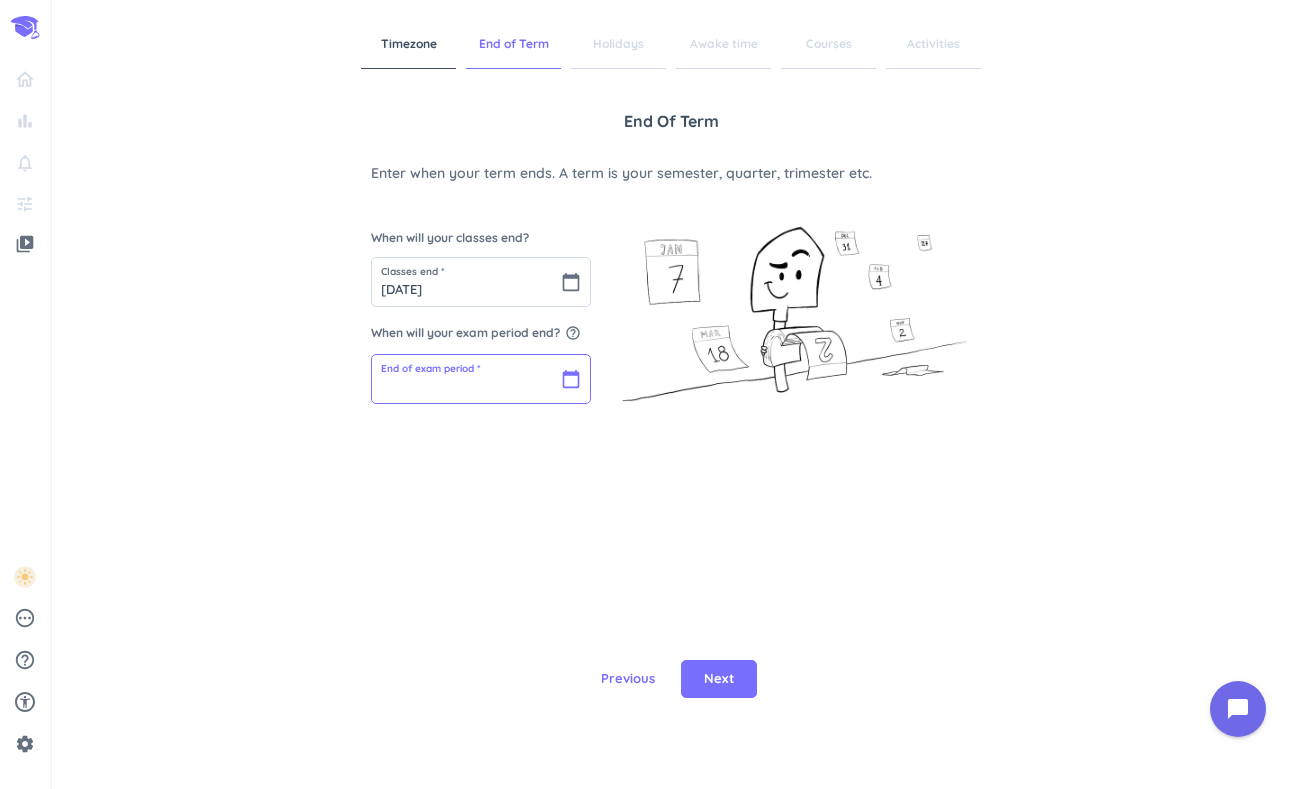 click at bounding box center [481, 379] 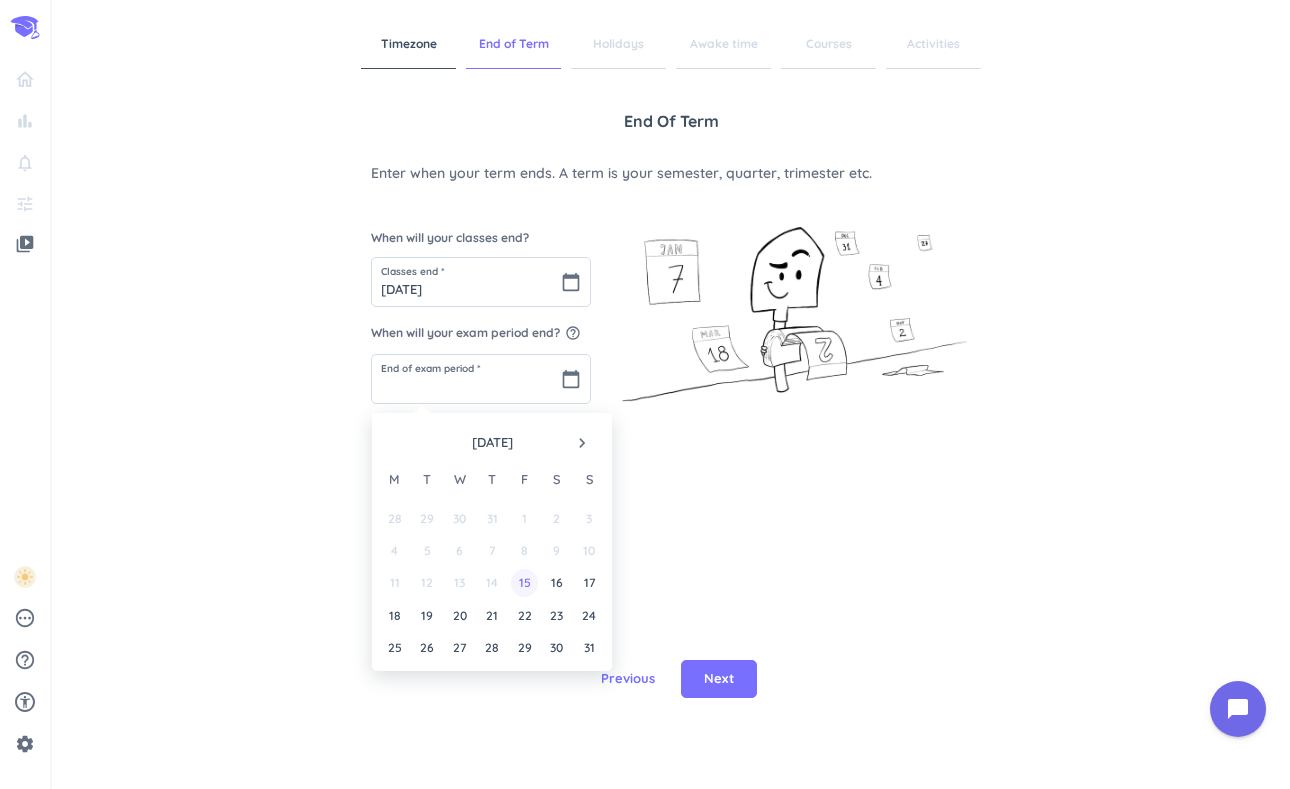 click on "15" at bounding box center [524, 582] 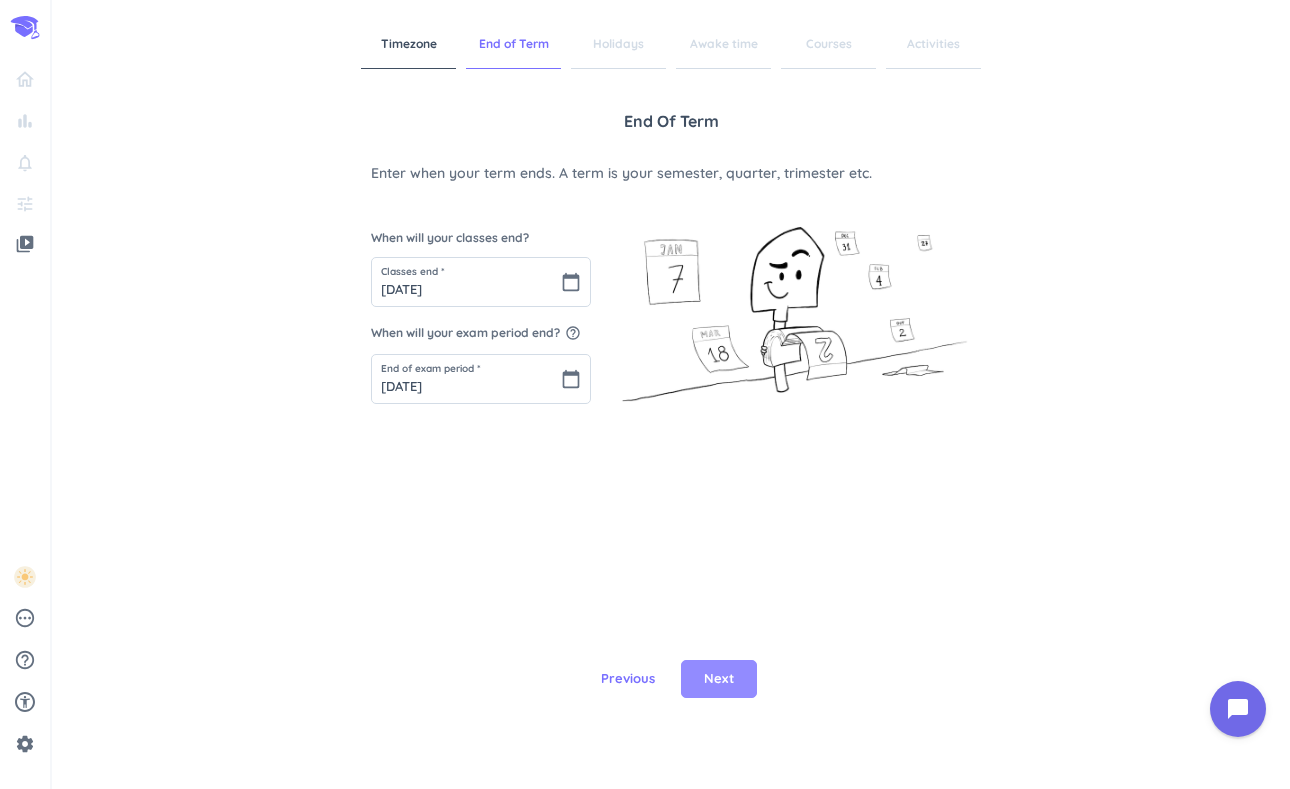 click on "Next" at bounding box center [719, 679] 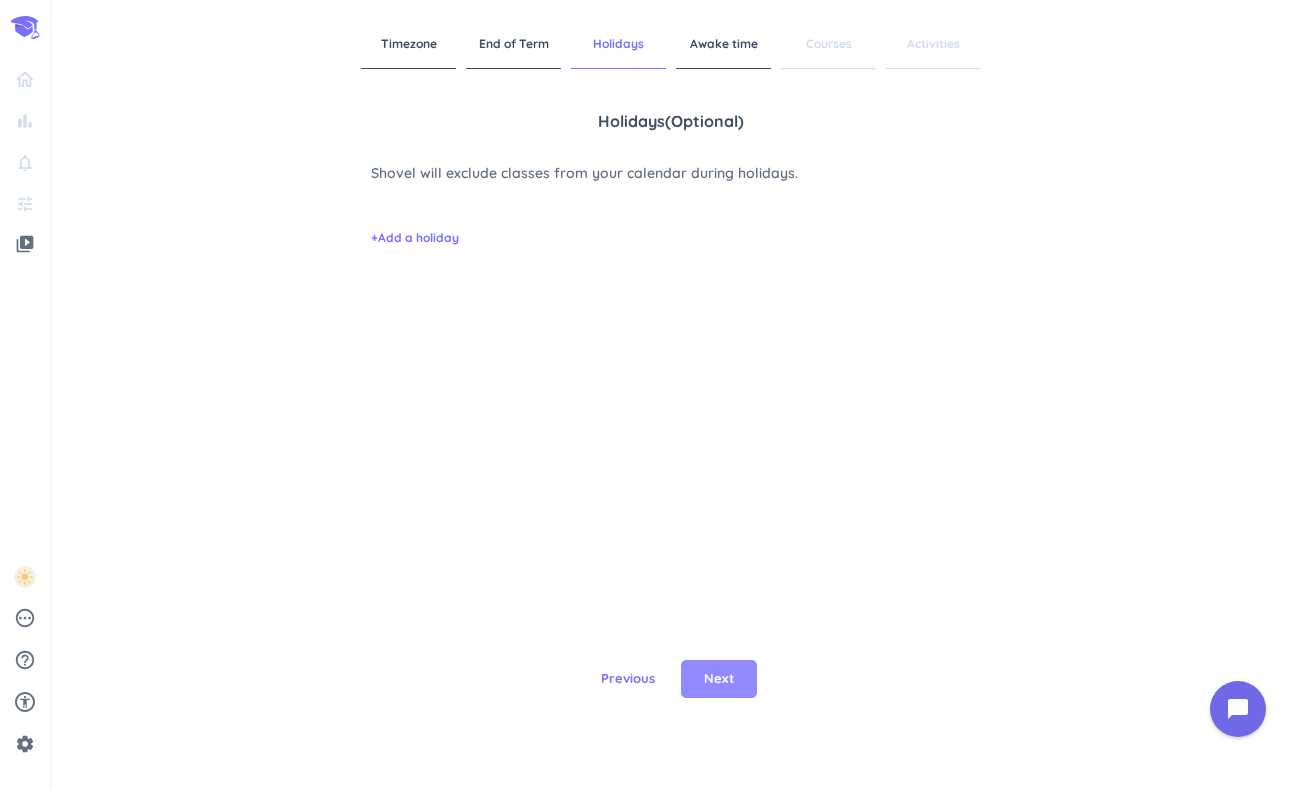 click on "Next" at bounding box center (719, 679) 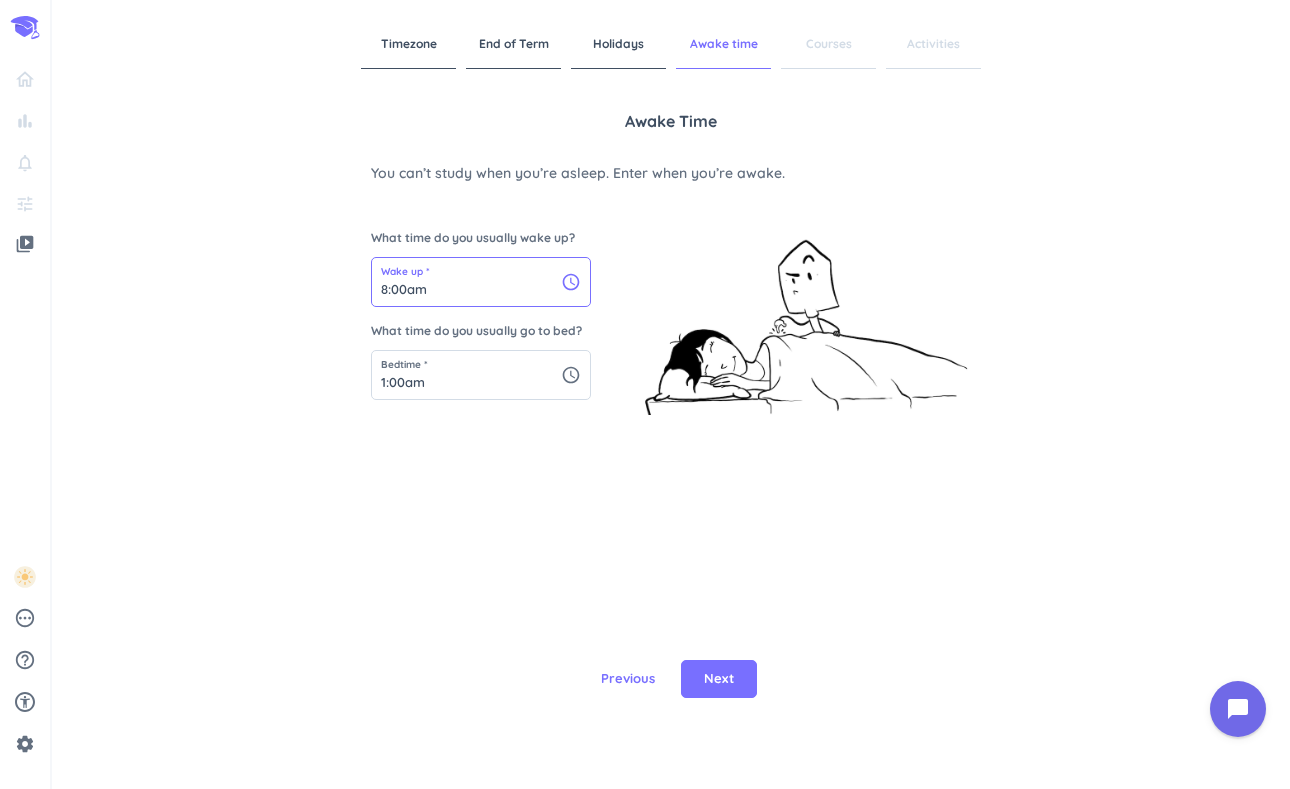 click on "8:00am" at bounding box center (481, 282) 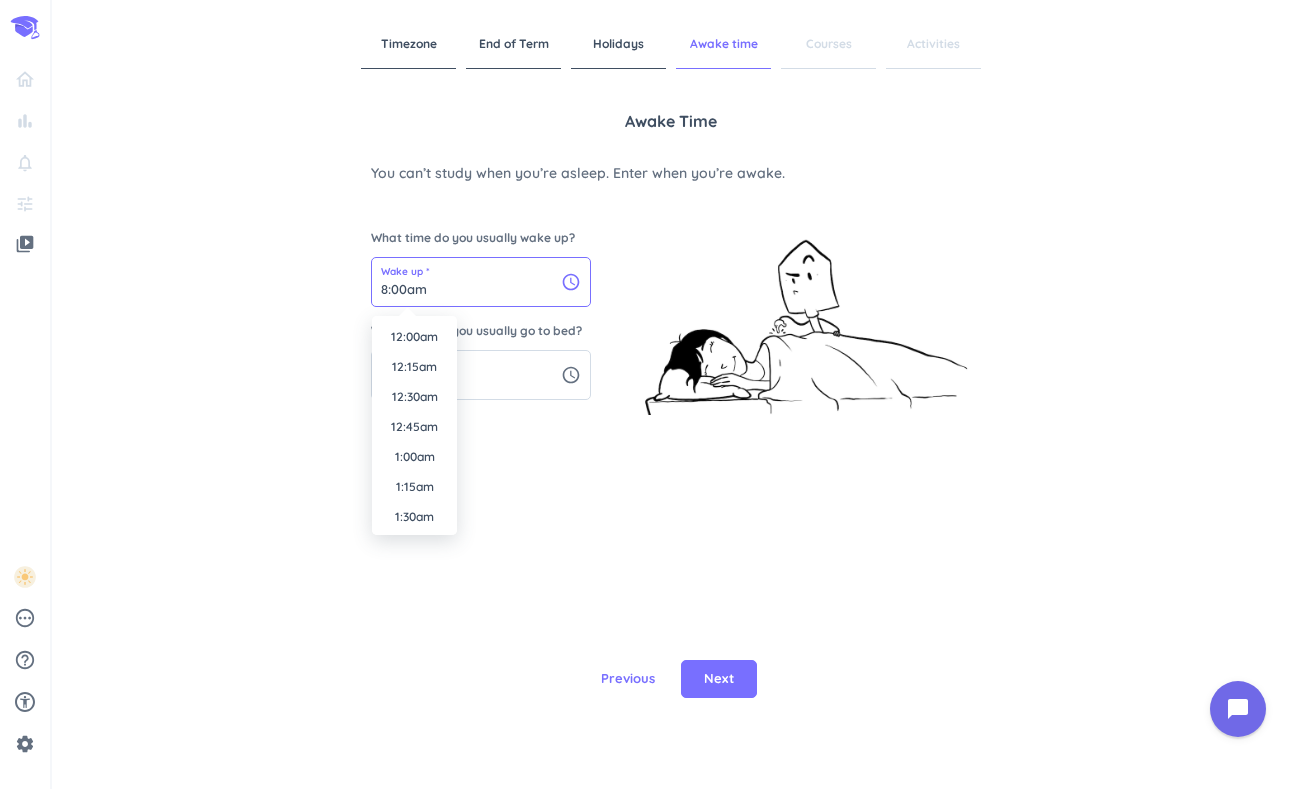 scroll, scrollTop: 870, scrollLeft: 0, axis: vertical 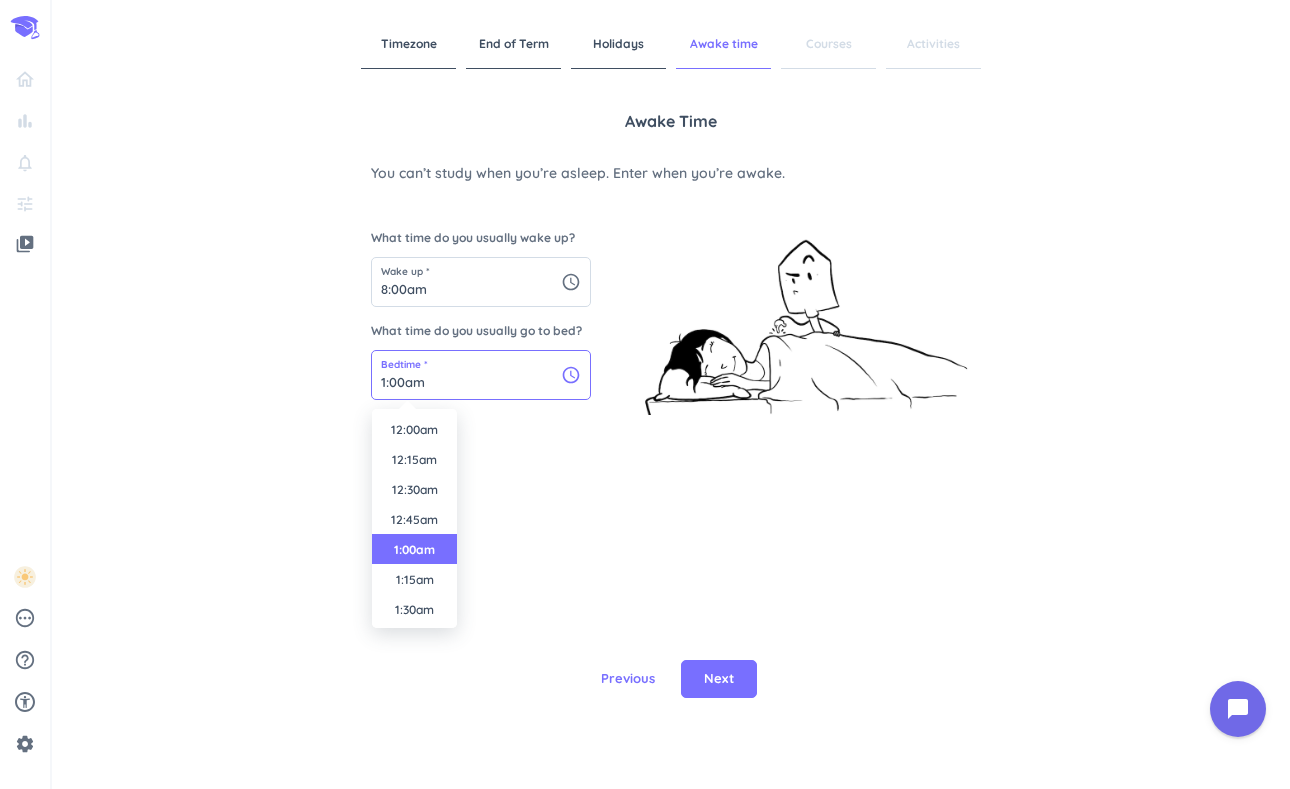 click on "1:00am" at bounding box center (481, 375) 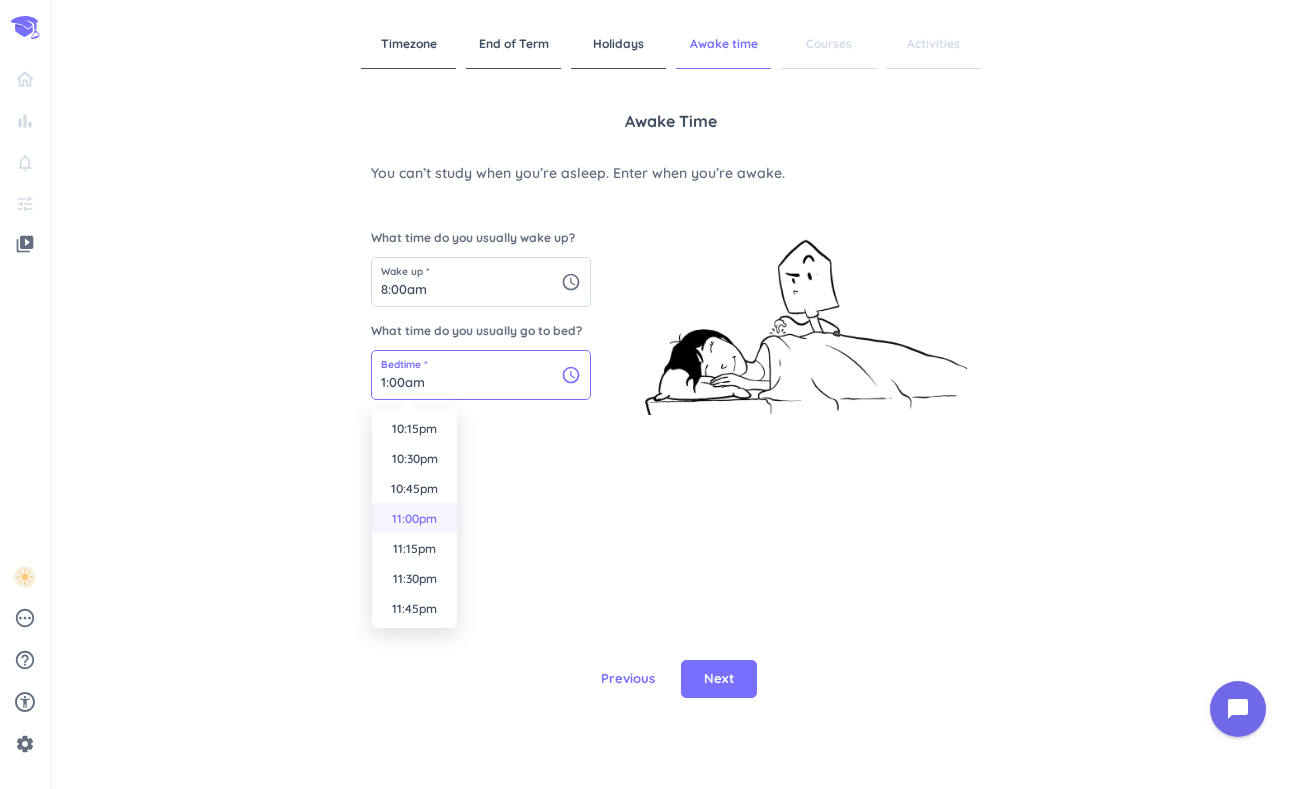 scroll, scrollTop: 2671, scrollLeft: 0, axis: vertical 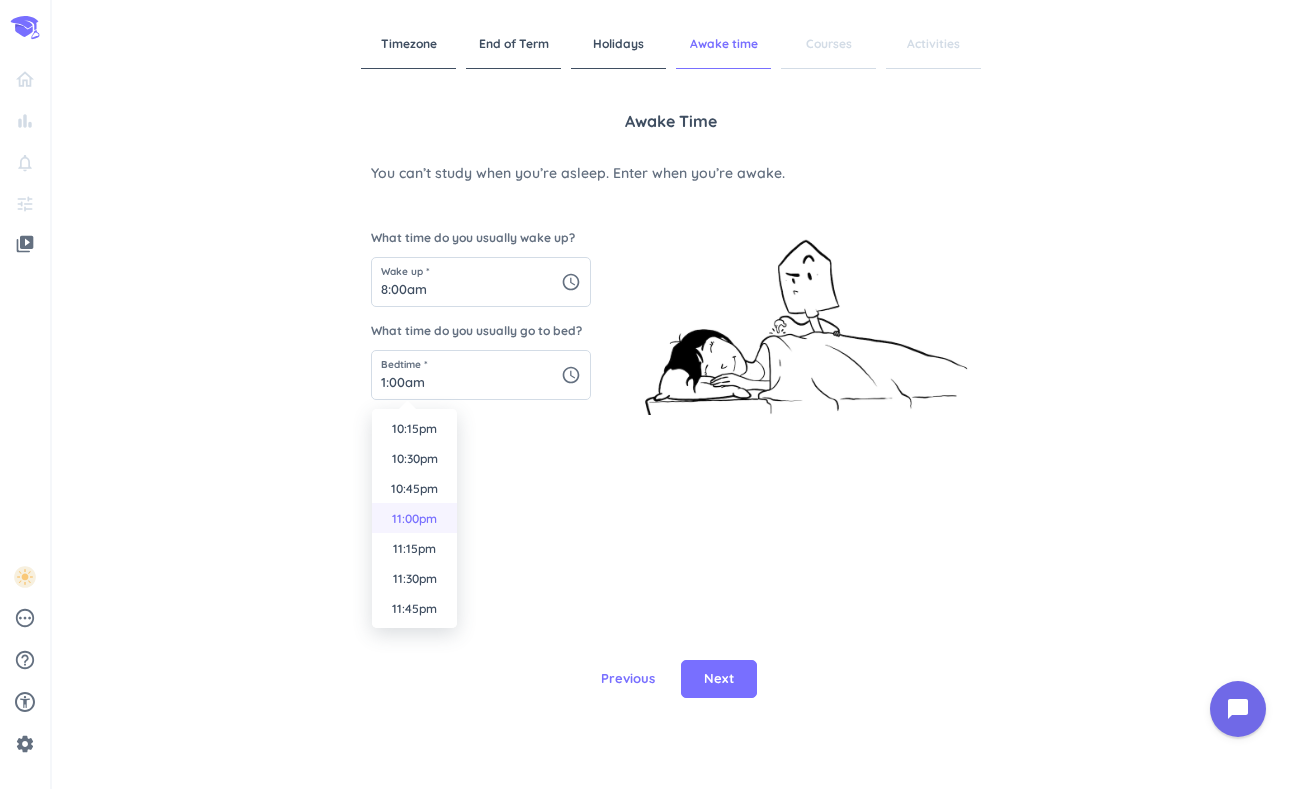 click on "11:00pm" at bounding box center [414, 518] 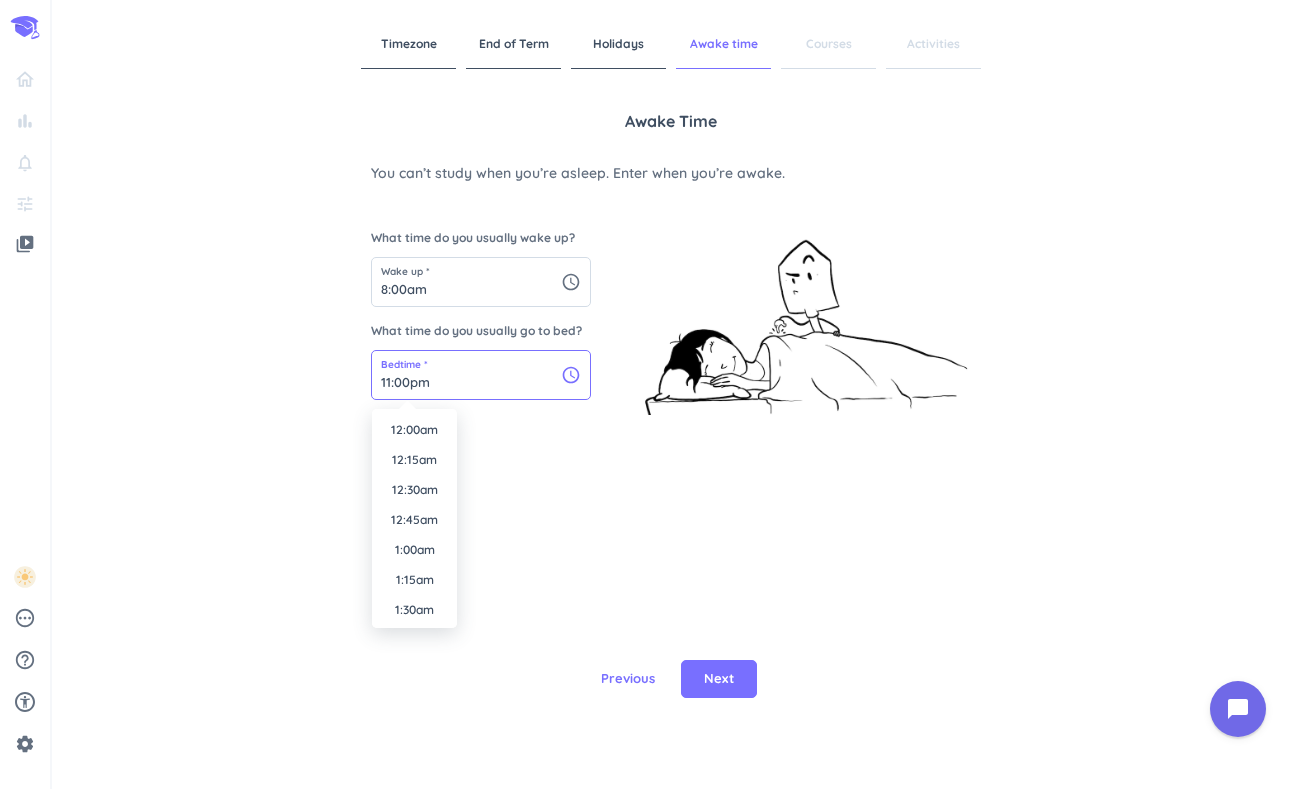 click on "11:00pm" at bounding box center (481, 375) 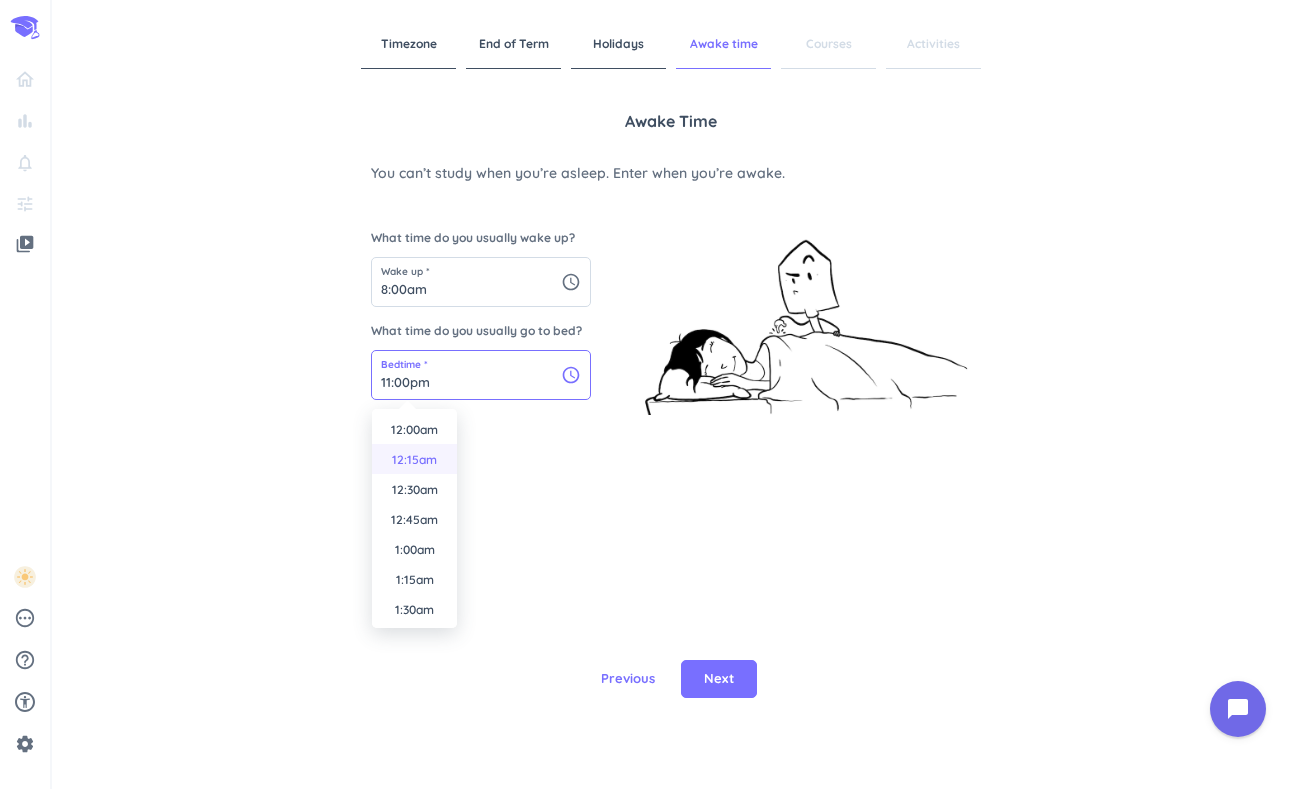 scroll, scrollTop: 0, scrollLeft: 0, axis: both 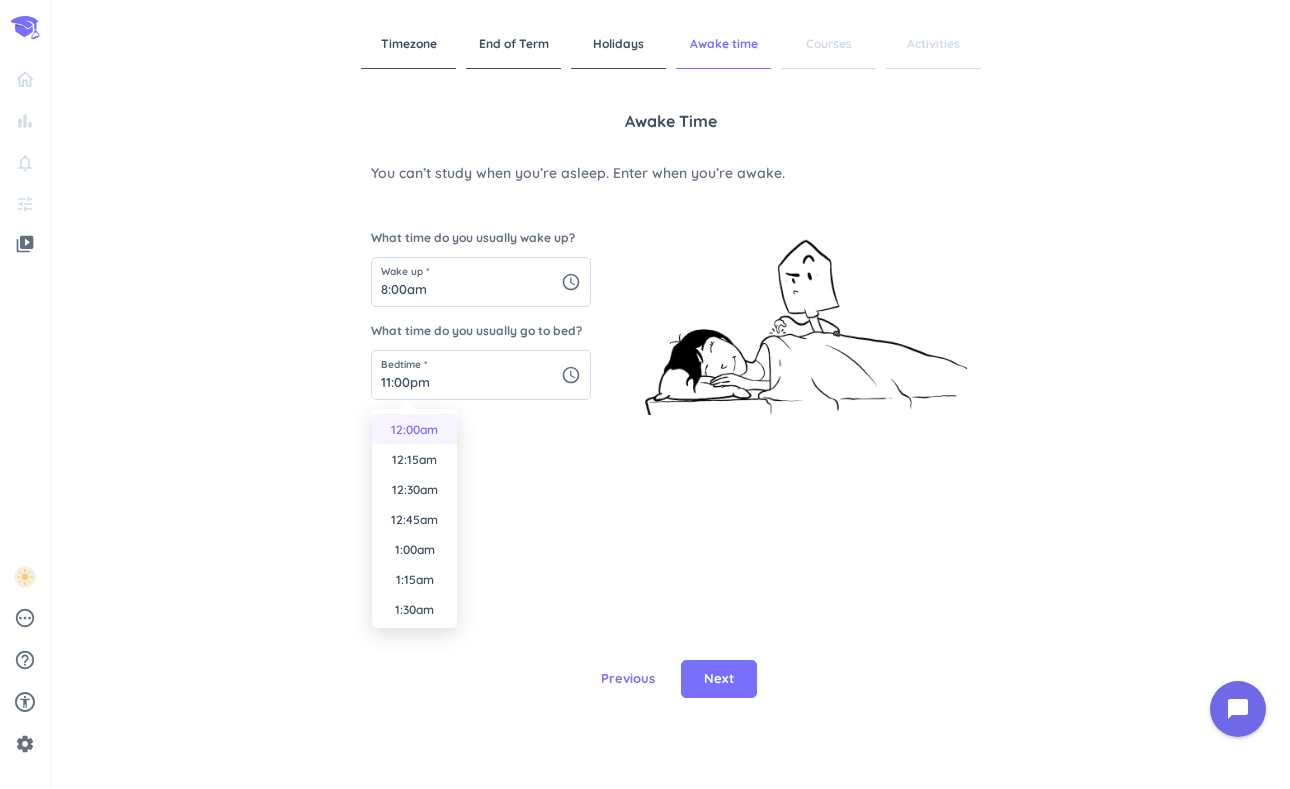 click on "12:00am" at bounding box center (414, 429) 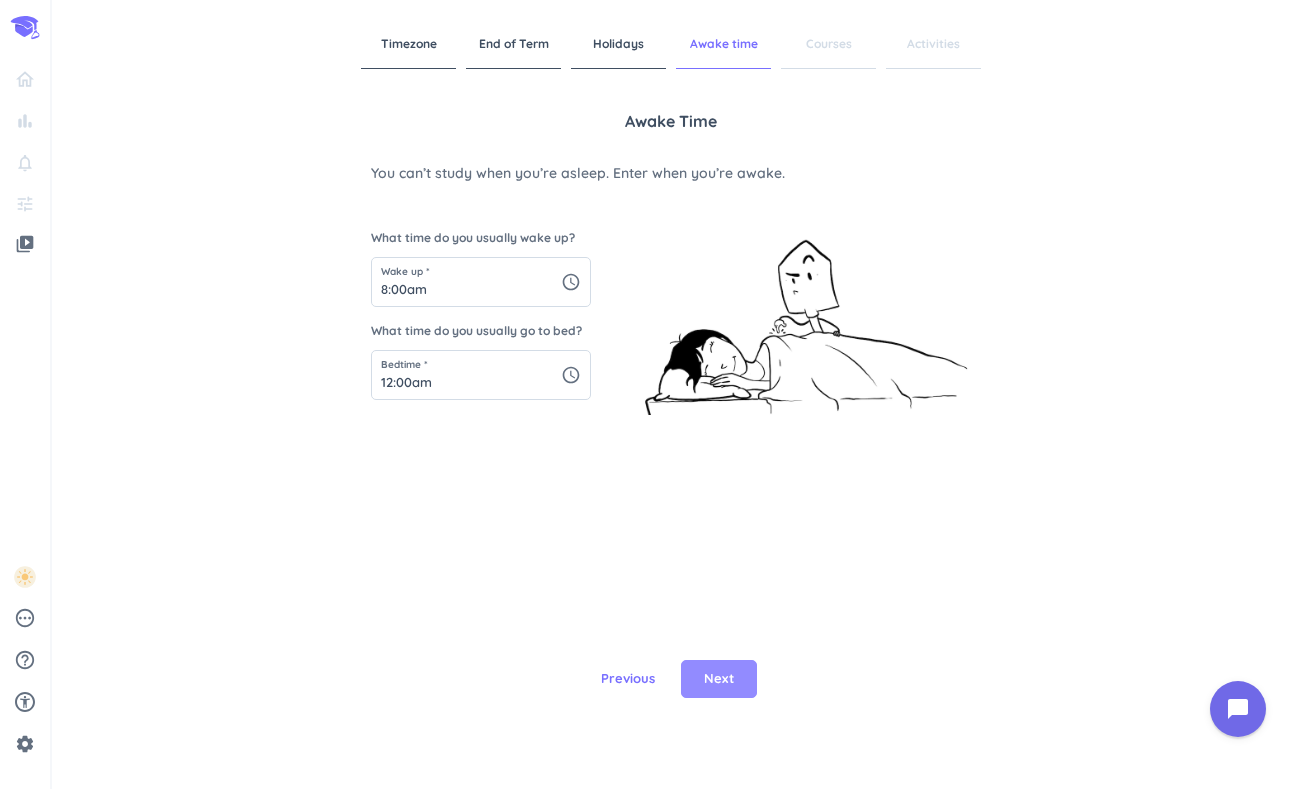 click on "Next" at bounding box center [719, 679] 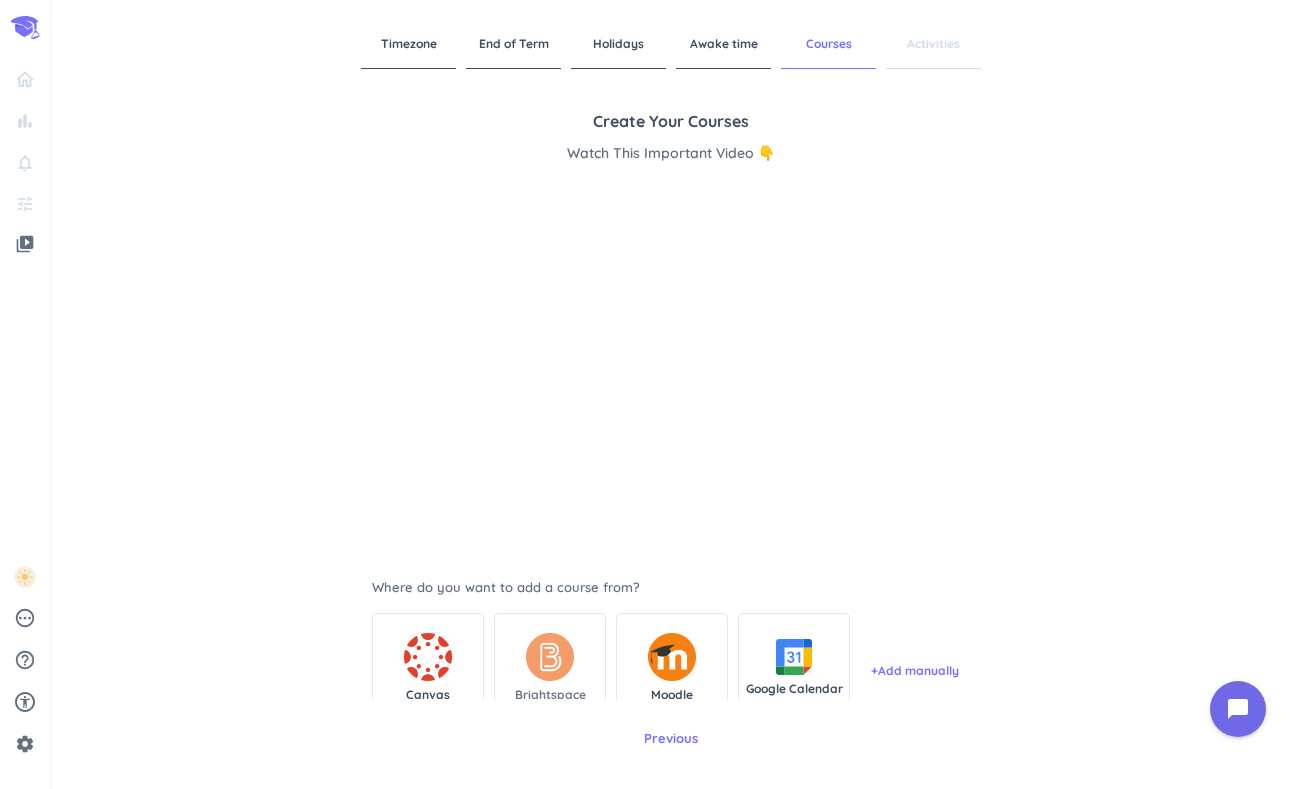 click at bounding box center [550, 657] 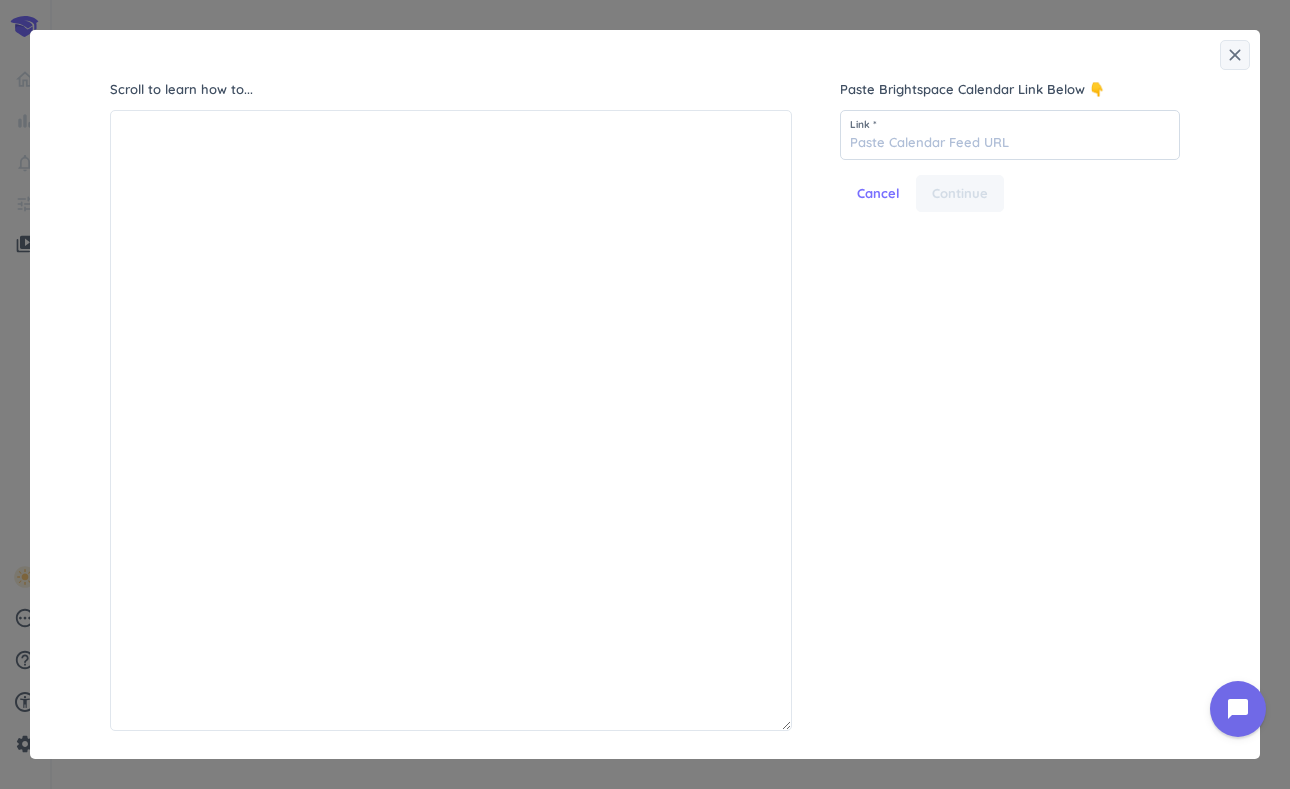 scroll, scrollTop: 1, scrollLeft: 1, axis: both 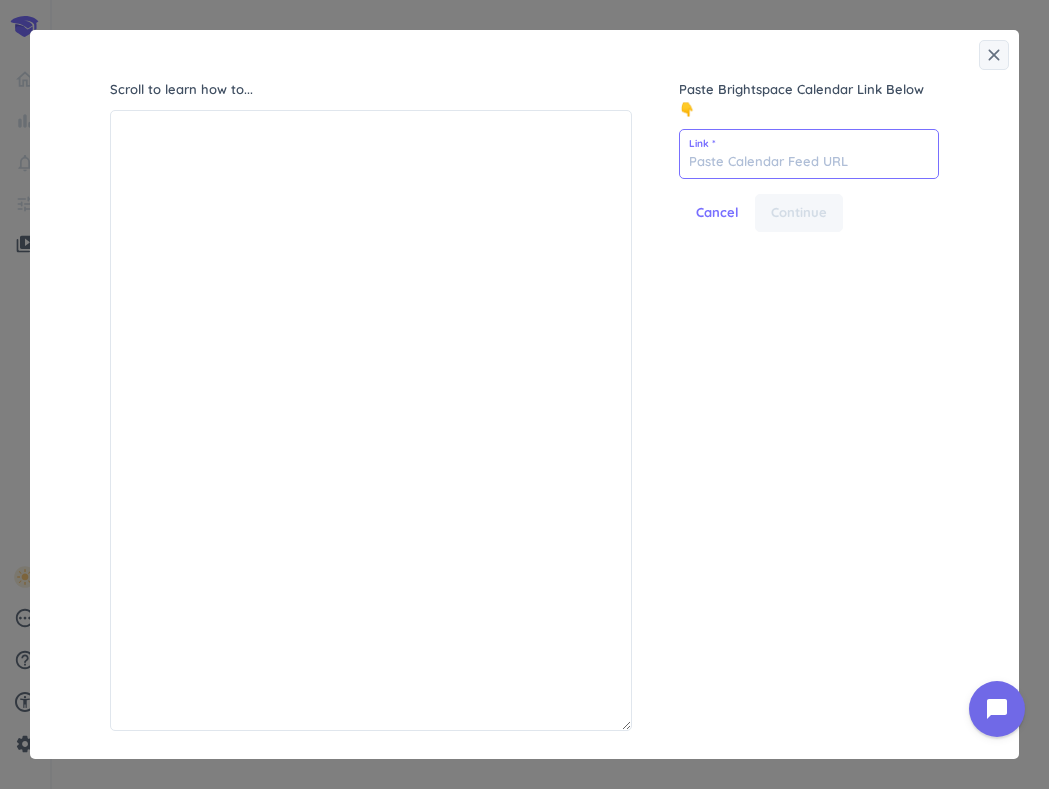 click at bounding box center [809, 154] 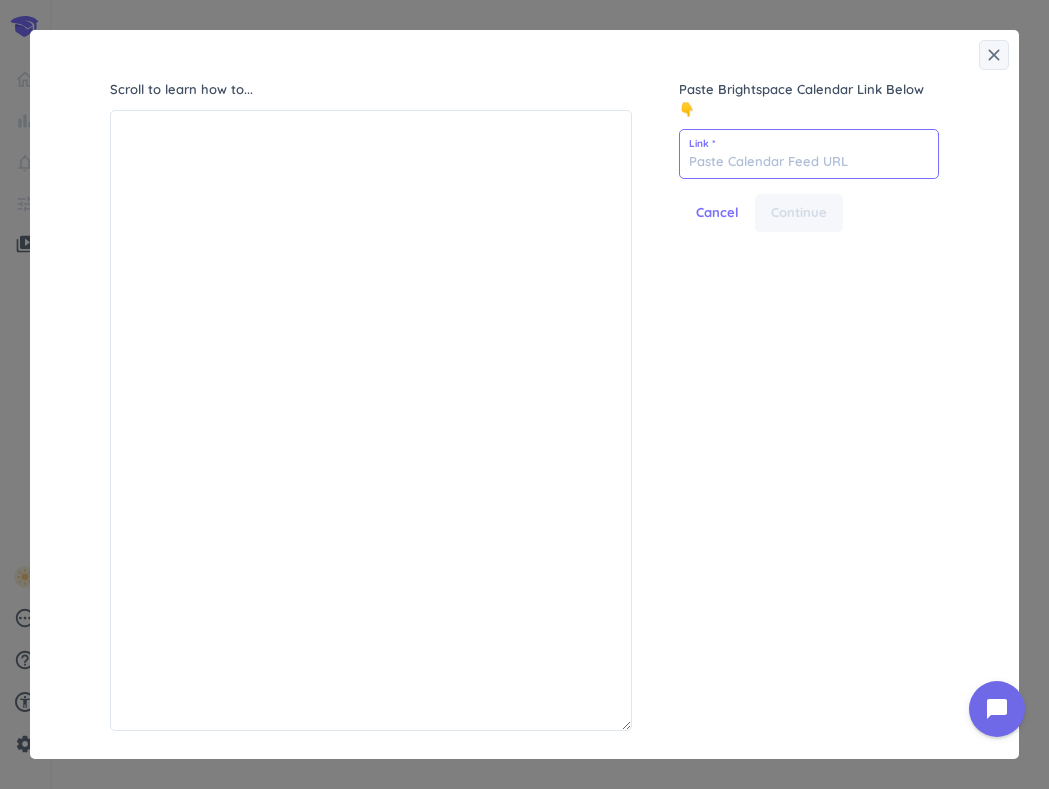paste on "[URL][DOMAIN_NAME]" 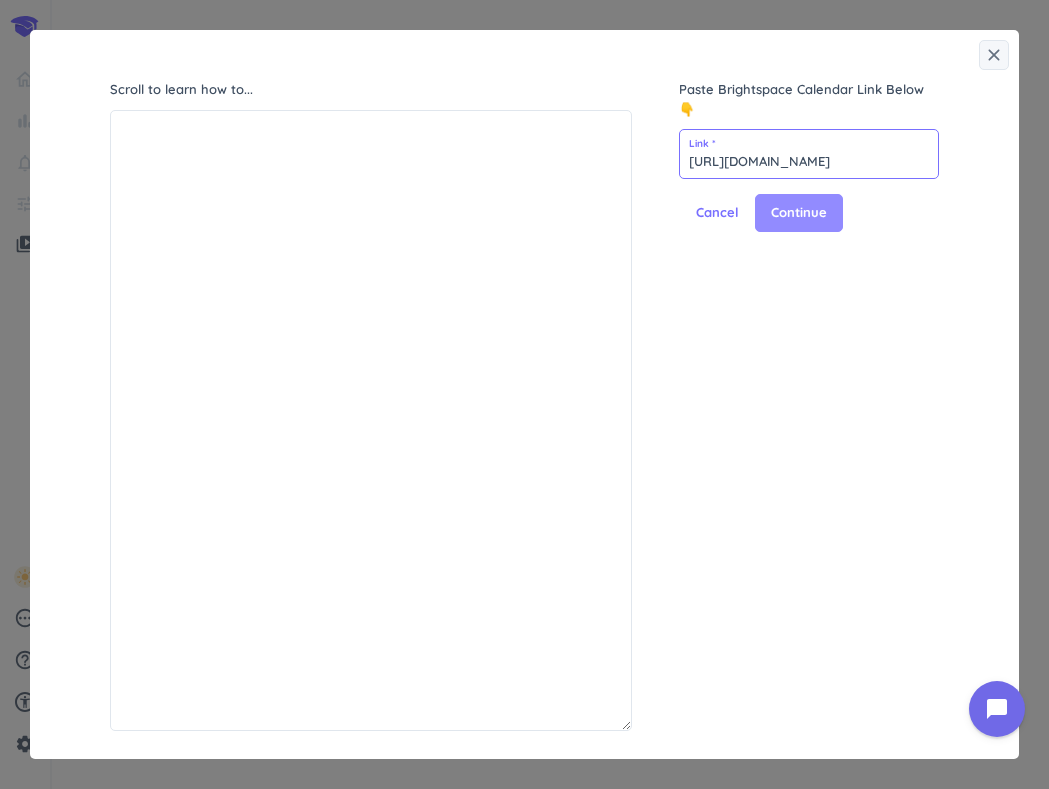 type on "[URL][DOMAIN_NAME]" 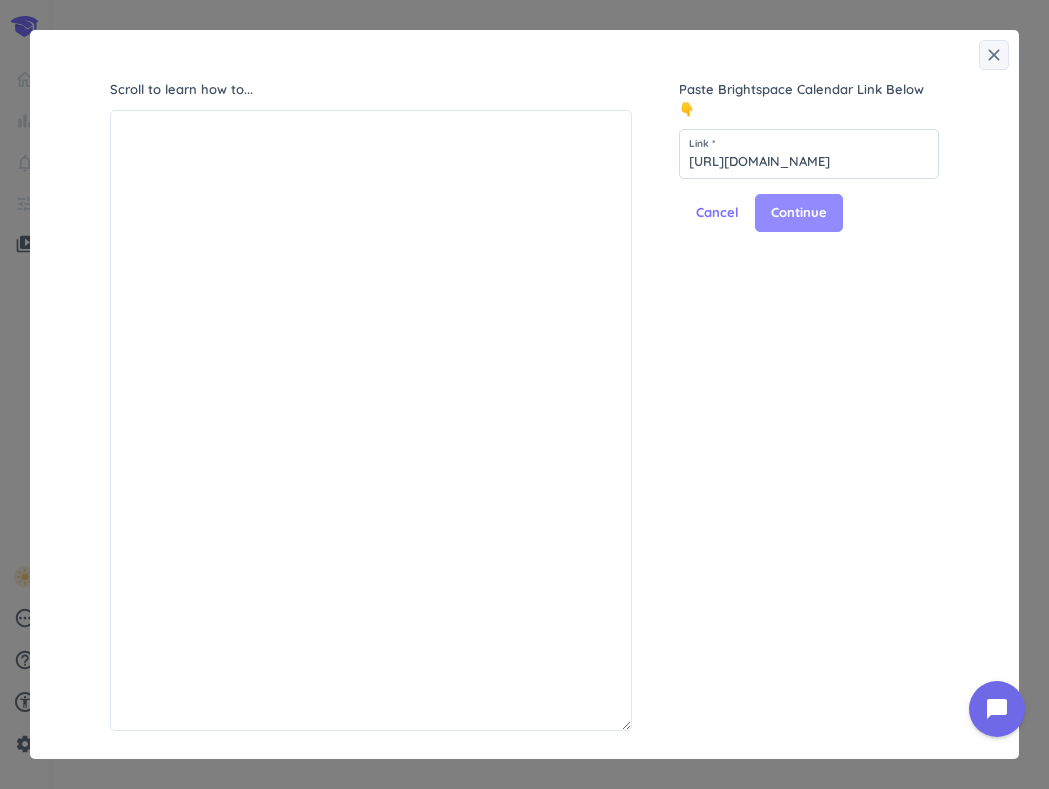 click on "Continue" at bounding box center (799, 213) 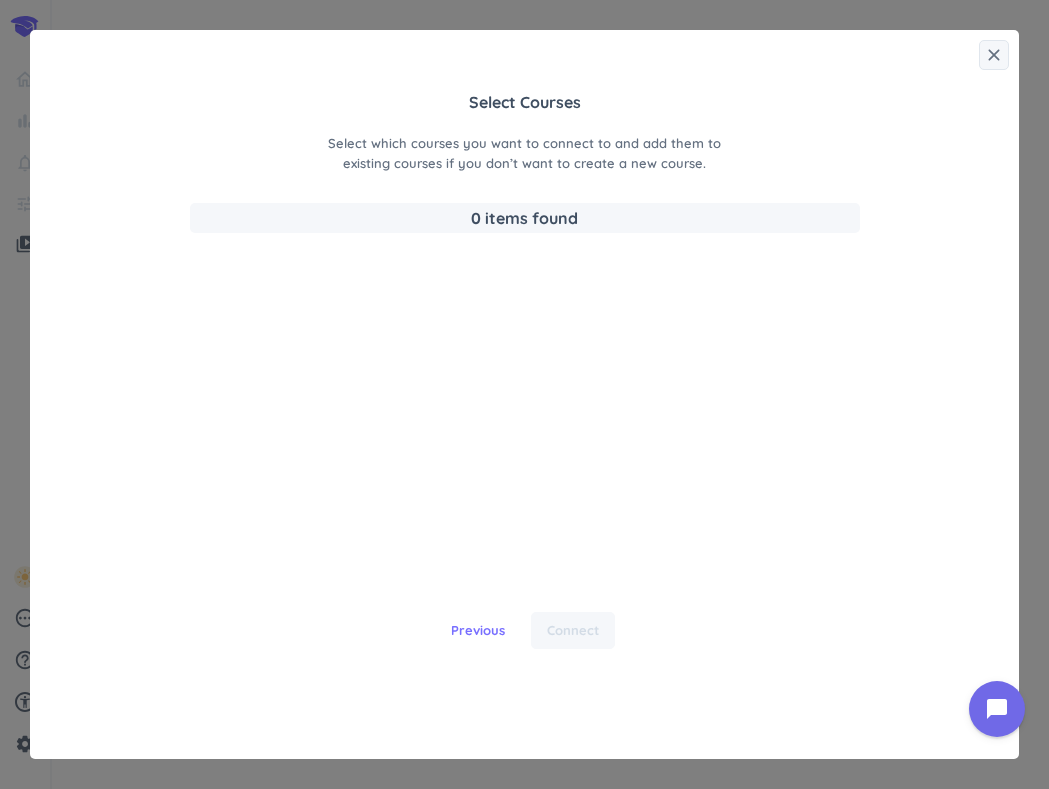 click on "0   items   found" at bounding box center [525, 218] 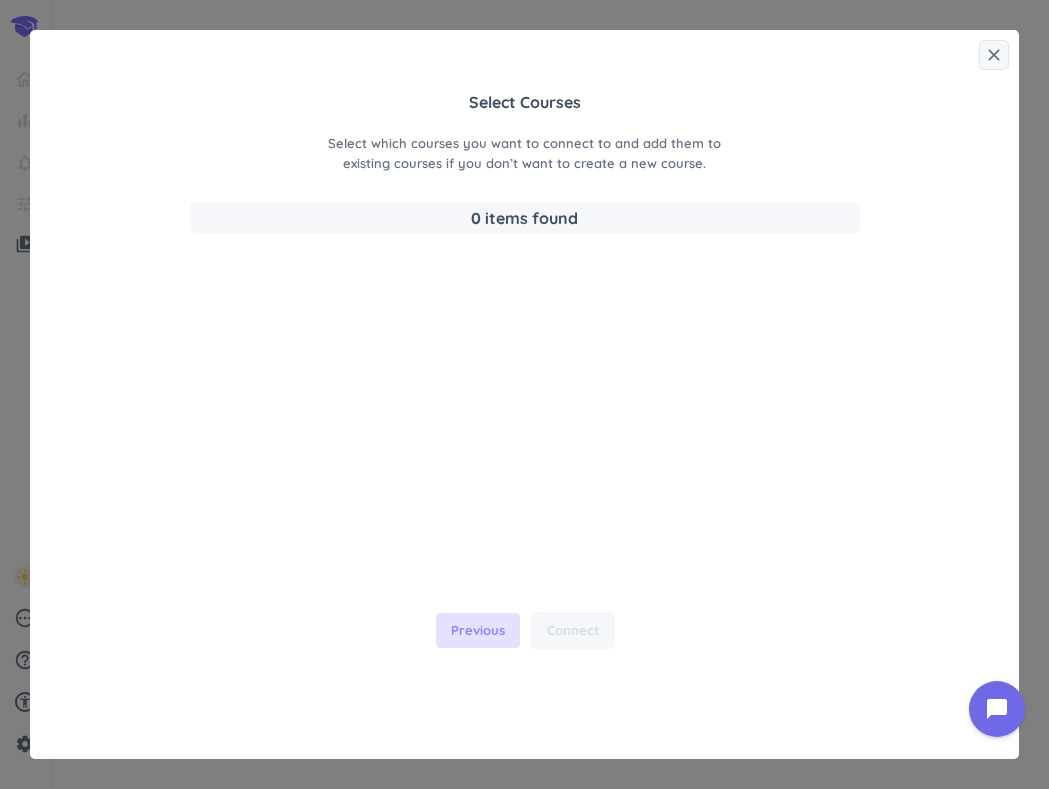 click on "Previous" at bounding box center (478, 631) 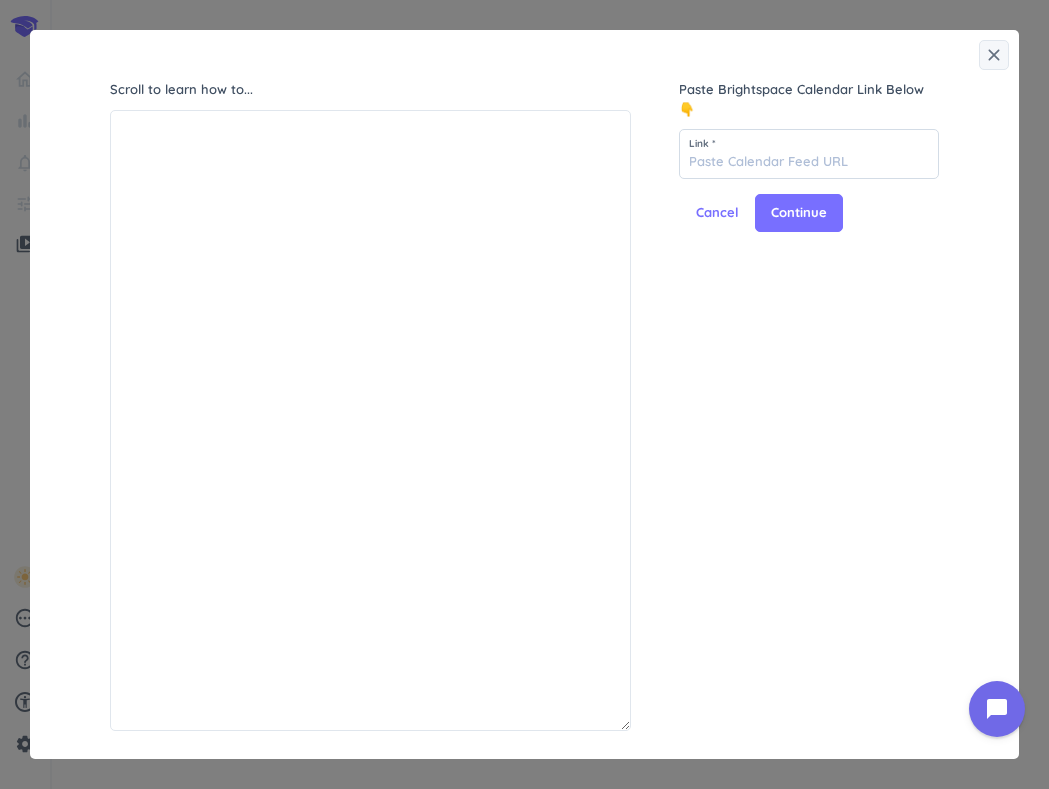 scroll, scrollTop: 1, scrollLeft: 1, axis: both 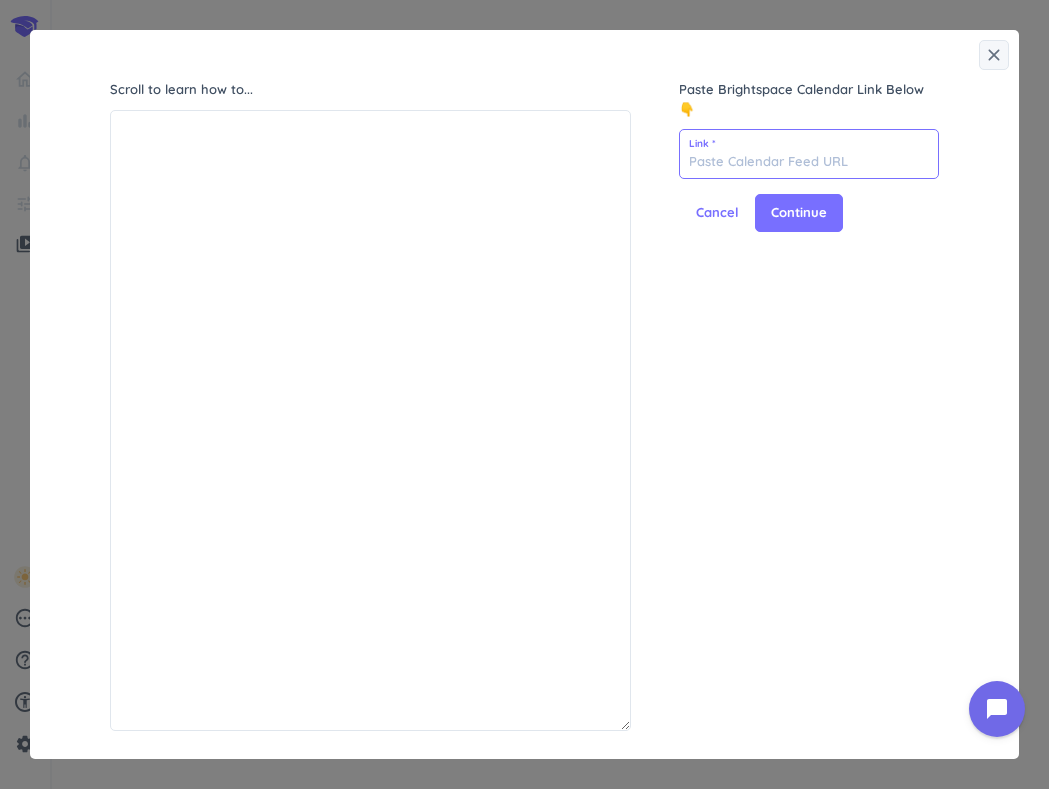 click at bounding box center [809, 154] 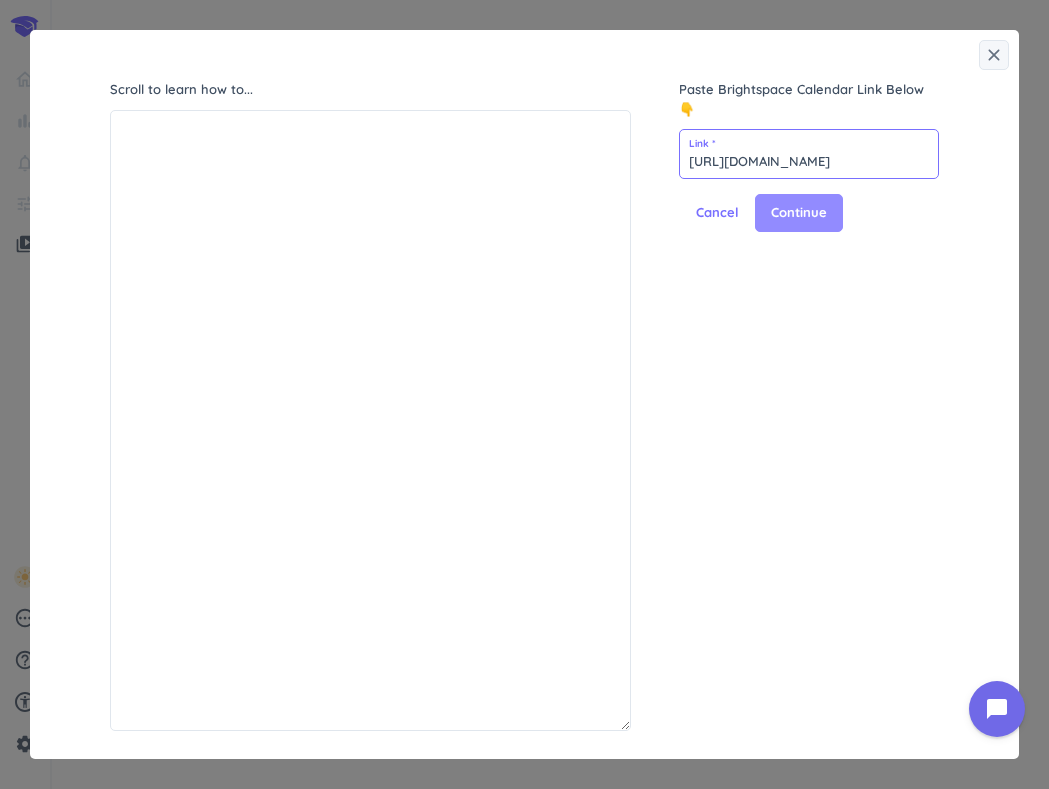 type on "[URL][DOMAIN_NAME]" 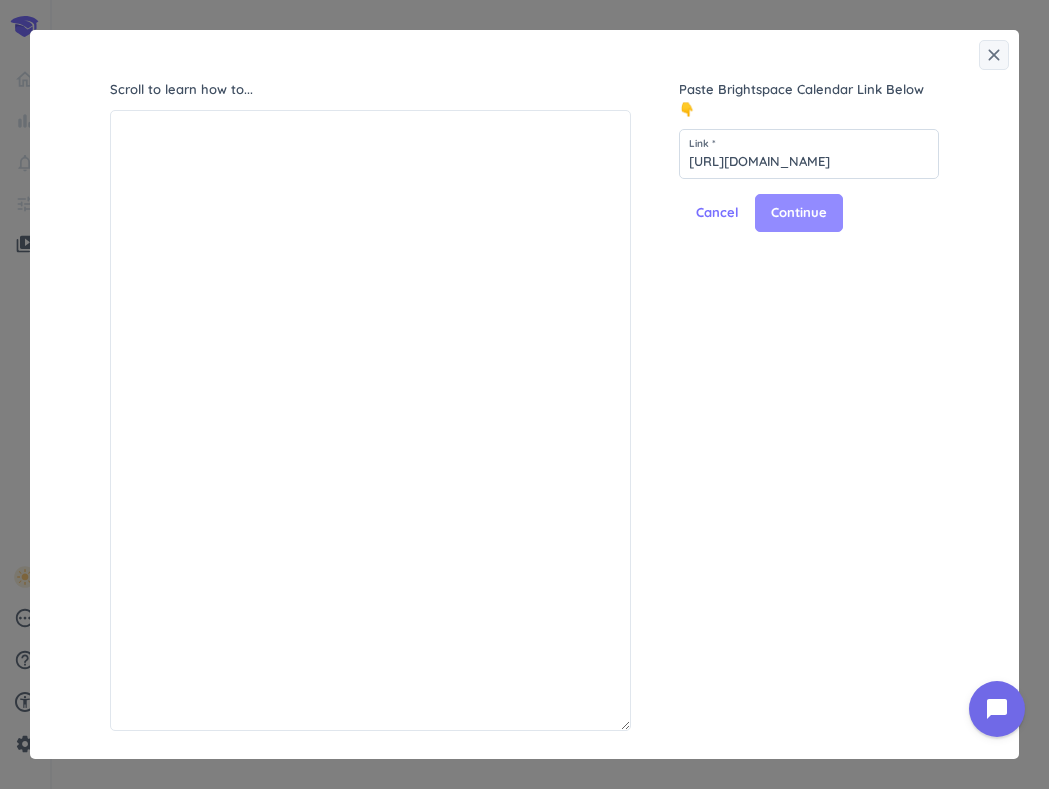 click on "Continue" at bounding box center [799, 213] 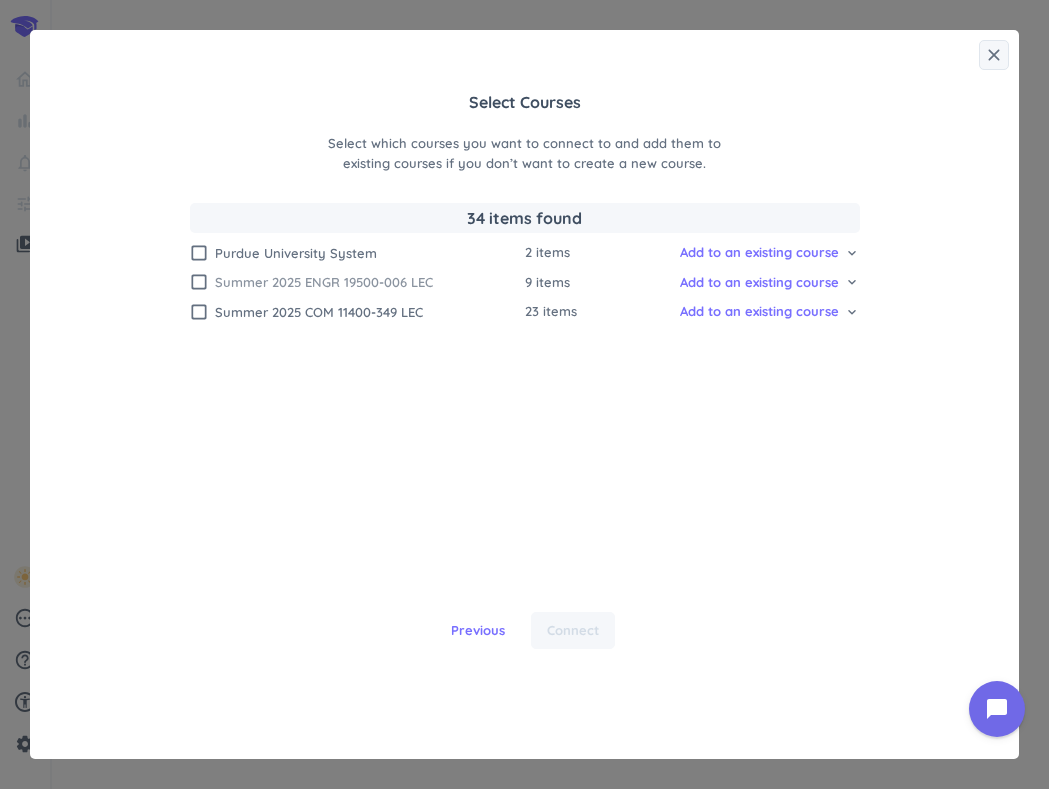 click on "check_box_outline_blank" at bounding box center [199, 282] 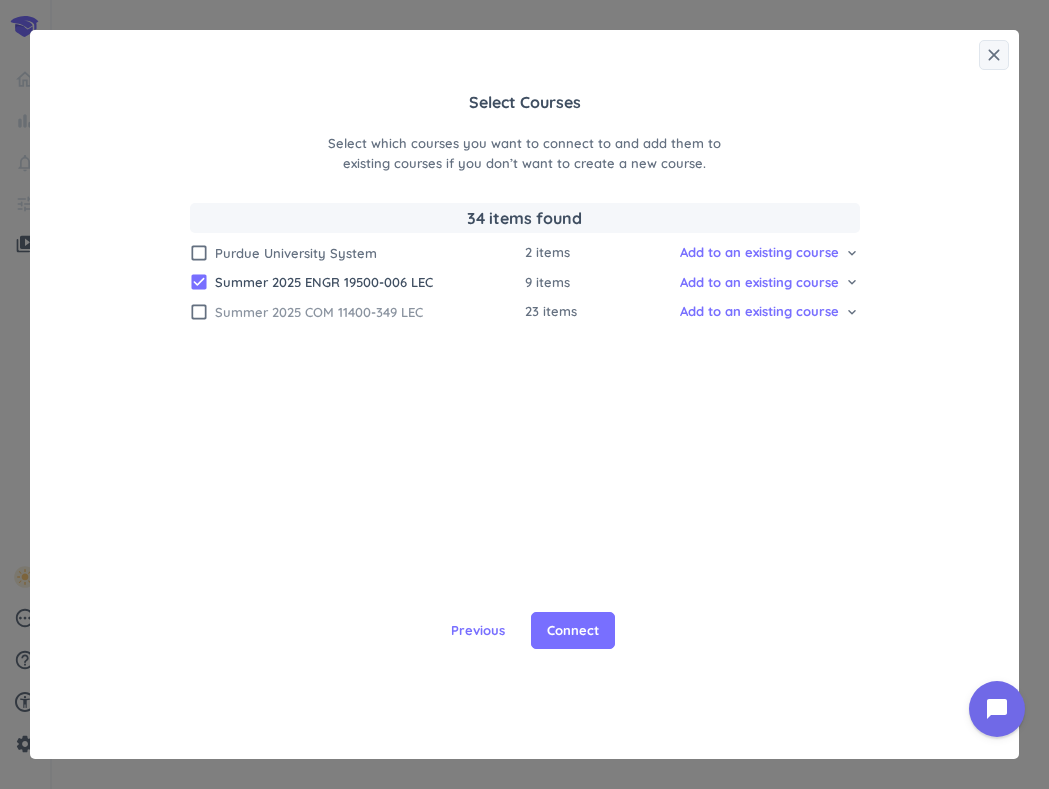 click on "check_box_outline_blank" at bounding box center [199, 312] 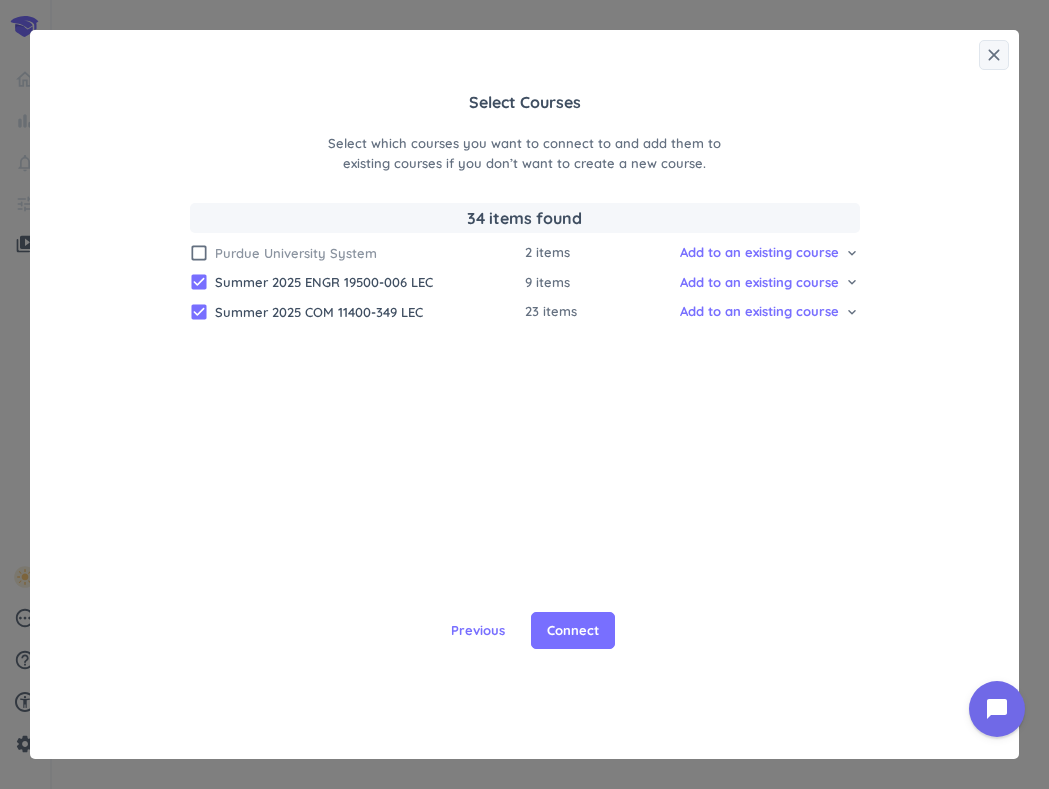 click on "check_box_outline_blank" at bounding box center [199, 253] 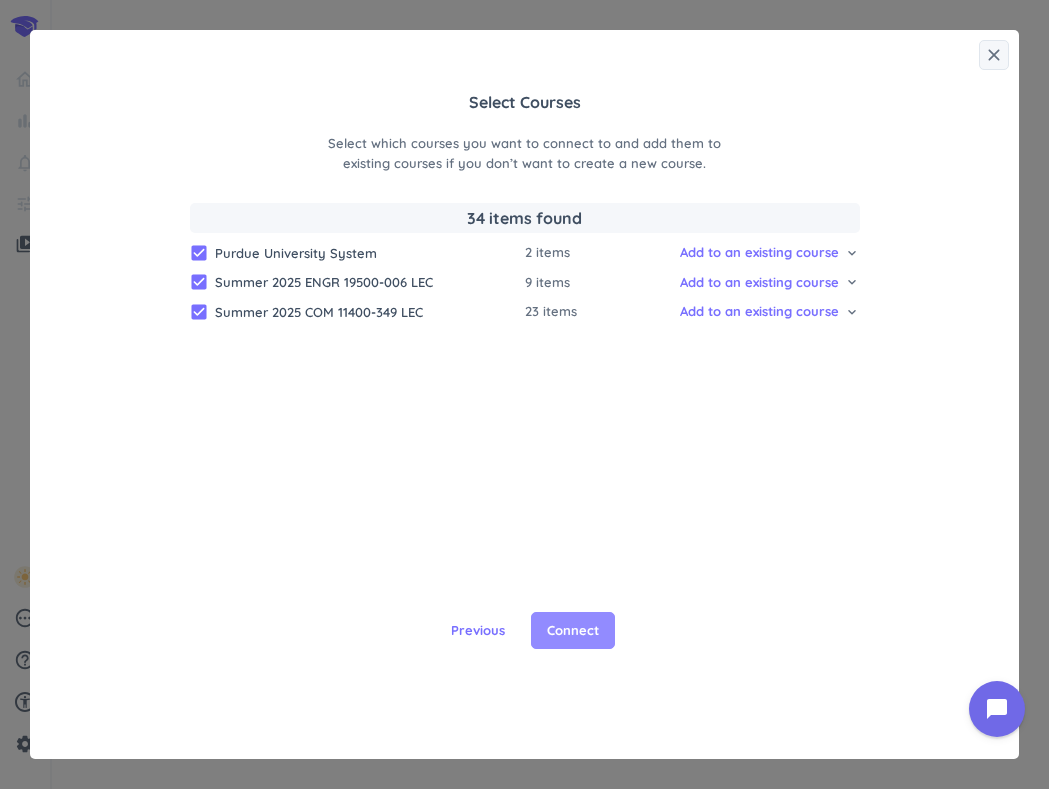 click on "Connect" at bounding box center [573, 631] 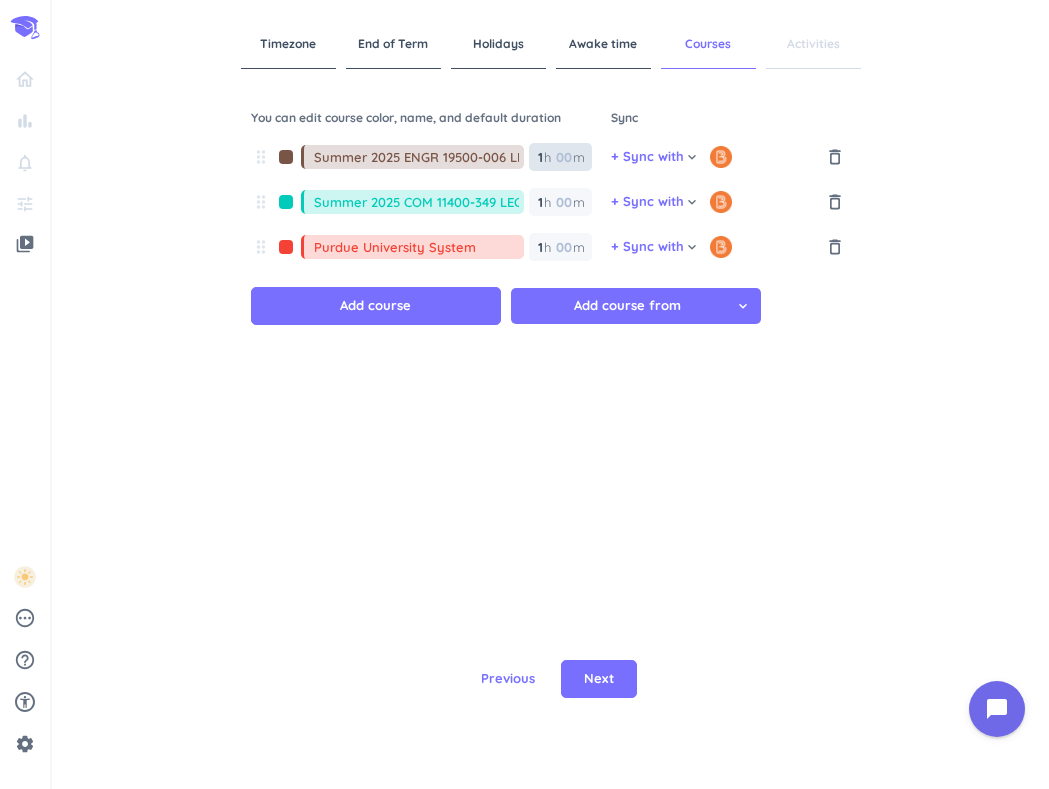 click at bounding box center [563, 157] 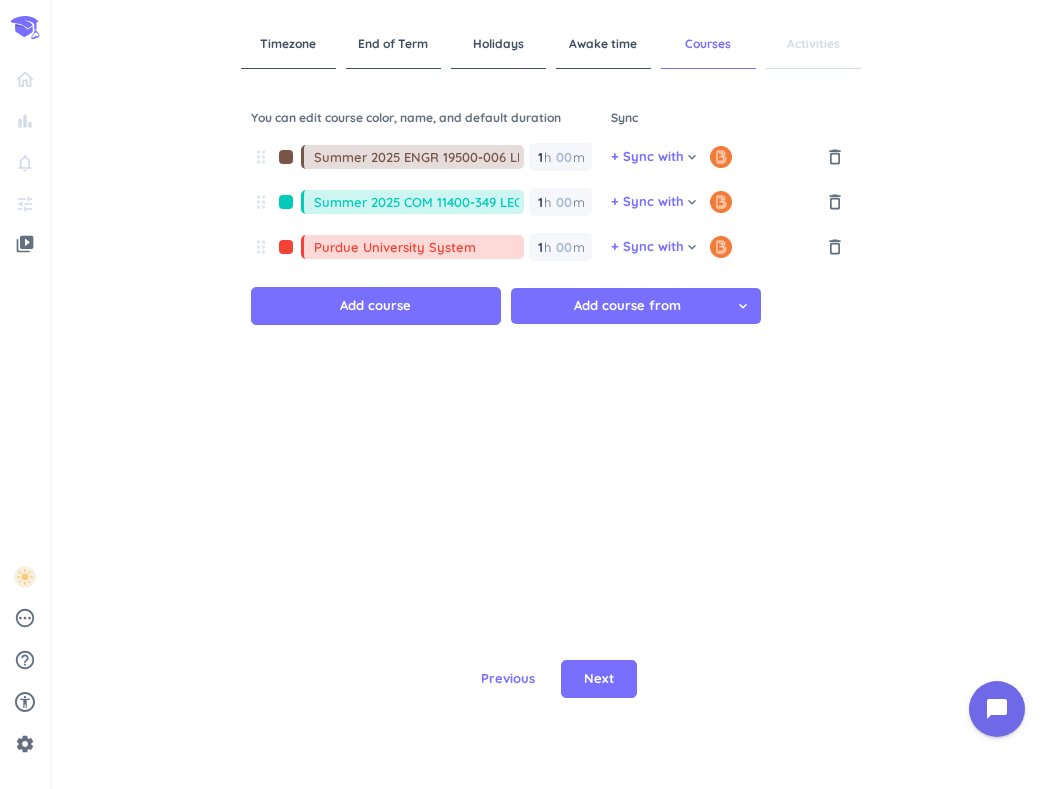 click on "Add course from" at bounding box center (627, 306) 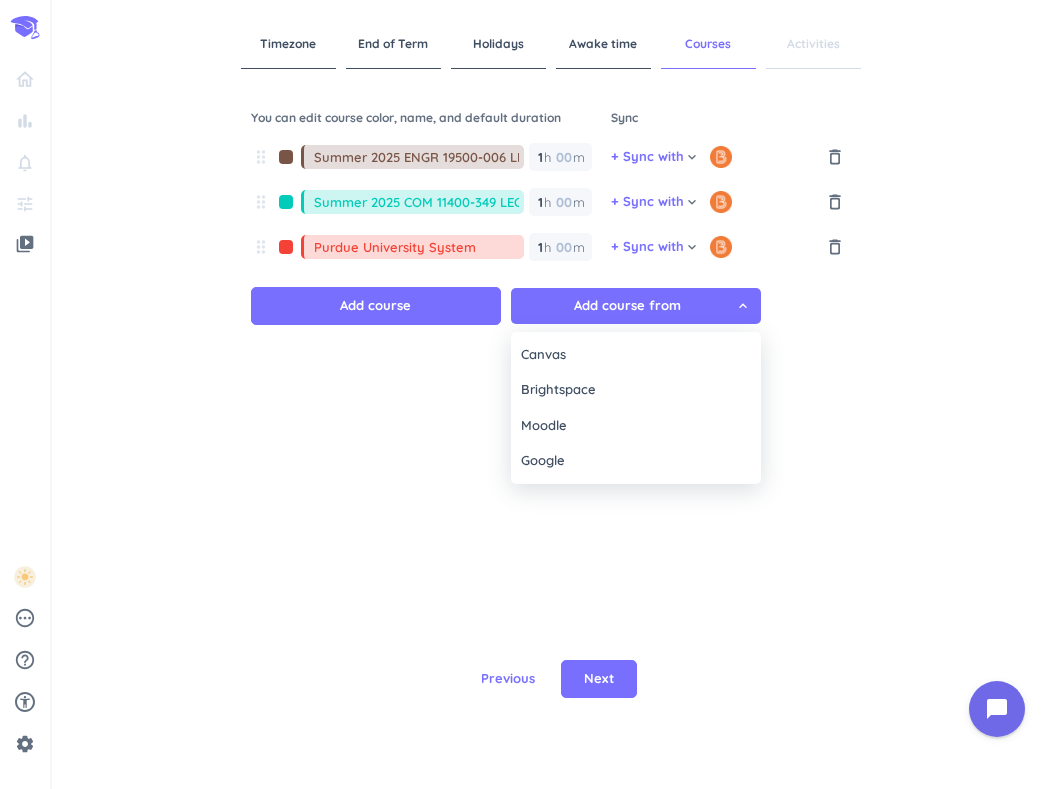 click at bounding box center (524, 394) 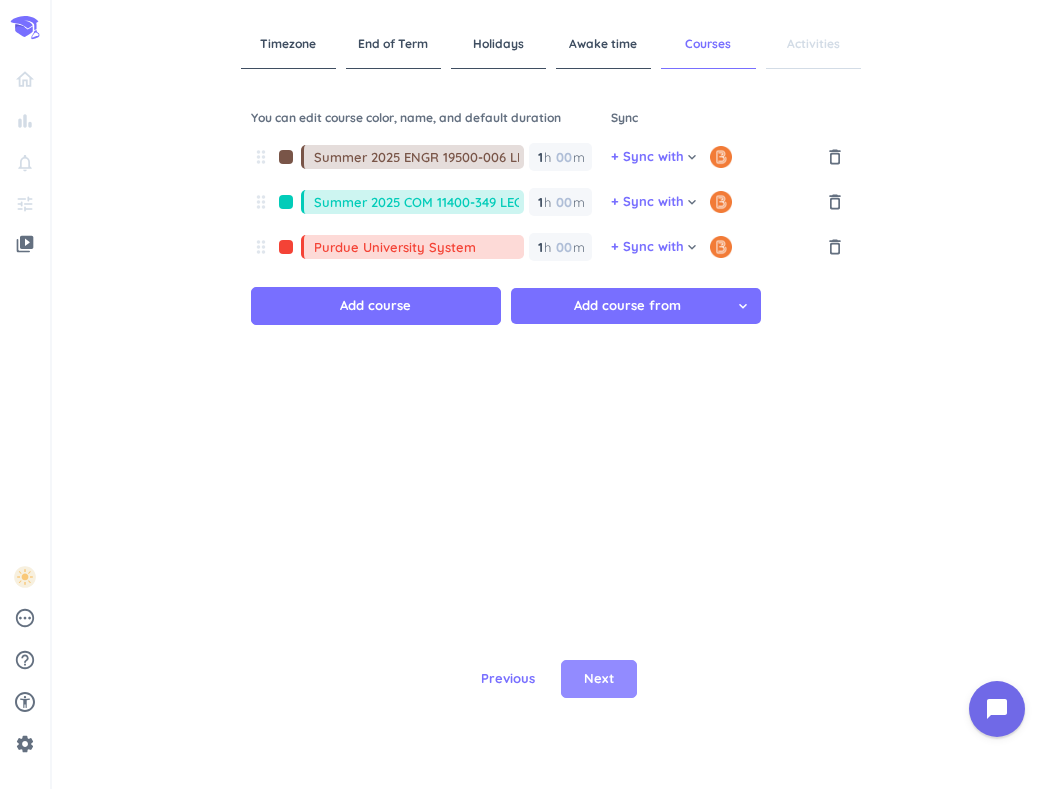 click on "Next" at bounding box center [599, 679] 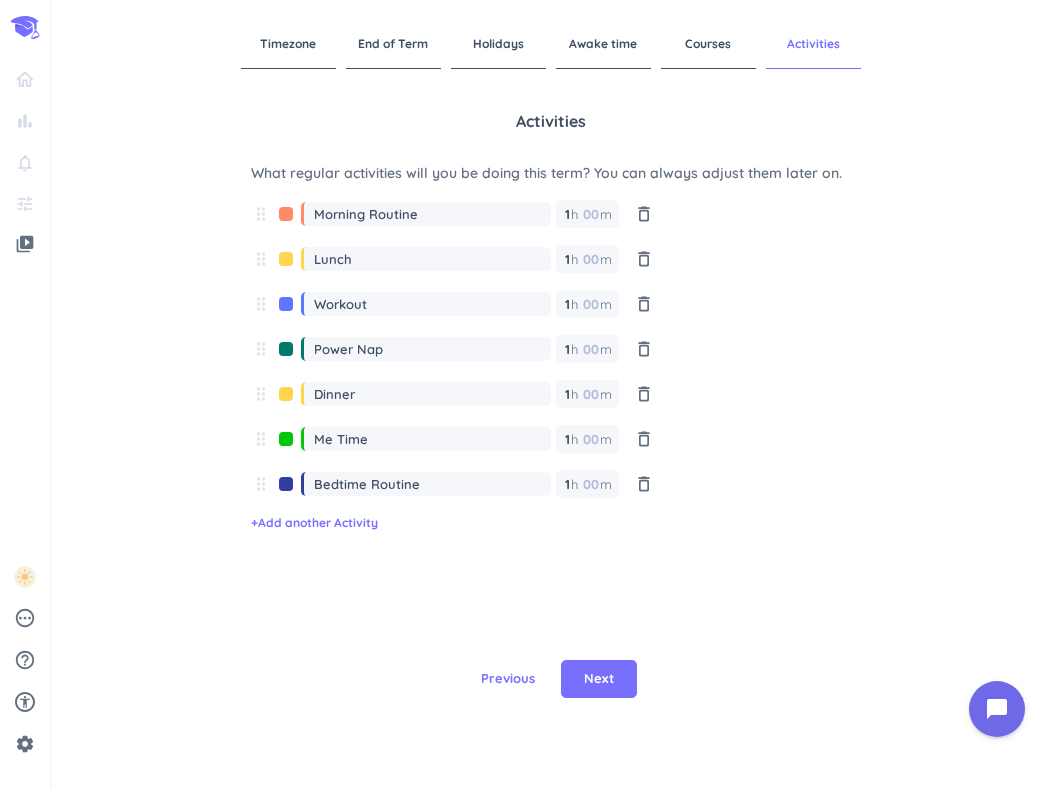 click on "Courses" at bounding box center (708, 44) 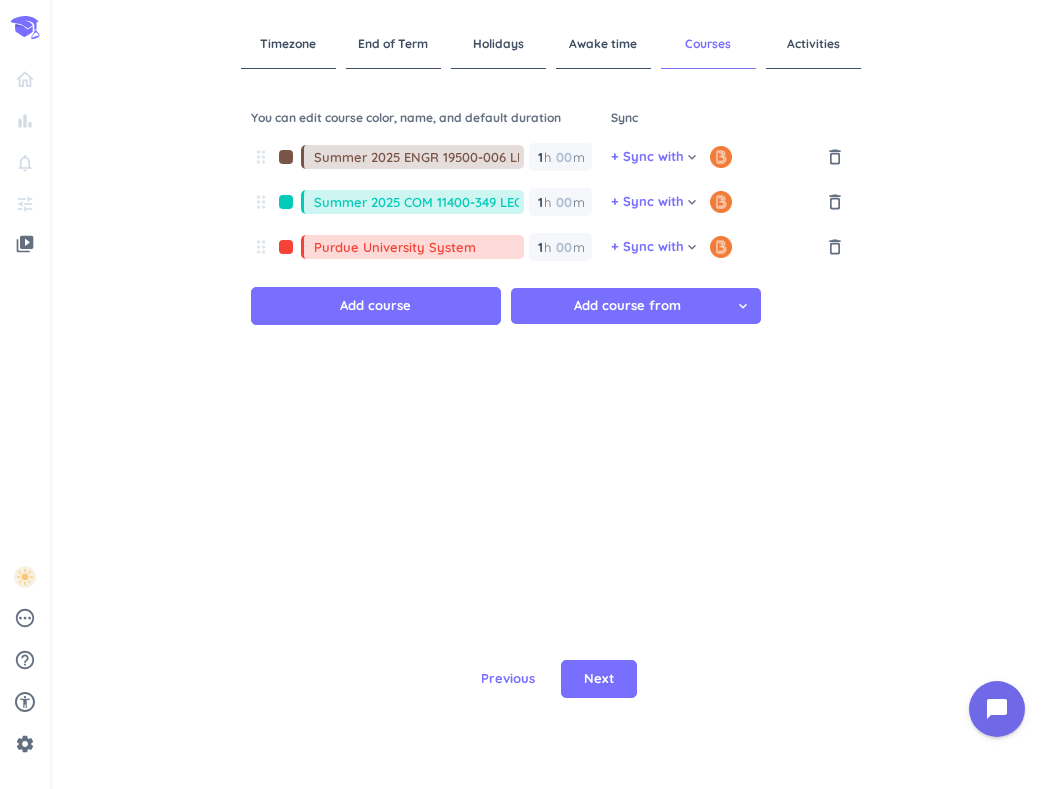 click on "Summer 2025 ENGR 19500-006 LEC" at bounding box center (419, 157) 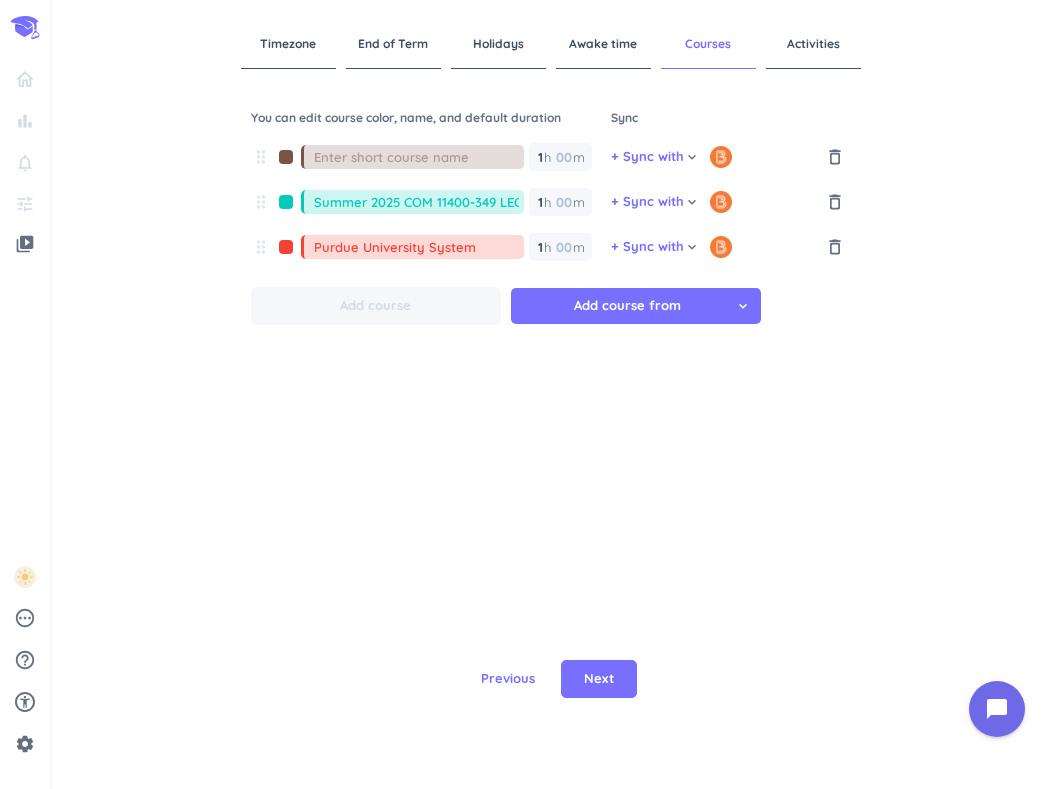 type on "y" 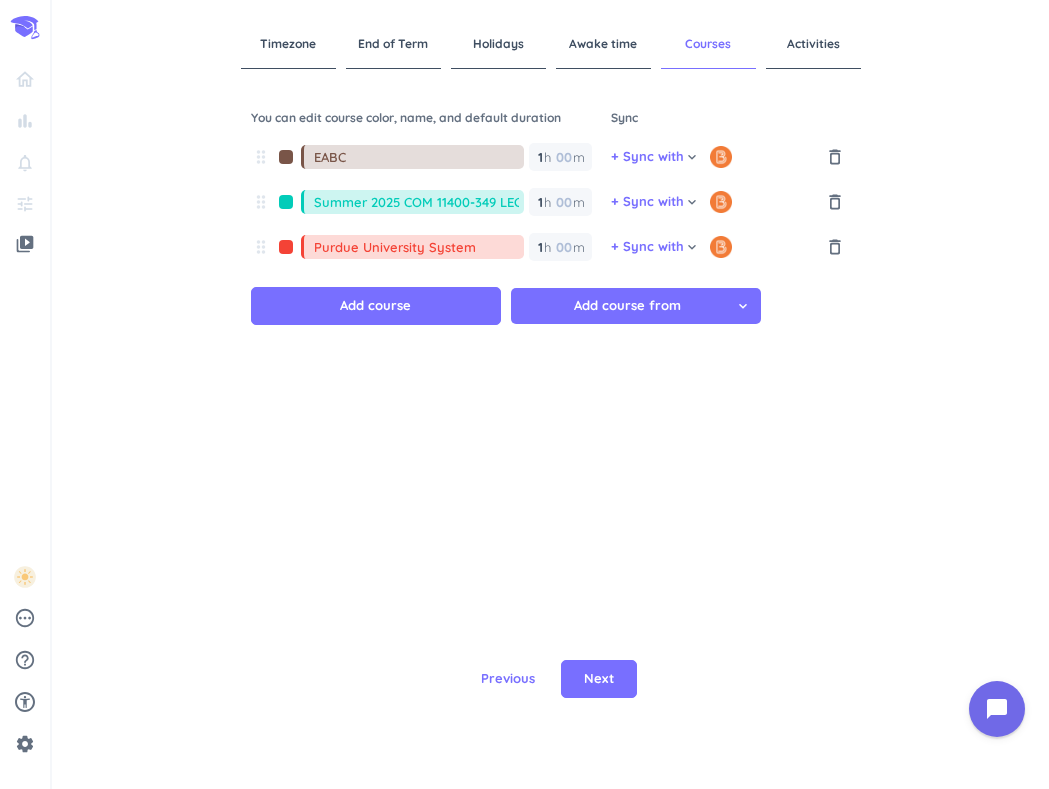type on "EABC" 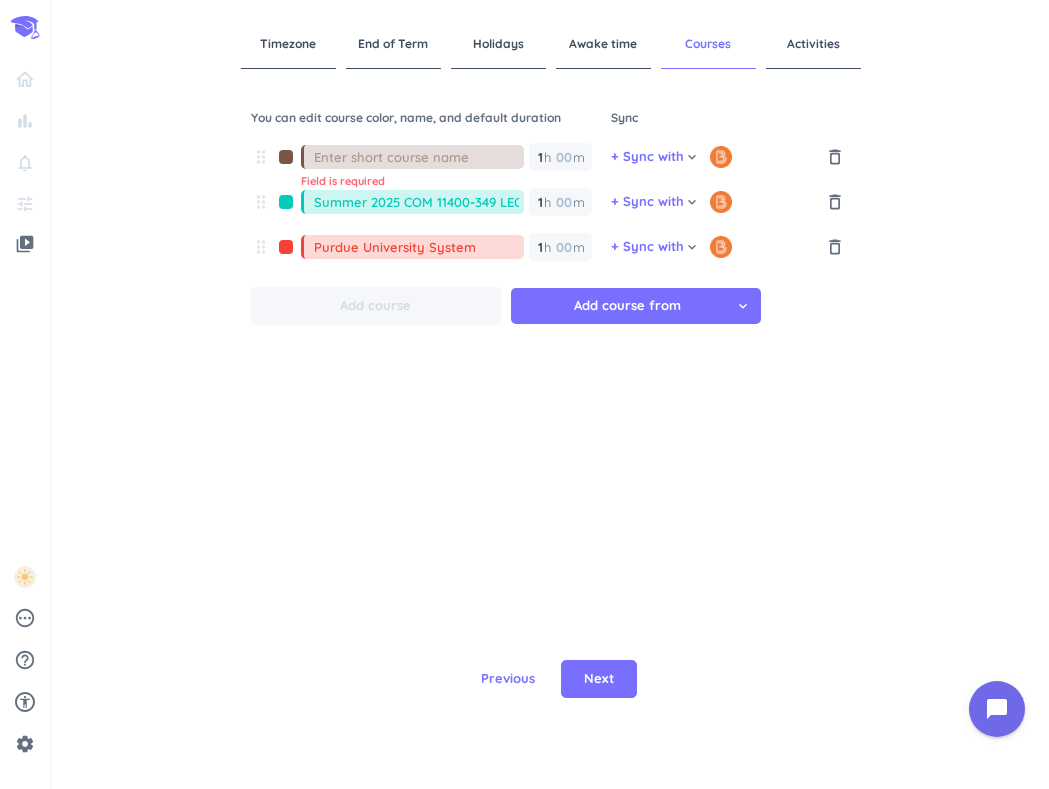 click on "drag_indicator Field is required 1 1 00 h 00 m + Sync with cancel keyboard_arrow_down cancel delete_outline drag_indicator Summer 2025 COM 11400-349 LEC 1 1 00 h 00 m + Sync with cancel keyboard_arrow_down cancel delete_outline drag_indicator Purdue University System 1 1 00 h 00 m + Sync with cancel keyboard_arrow_down cancel delete_outline Add course Add course from cancel keyboard_arrow_down" at bounding box center [551, 340] 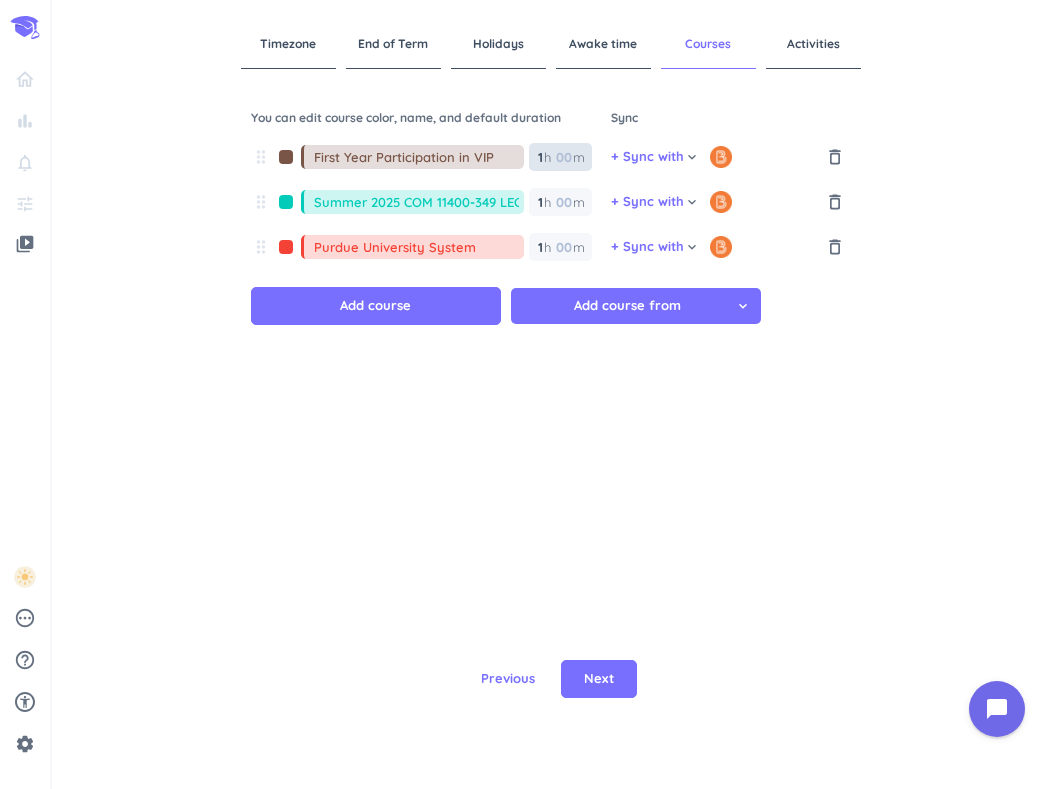 type on "First Year Participation in VIP" 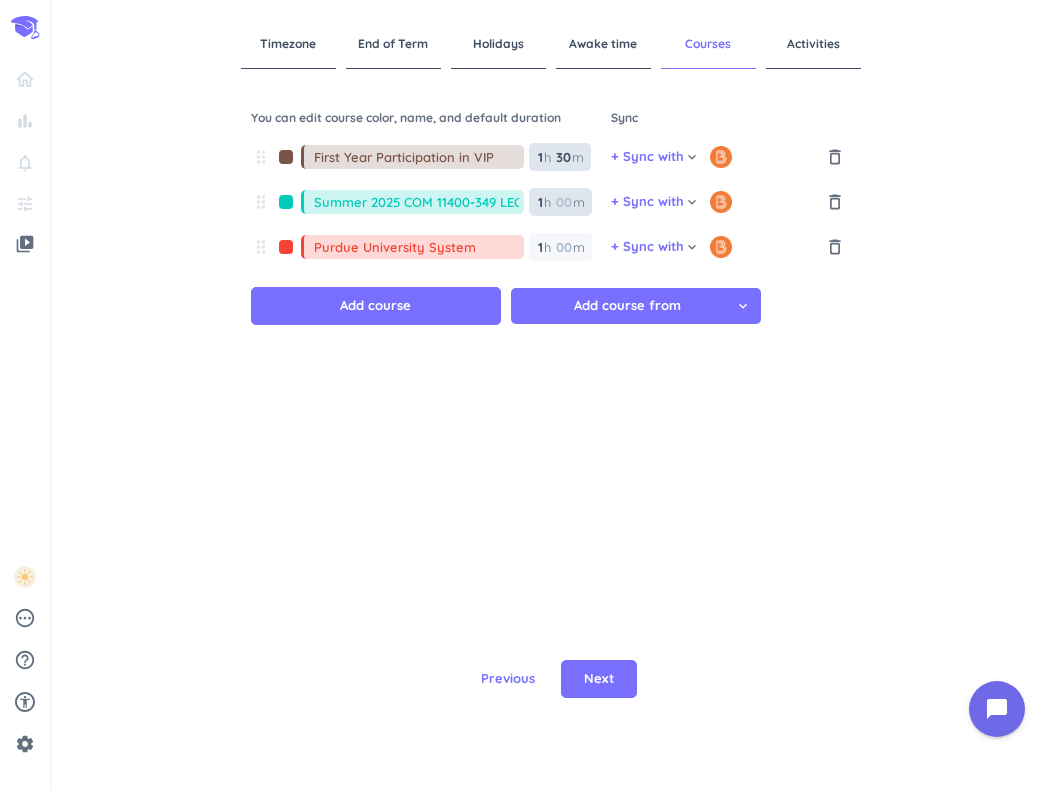type on "30" 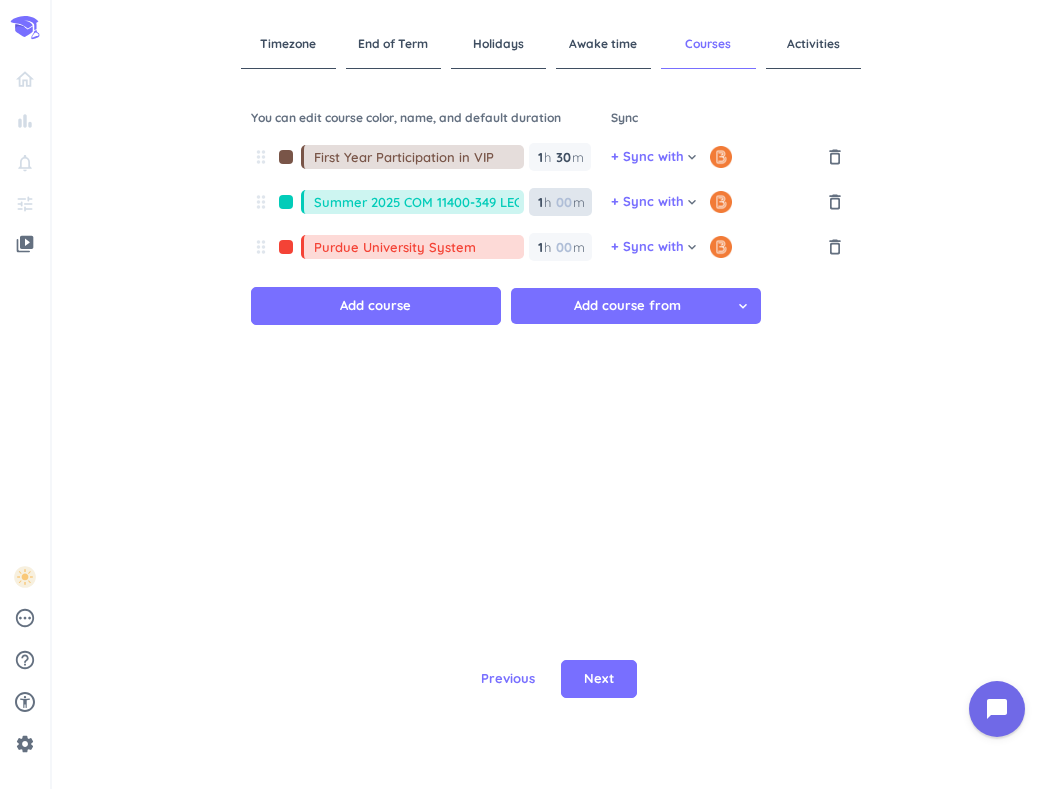 click at bounding box center [563, 202] 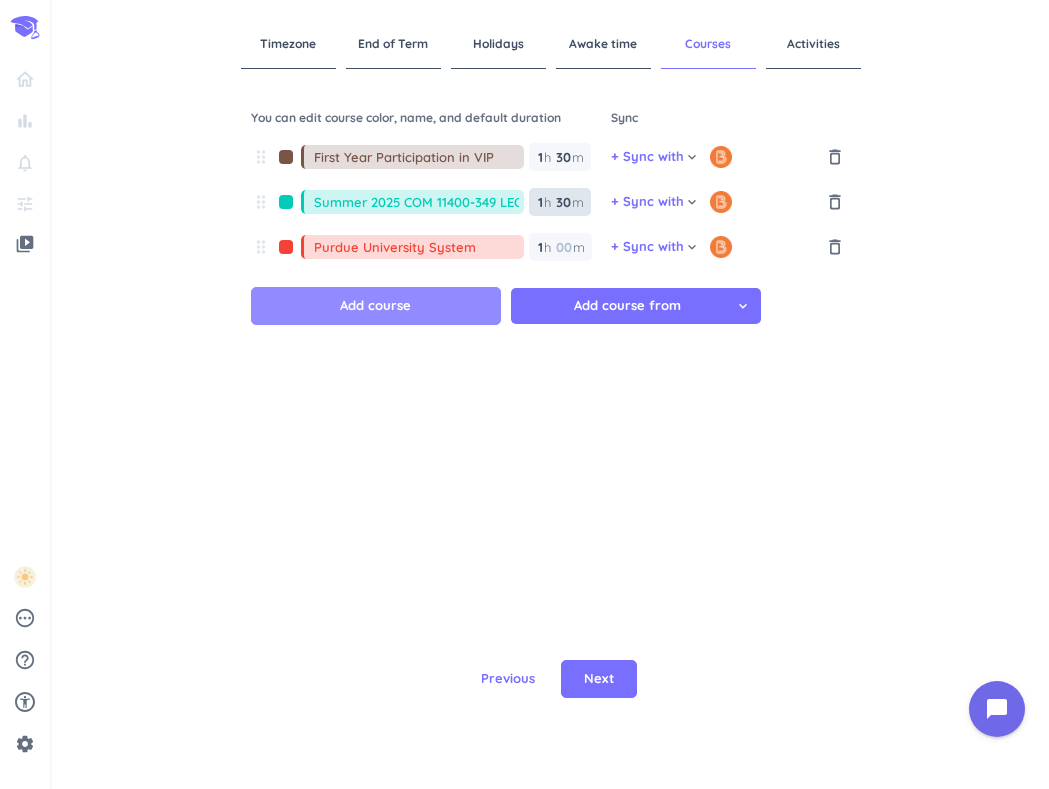 type on "30" 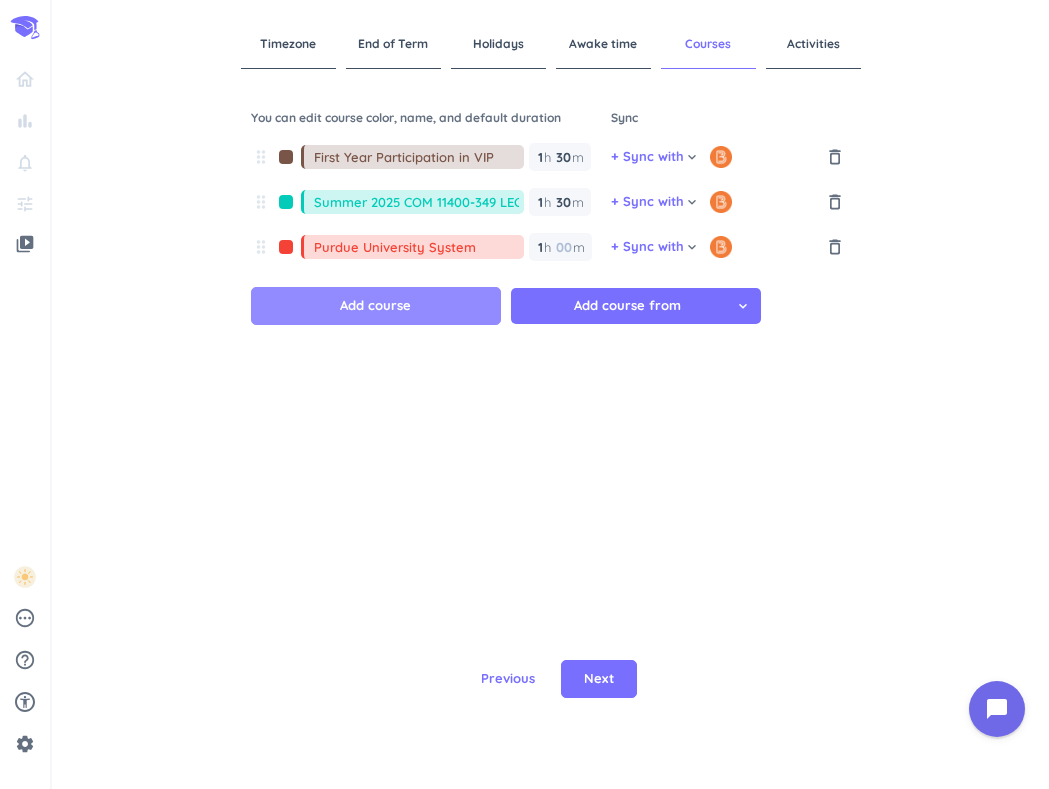 click on "Add course" at bounding box center [376, 306] 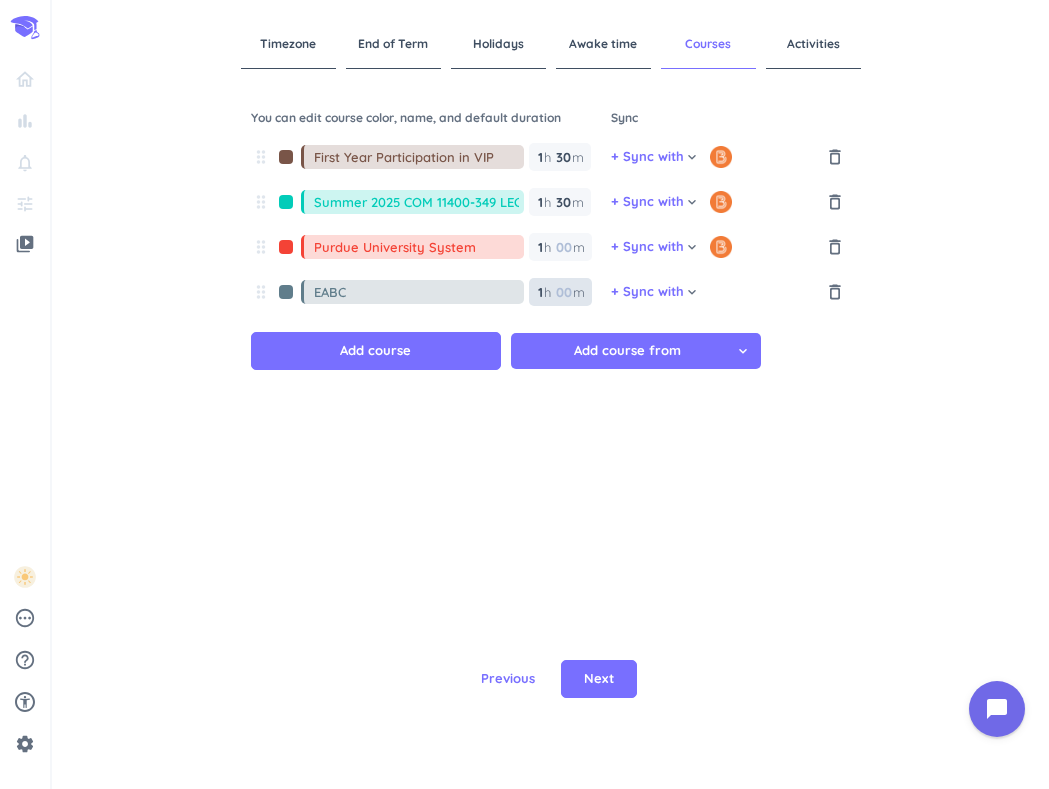type on "EABC" 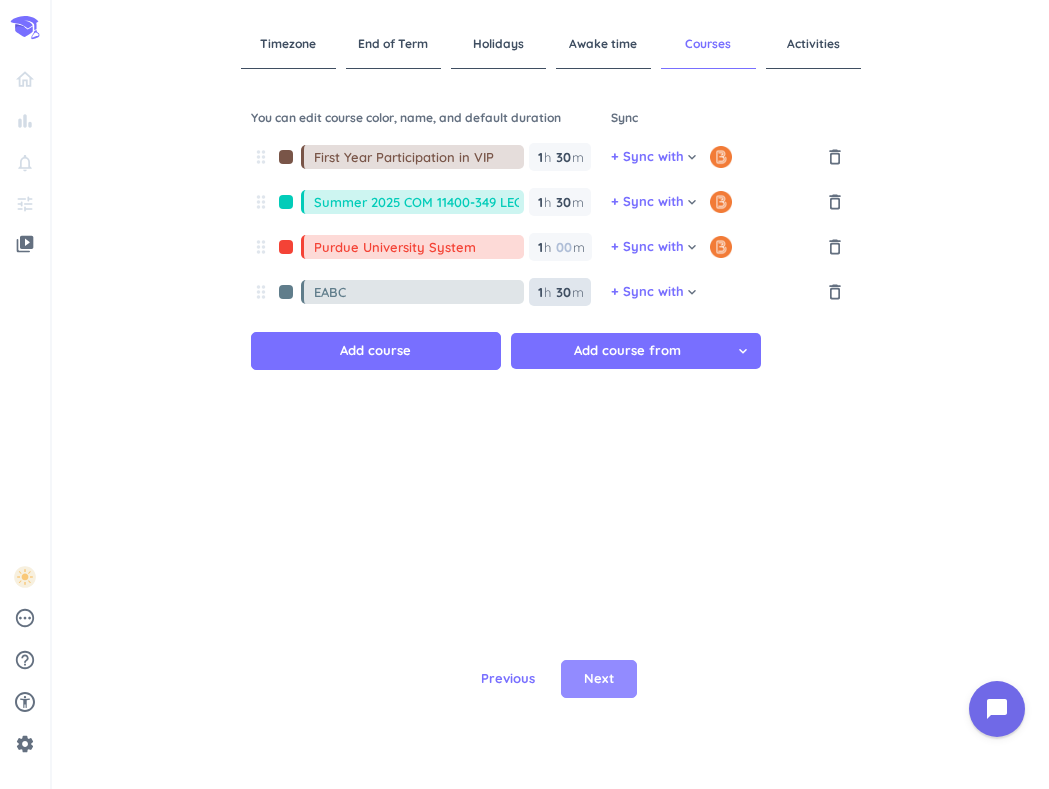 type on "30" 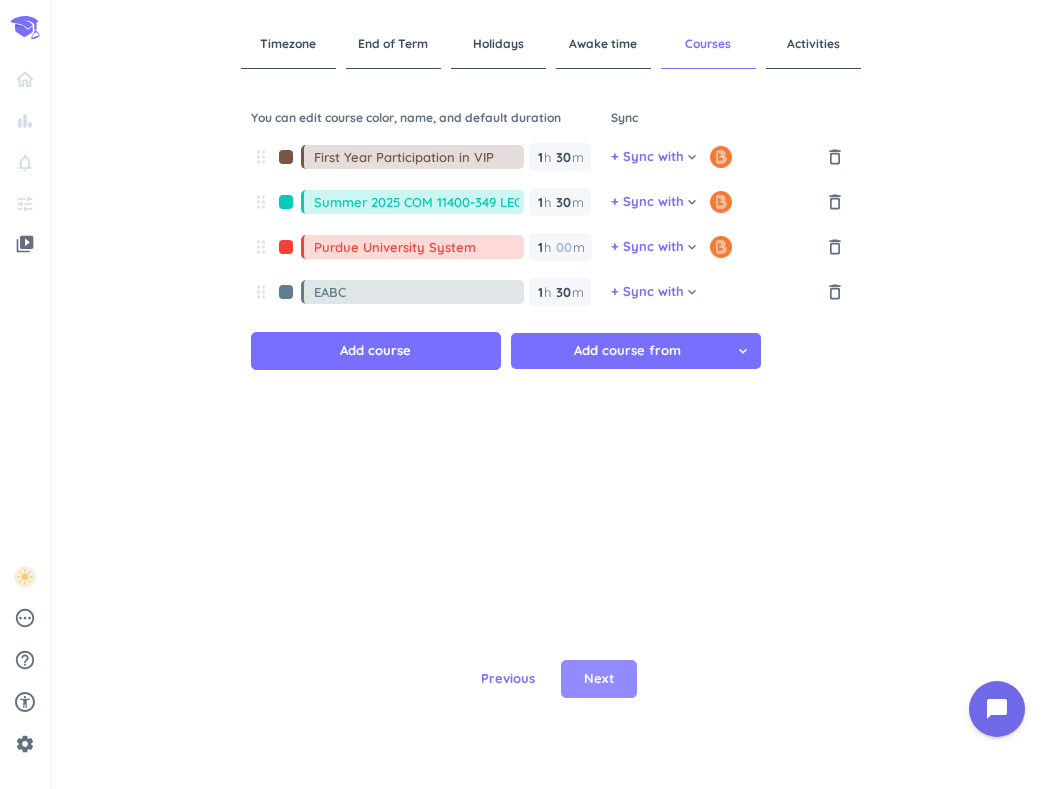 click on "Next" at bounding box center [599, 679] 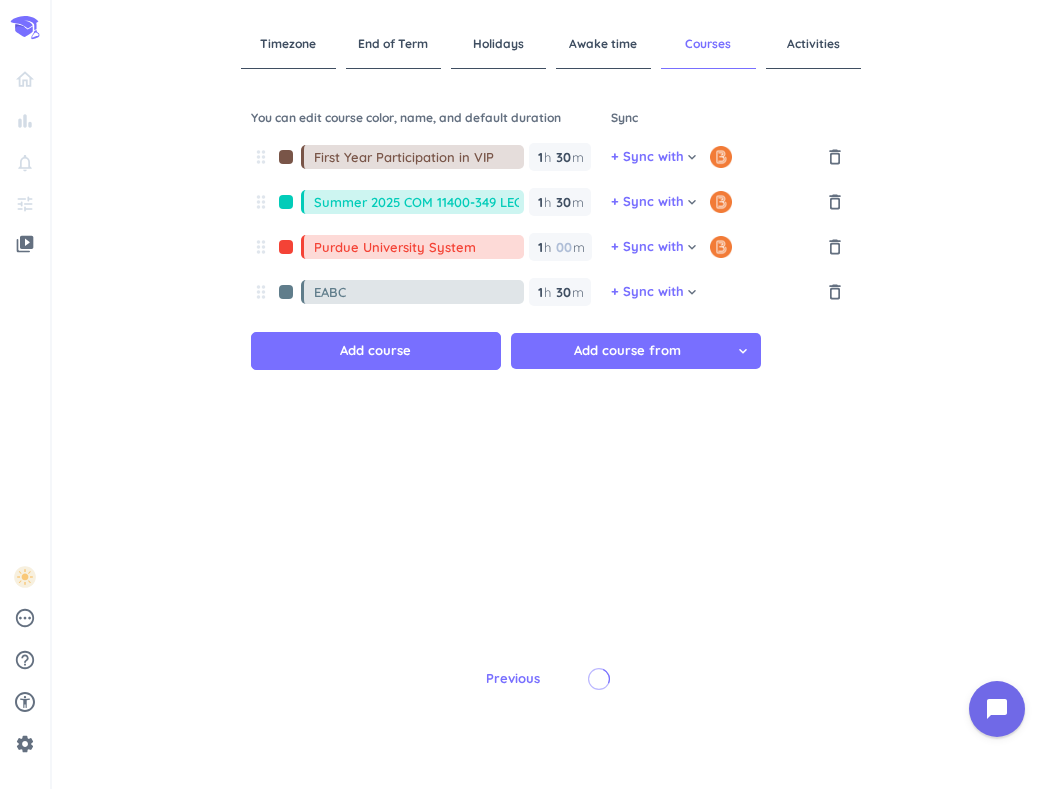 type 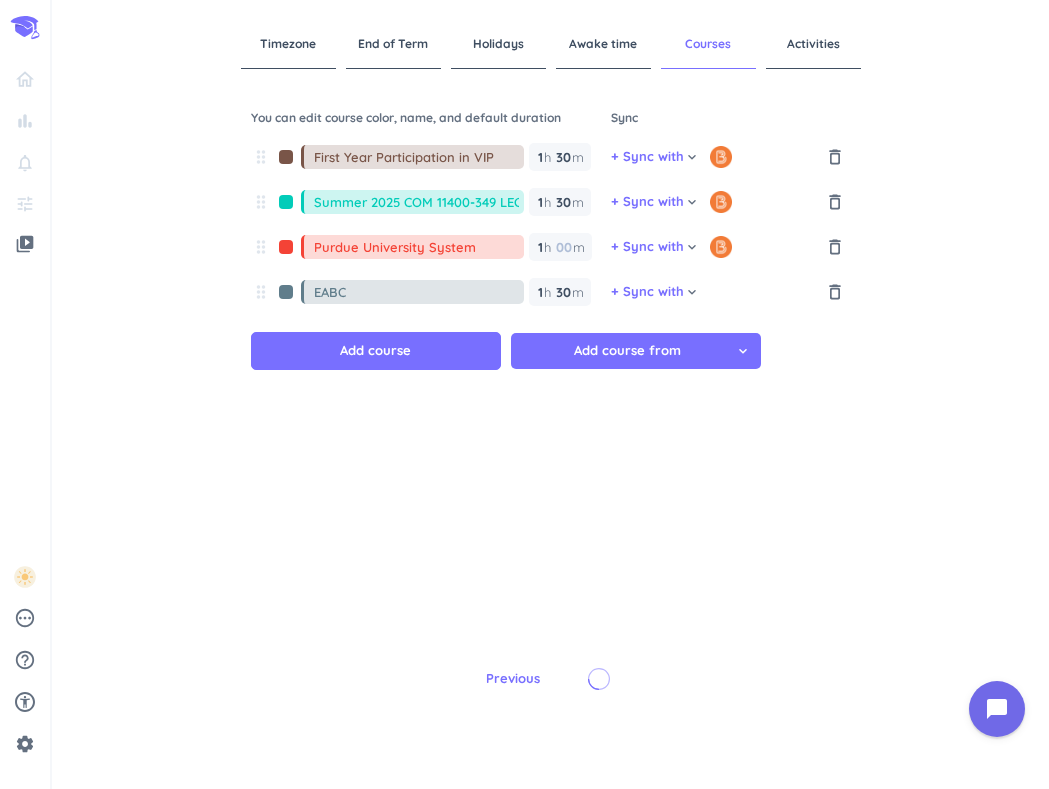 type 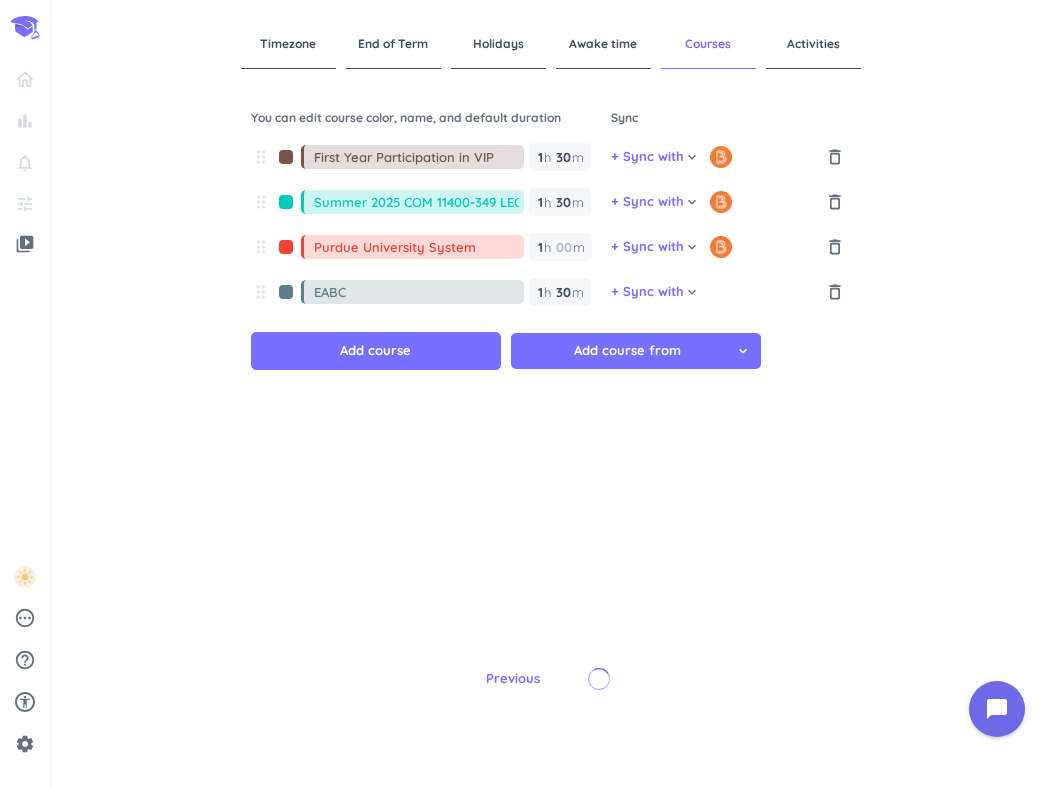 type 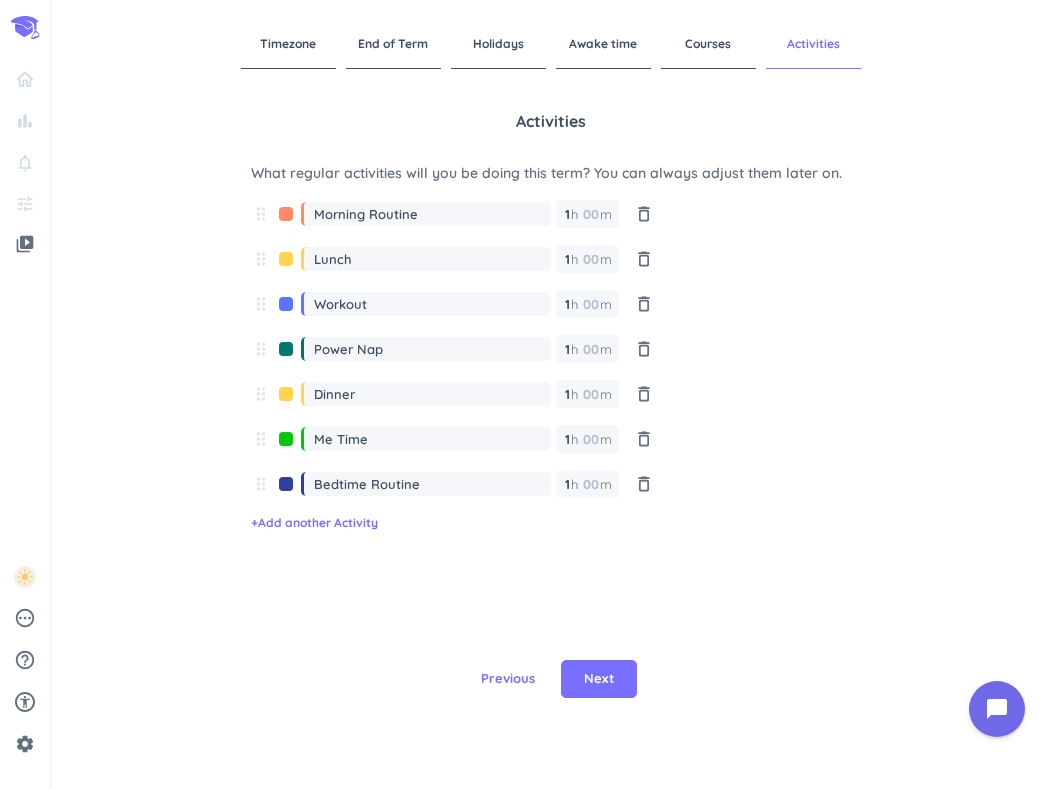 click on "Courses" at bounding box center [708, 44] 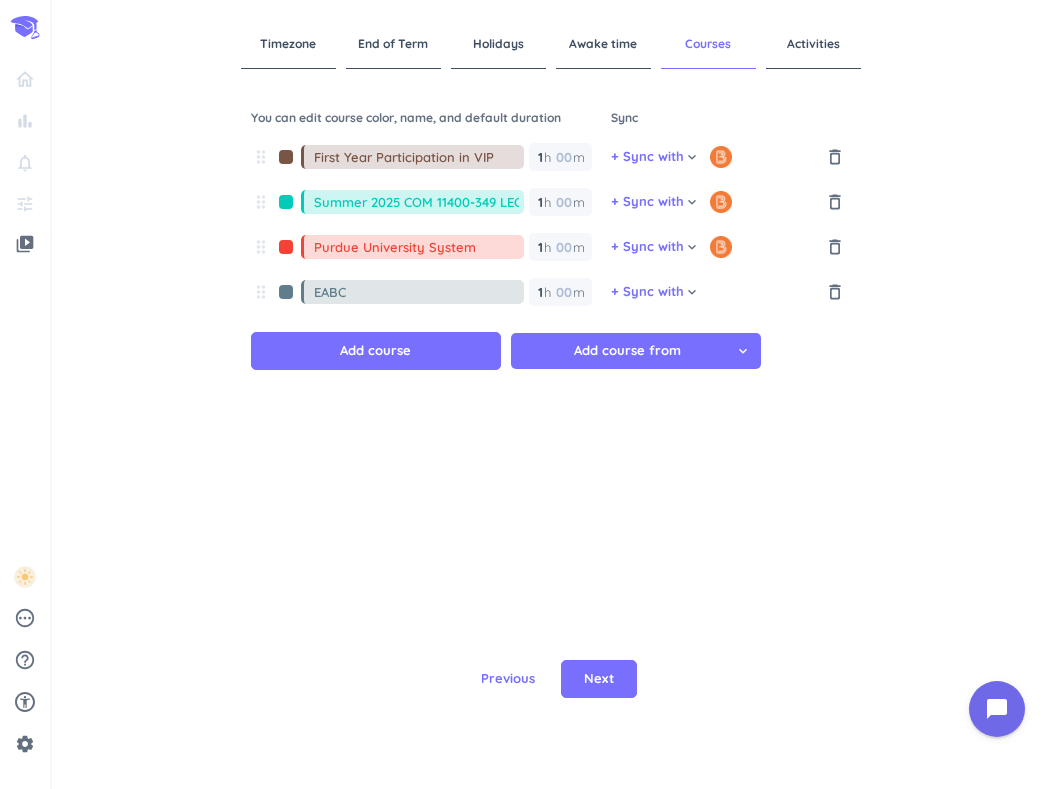 click on "Activities" at bounding box center [813, 44] 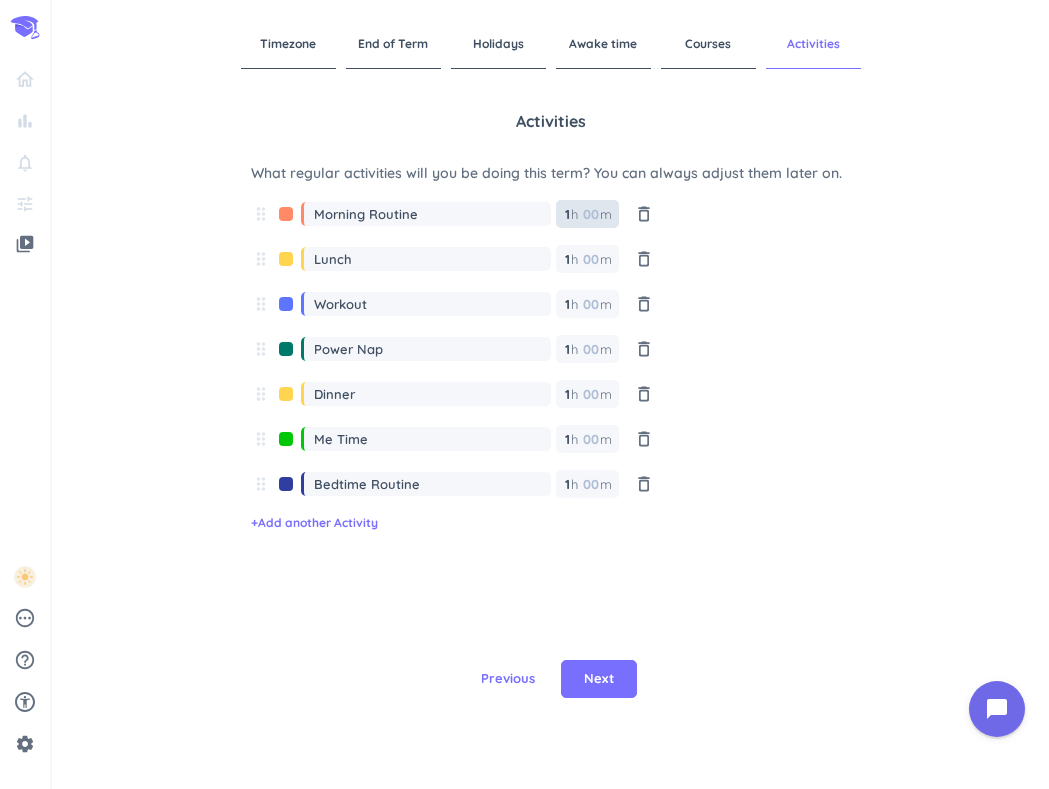 click at bounding box center (590, 214) 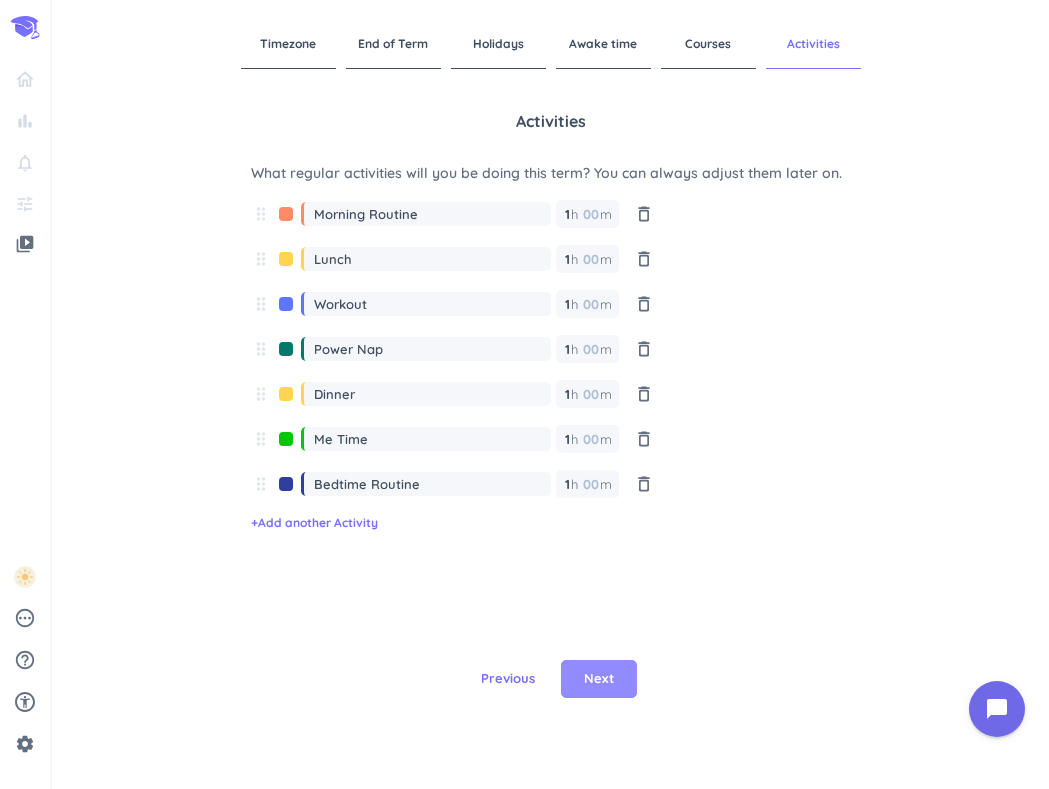 click on "Next" at bounding box center [599, 679] 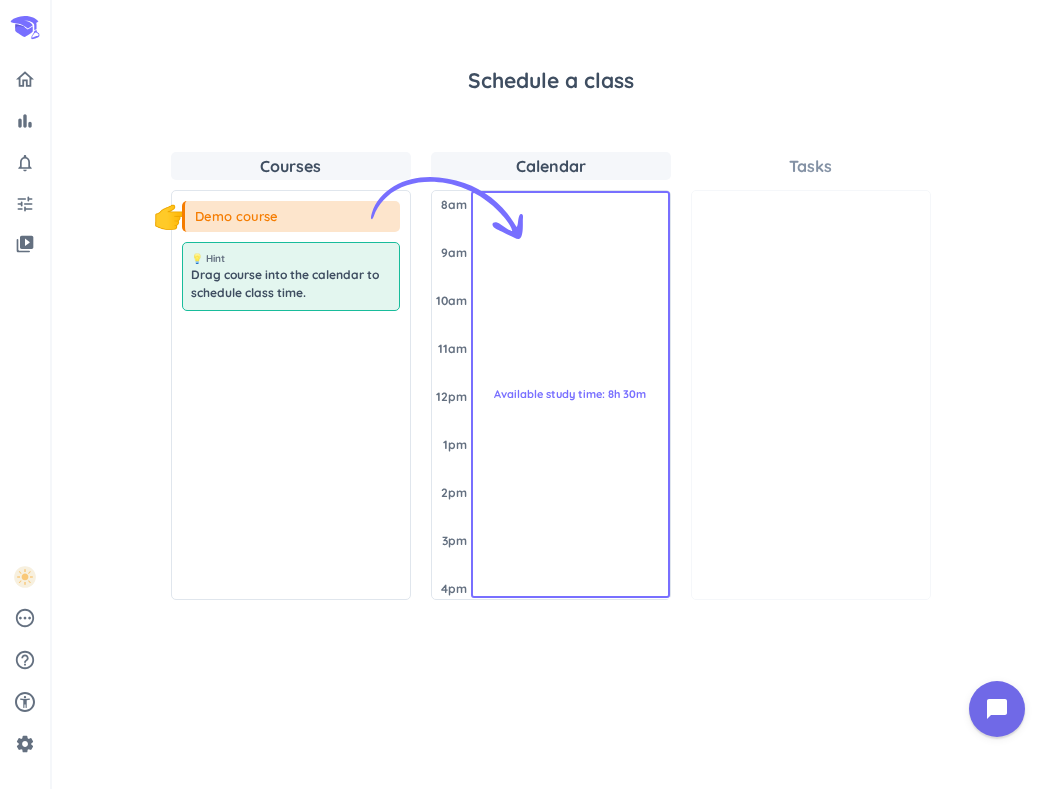 click on "Demo course" at bounding box center (236, 217) 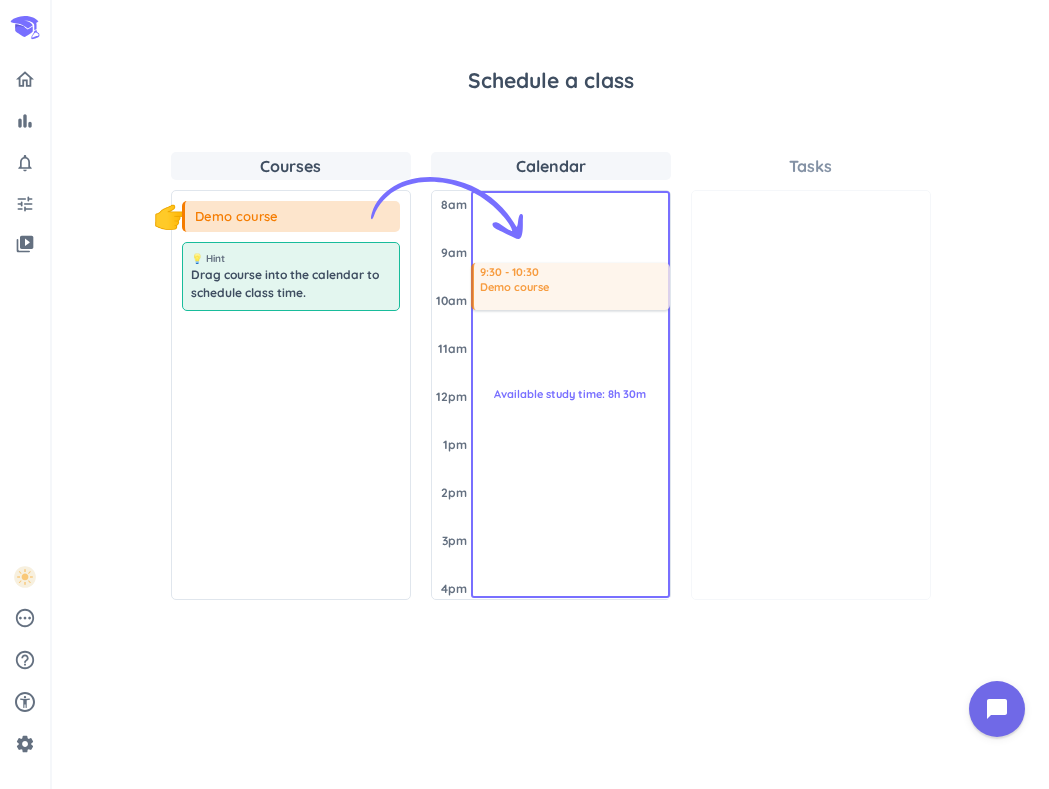 drag, startPoint x: 253, startPoint y: 218, endPoint x: 513, endPoint y: 262, distance: 263.6968 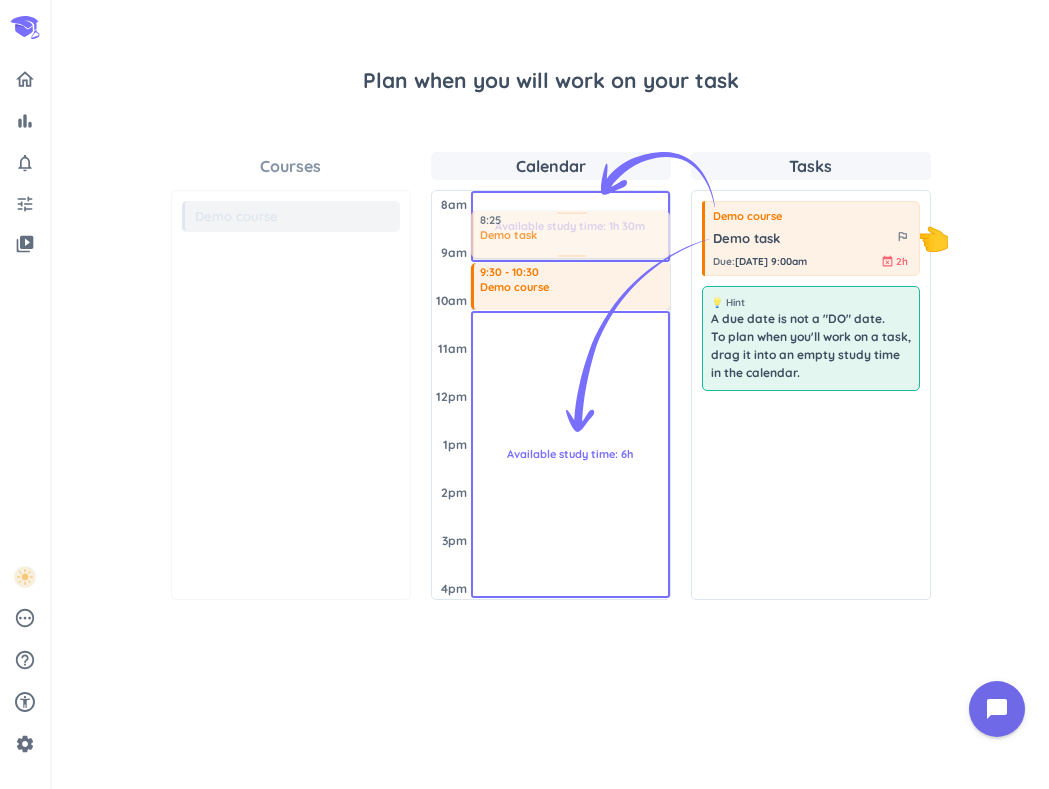 drag, startPoint x: 748, startPoint y: 241, endPoint x: 585, endPoint y: 211, distance: 165.73775 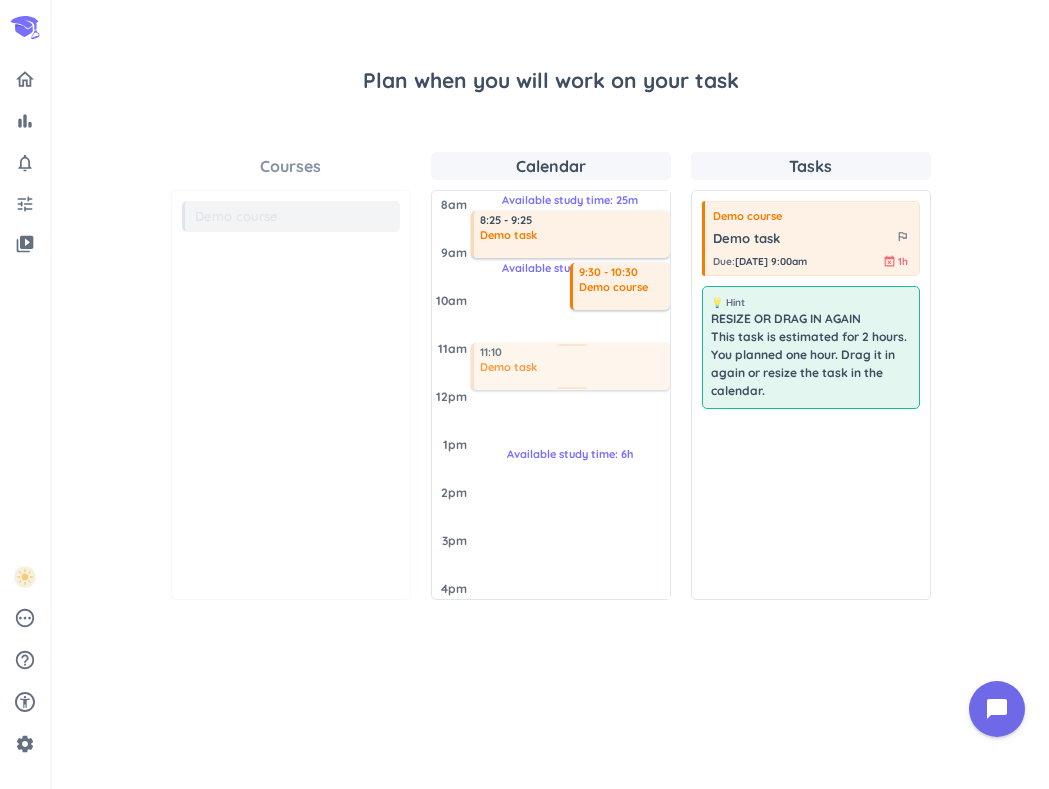 click on "Courses Demo course 💡 Hint RESIZE OR DRAG IN AGAIN
This task is estimated for 2 hours. You planned one hour. Drag it in again or resize the task in the calendar. Calendar [DATE] 8am 9am 10am 11am 12pm 1pm 2pm 3pm 4pm Available study time: 05m 9:30 - 10:30 Demo course Available study time: 25m 8:25 - 9:25 Demo task Available study time: 6h  11:10  Demo task Tasks Demo course Demo task outlined_flag Due :  [DATE] 9:00am event_busy 1h   💡 Hint RESIZE OR DRAG IN AGAIN
This task is estimated for 2 hours. You planned one hour. Drag it in again or resize the task in the calendar." at bounding box center [550, 376] 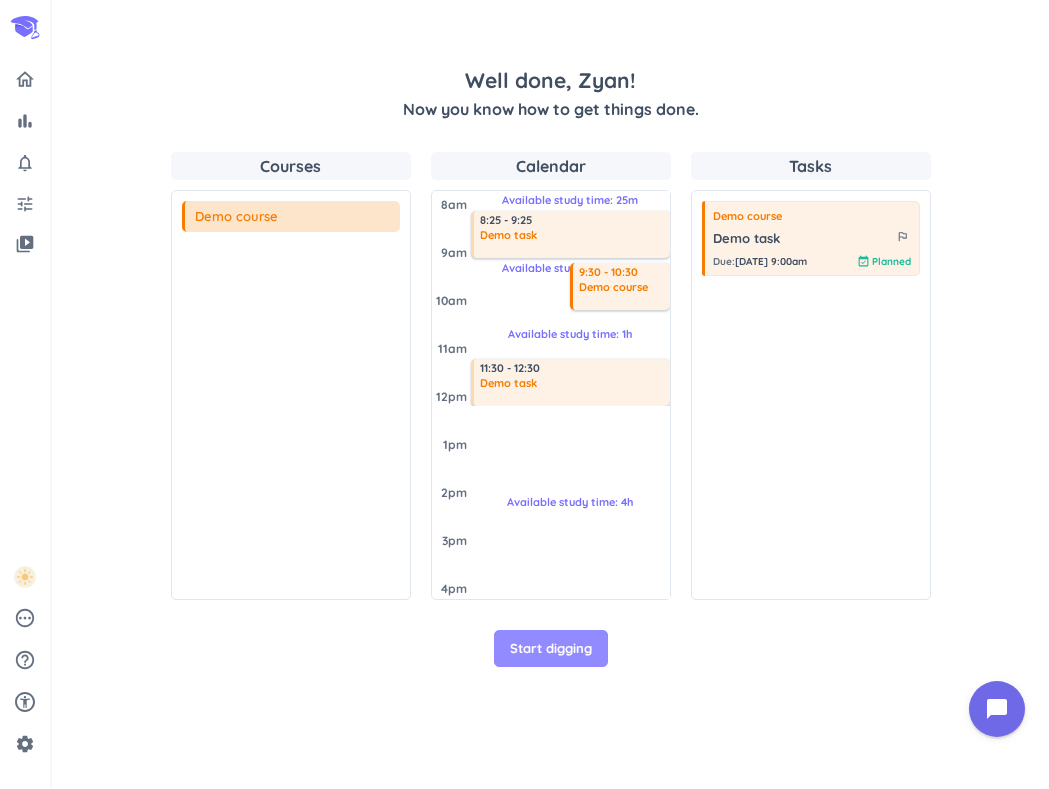 click on "Start digging" at bounding box center [551, 649] 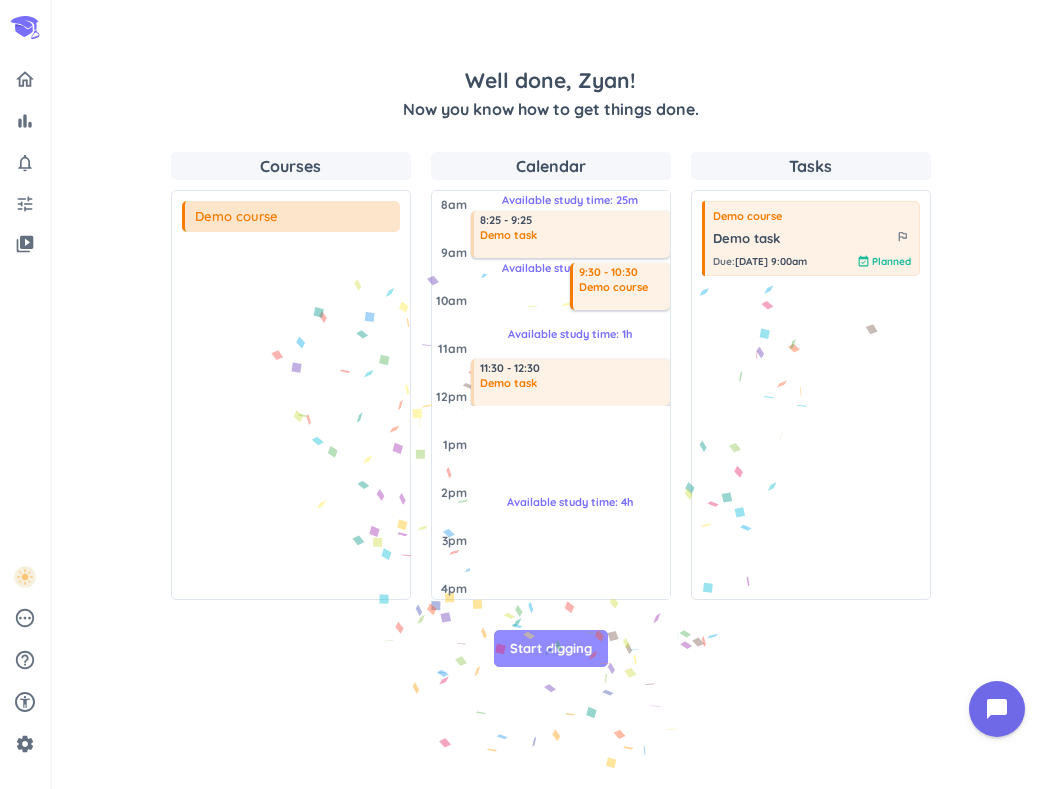 click on "Start digging" at bounding box center [551, 649] 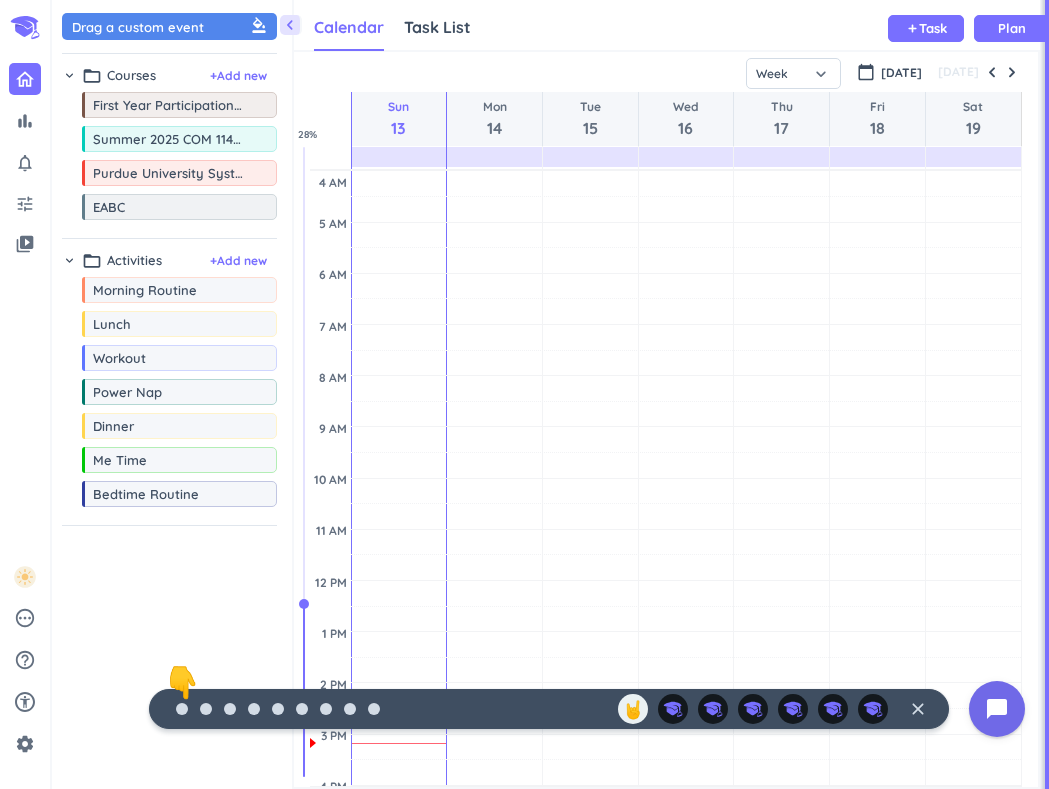 scroll, scrollTop: 1, scrollLeft: 1, axis: both 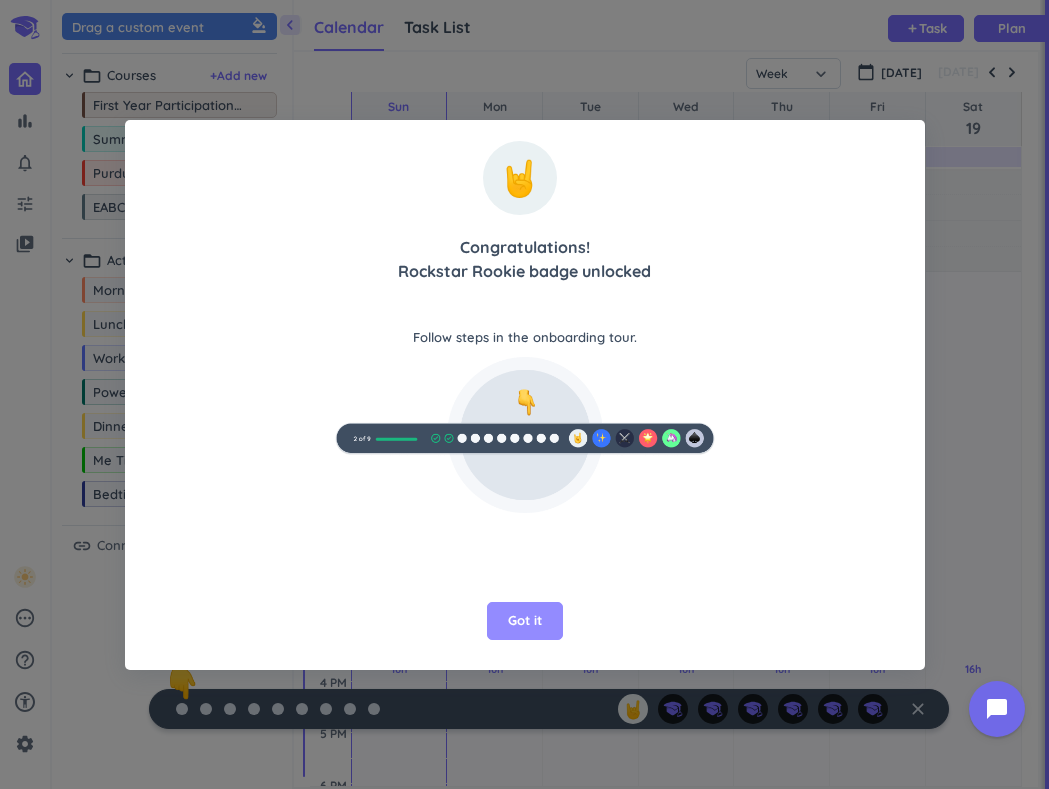 click on "Got it" at bounding box center (525, 621) 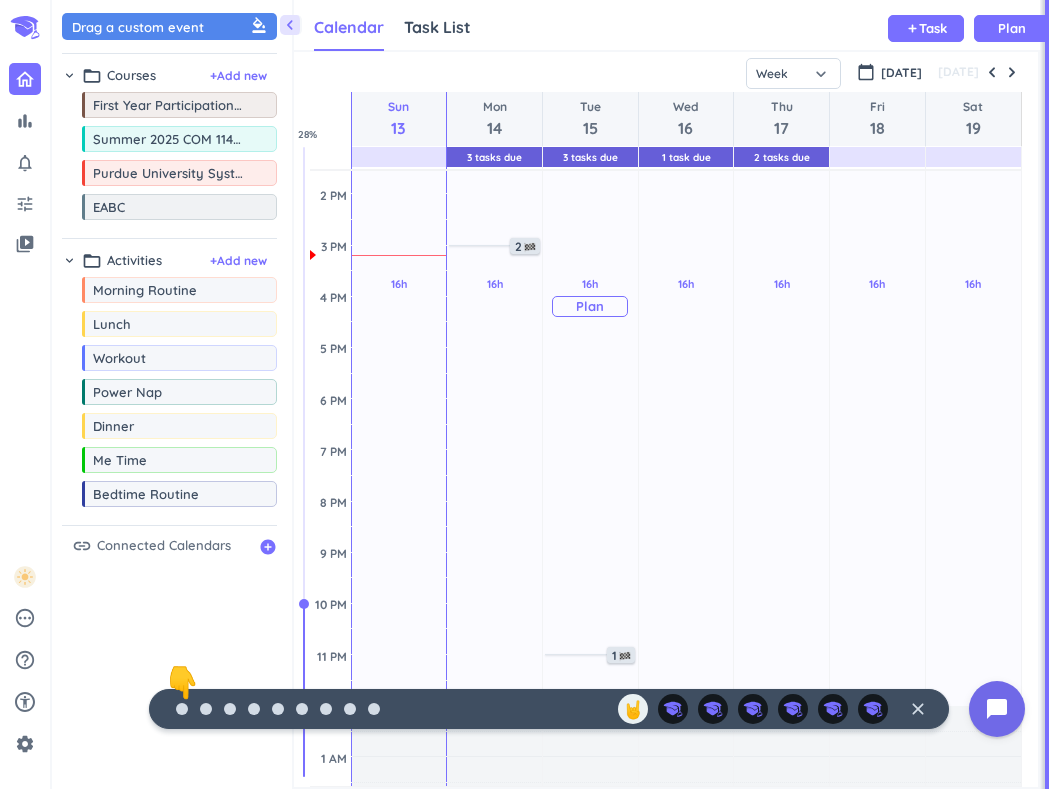 scroll, scrollTop: 478, scrollLeft: 0, axis: vertical 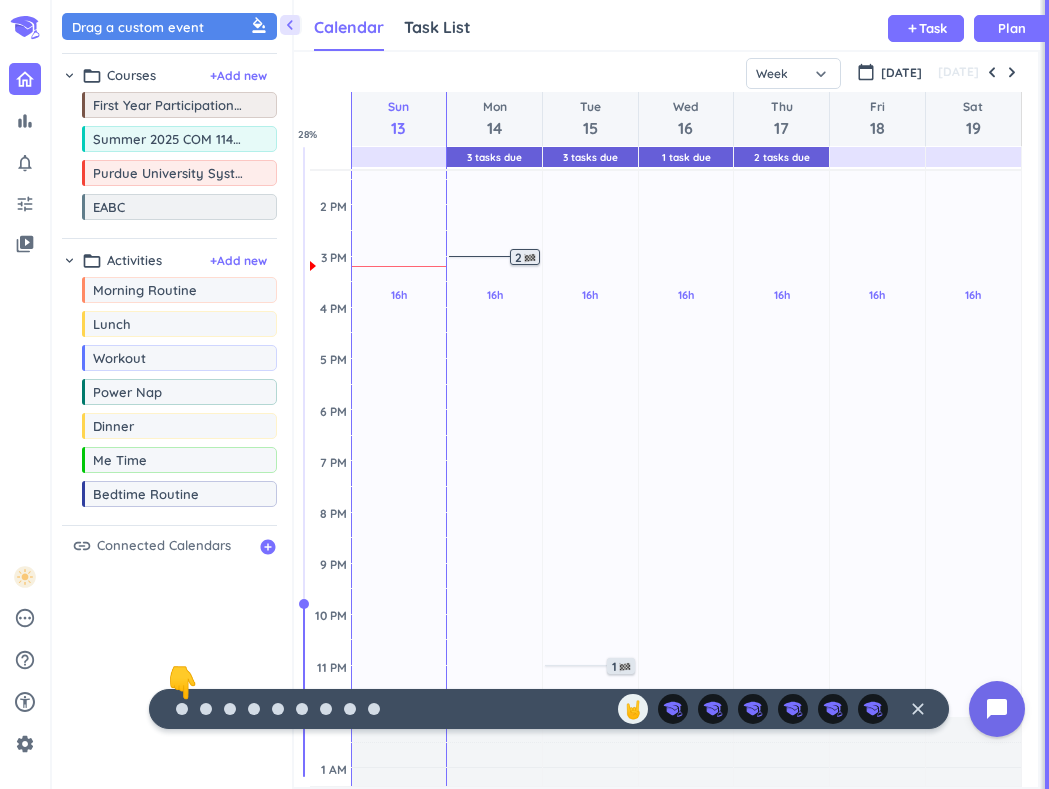 click at bounding box center [530, 258] 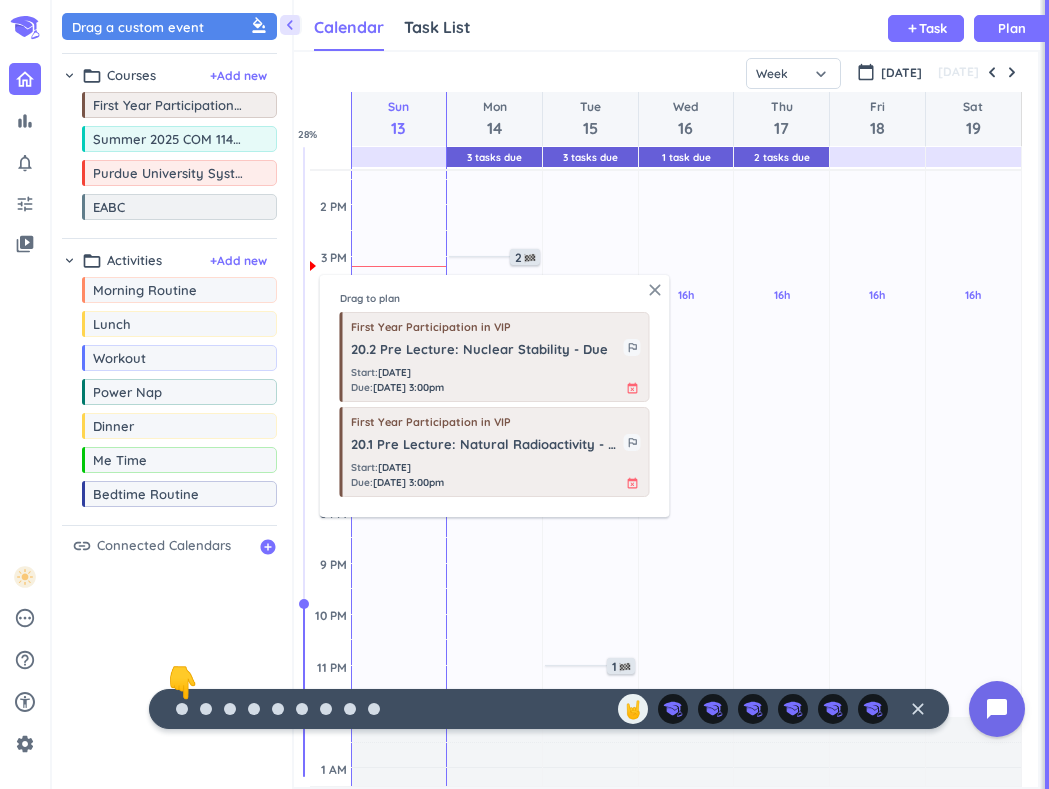 click on "close" at bounding box center [655, 290] 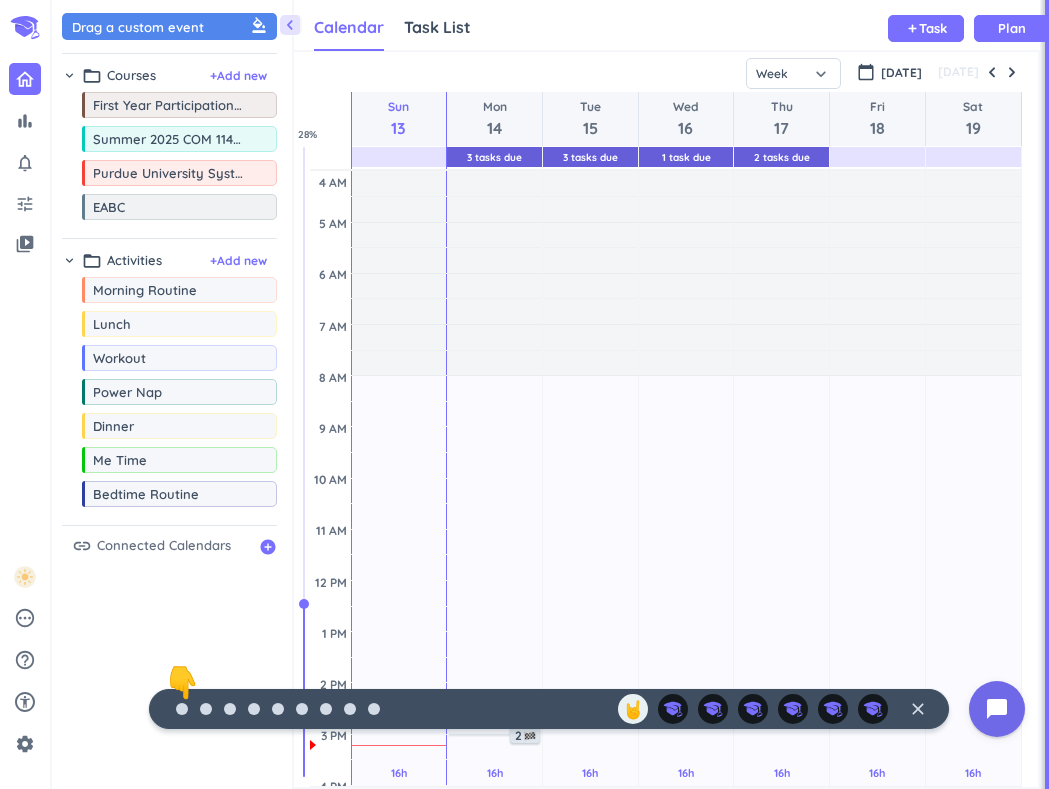 scroll, scrollTop: 0, scrollLeft: 0, axis: both 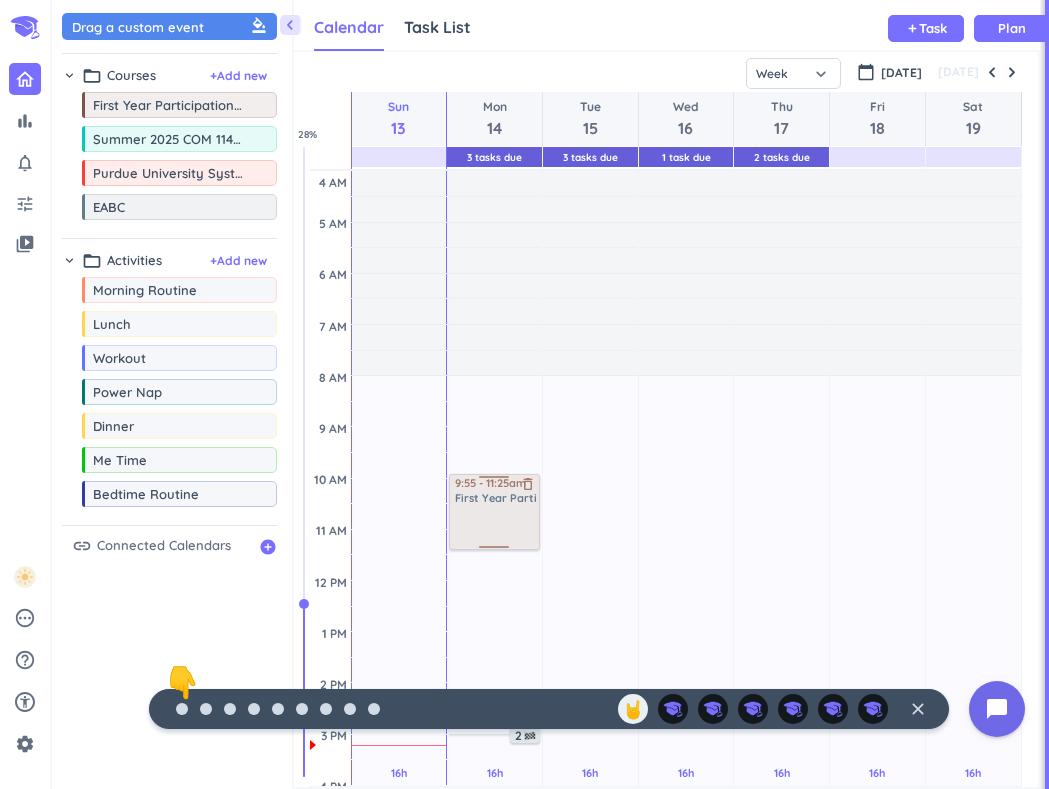 drag, startPoint x: 171, startPoint y: 117, endPoint x: 503, endPoint y: 477, distance: 489.7183 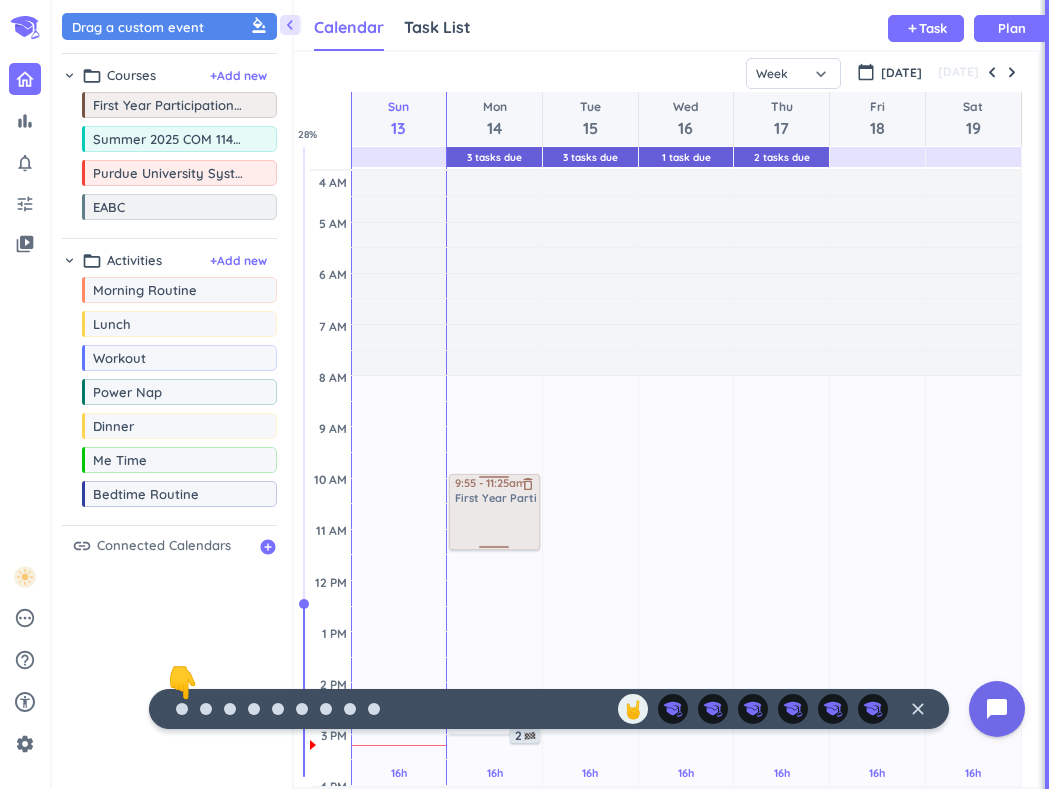 click on "chevron_left Drag a custom event format_color_fill chevron_right folder_open Courses   +  Add new drag_indicator First Year Participation in VIP more_horiz drag_indicator Summer 2025 COM 11400-349 LEC more_horiz drag_indicator Purdue University System more_horiz drag_indicator EABC more_horiz chevron_right folder_open Activities   +  Add new drag_indicator Morning Routine more_horiz drag_indicator Lunch more_horiz drag_indicator Workout more_horiz drag_indicator Power Nap more_horiz drag_indicator Dinner more_horiz drag_indicator Me Time more_horiz drag_indicator Bedtime Routine more_horiz link Connected Calendars add_circle Calendar Task List Calendar keyboard_arrow_down add Task Plan 3   Tasks   Due 3   Tasks   Due 1   Task   Due 2   Tasks   Due SHOVEL [DATE] - [DATE] Week Month Next 7 days keyboard_arrow_down Week keyboard_arrow_down calendar_today [DATE] [DATE] Sun 13 Mon 14 Tue 15 Wed 16 Thu 17 Fri 18 Sat 19 4 AM 5 AM 6 AM 7 AM 8 AM 9 AM 10 AM 11 AM 12 PM 1 PM 2 PM 3 PM 4 PM 5 PM 6 PM 7 PM 8 PM 2" at bounding box center [550, 394] 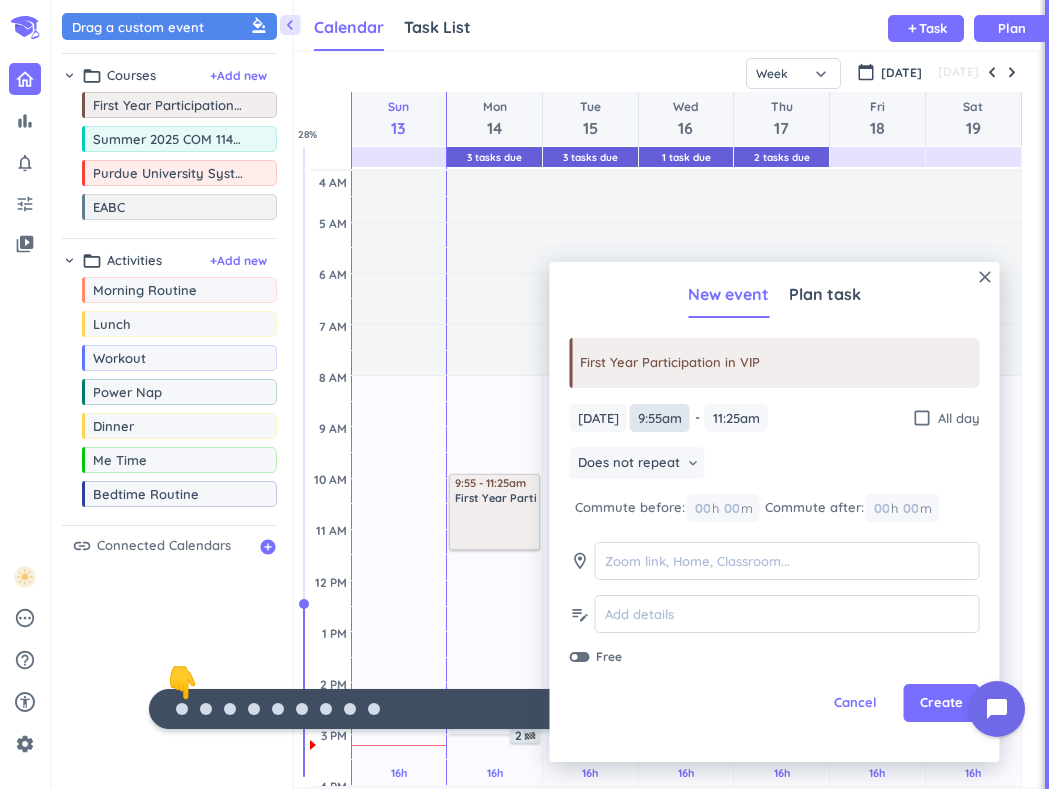 click on "9:55am" at bounding box center (660, 418) 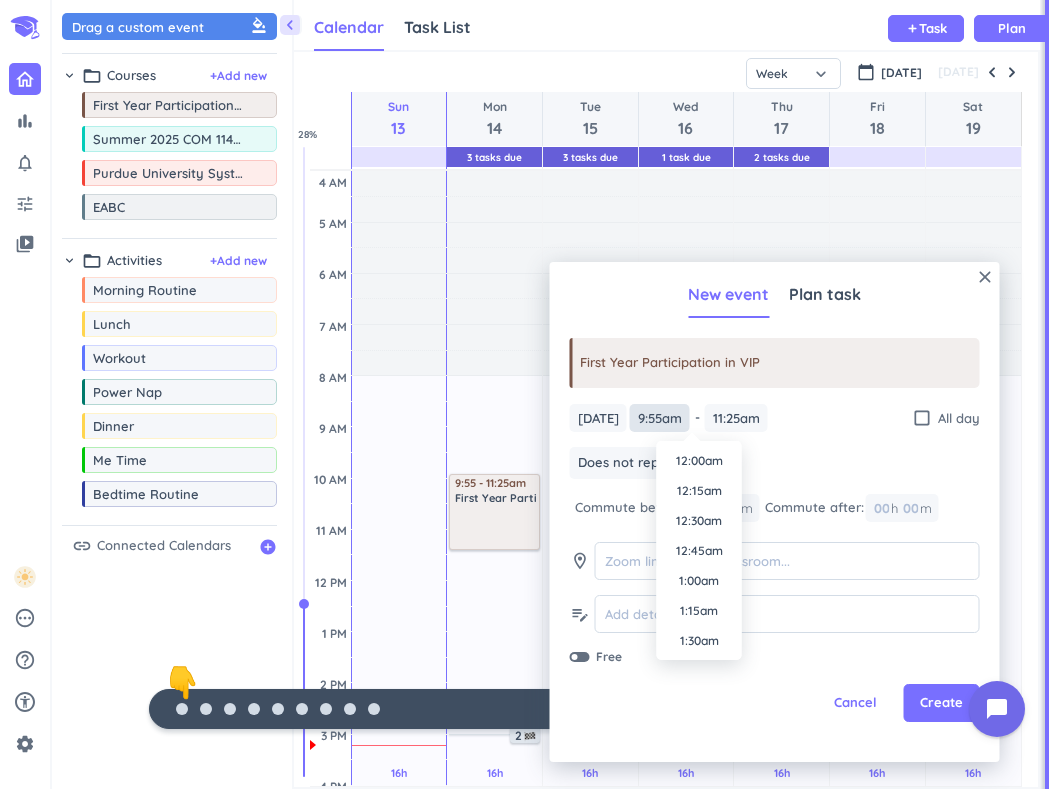scroll, scrollTop: 1080, scrollLeft: 0, axis: vertical 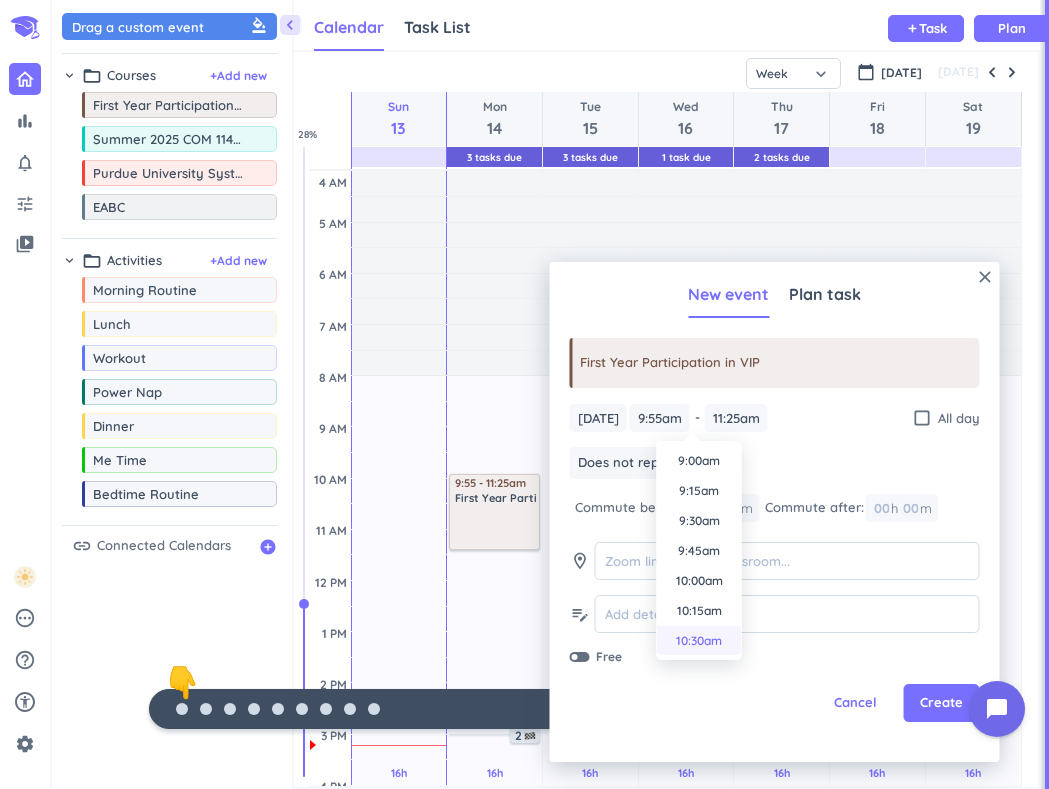 click on "10:30am" at bounding box center (699, 641) 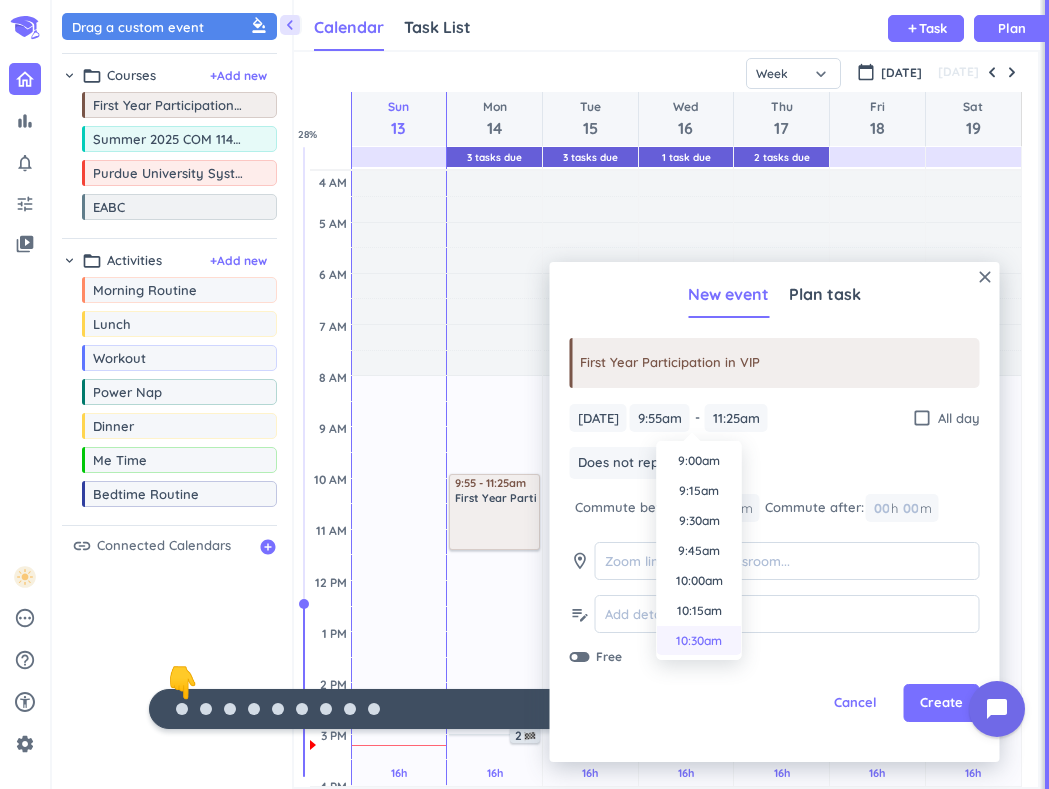 type on "10:30am" 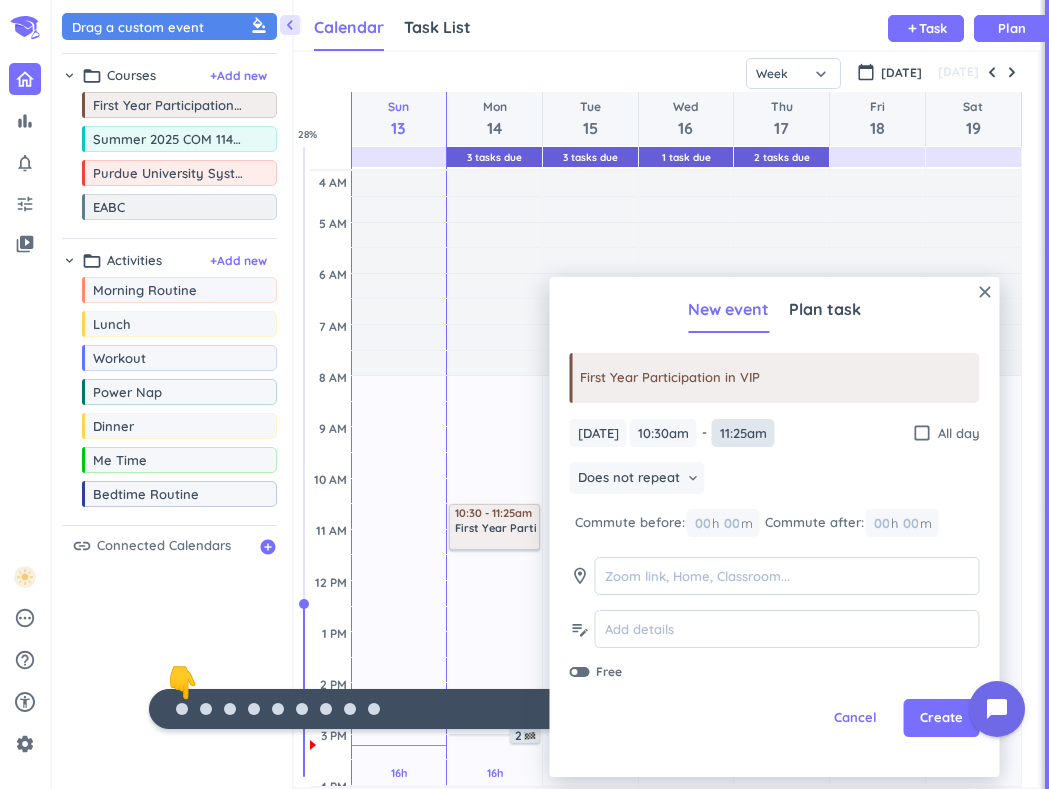 click on "11:25am" at bounding box center [743, 433] 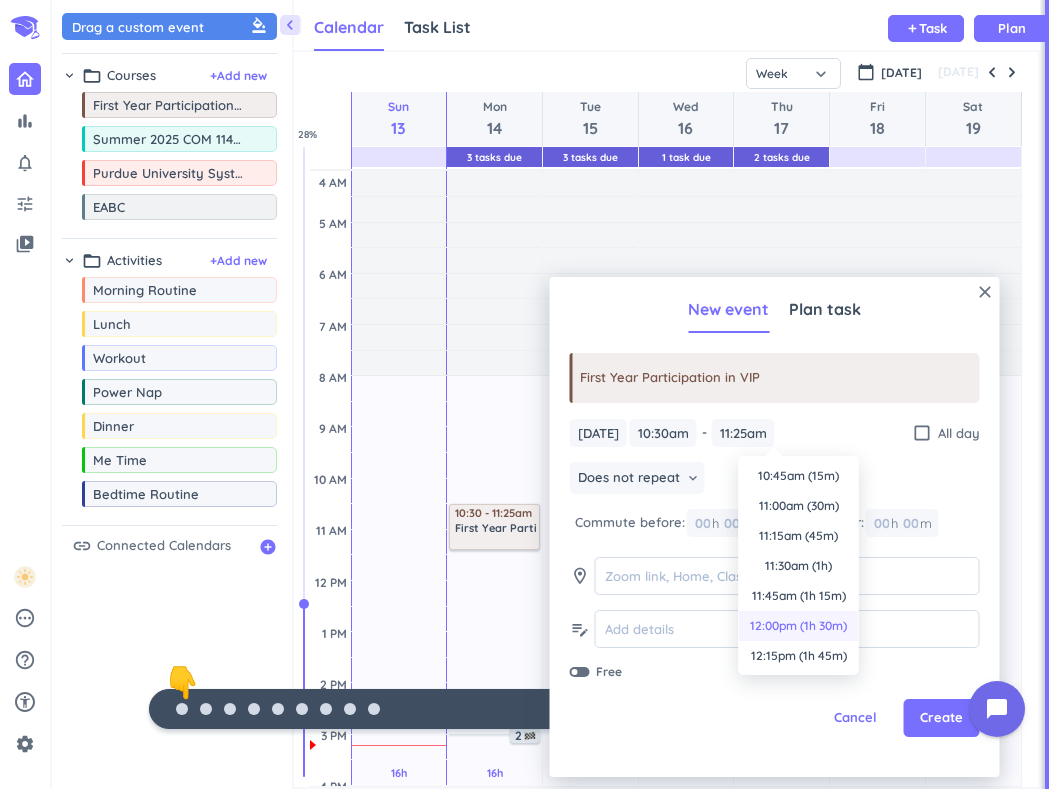 click on "12:00pm (1h 30m)" at bounding box center (799, 626) 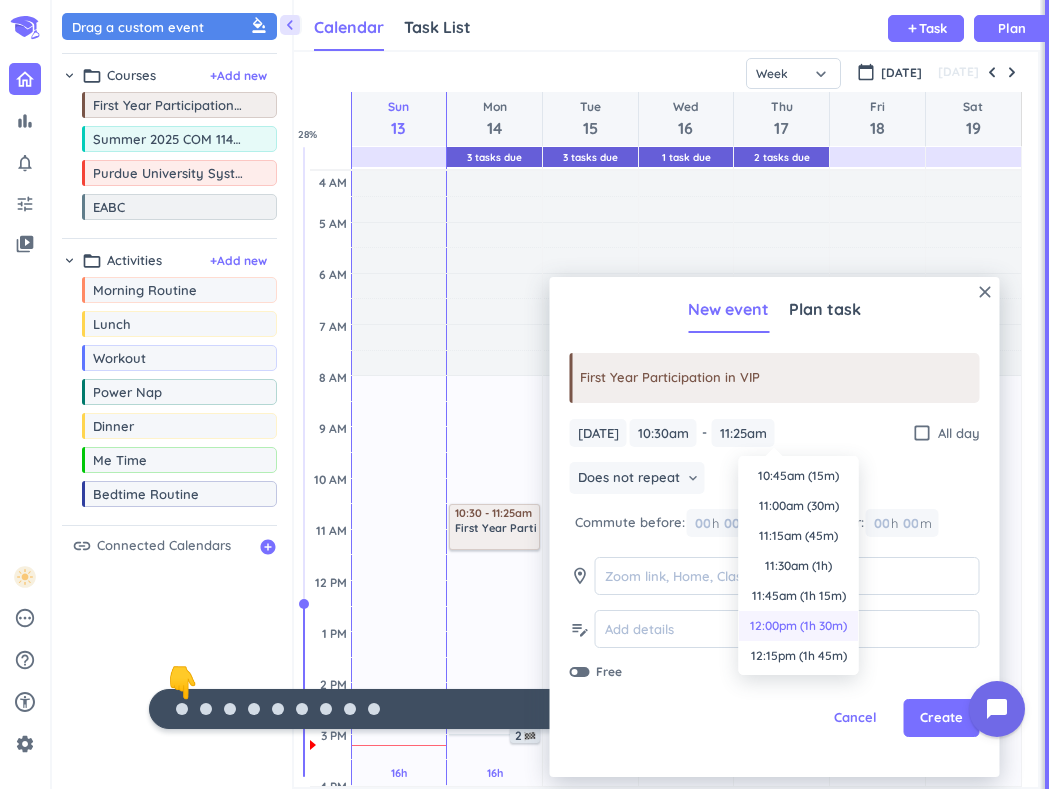 type on "12:00pm" 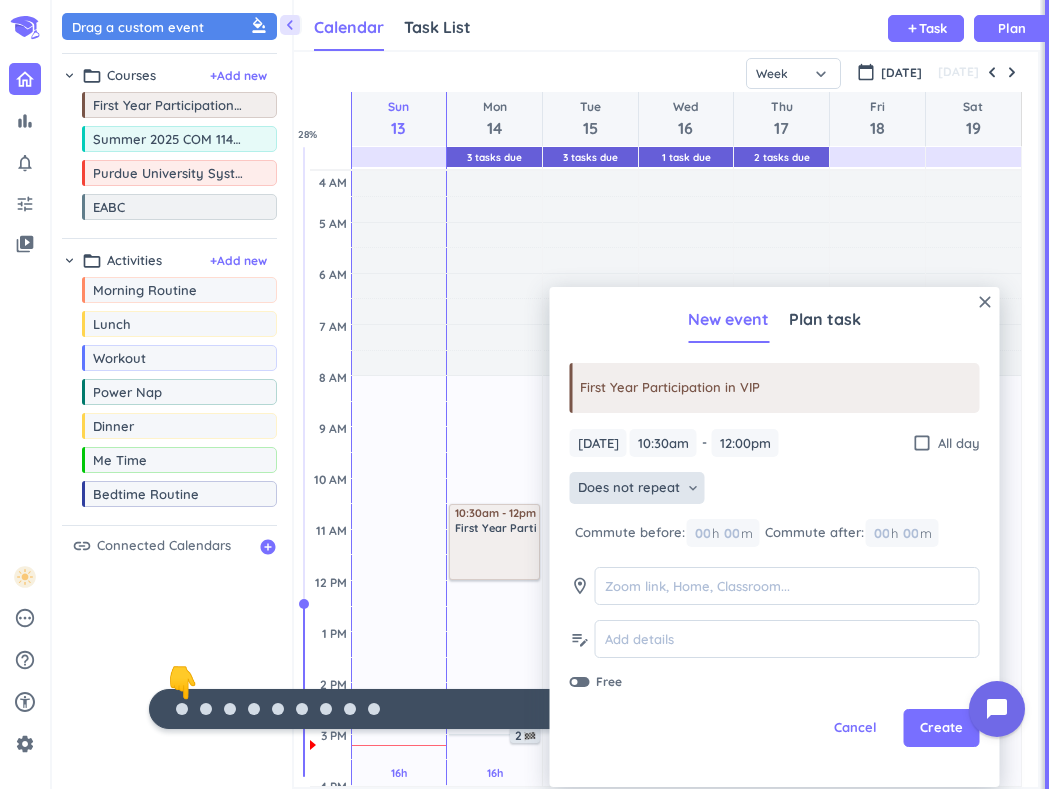 click on "keyboard_arrow_down" at bounding box center (693, 488) 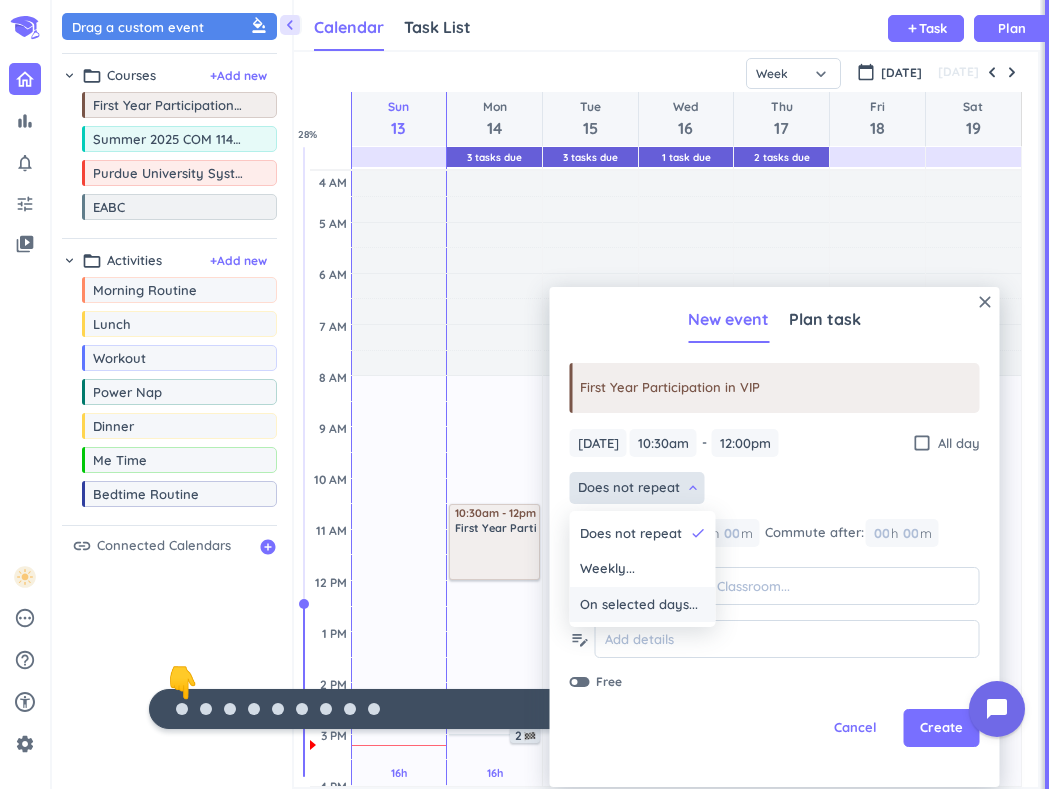 click on "On selected days..." at bounding box center (639, 605) 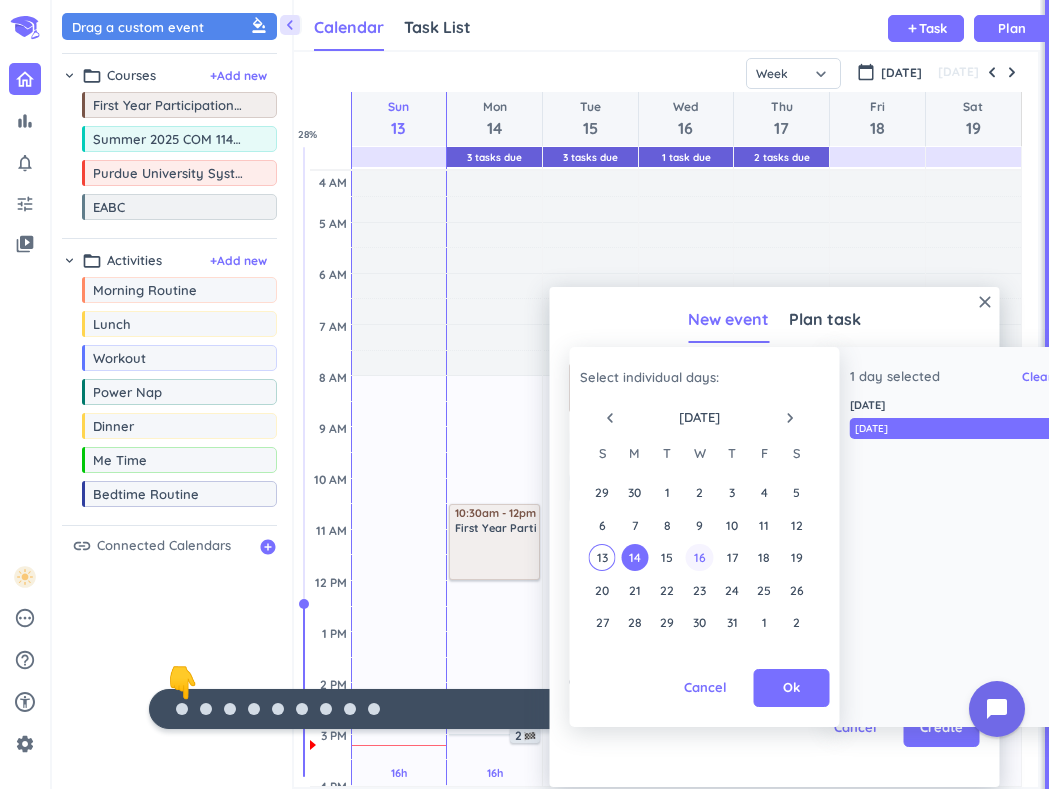 click on "16" at bounding box center [699, 557] 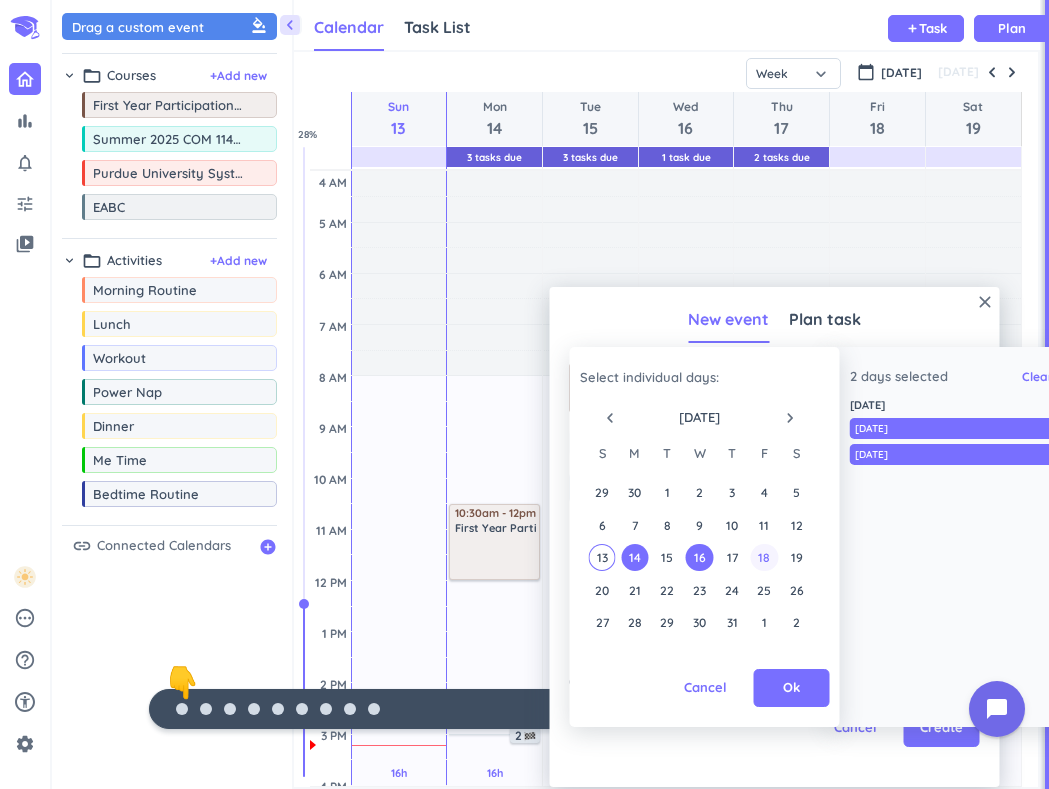click on "18" at bounding box center [764, 557] 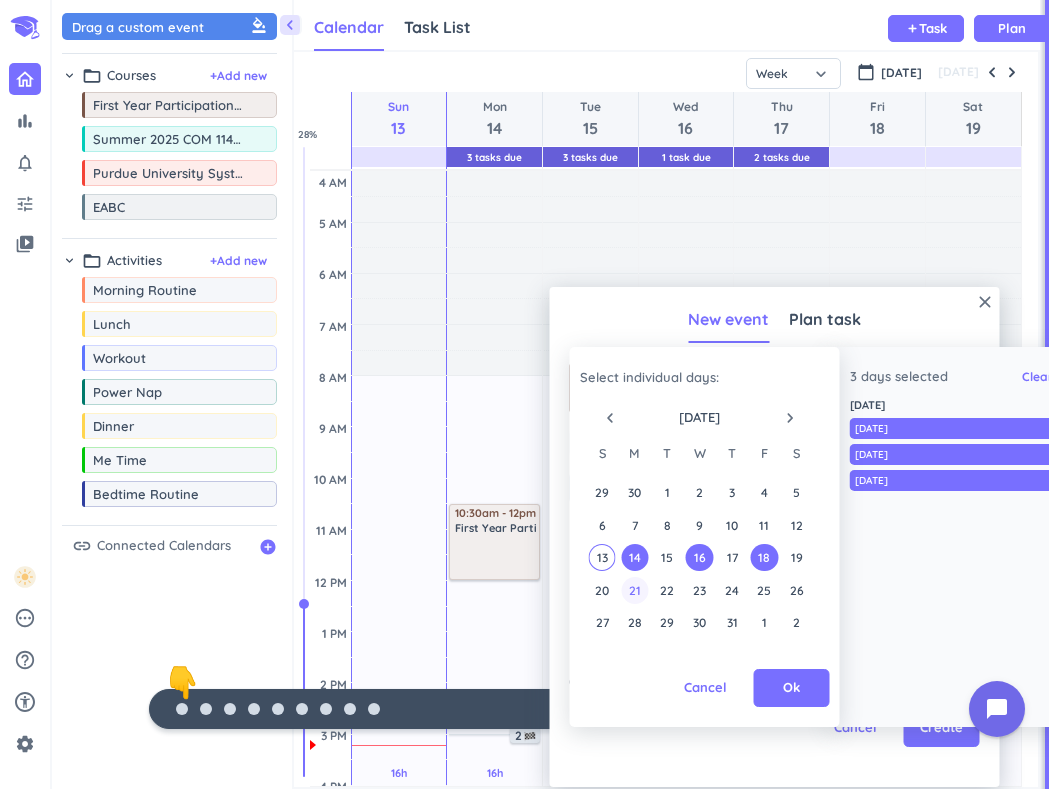 click on "21" at bounding box center (634, 590) 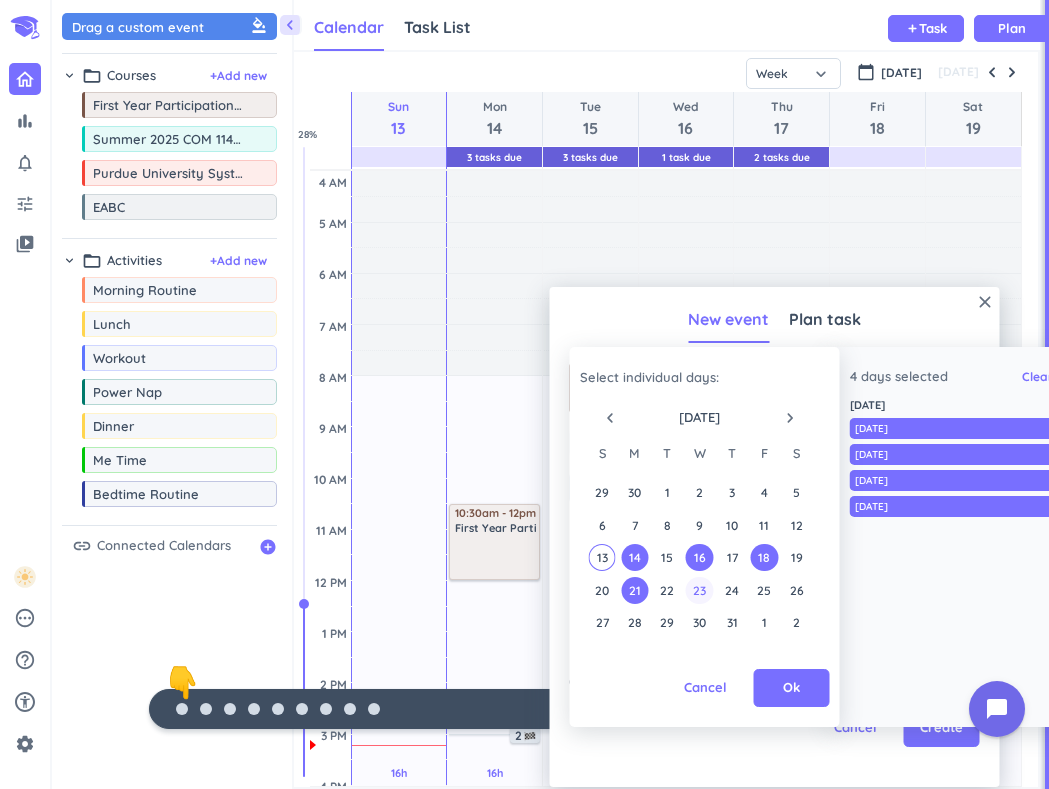 click on "23" at bounding box center (699, 590) 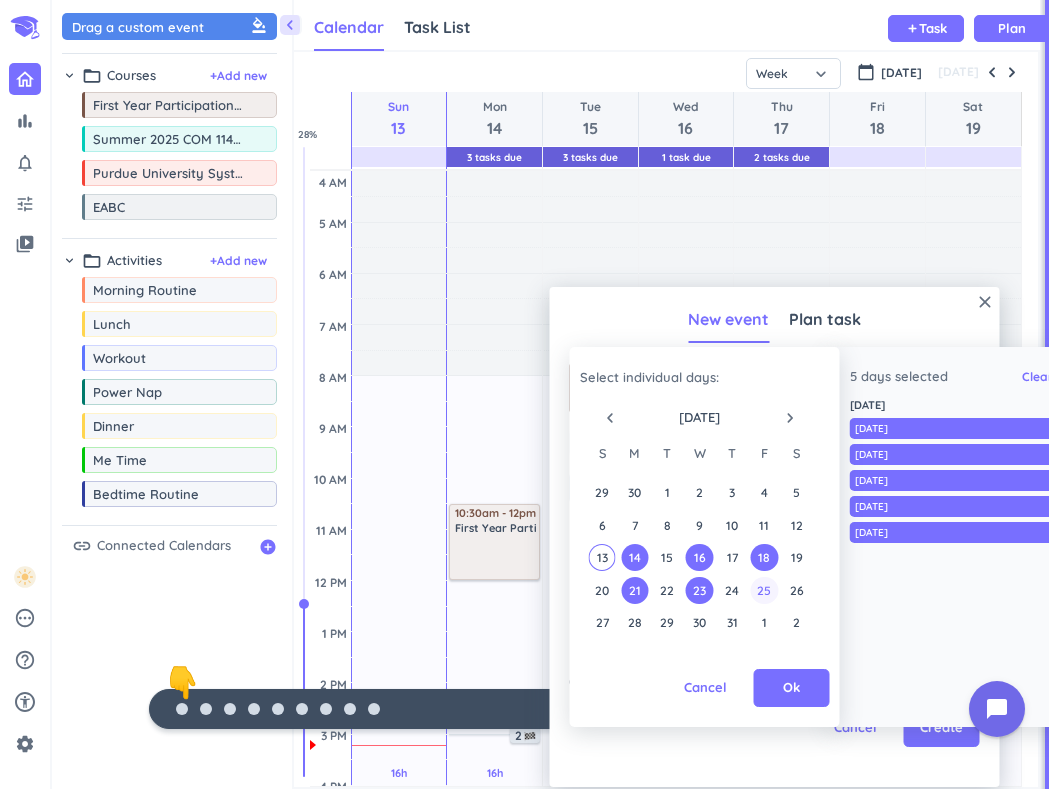 click on "25" at bounding box center (764, 590) 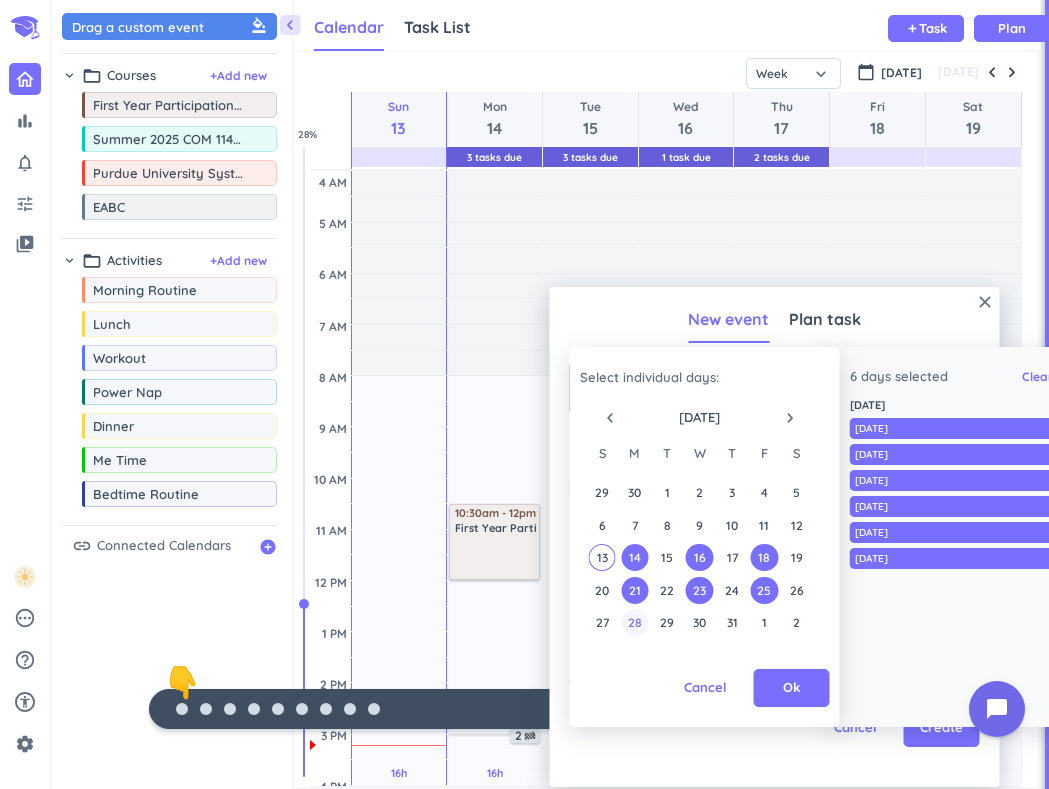 click on "28" at bounding box center (634, 622) 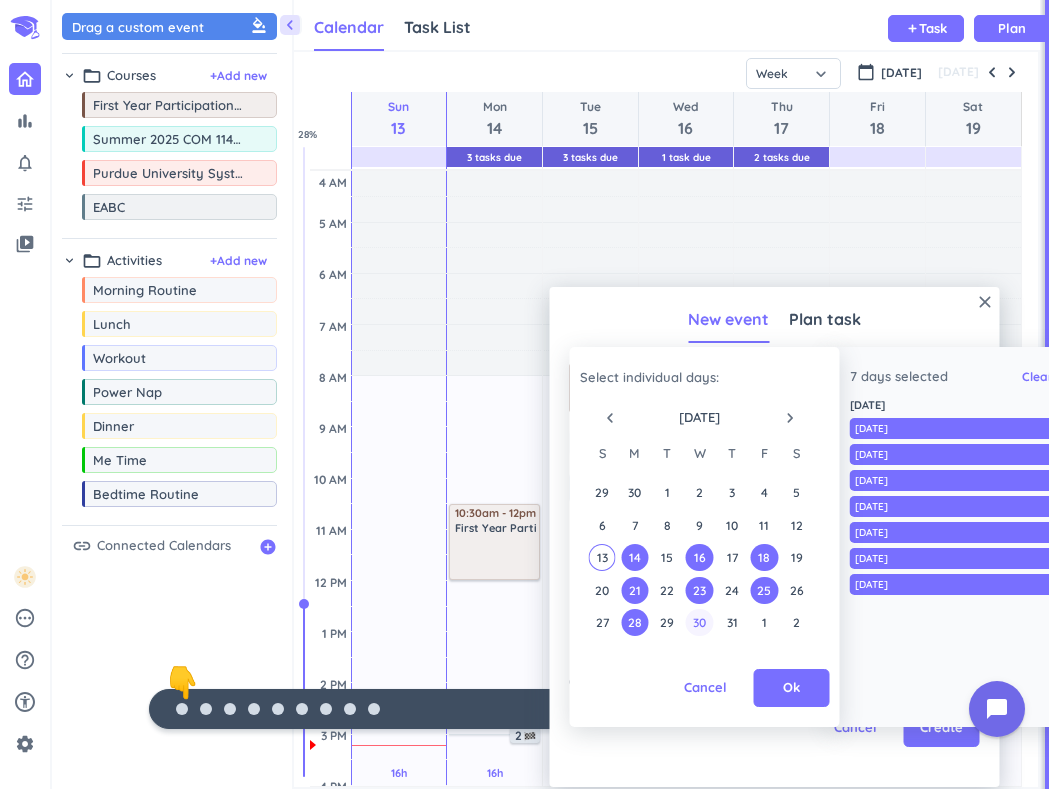 click on "30" at bounding box center [699, 622] 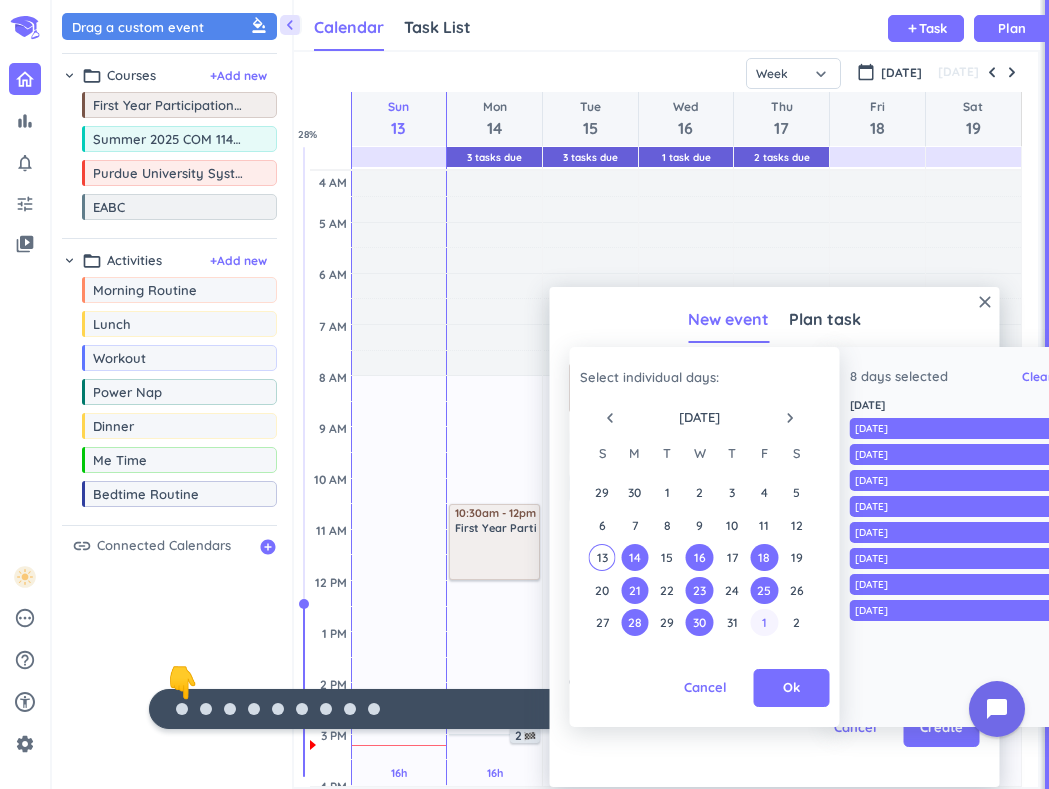 click on "1" at bounding box center [764, 622] 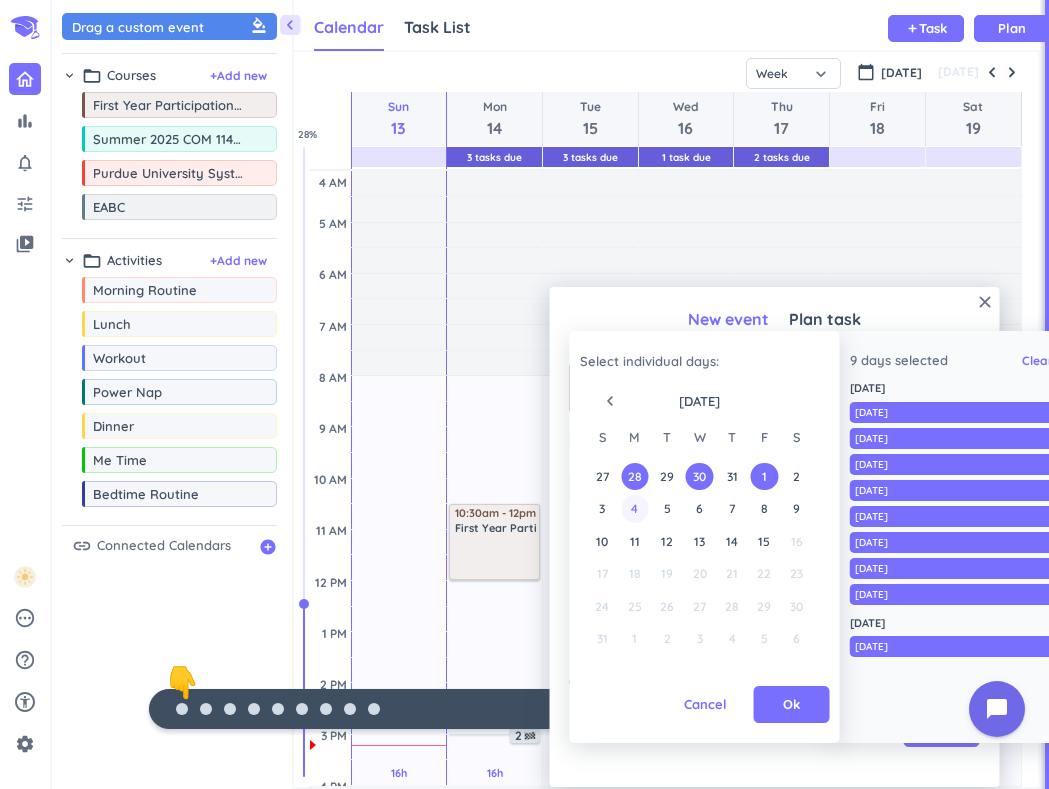 click on "4" at bounding box center (634, 508) 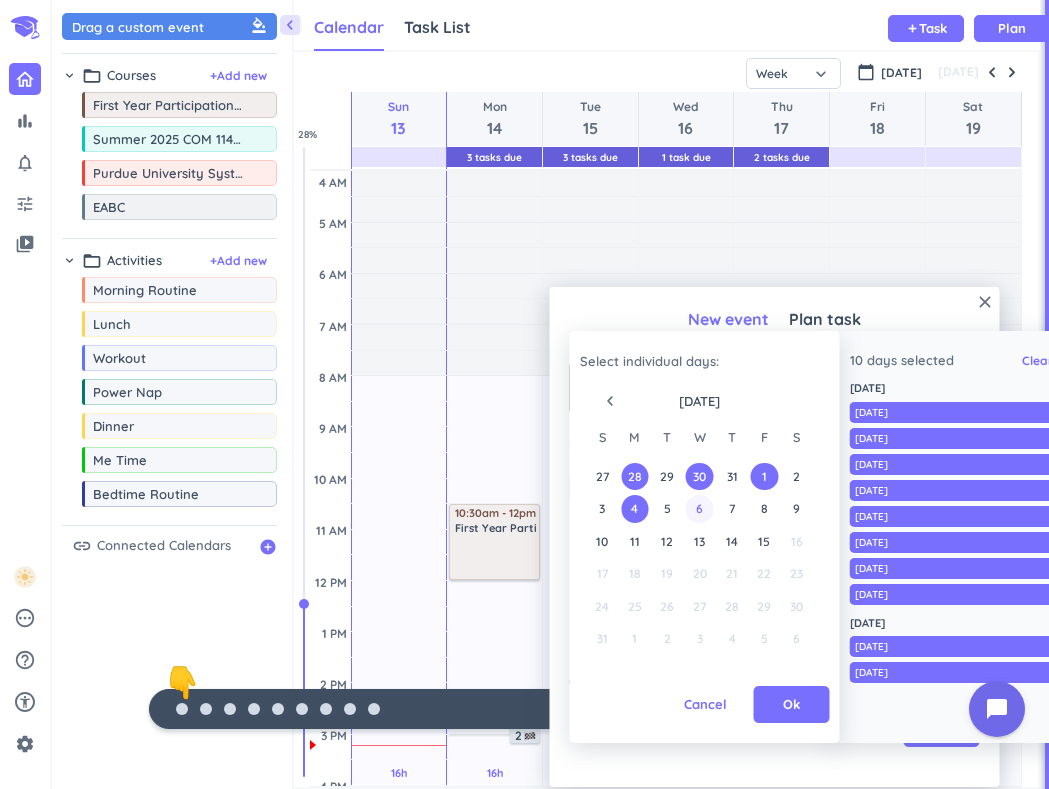 click on "6" at bounding box center [699, 508] 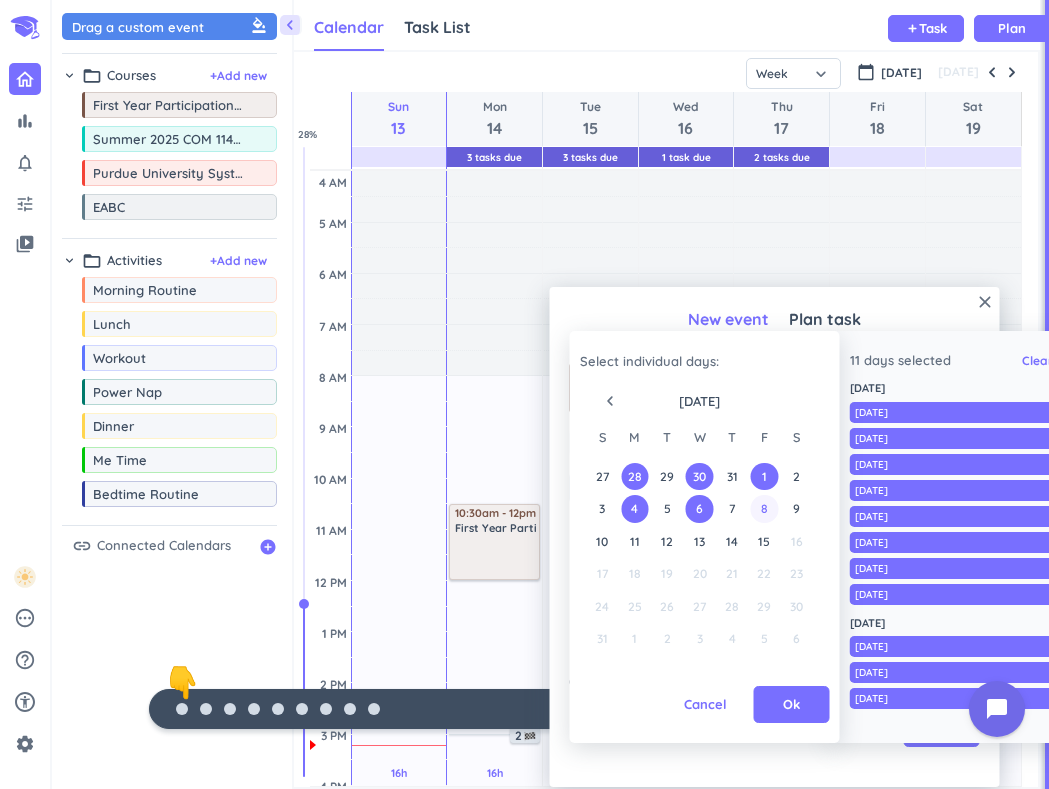 click on "8" at bounding box center [764, 508] 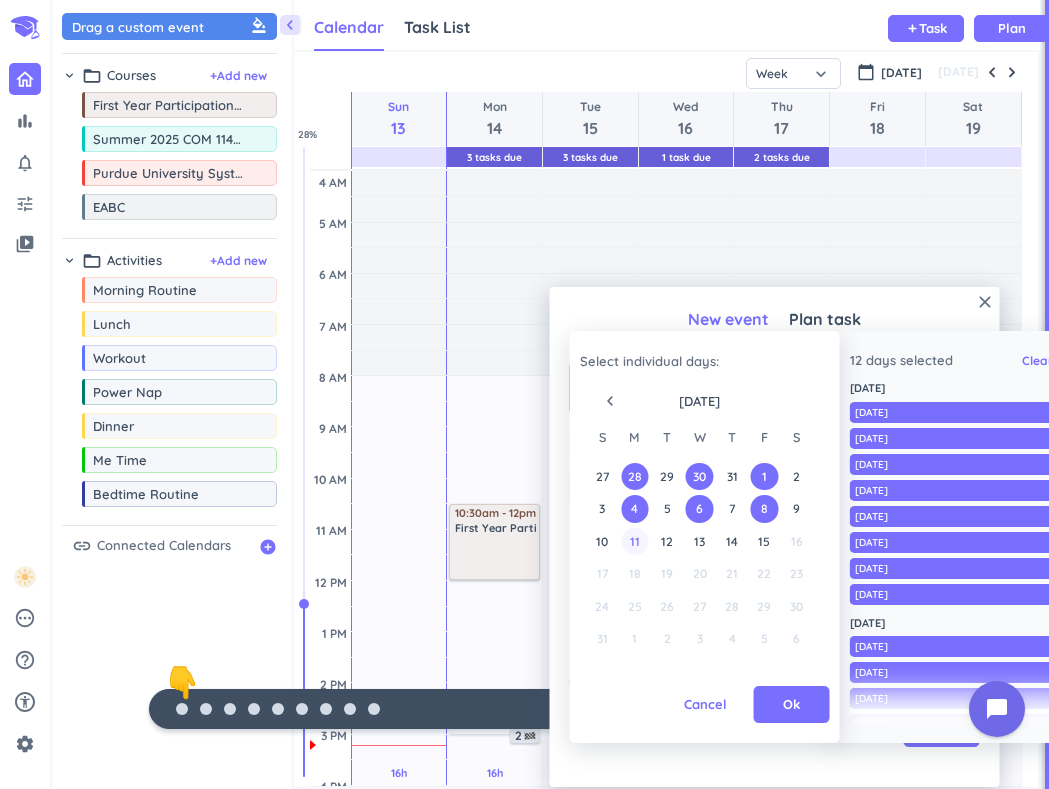 click on "11" at bounding box center [634, 541] 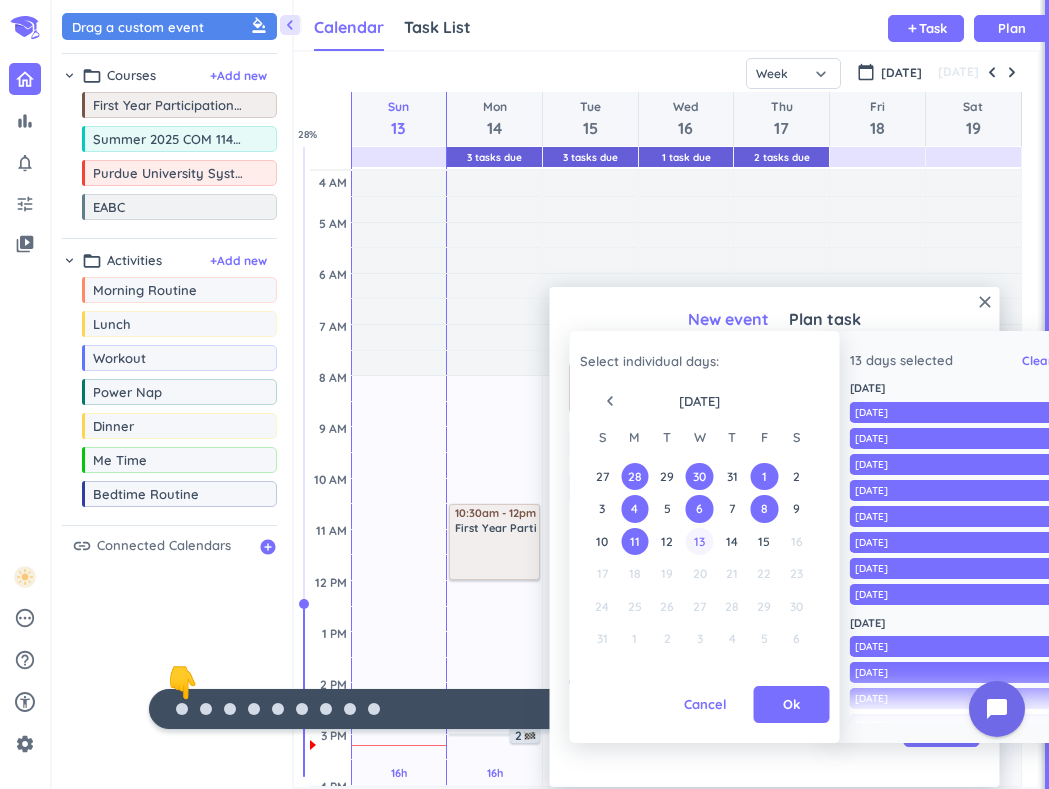 click on "13" at bounding box center (699, 541) 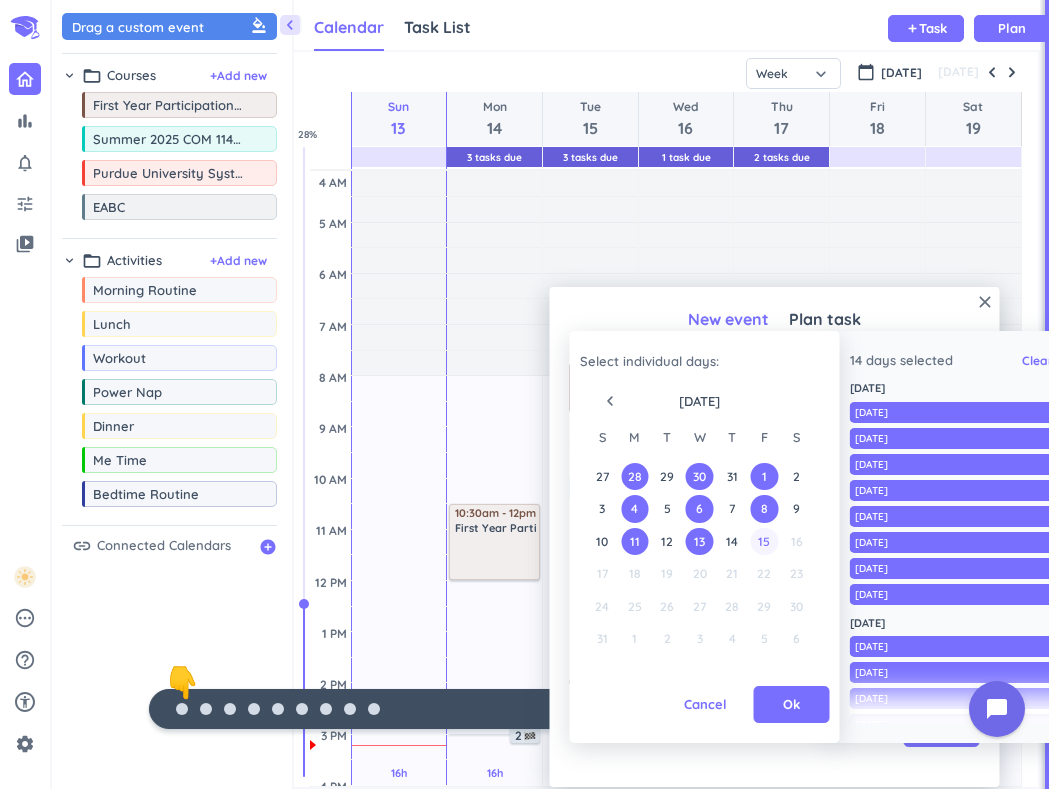 click on "15" at bounding box center [764, 541] 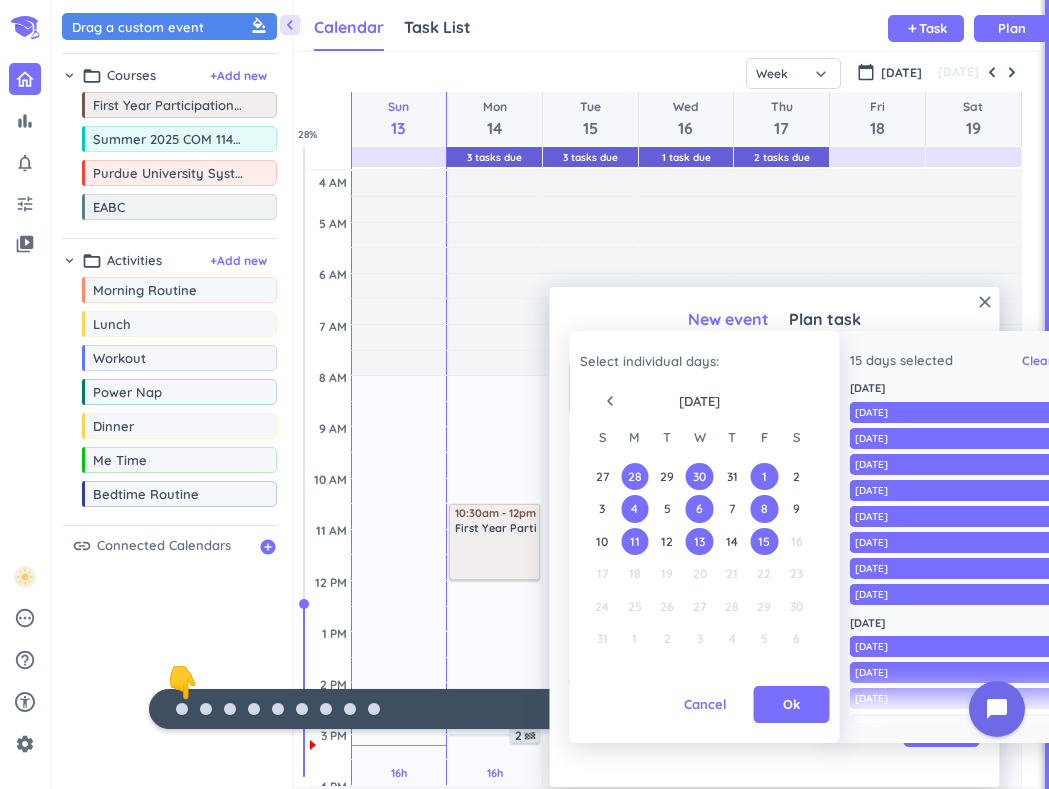 click on "navigate_before" at bounding box center [610, 401] 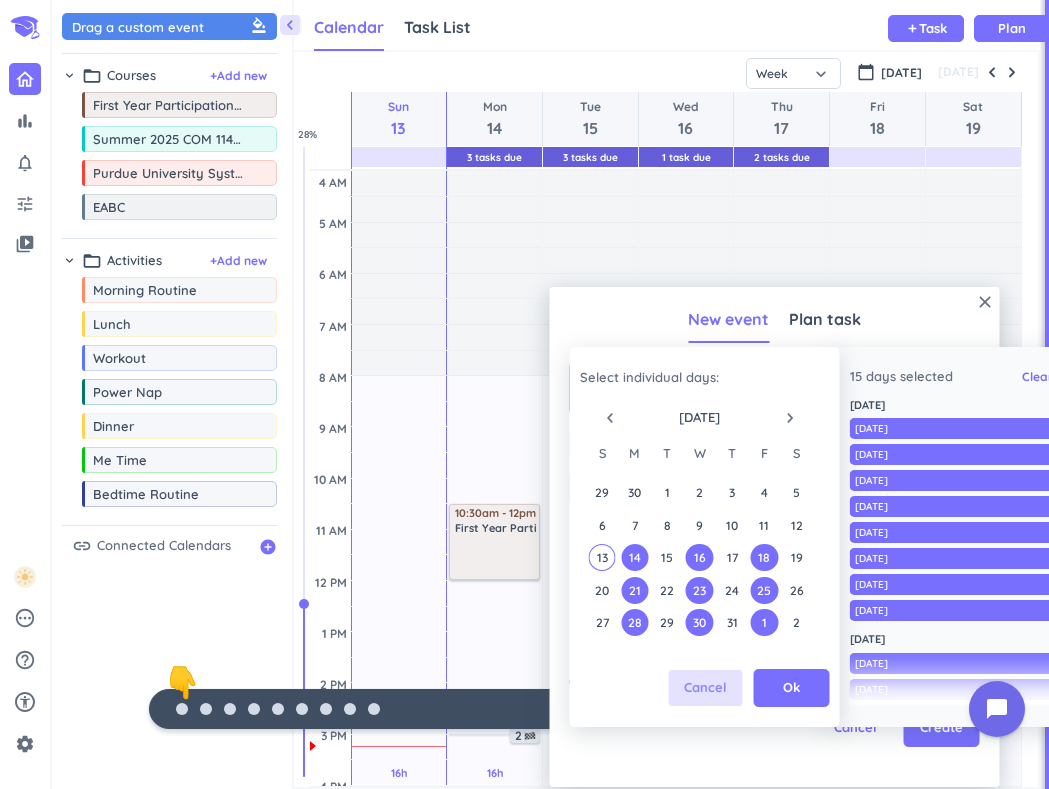 click on "Cancel" at bounding box center [705, 688] 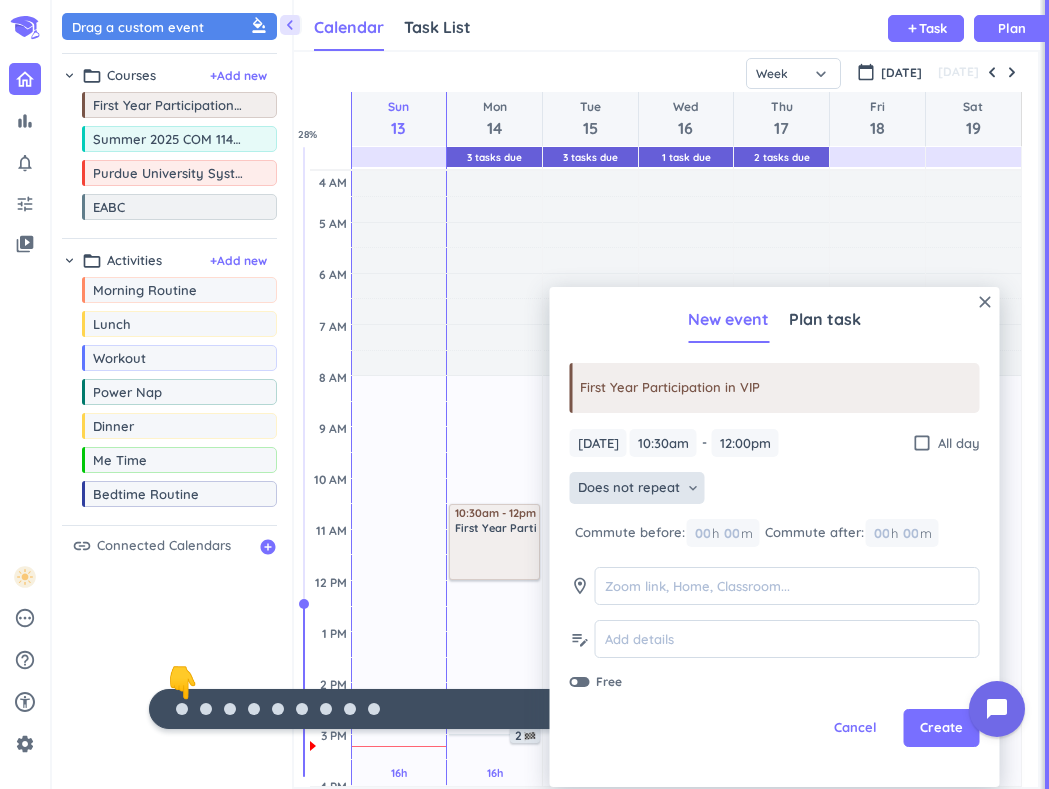 click on "Does not repeat keyboard_arrow_down" at bounding box center (637, 488) 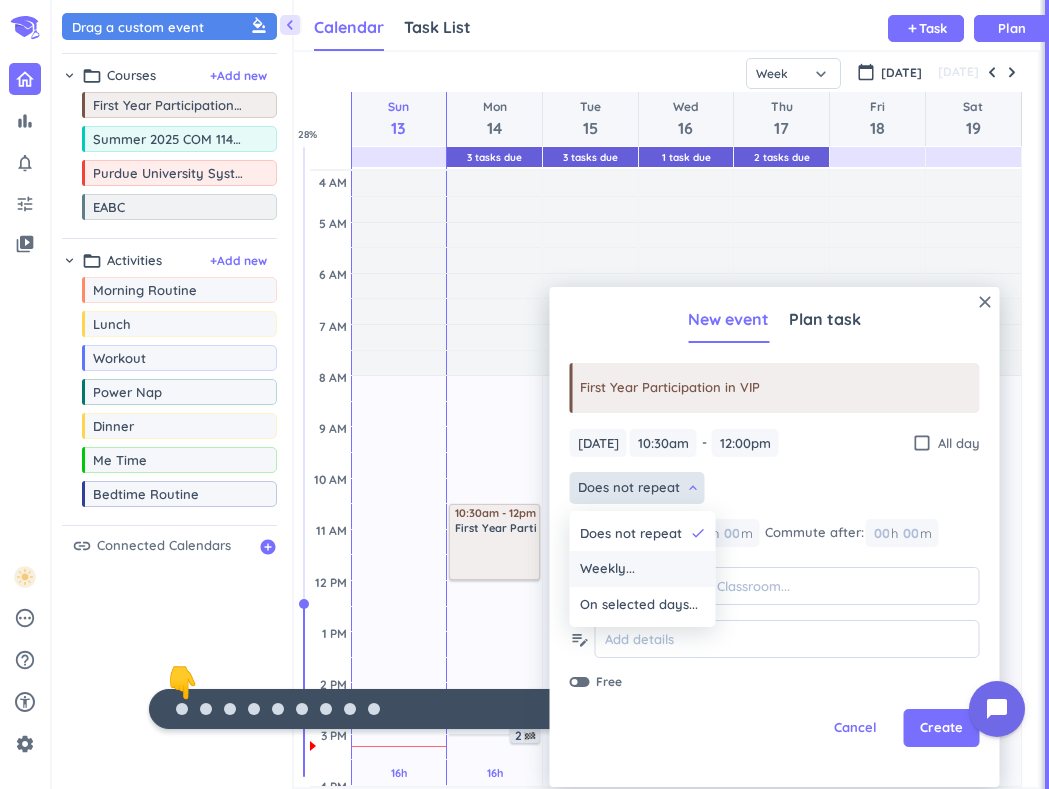 click on "Weekly..." at bounding box center (607, 569) 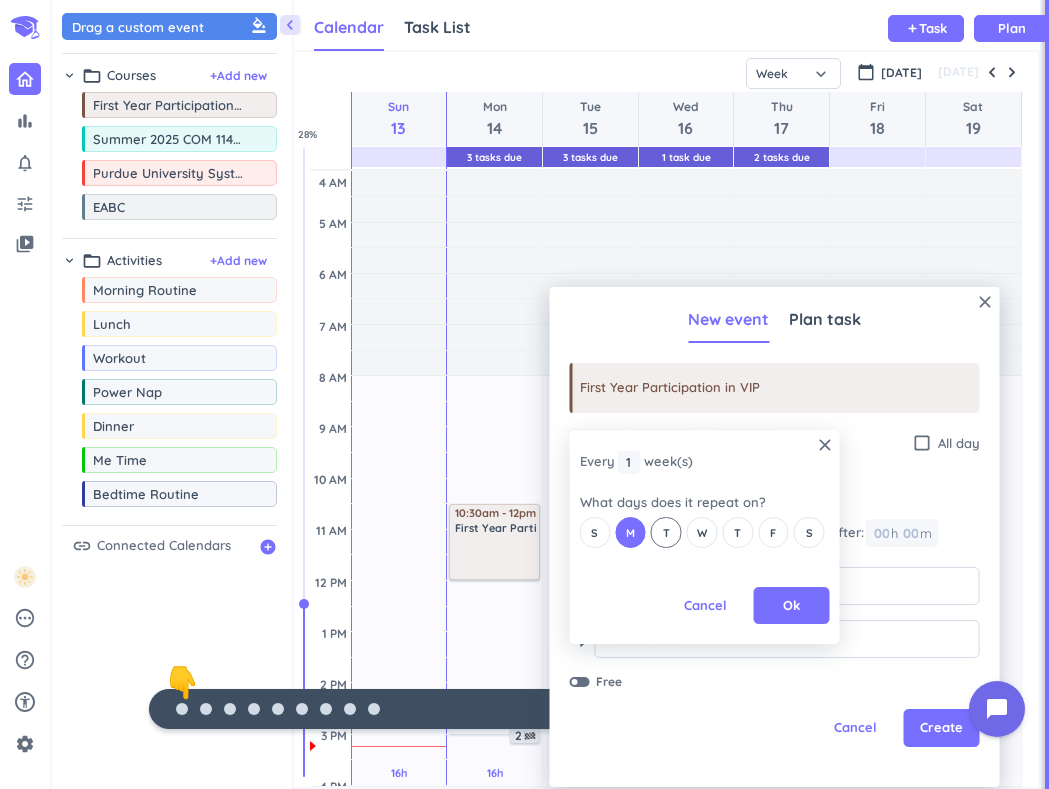 click on "T" at bounding box center [666, 532] 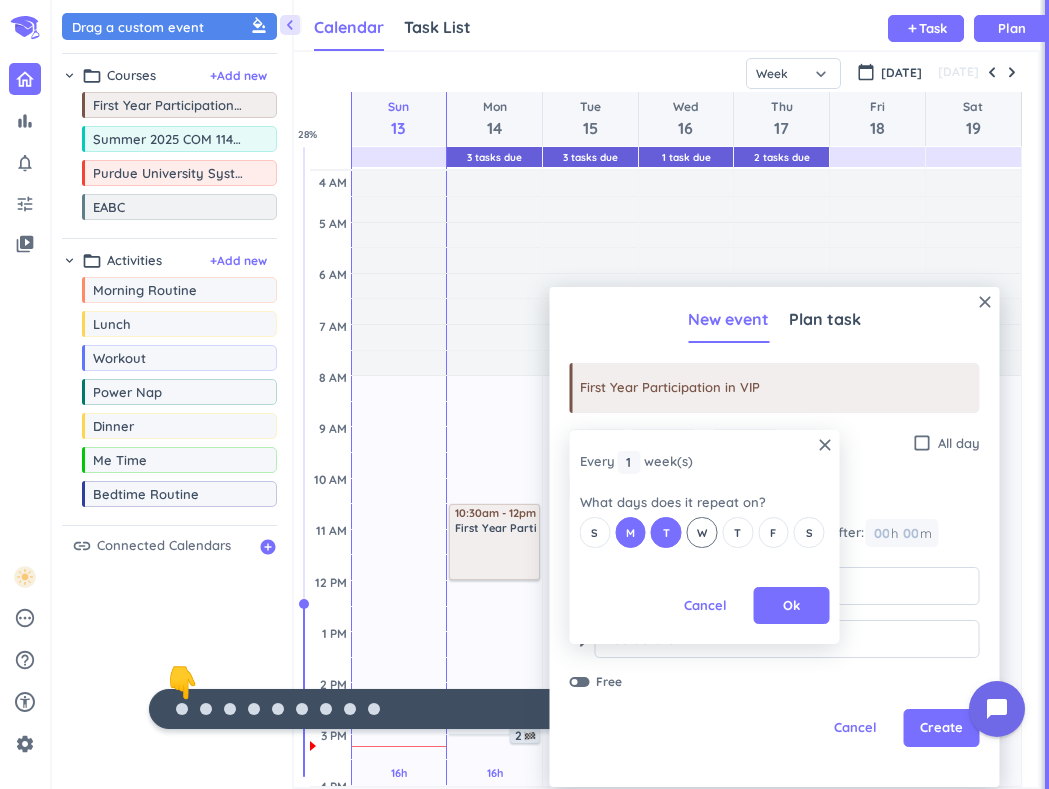 click on "W" at bounding box center (702, 533) 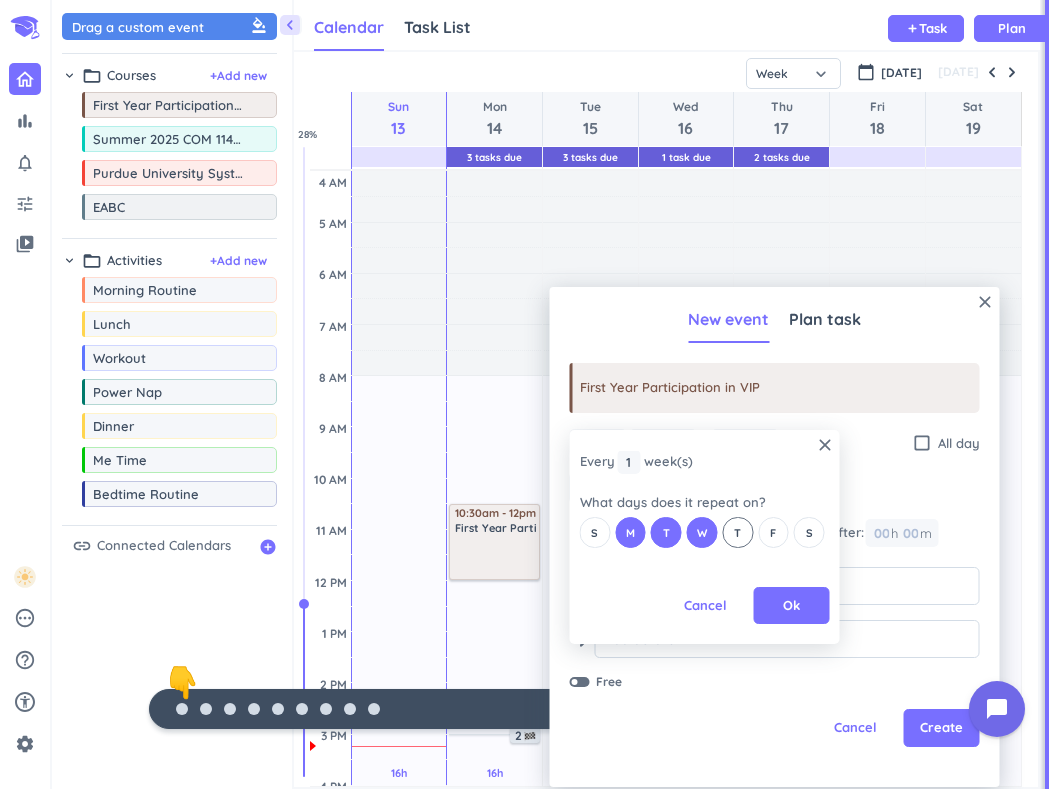 click on "T" at bounding box center [737, 533] 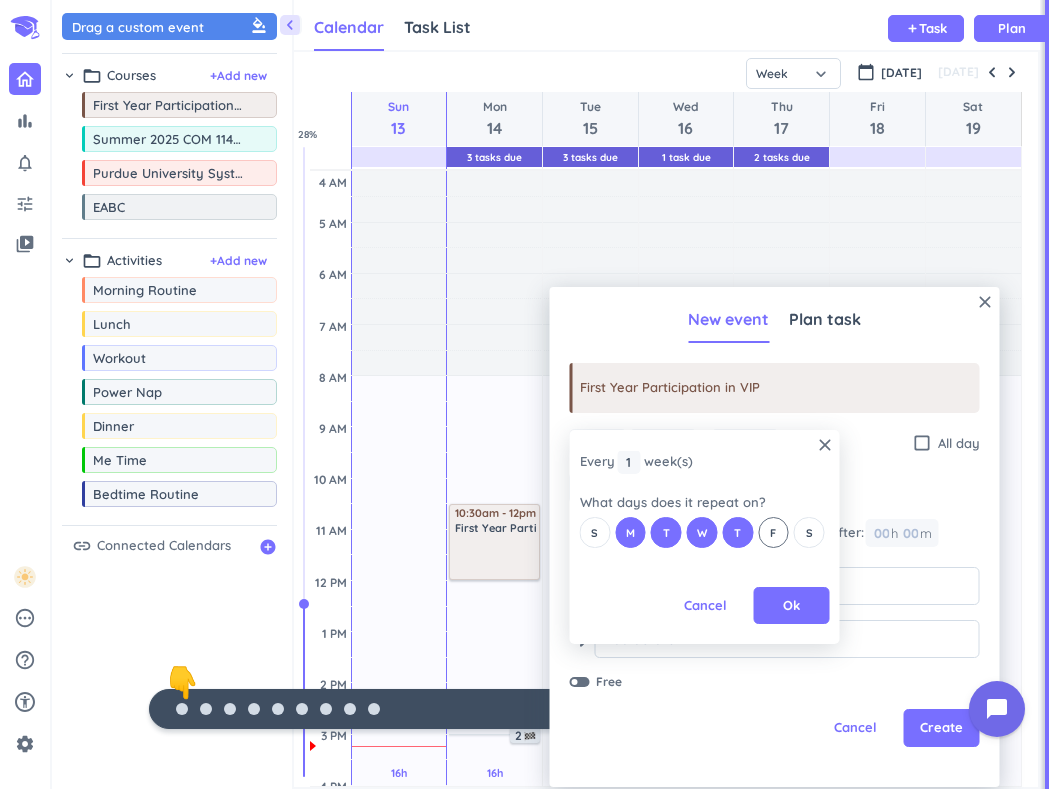 click on "F" at bounding box center (773, 532) 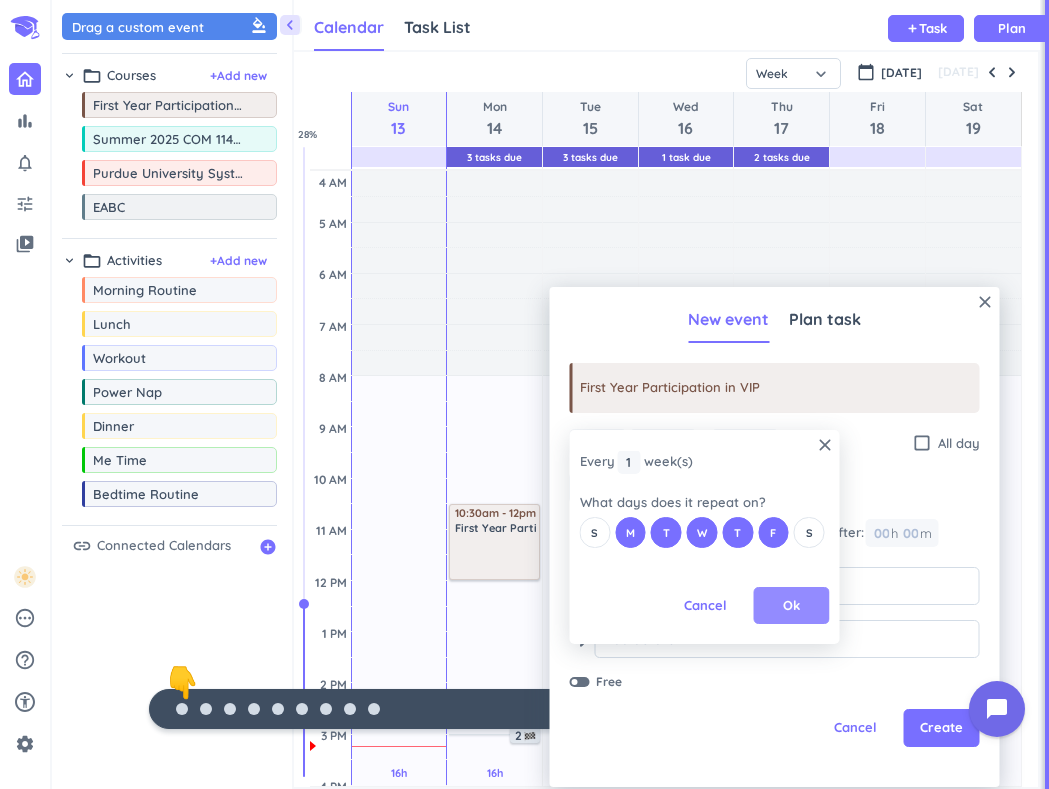 click on "Ok" at bounding box center (791, 606) 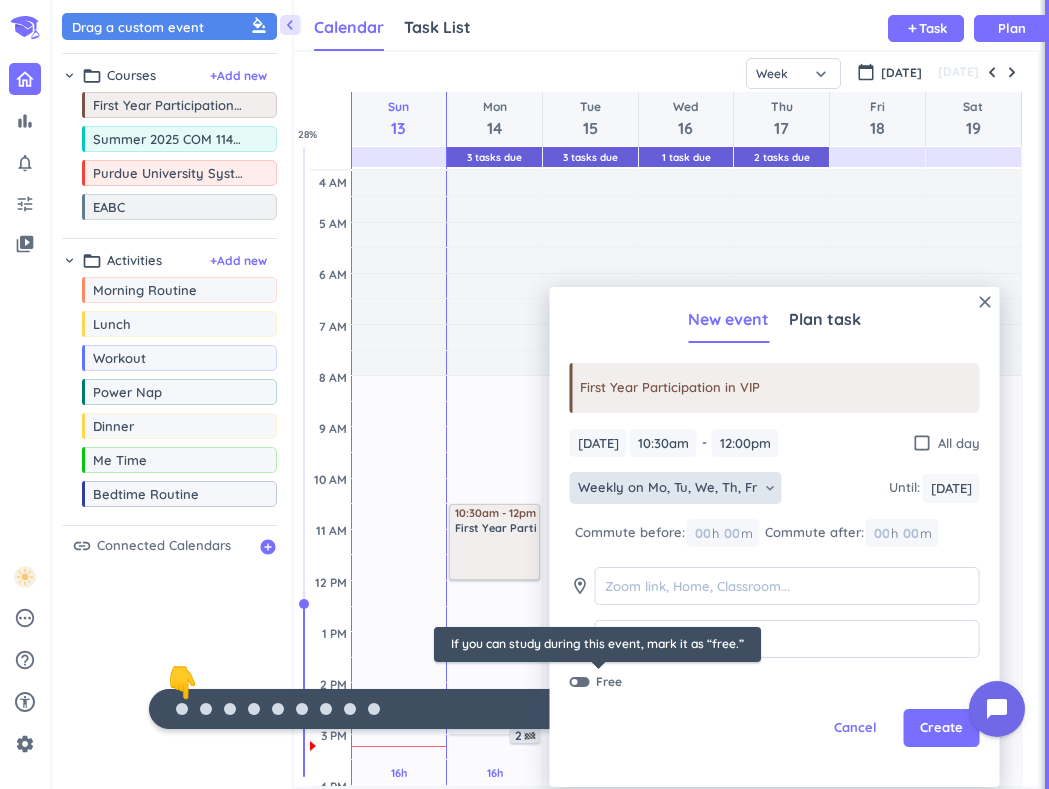 click on "Free" at bounding box center (599, 682) 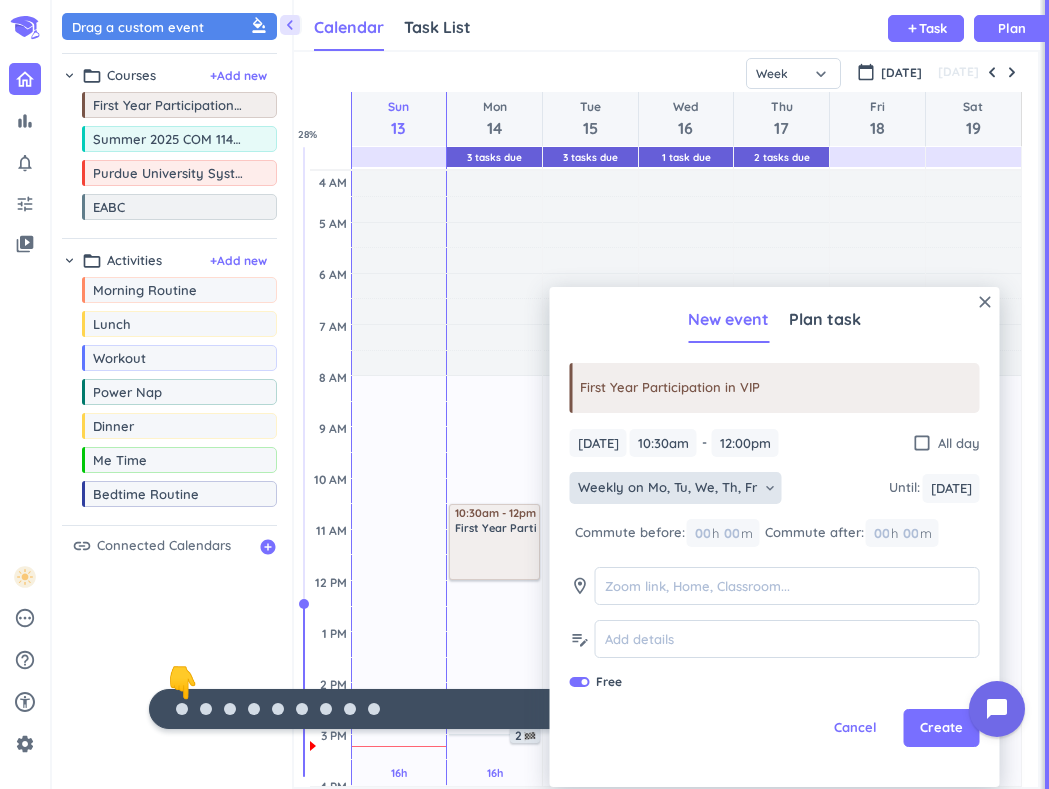 click on "Free" at bounding box center (599, 682) 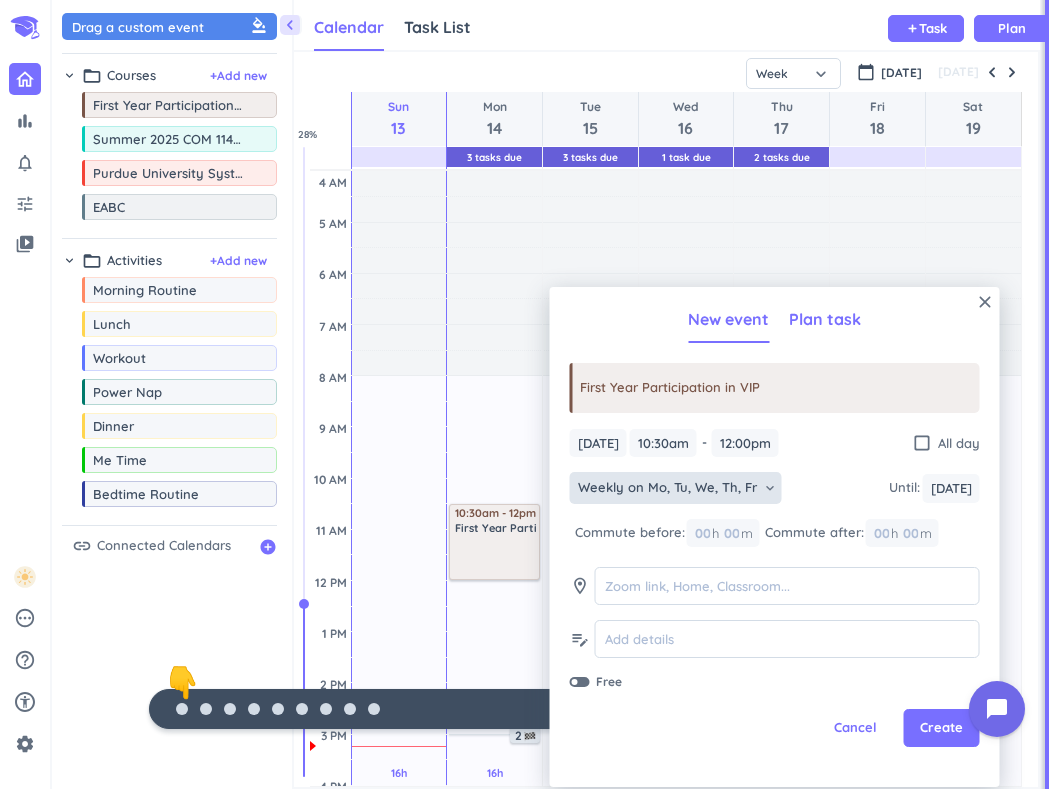 click on "Plan task" at bounding box center [825, 320] 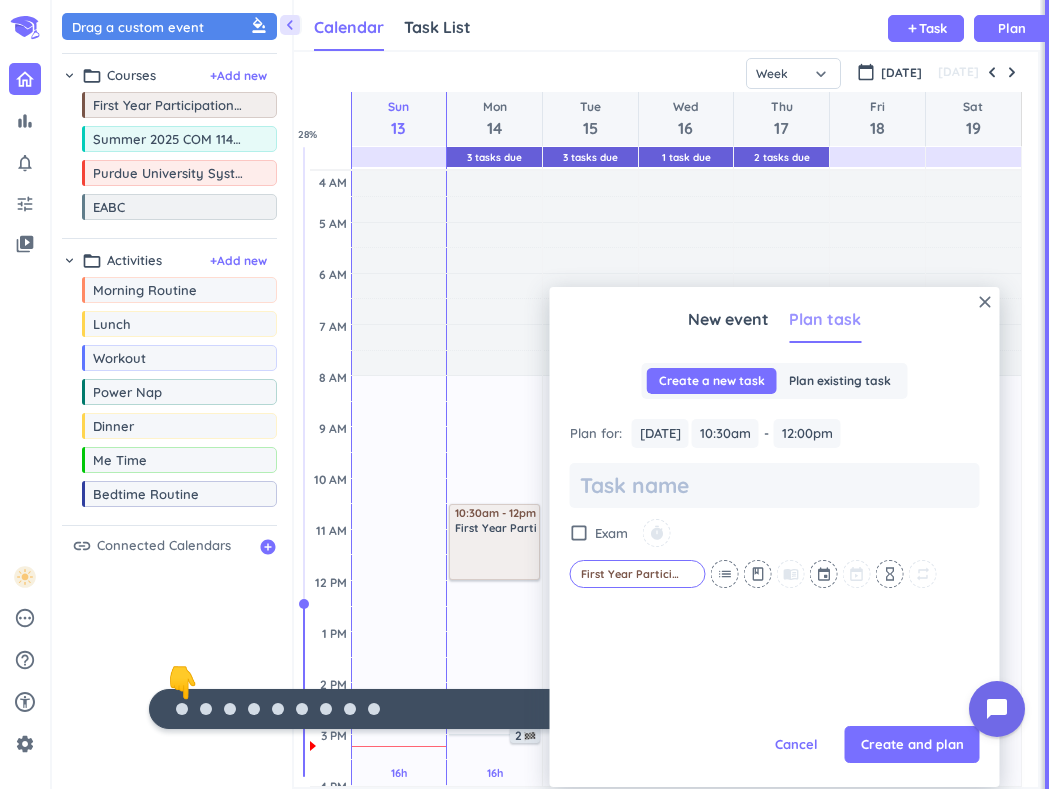 type on "x" 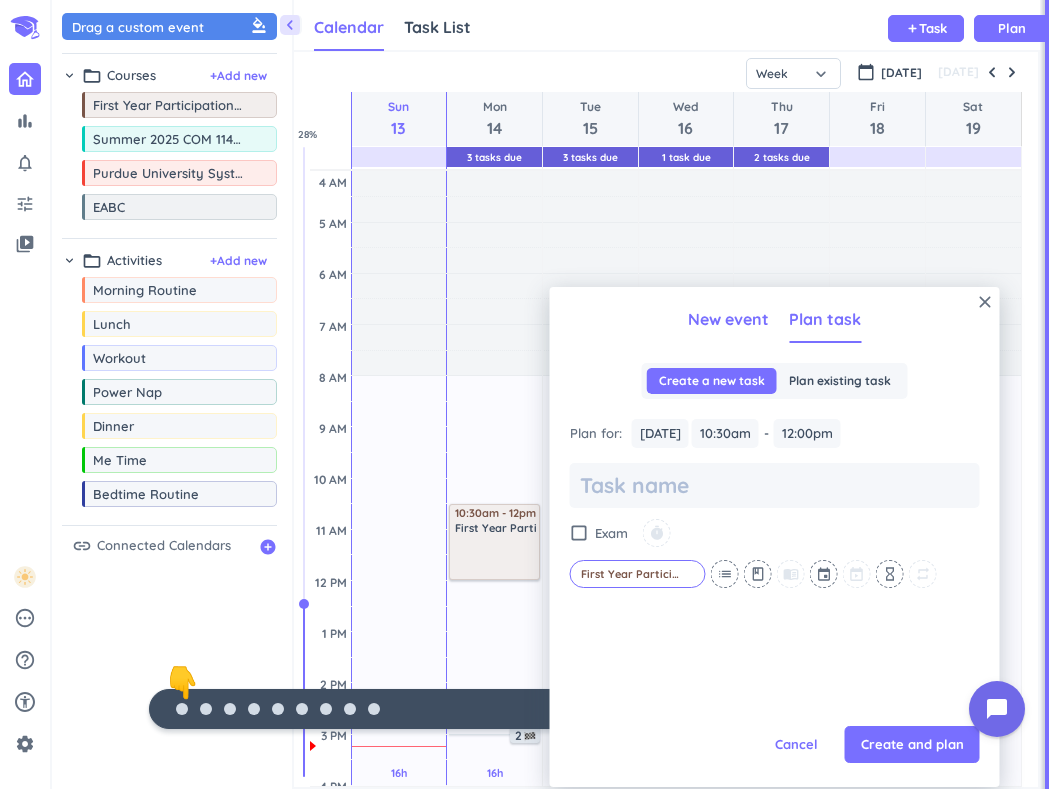 click on "New event" at bounding box center (728, 319) 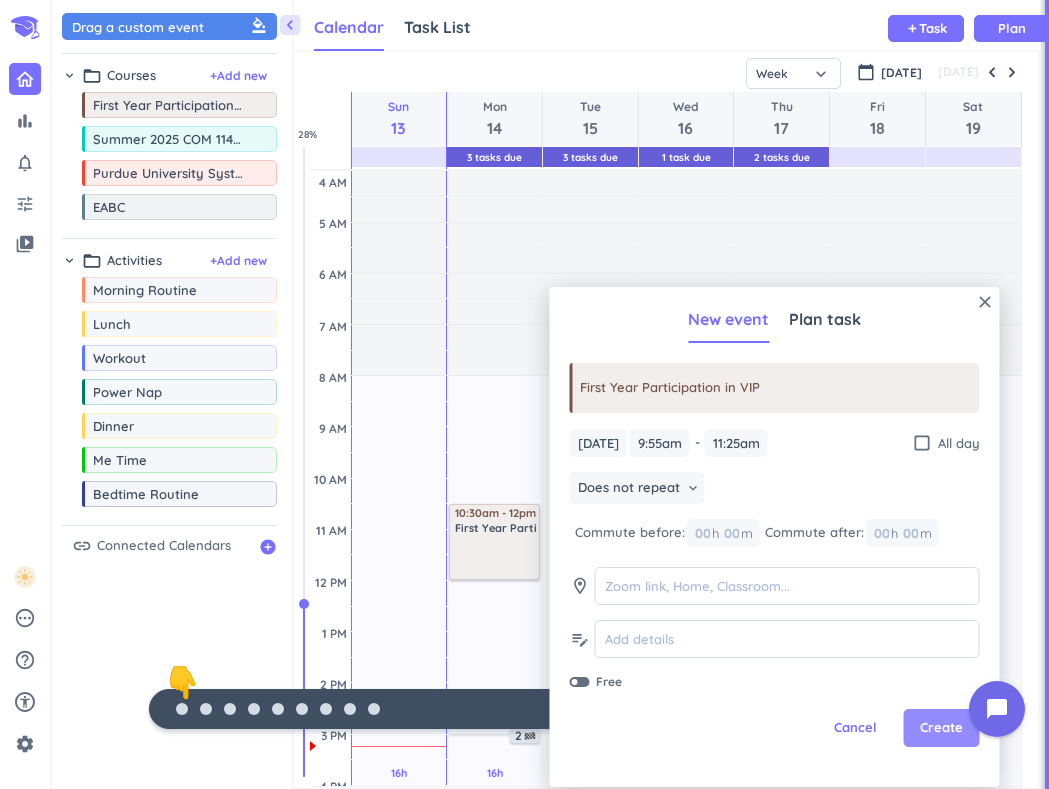 click on "Create" at bounding box center (941, 728) 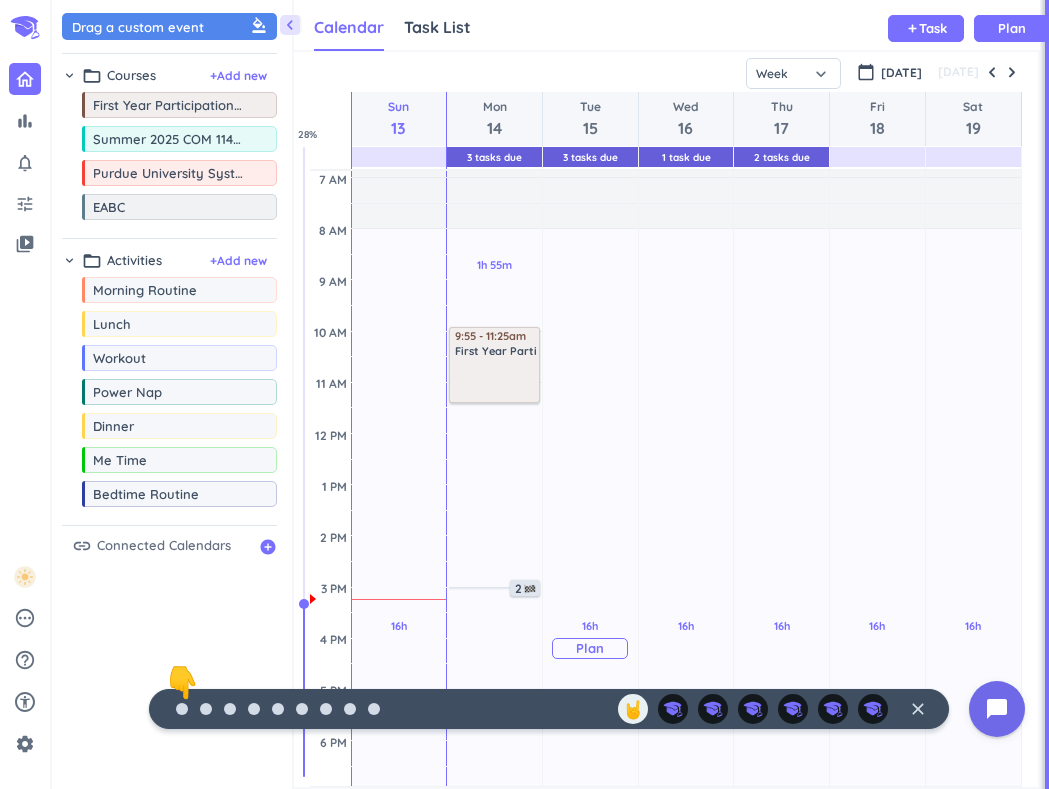 scroll, scrollTop: 104, scrollLeft: 0, axis: vertical 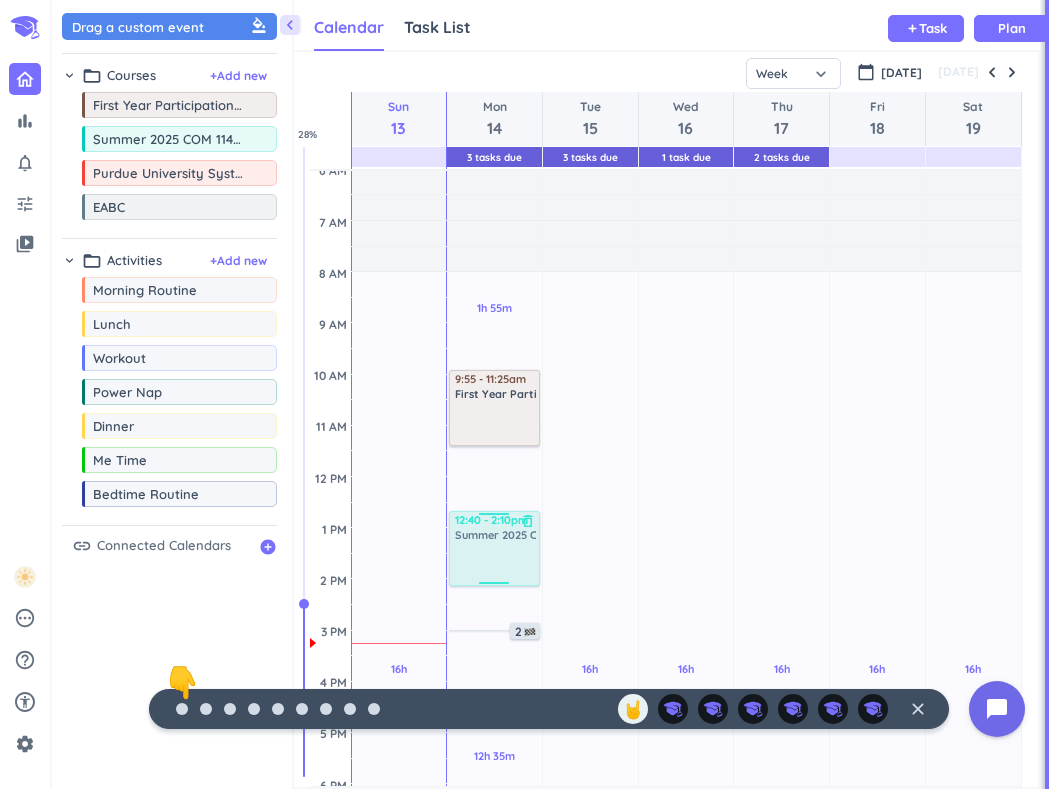 click on "chevron_left Drag a custom event format_color_fill chevron_right folder_open Courses   +  Add new drag_indicator First Year Participation in VIP more_horiz drag_indicator Summer 2025 COM 11400-349 LEC more_horiz drag_indicator Purdue University System more_horiz drag_indicator EABC more_horiz chevron_right folder_open Activities   +  Add new drag_indicator Morning Routine more_horiz drag_indicator Lunch more_horiz drag_indicator Workout more_horiz drag_indicator Power Nap more_horiz drag_indicator Dinner more_horiz drag_indicator Me Time more_horiz drag_indicator Bedtime Routine more_horiz link Connected Calendars add_circle Calendar Task List Calendar keyboard_arrow_down add Task Plan 3   Tasks   Due 3   Tasks   Due 1   Task   Due 2   Tasks   Due SHOVEL [DATE] - [DATE] Week Month Next 7 days keyboard_arrow_down Week keyboard_arrow_down calendar_today [DATE] [DATE] Sun 13 Mon 14 Tue 15 Wed 16 Thu 17 Fri 18 Sat 19 4 AM 5 AM 6 AM 7 AM 8 AM 9 AM 10 AM 11 AM 12 PM 1 PM 2 PM 3 PM 4 PM 5 PM 6 PM 7 PM 8 PM 2" at bounding box center [550, 394] 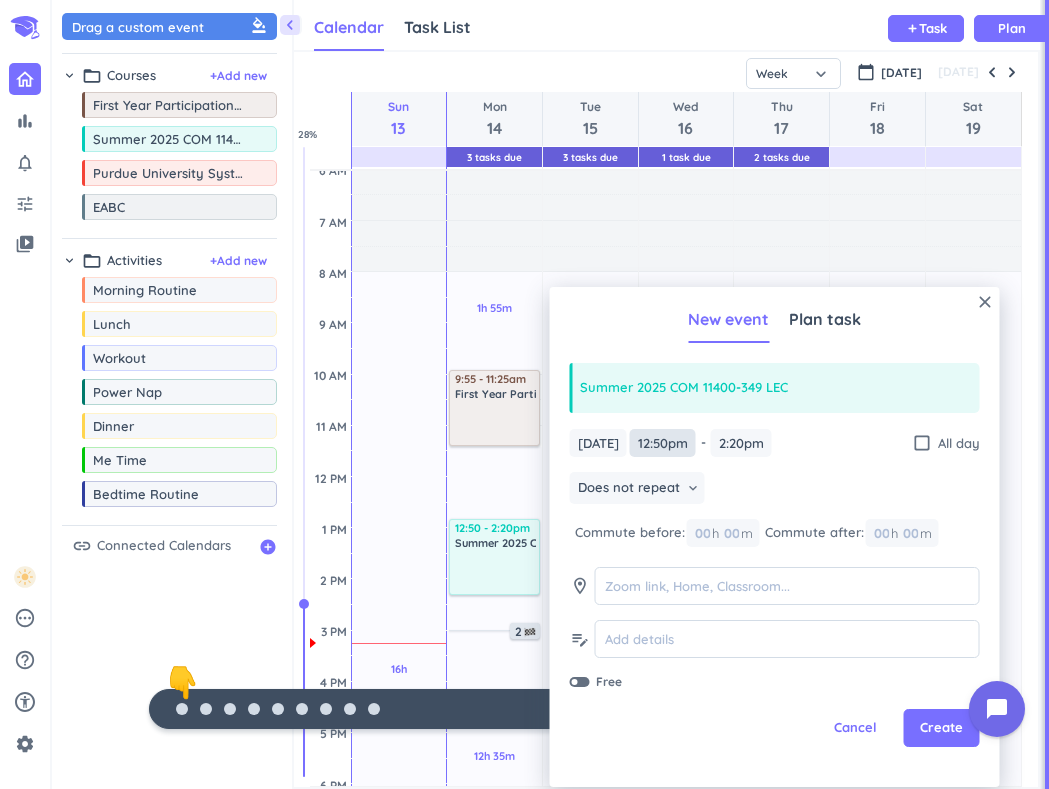 click on "12:50pm" at bounding box center [663, 443] 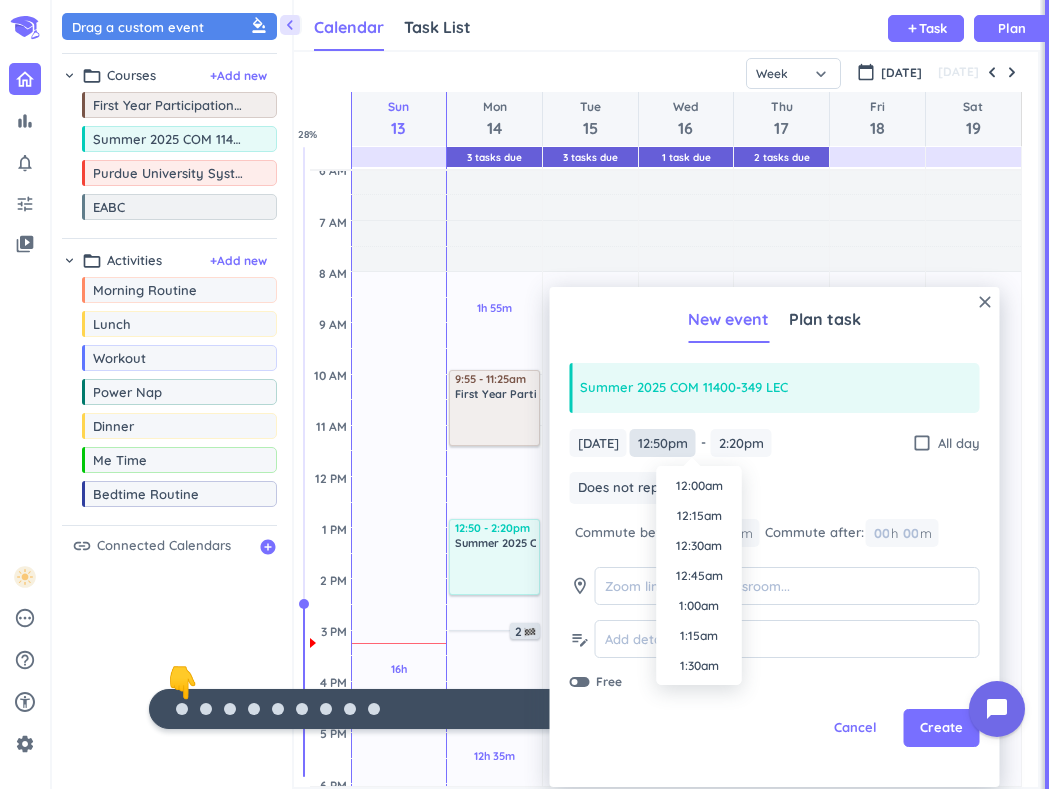 scroll, scrollTop: 1440, scrollLeft: 0, axis: vertical 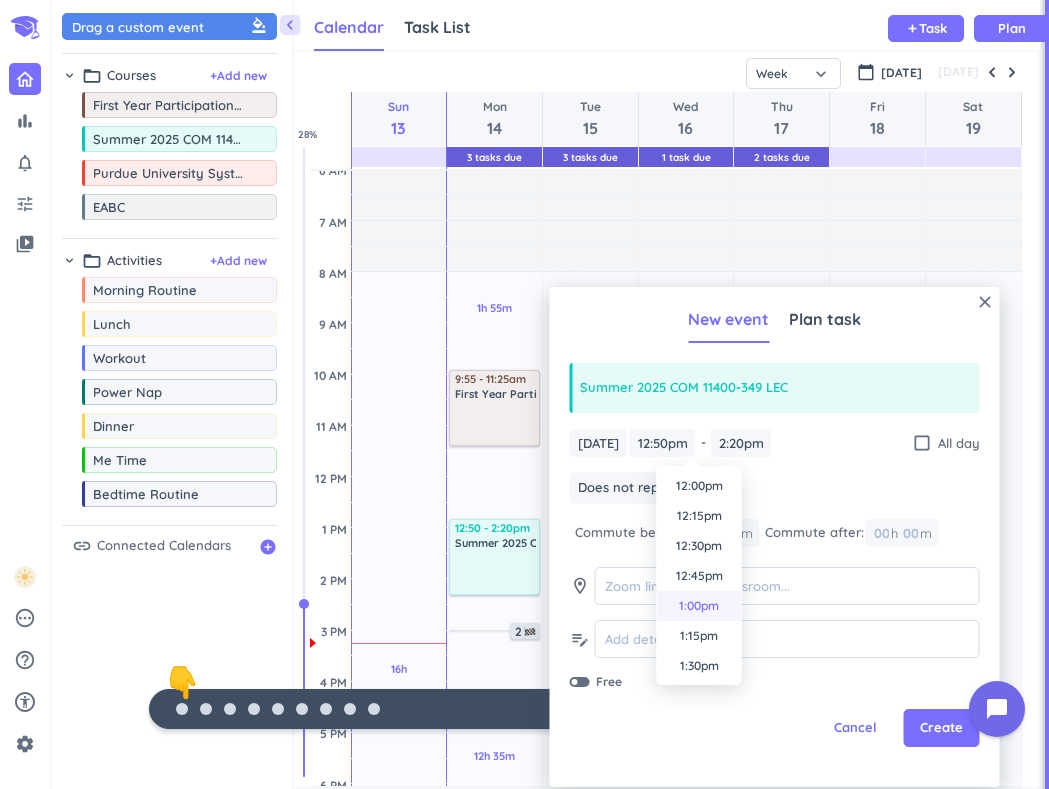 click on "1:00pm" at bounding box center [699, 606] 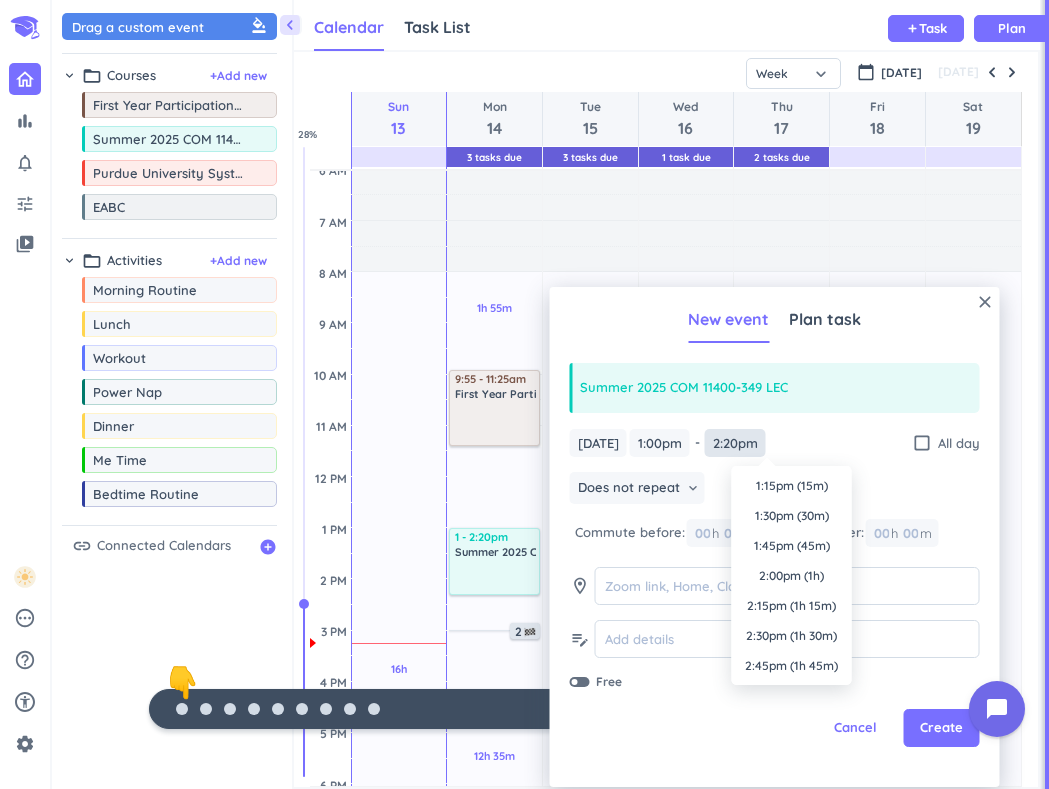 click on "2:20pm" at bounding box center [735, 443] 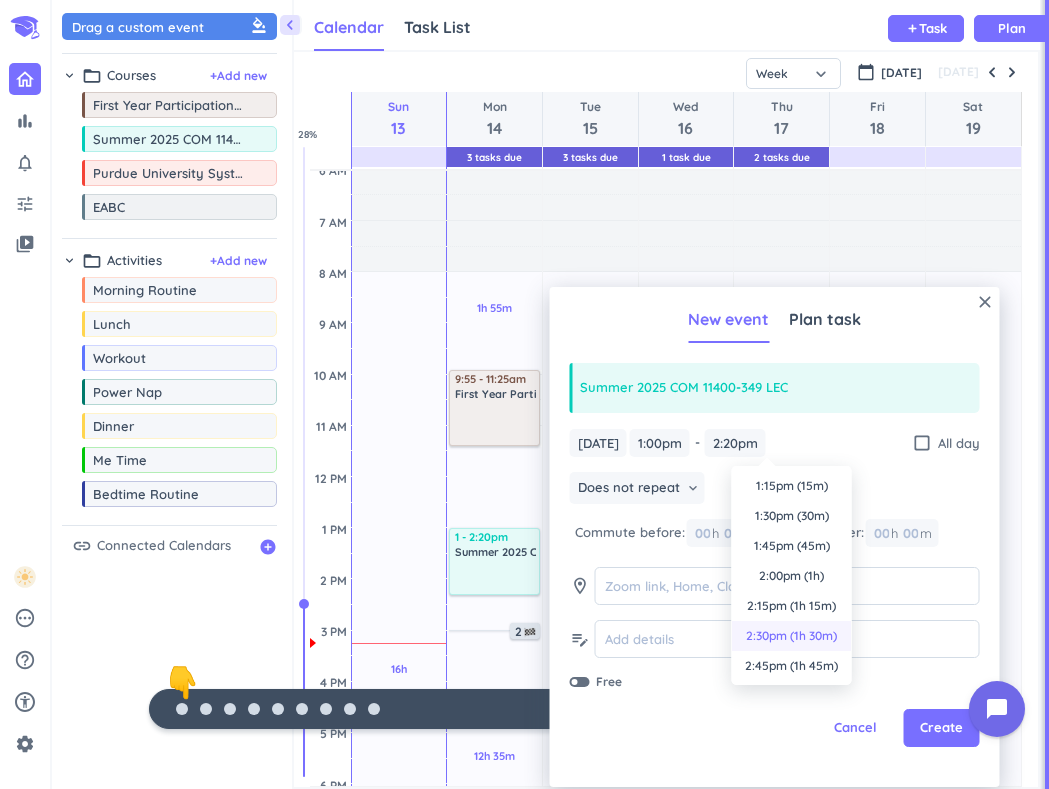 click on "2:30pm (1h 30m)" at bounding box center (792, 636) 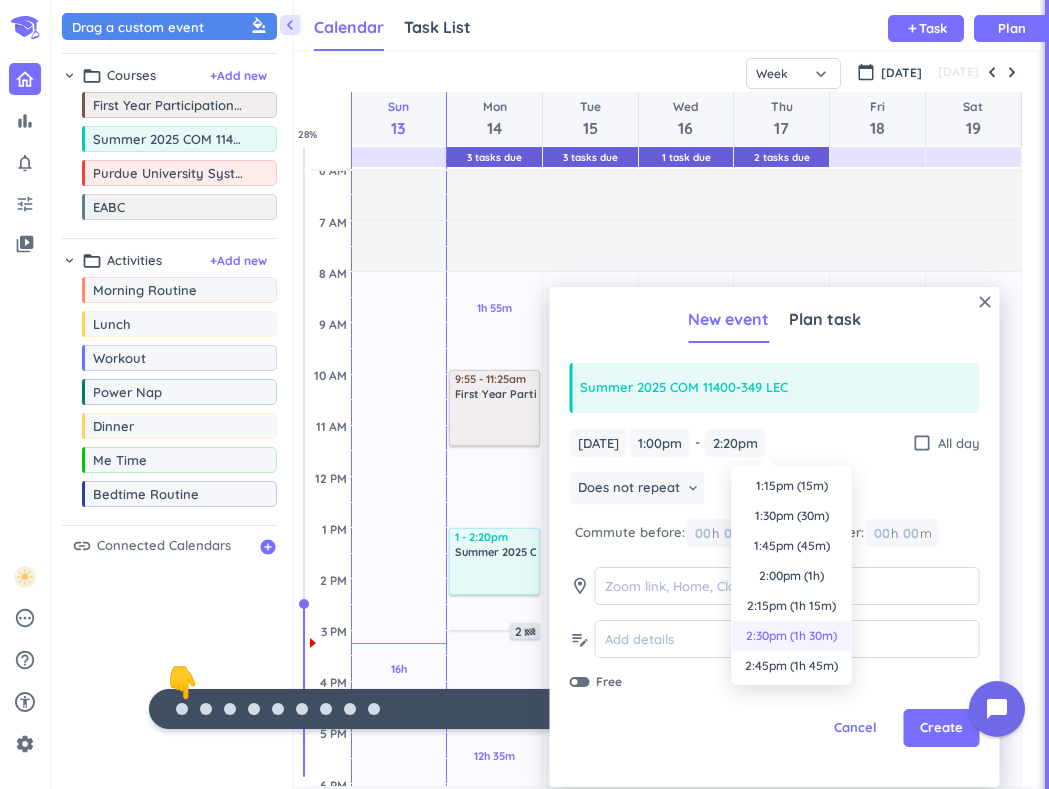 type on "2:30pm" 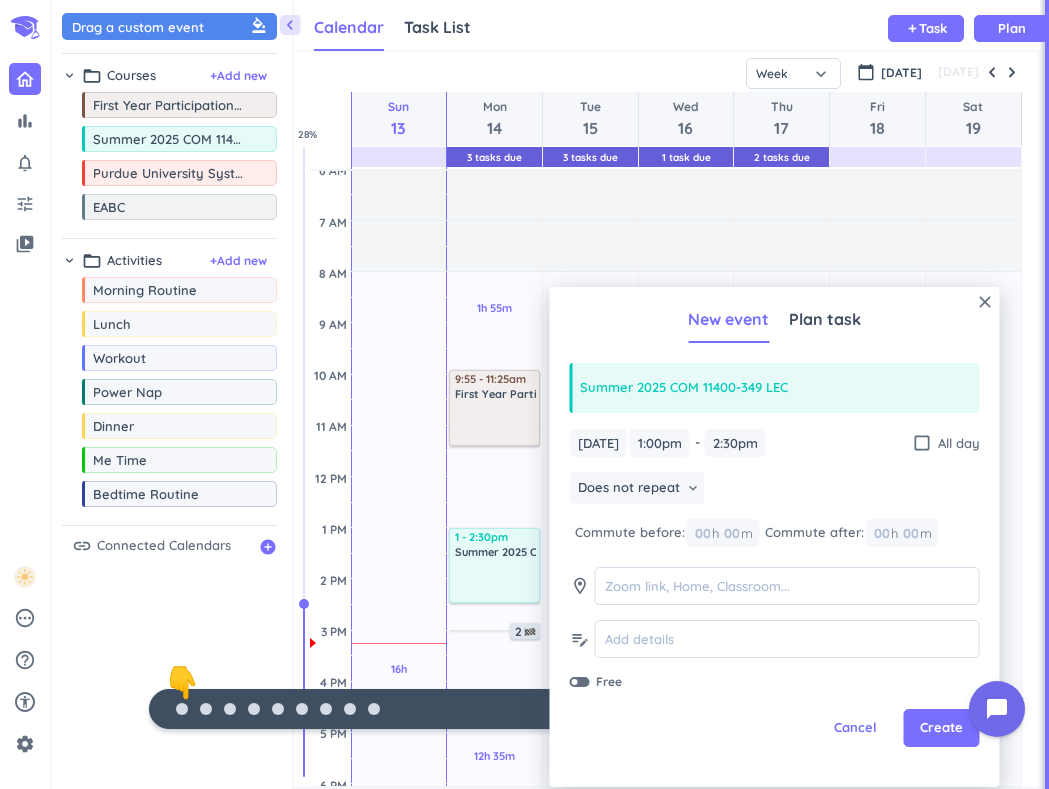 click on "Does not repeat keyboard_arrow_down" at bounding box center [775, 490] 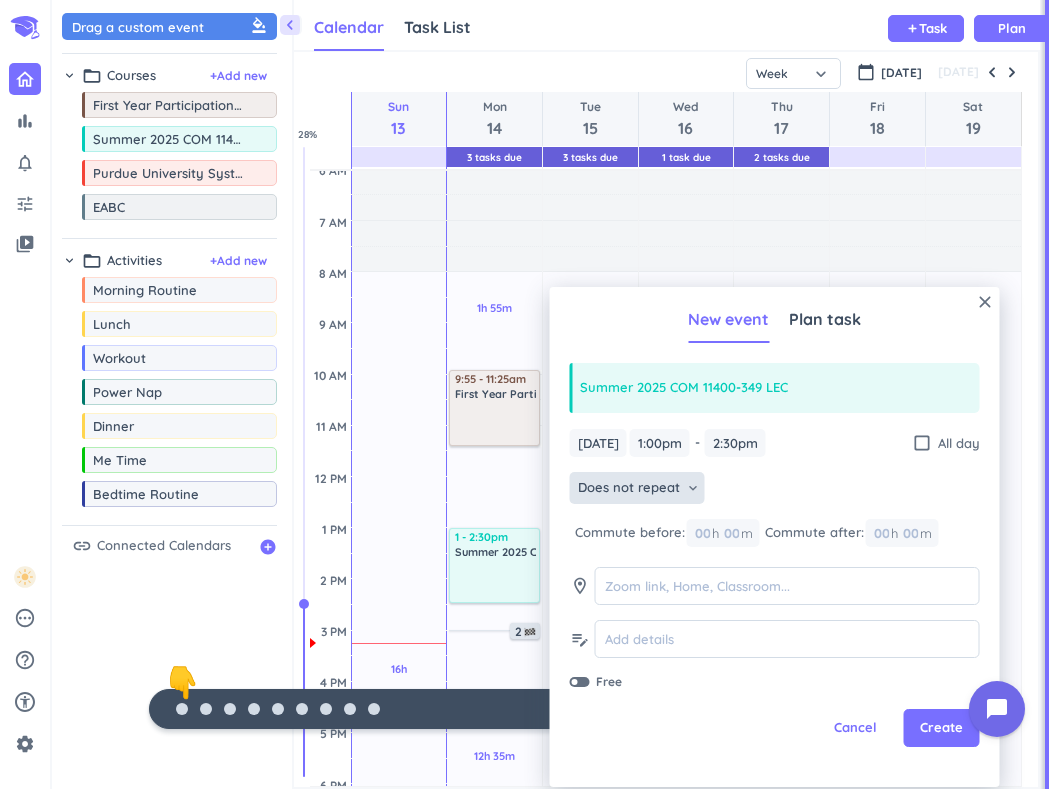 click on "Does not repeat keyboard_arrow_down" at bounding box center [637, 488] 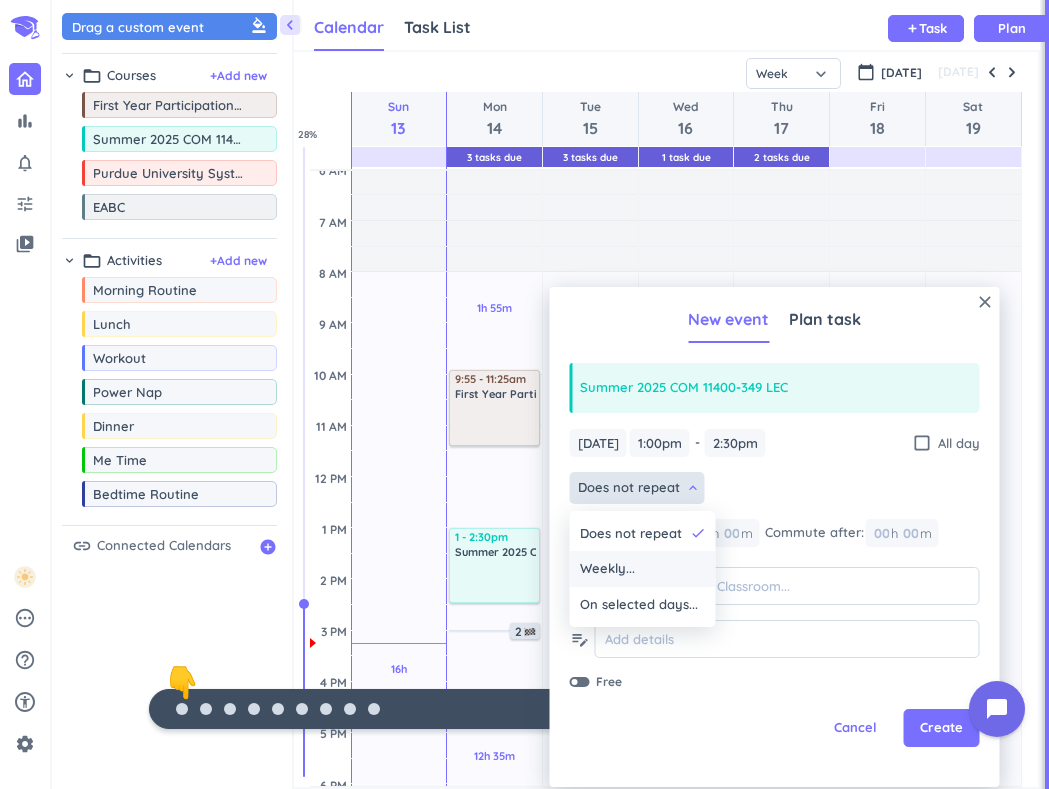 click on "Weekly..." at bounding box center (643, 569) 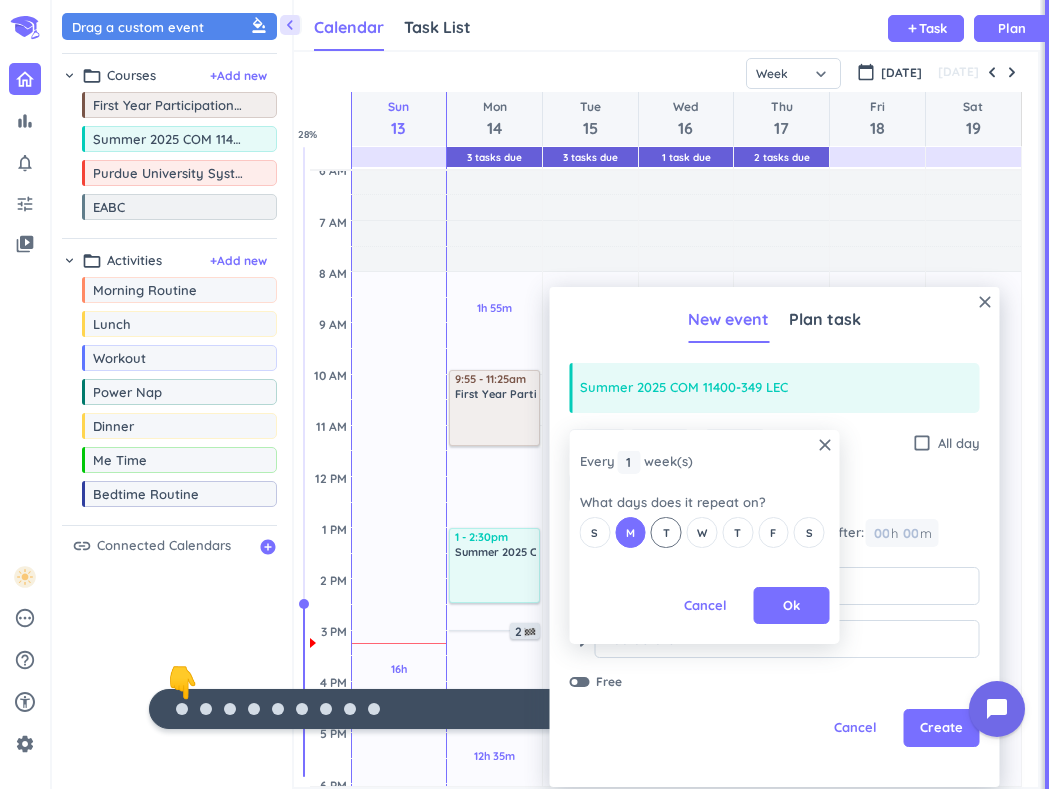 click on "T" at bounding box center (666, 532) 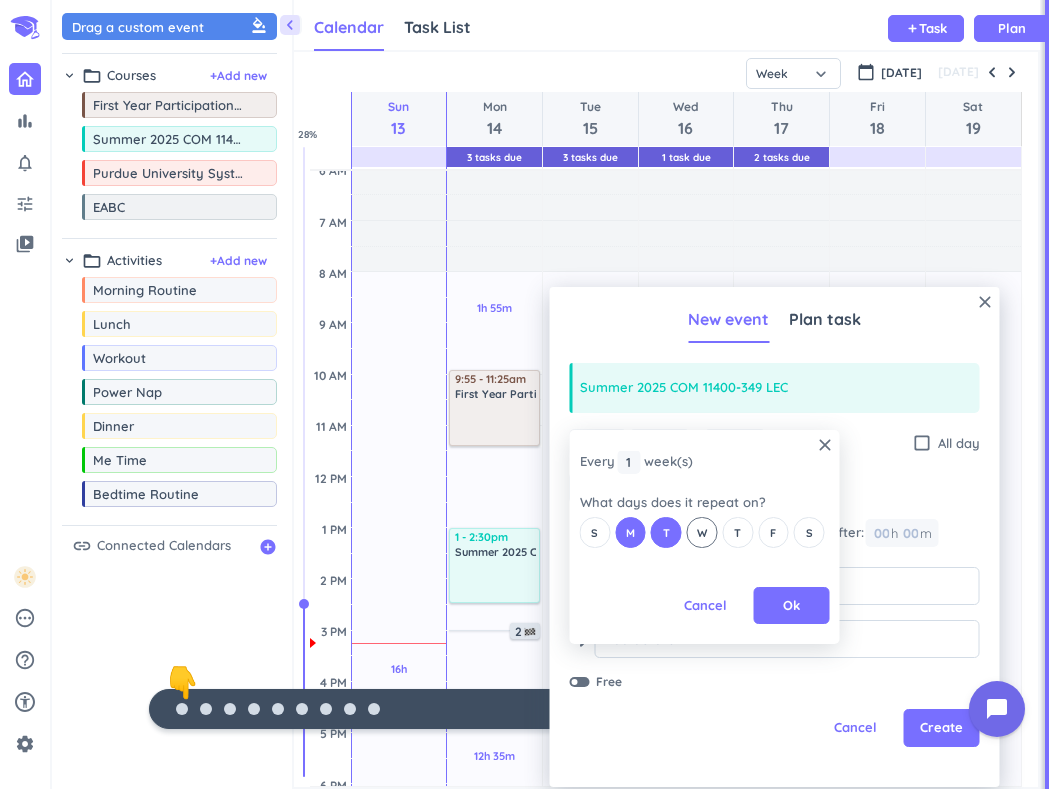 click on "W" at bounding box center (702, 532) 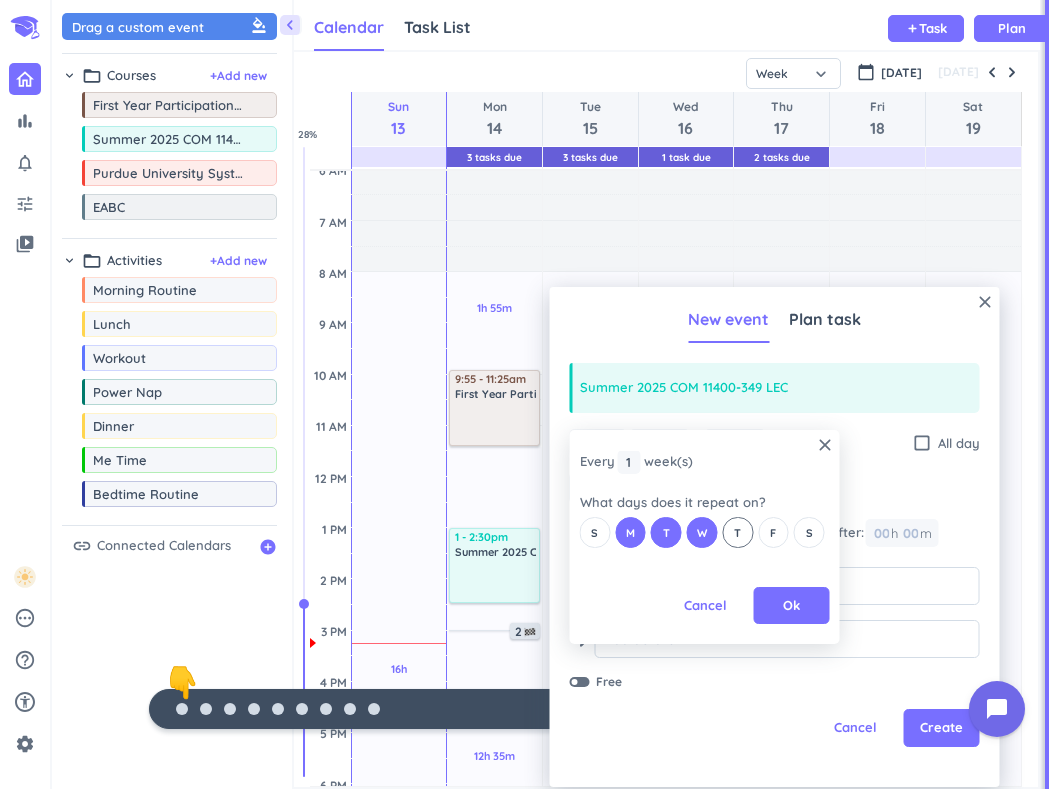 click on "T" at bounding box center [737, 533] 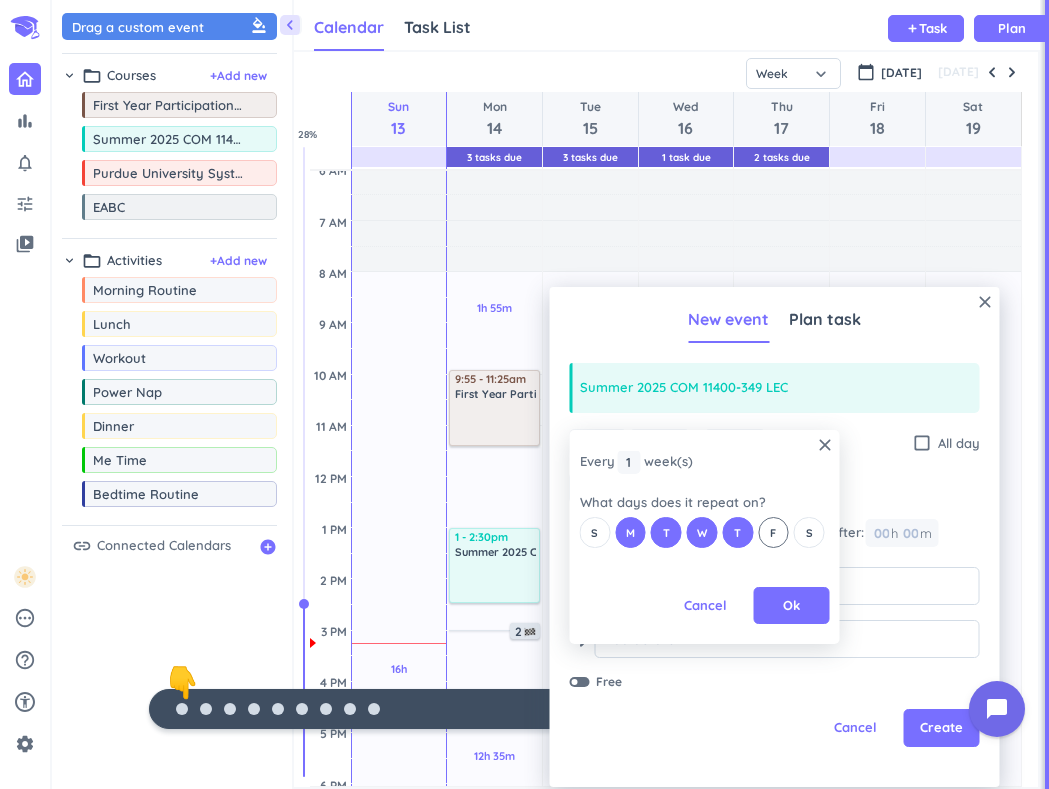 click on "F" at bounding box center [773, 533] 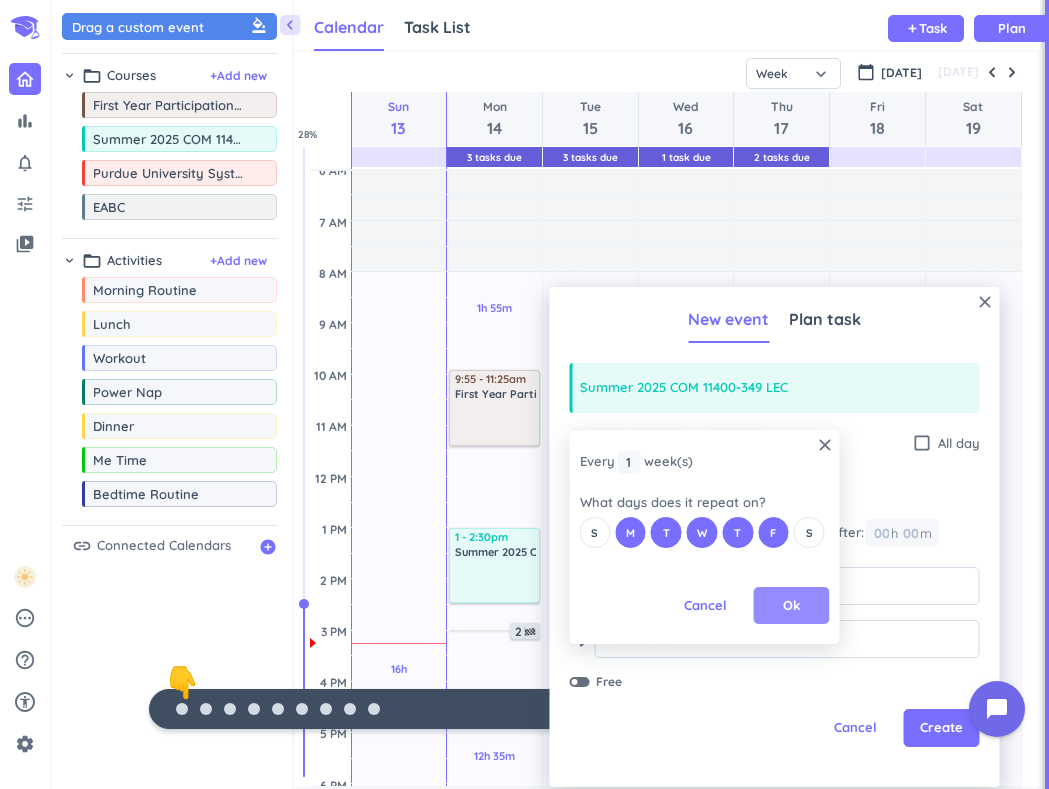 click on "Ok" at bounding box center [791, 606] 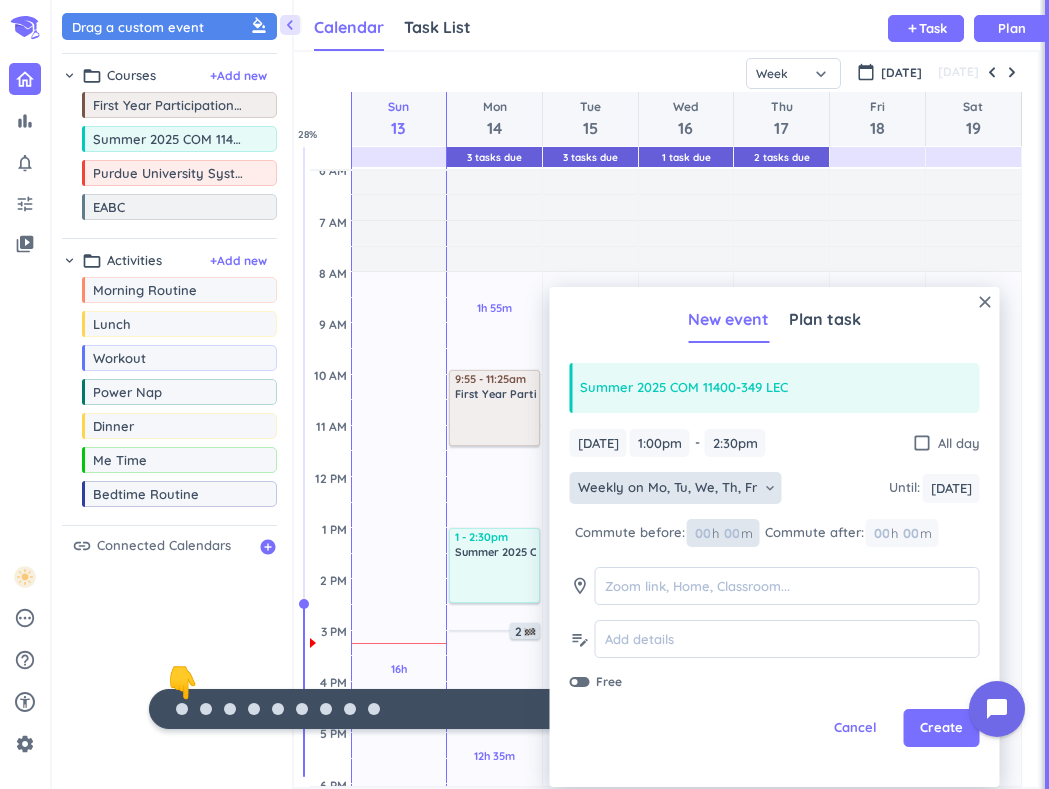 click at bounding box center (702, 533) 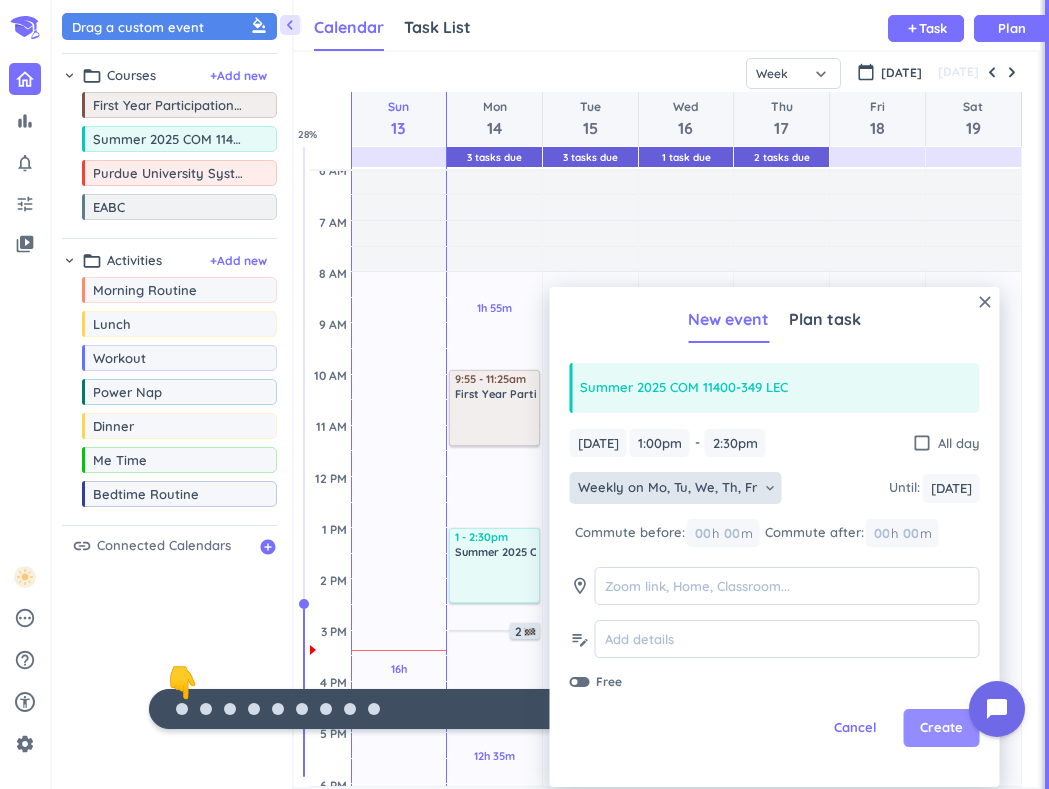 click on "Create" at bounding box center [941, 728] 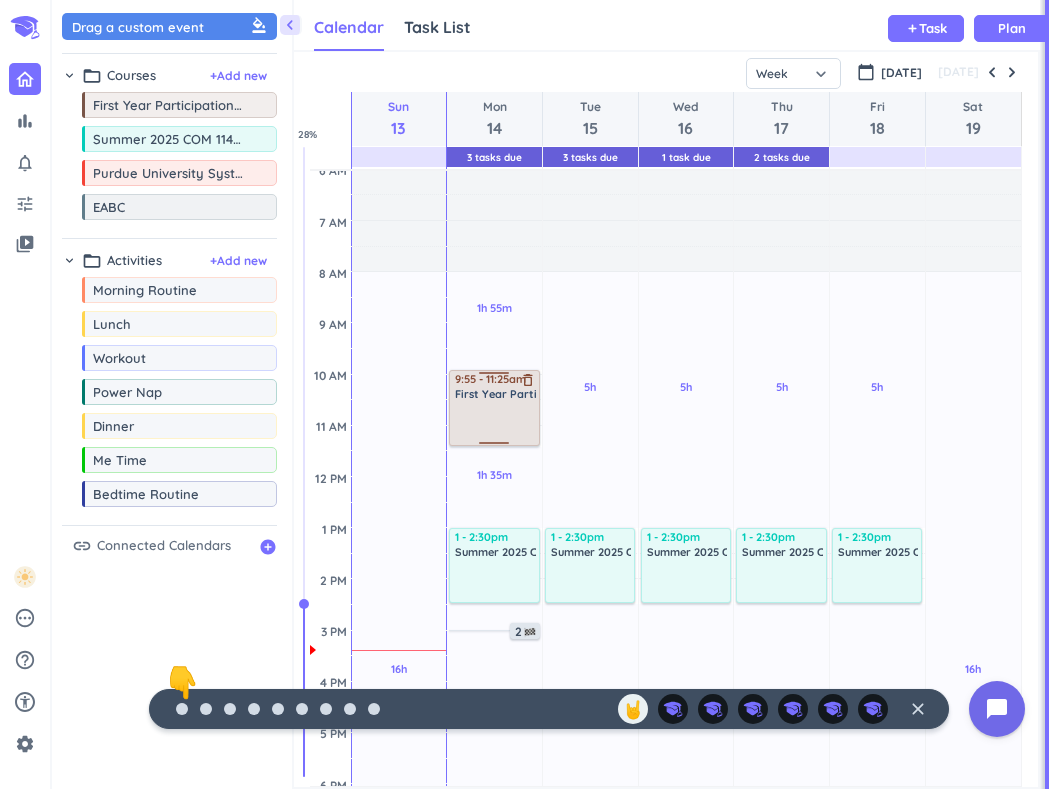 click at bounding box center [495, 422] 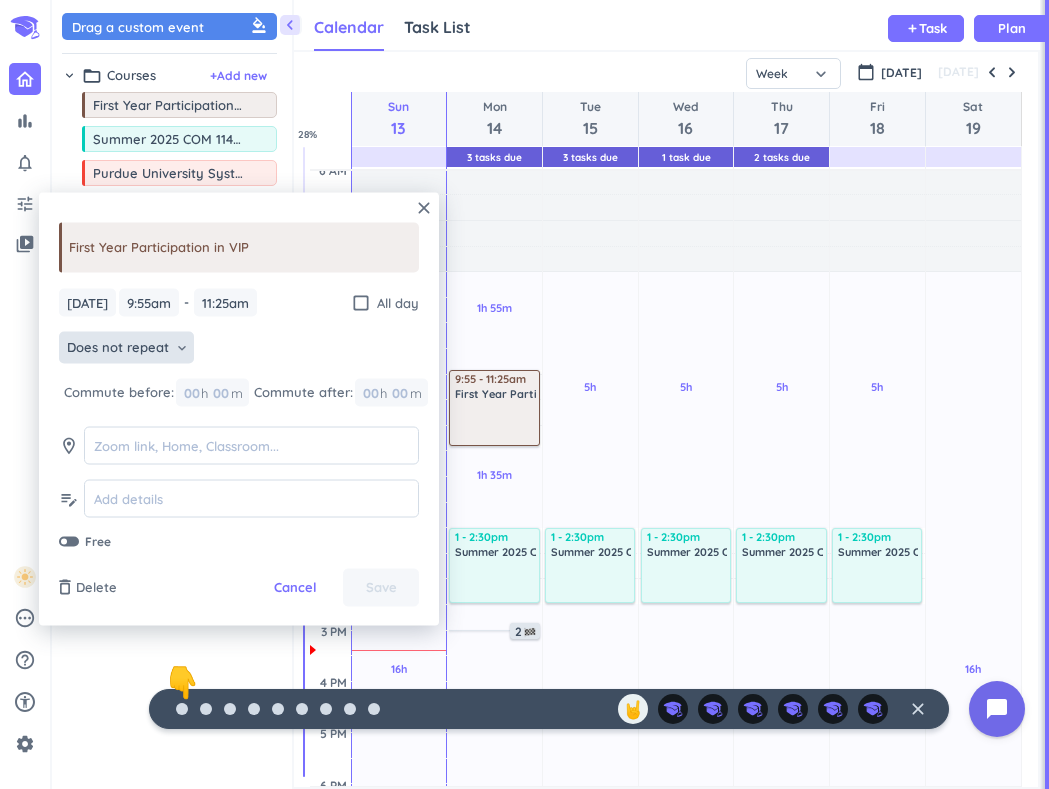 click on "keyboard_arrow_down" at bounding box center [182, 348] 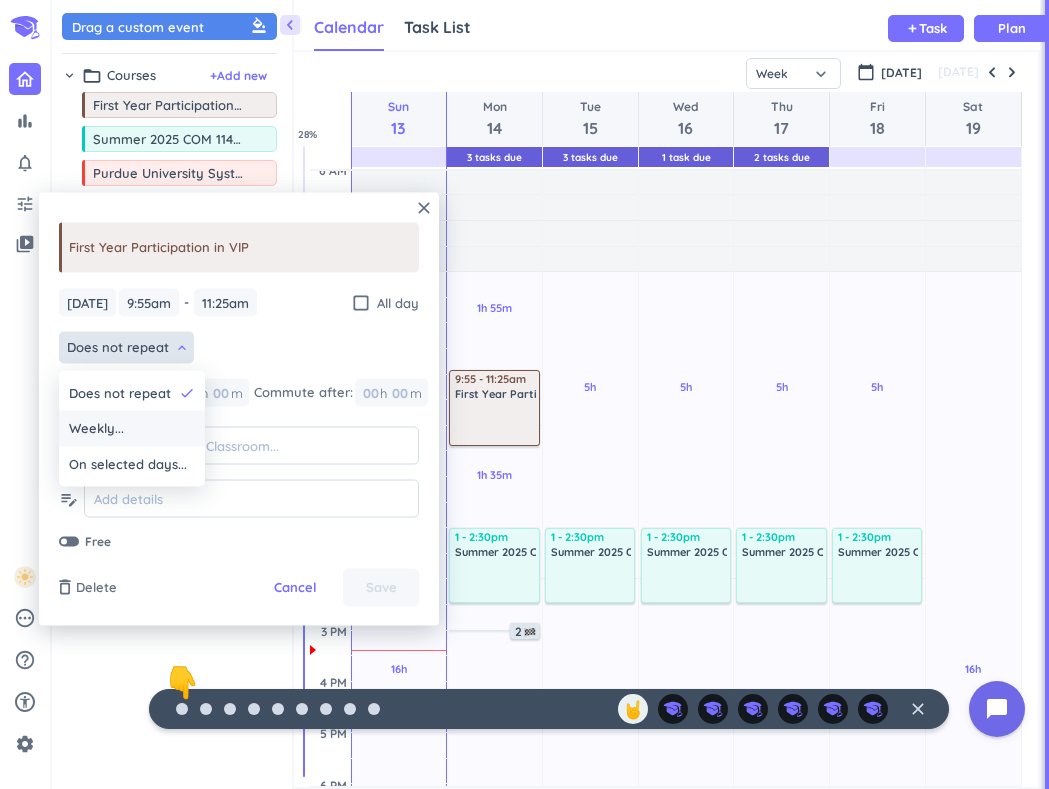 click on "Weekly..." at bounding box center (96, 429) 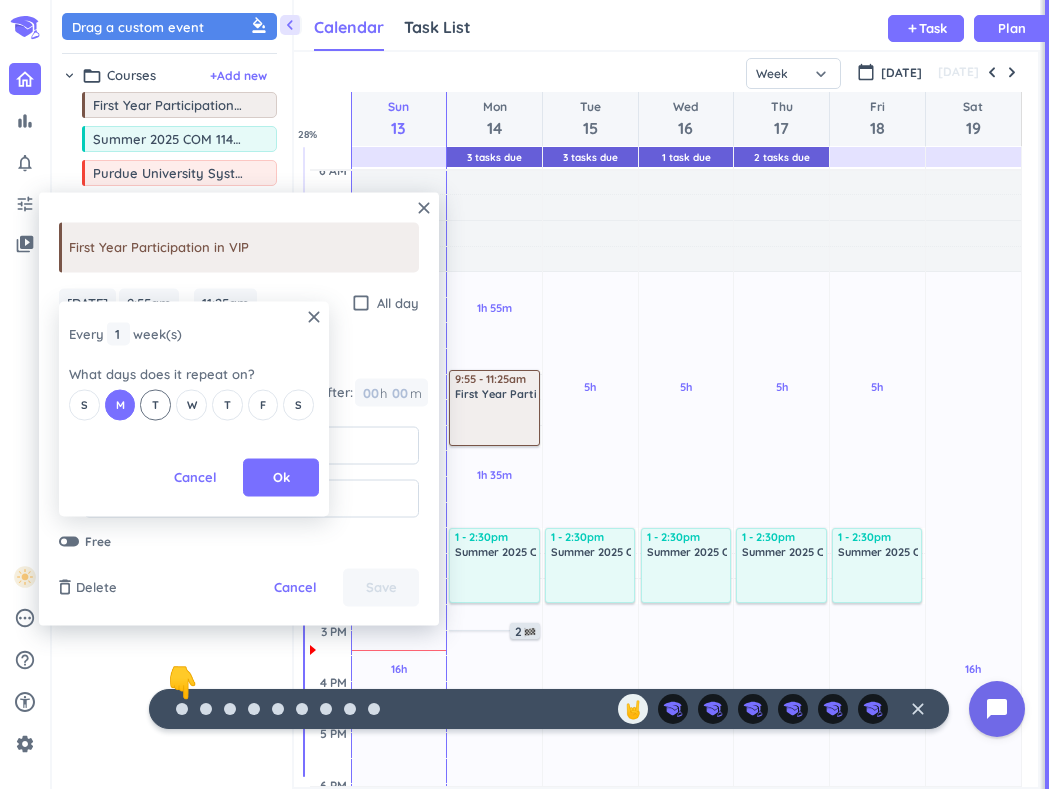 click on "T" at bounding box center (155, 404) 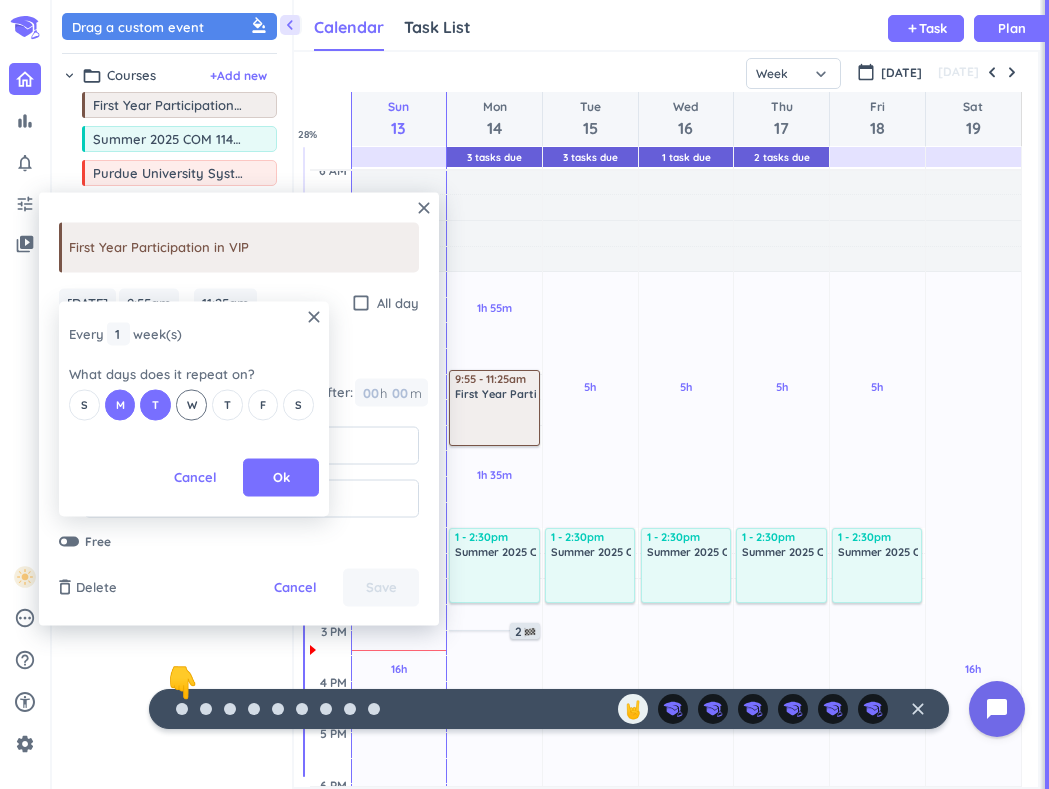 click on "W" at bounding box center [191, 404] 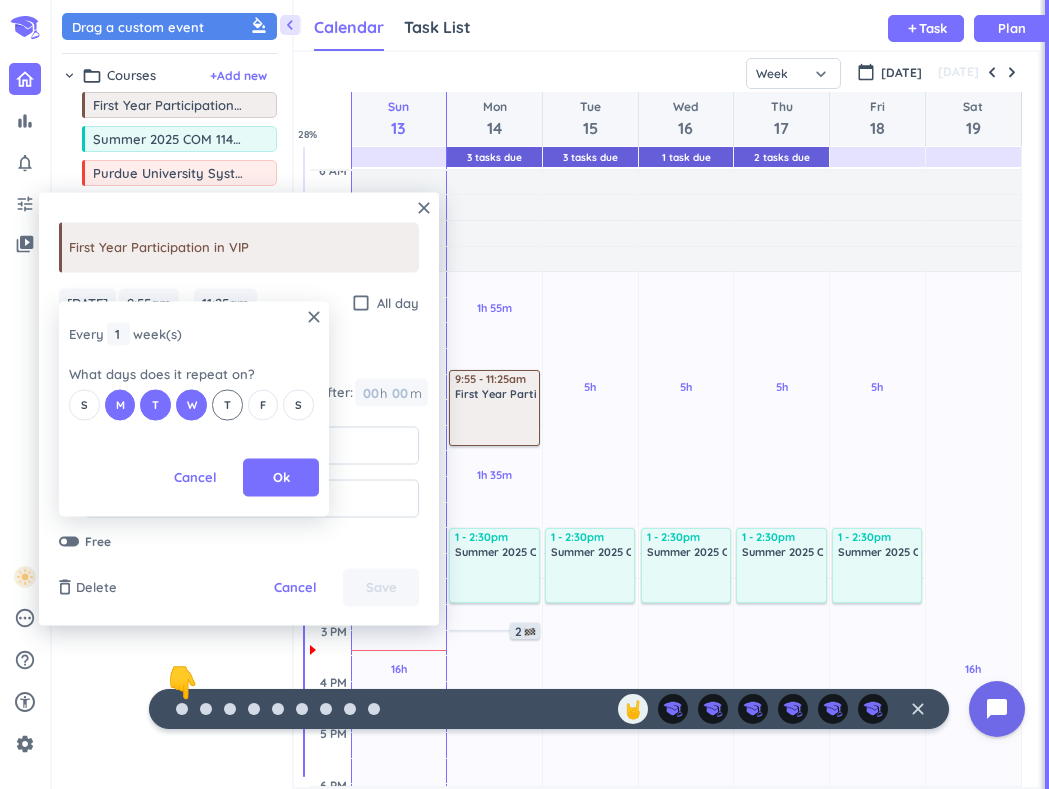 click on "T" at bounding box center (227, 404) 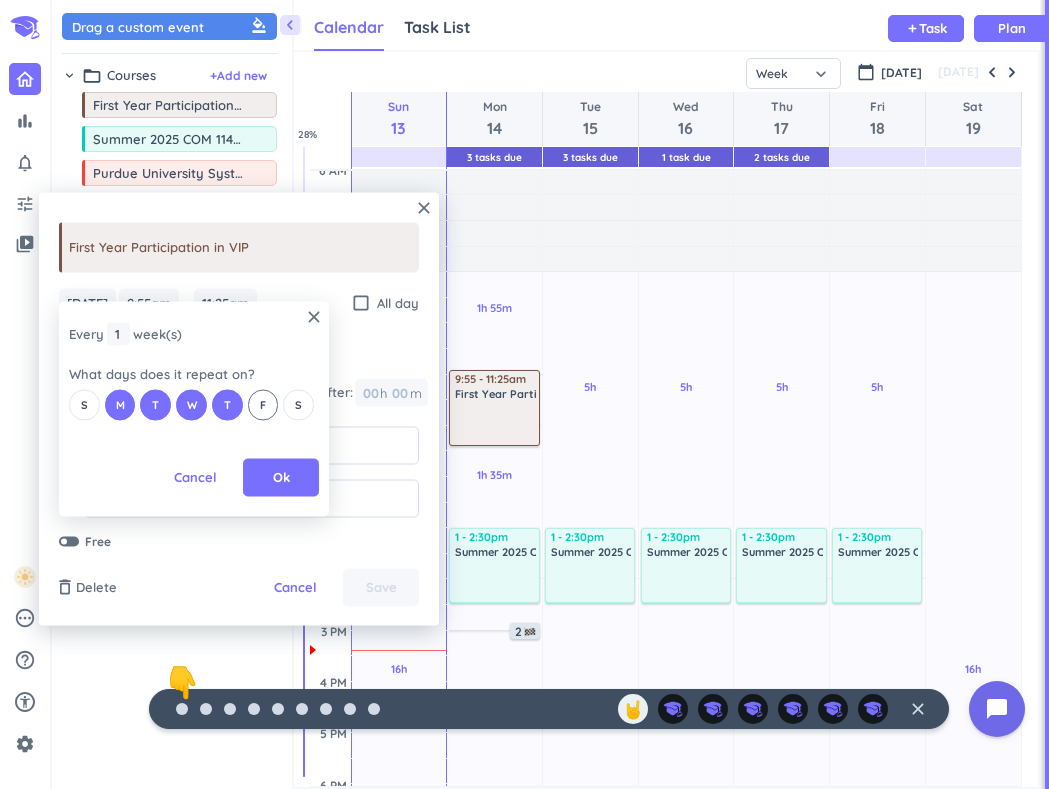 click on "F" at bounding box center (263, 404) 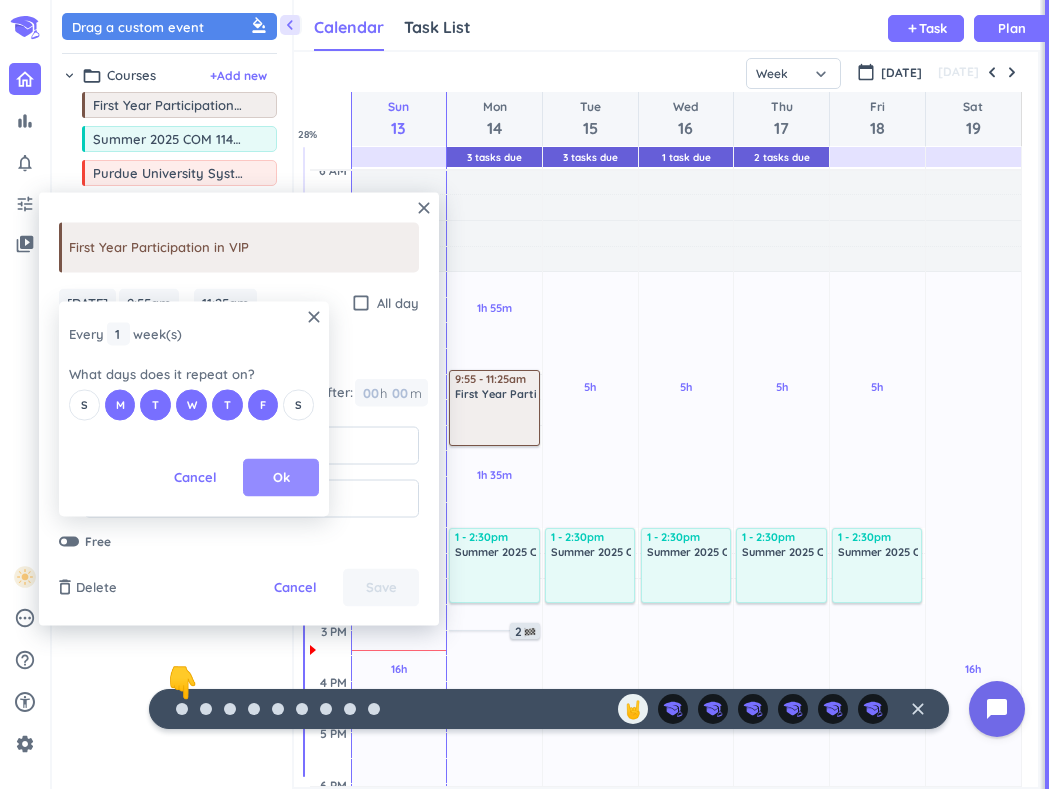 click on "Ok" at bounding box center (281, 478) 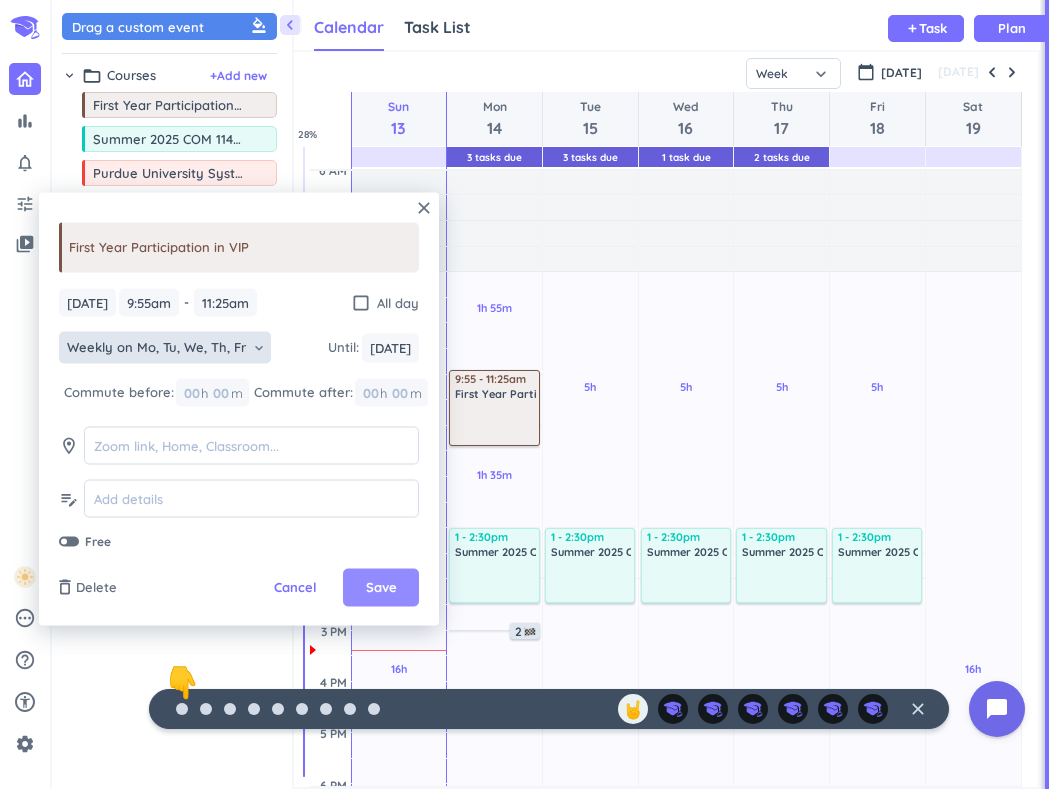 click on "Save" at bounding box center [381, 588] 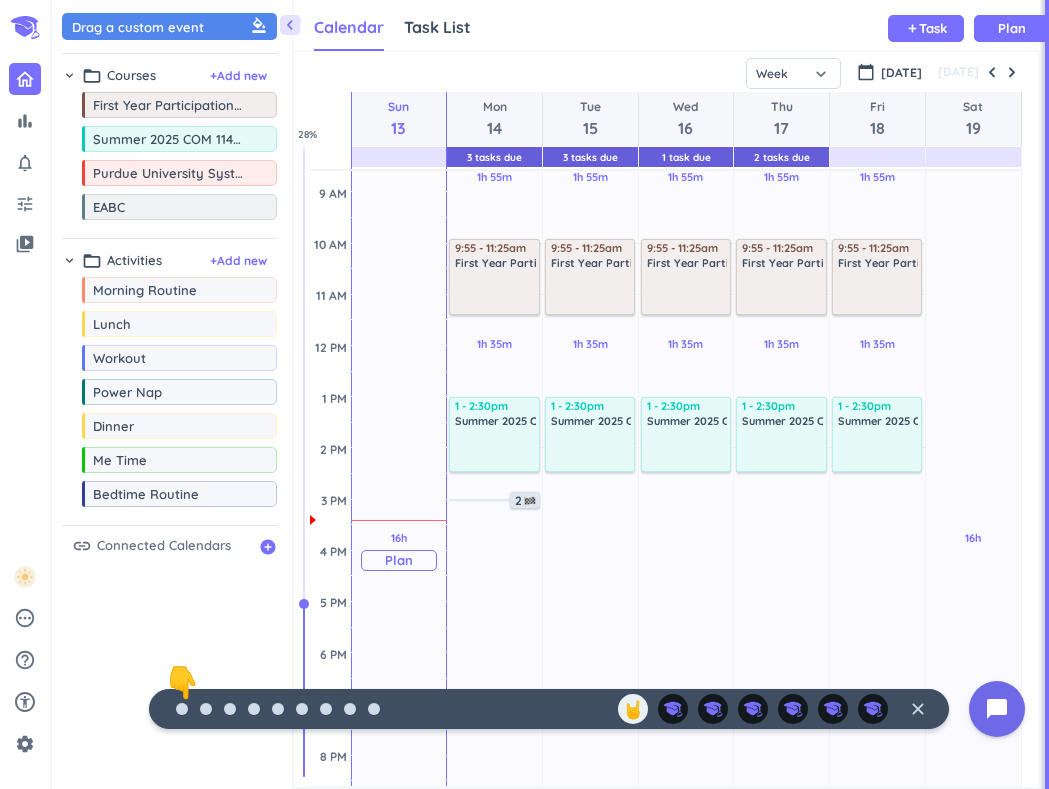 scroll, scrollTop: 239, scrollLeft: 0, axis: vertical 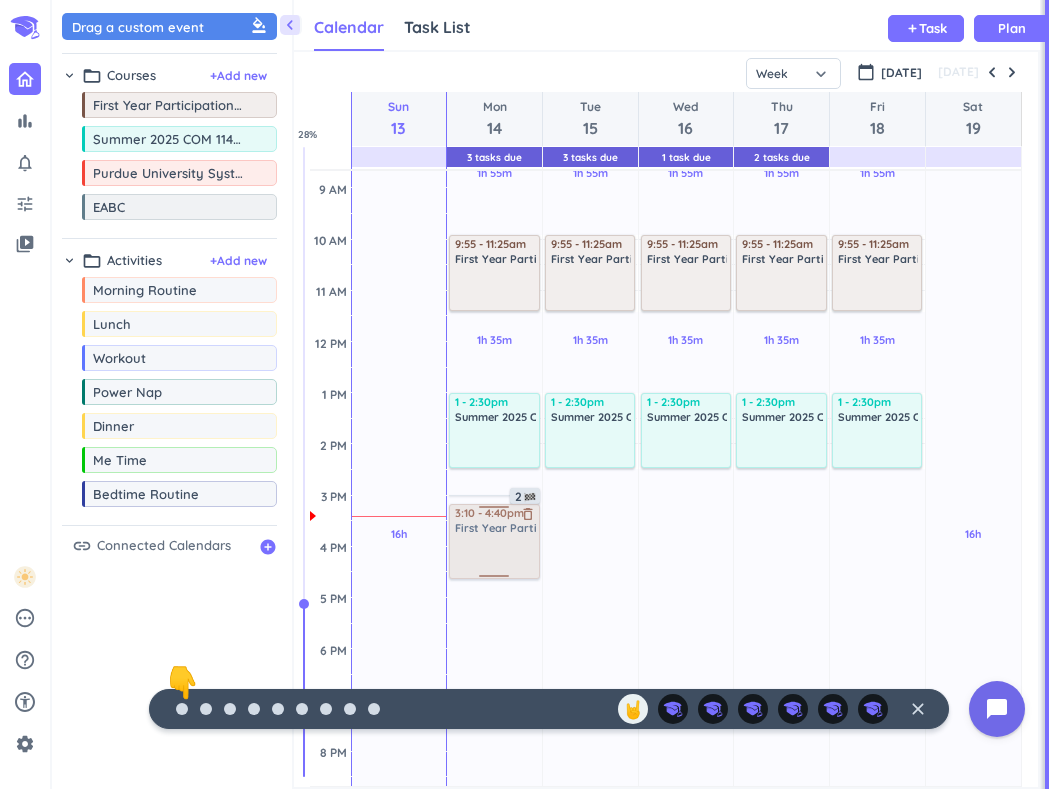 drag, startPoint x: 215, startPoint y: 116, endPoint x: 531, endPoint y: 506, distance: 501.95218 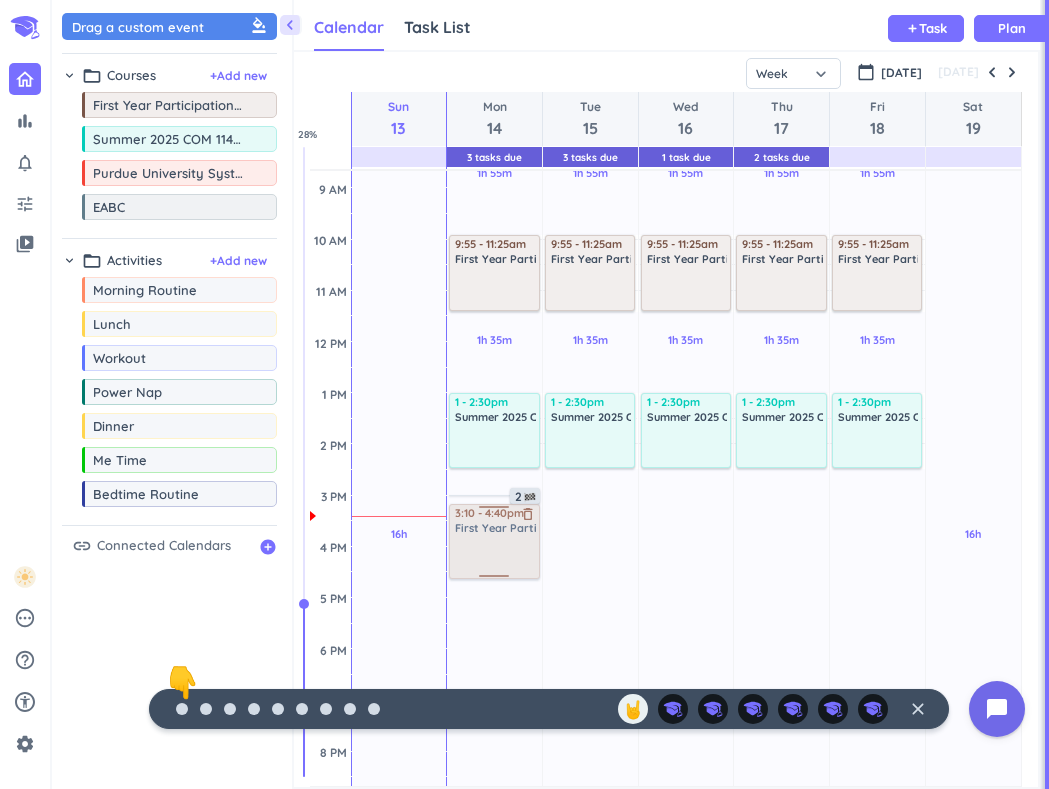 click on "chevron_left Drag a custom event format_color_fill chevron_right folder_open Courses   +  Add new drag_indicator First Year Participation in VIP more_horiz drag_indicator Summer 2025 COM 11400-349 LEC more_horiz drag_indicator Purdue University System more_horiz drag_indicator EABC more_horiz chevron_right folder_open Activities   +  Add new drag_indicator Morning Routine more_horiz drag_indicator Lunch more_horiz drag_indicator Workout more_horiz drag_indicator Power Nap more_horiz drag_indicator Dinner more_horiz drag_indicator Me Time more_horiz drag_indicator Bedtime Routine more_horiz link Connected Calendars add_circle Calendar Task List Calendar keyboard_arrow_down add Task Plan 3   Tasks   Due 3   Tasks   Due 1   Task   Due 2   Tasks   Due SHOVEL [DATE] - [DATE] Week Month Next 7 days keyboard_arrow_down Week keyboard_arrow_down calendar_today [DATE] [DATE] Sun 13 Mon 14 Tue 15 Wed 16 Thu 17 Fri 18 Sat 19 4 AM 5 AM 6 AM 7 AM 8 AM 9 AM 10 AM 11 AM 12 PM 1 PM 2 PM 3 PM 4 PM 5 PM 6 PM 7 PM 8 PM 2" at bounding box center (550, 394) 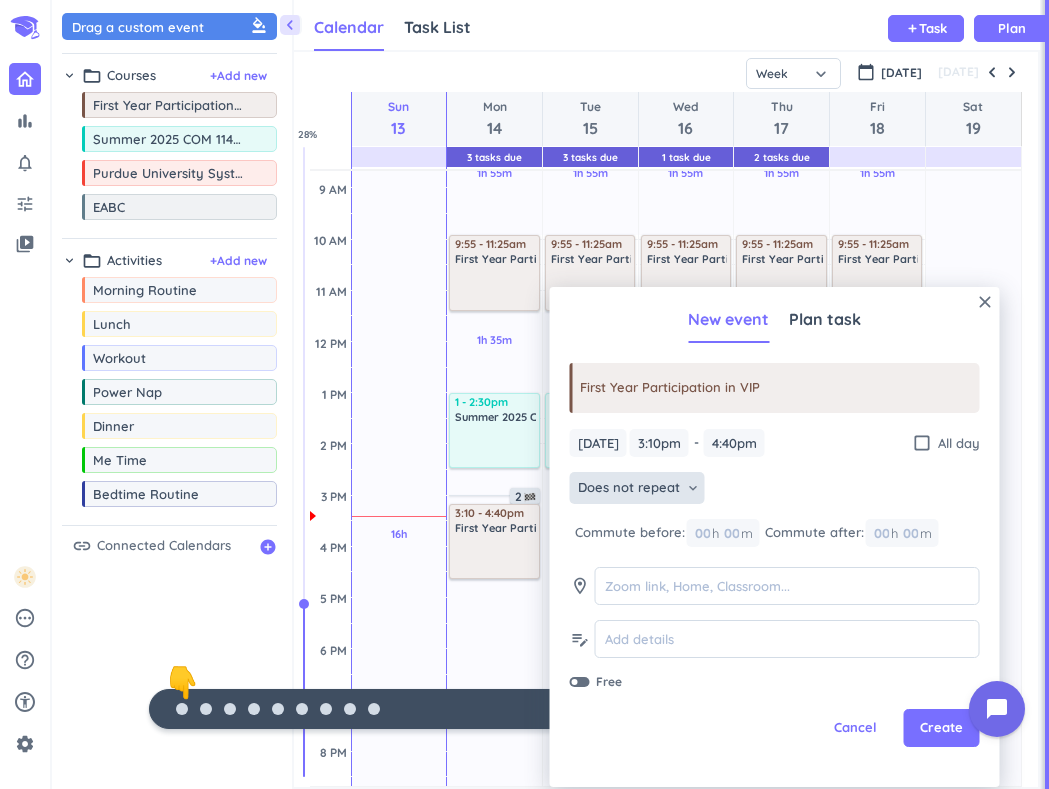 click on "Does not repeat" at bounding box center [629, 488] 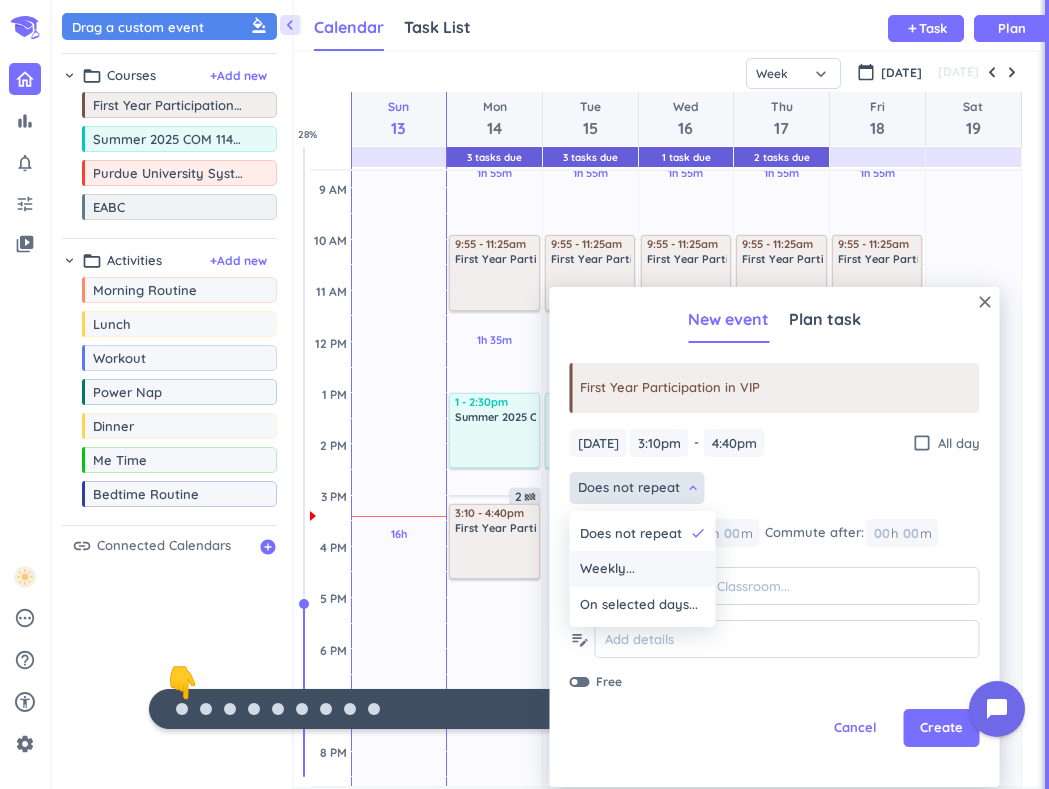 click on "Weekly..." at bounding box center (643, 569) 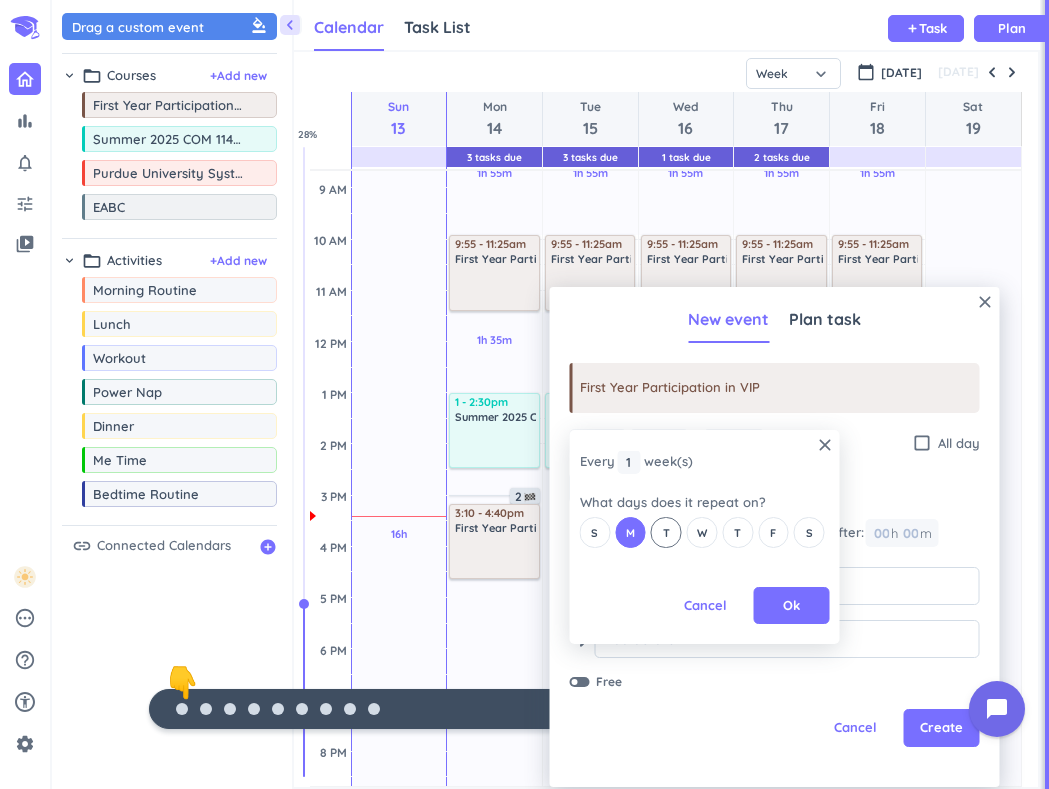 click on "T" at bounding box center [666, 533] 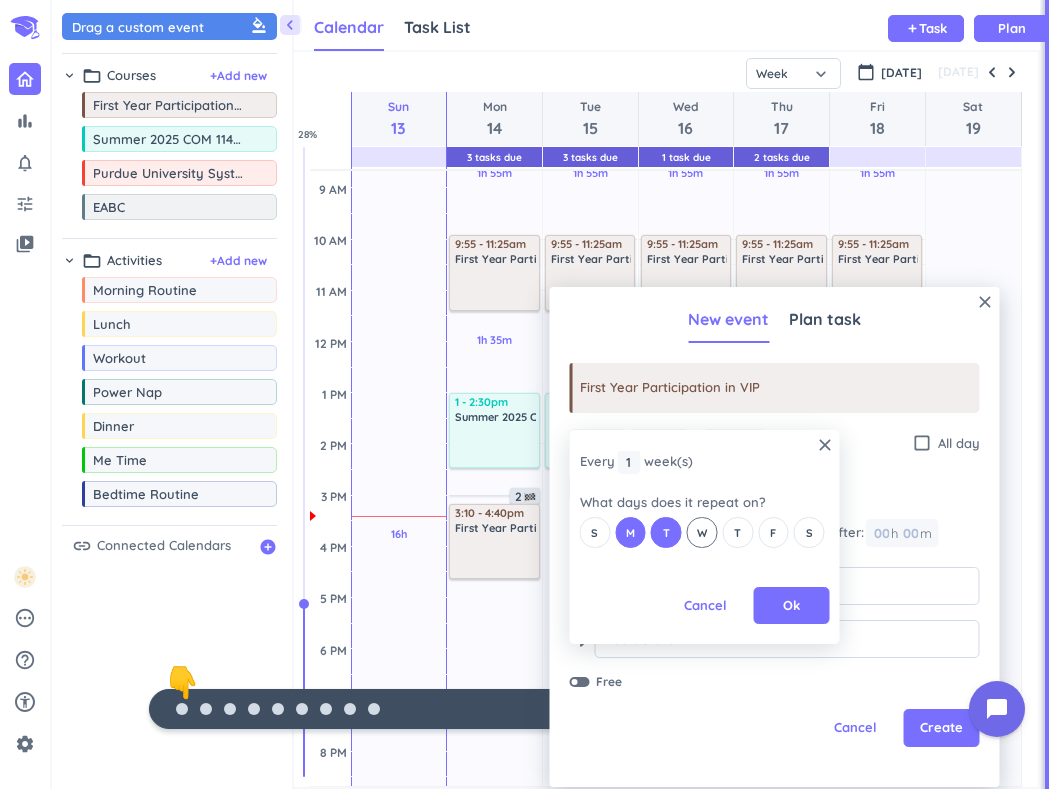 click on "W" at bounding box center [702, 533] 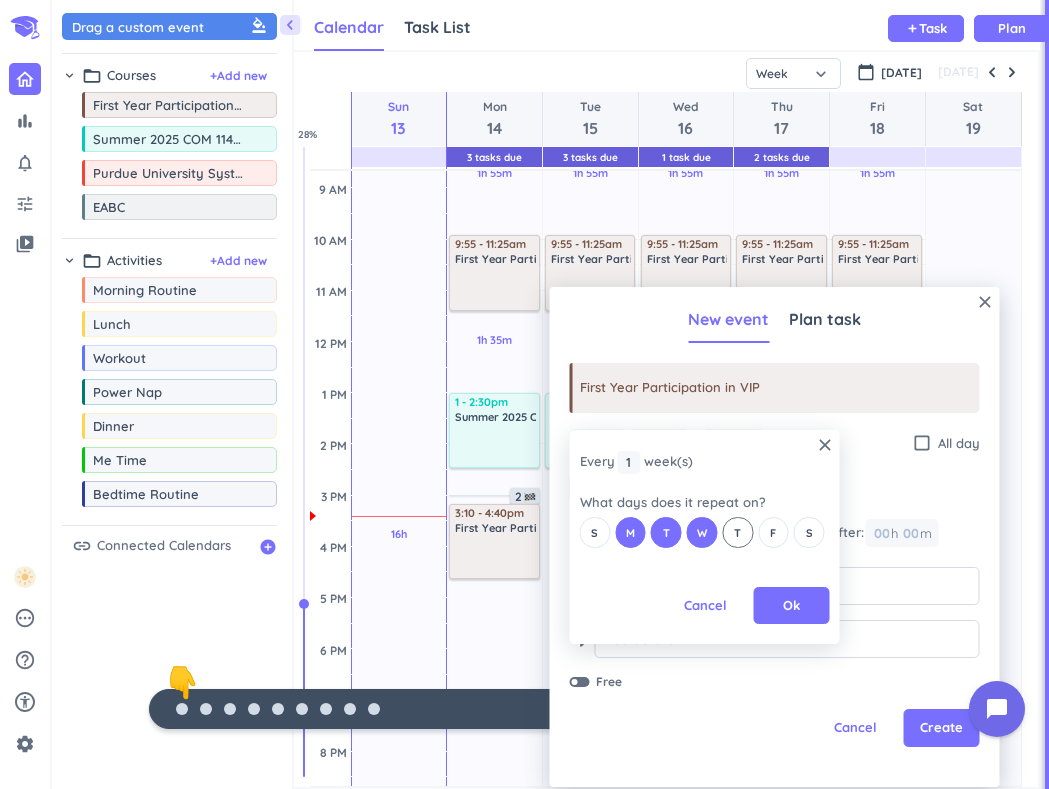 click on "T" at bounding box center [737, 532] 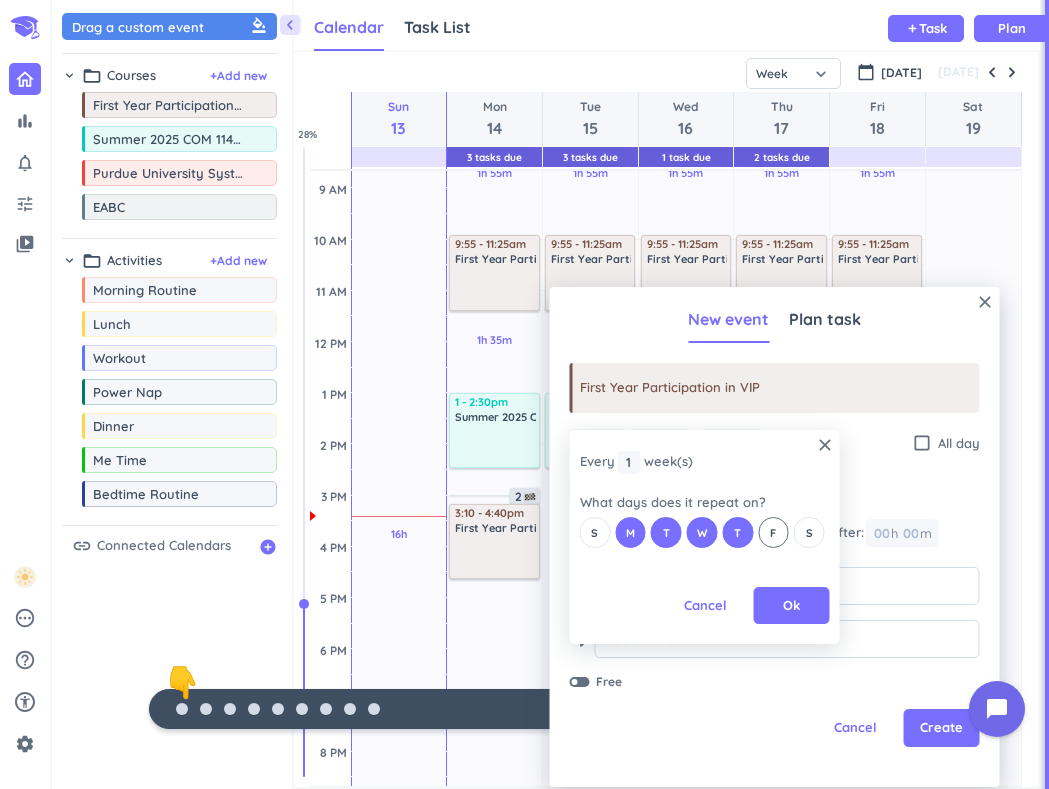 click on "F" at bounding box center (773, 533) 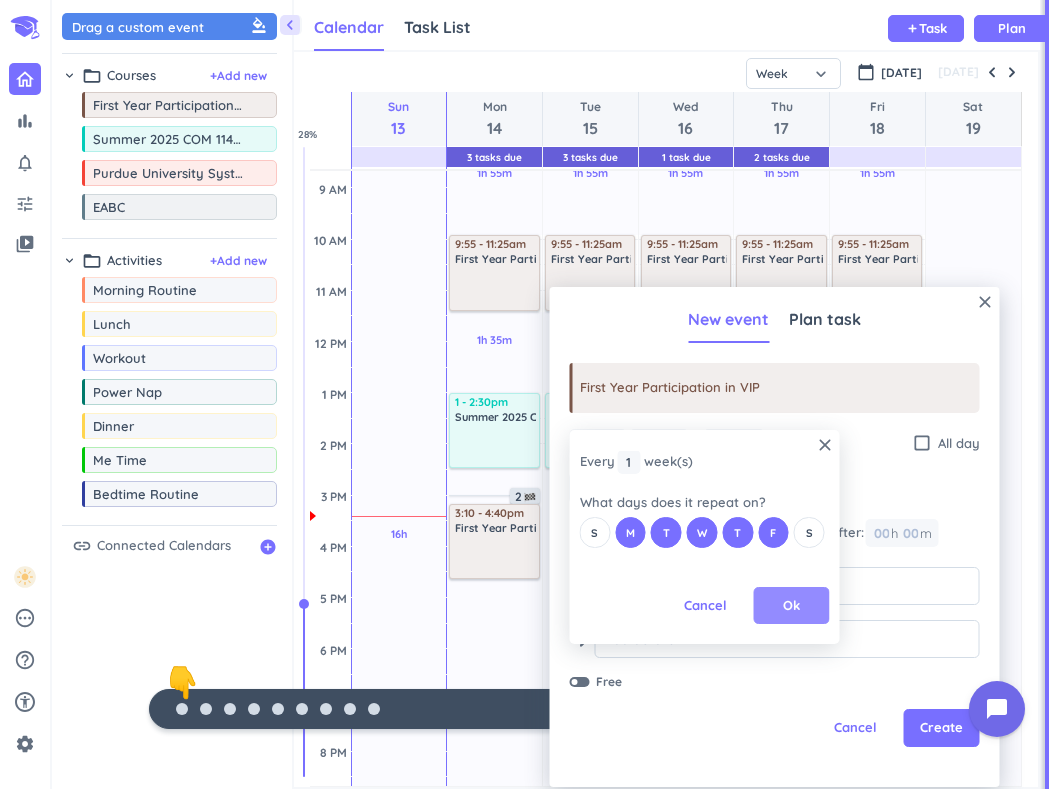 click on "Ok" at bounding box center [791, 606] 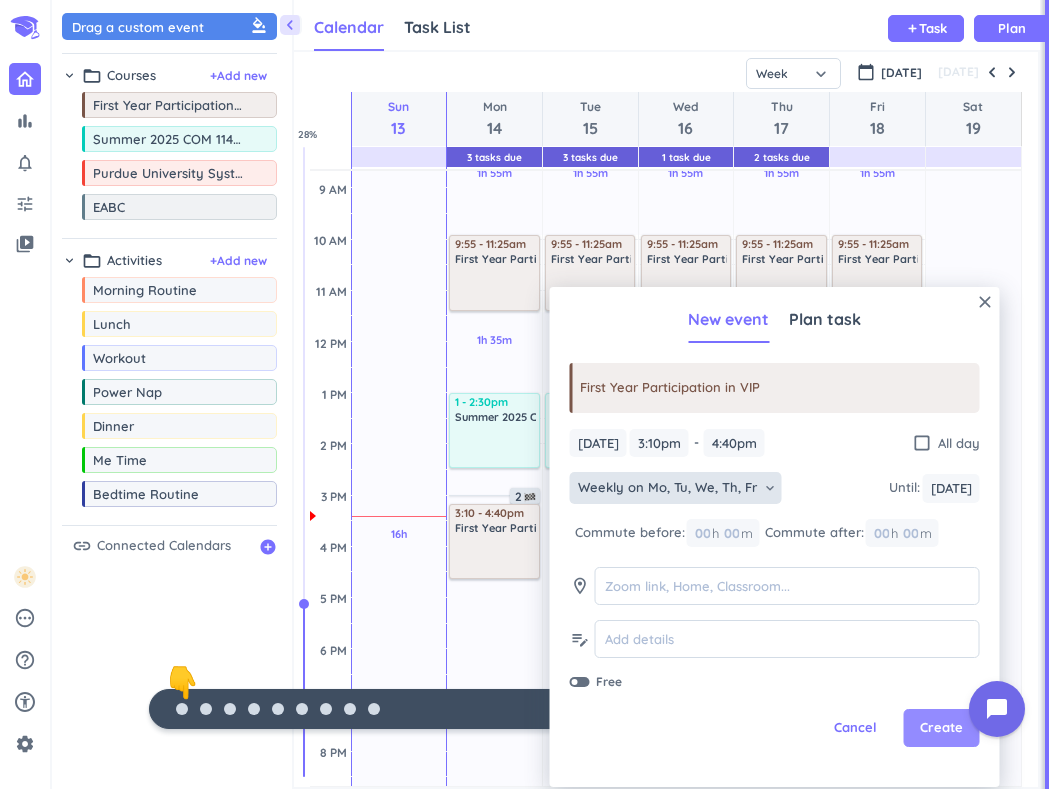 click on "Create" at bounding box center (942, 728) 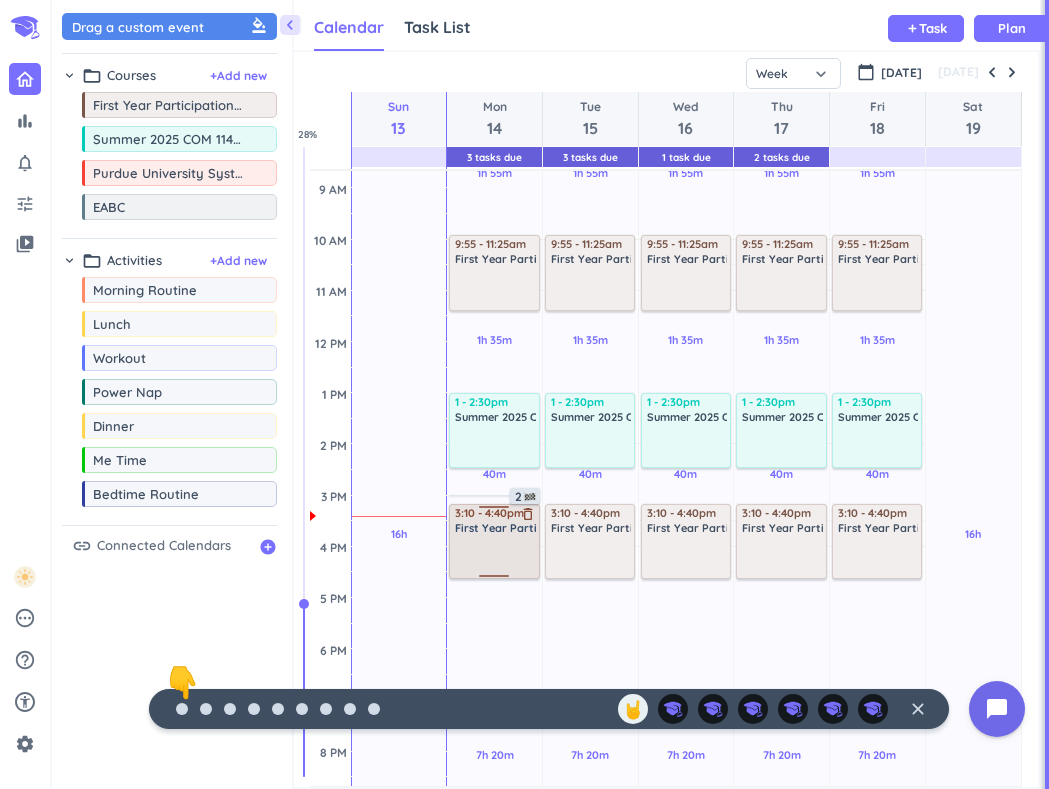 click at bounding box center (495, 556) 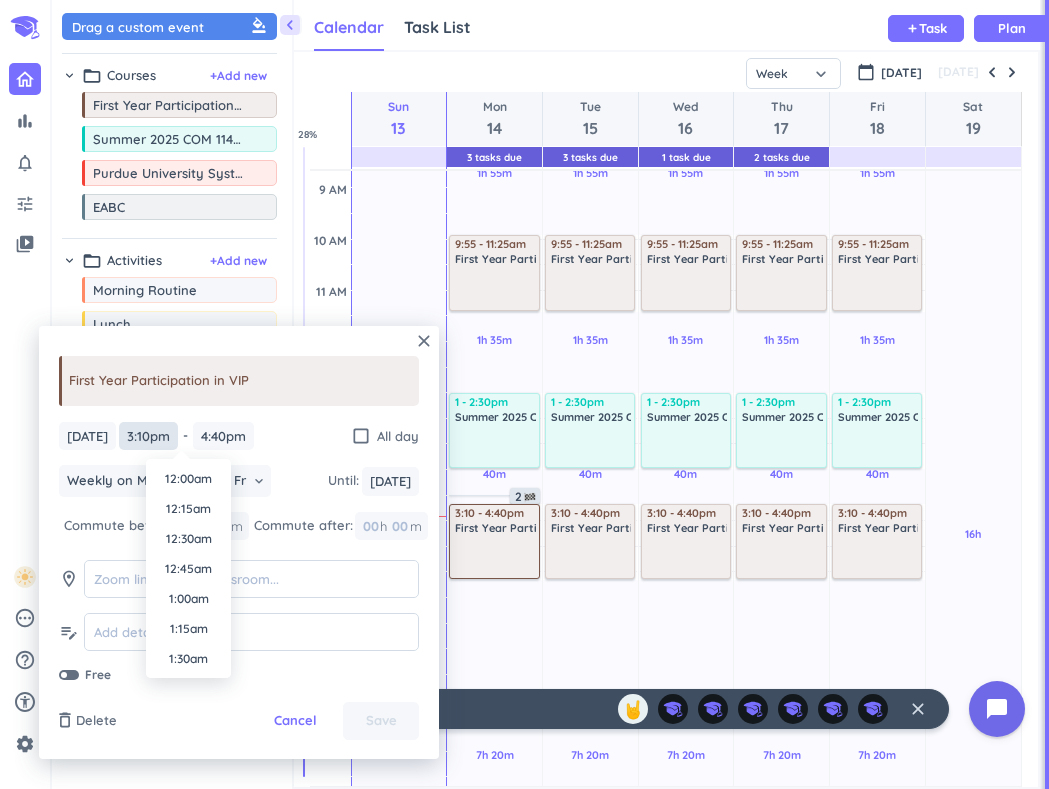 scroll, scrollTop: 1710, scrollLeft: 0, axis: vertical 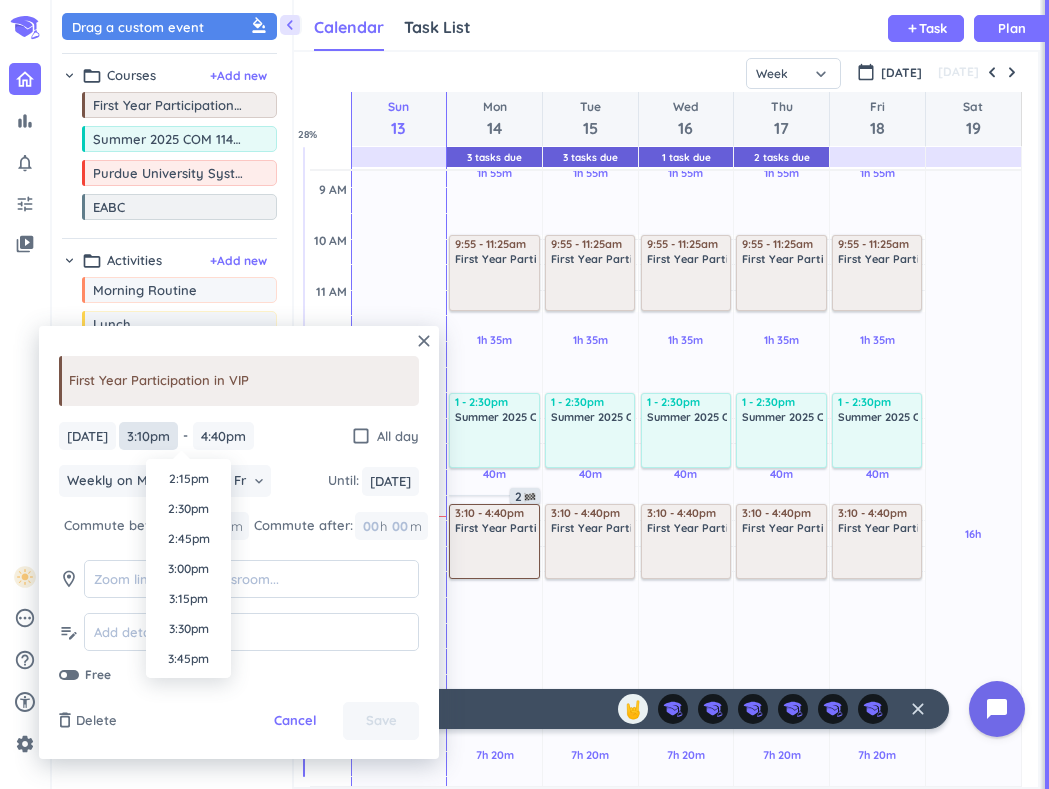 click on "3:10pm" at bounding box center (148, 436) 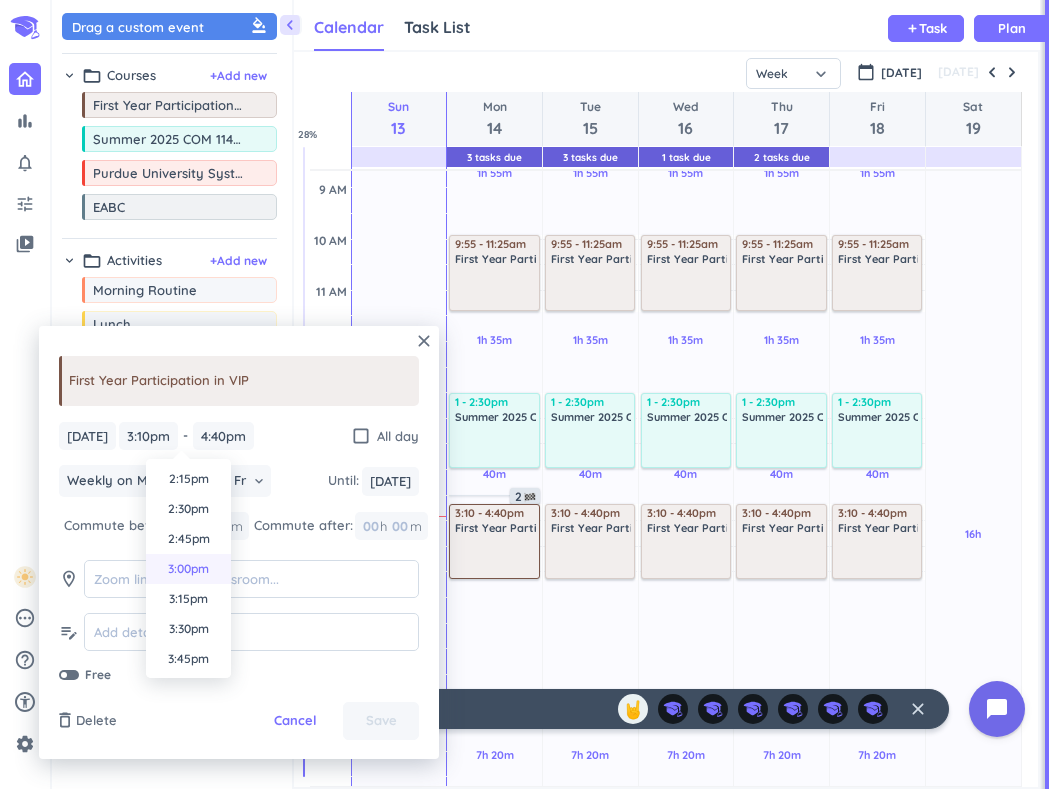click on "3:00pm" at bounding box center [188, 569] 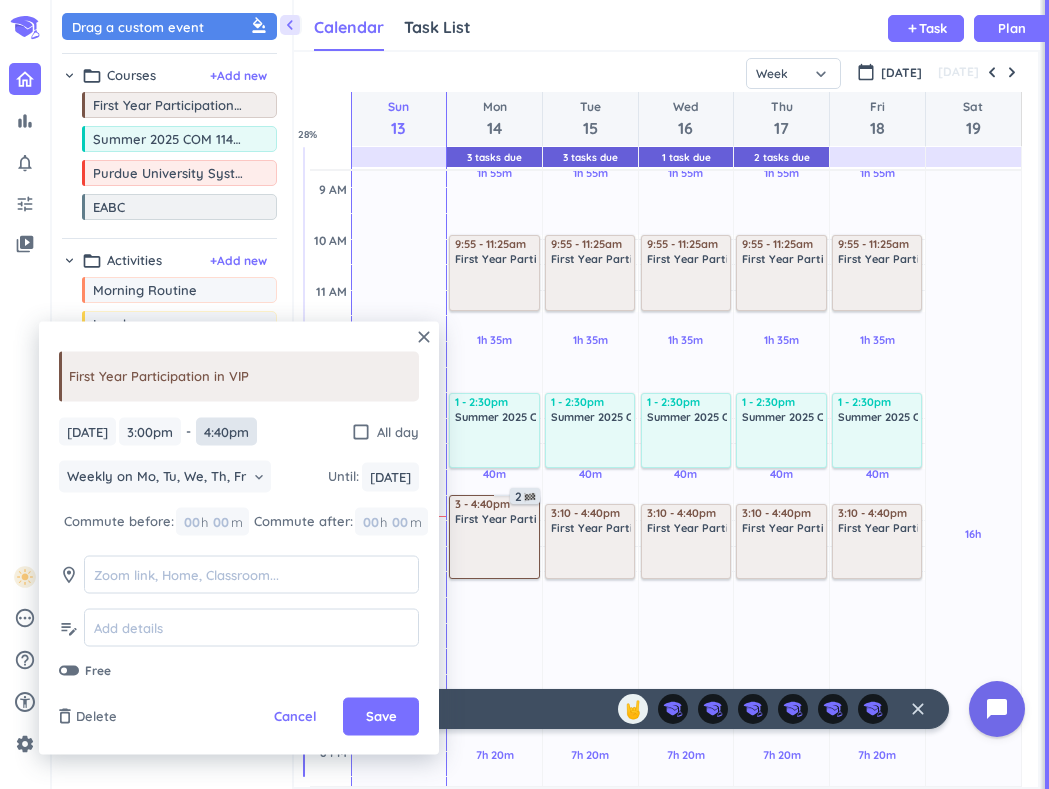 click on "4:40pm" at bounding box center [226, 431] 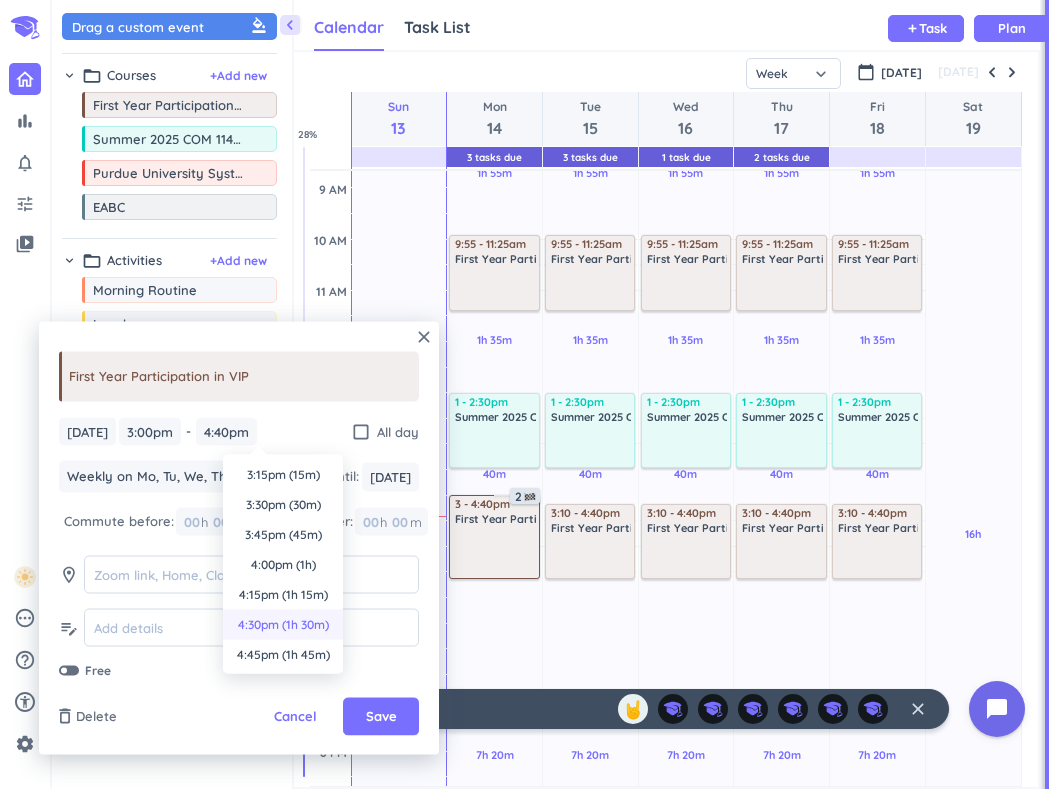 click on "4:30pm (1h 30m)" at bounding box center (283, 625) 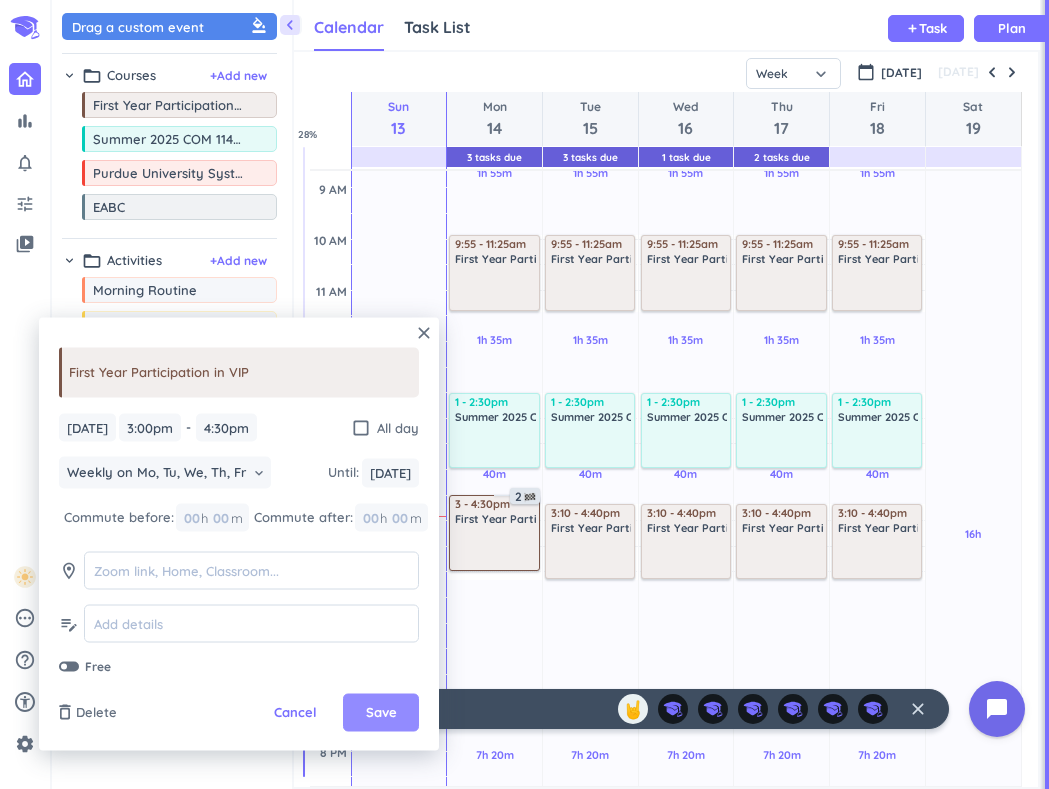 click on "Save" at bounding box center [381, 713] 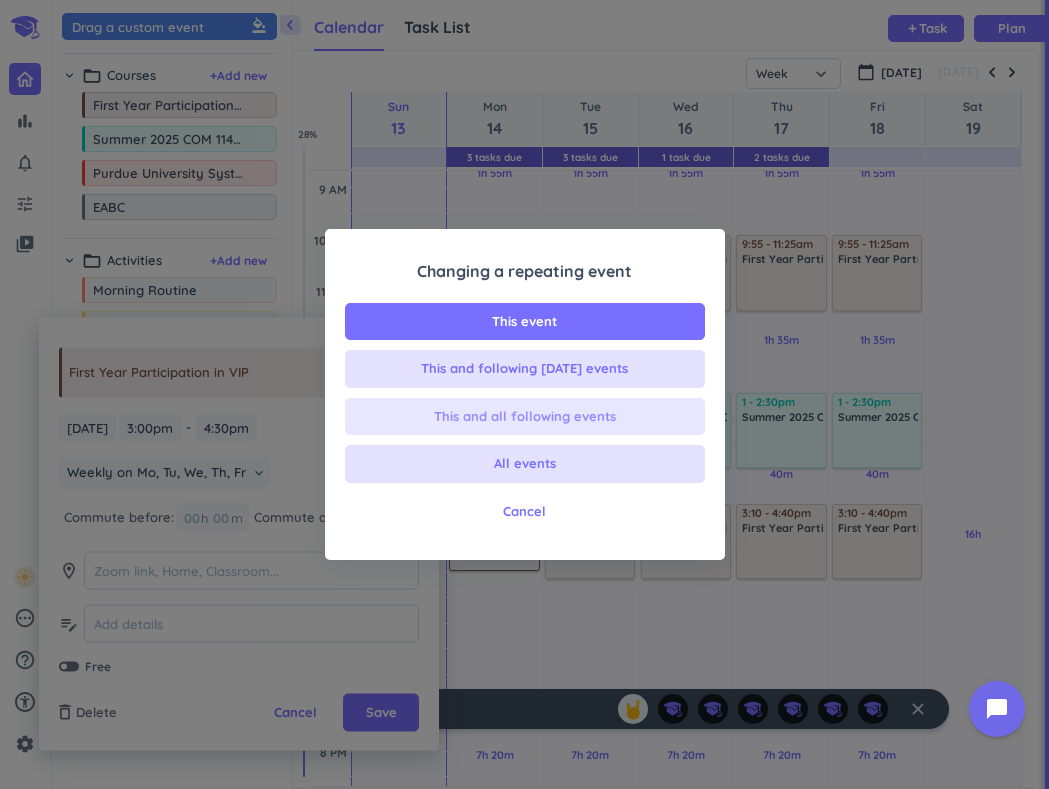 click on "This and all following events" at bounding box center (525, 417) 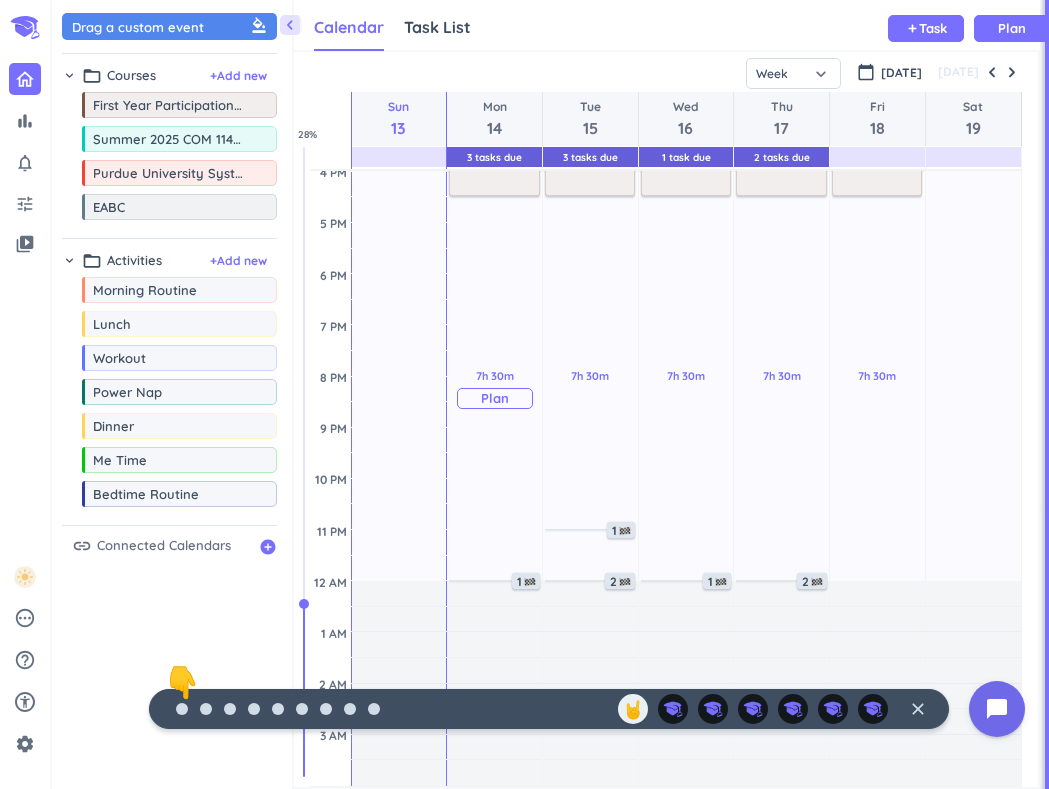 scroll, scrollTop: 614, scrollLeft: 0, axis: vertical 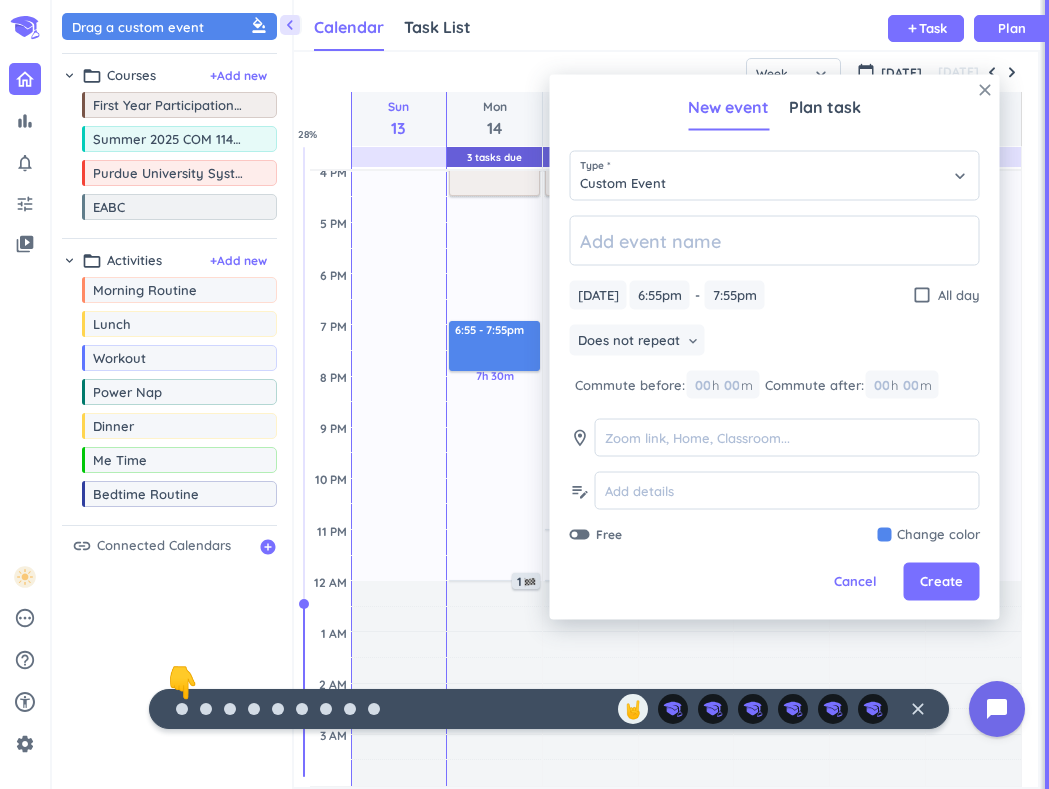 click on "close" at bounding box center (985, 90) 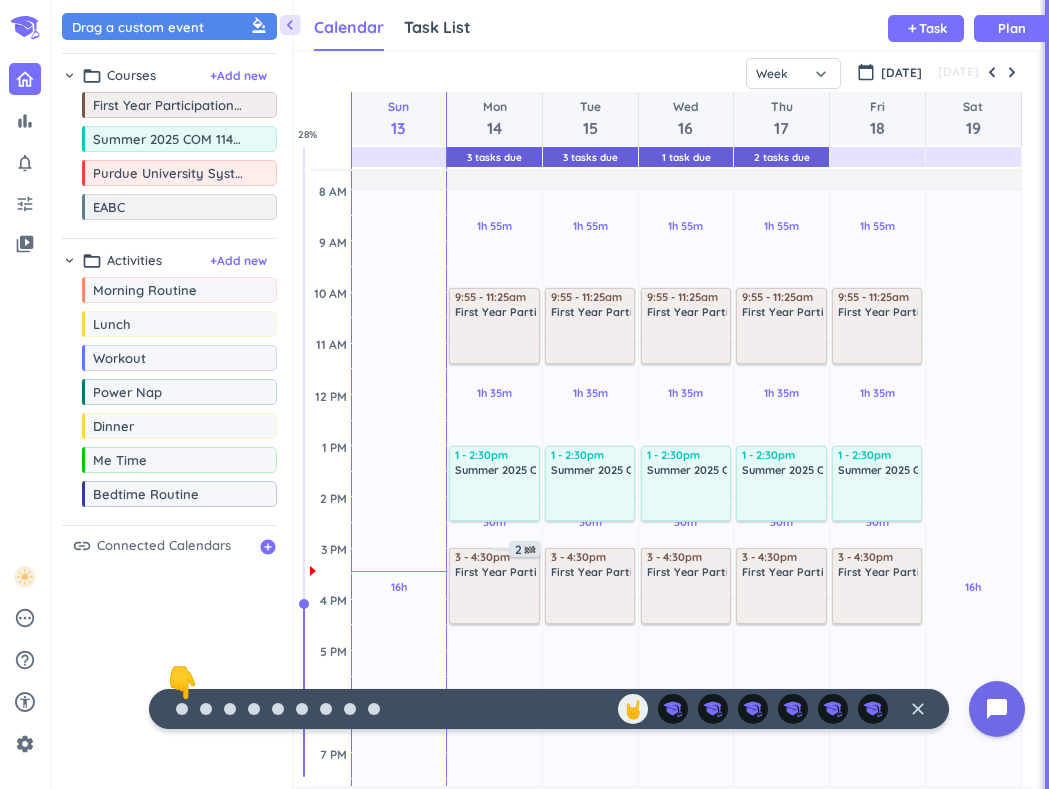 scroll, scrollTop: 168, scrollLeft: 0, axis: vertical 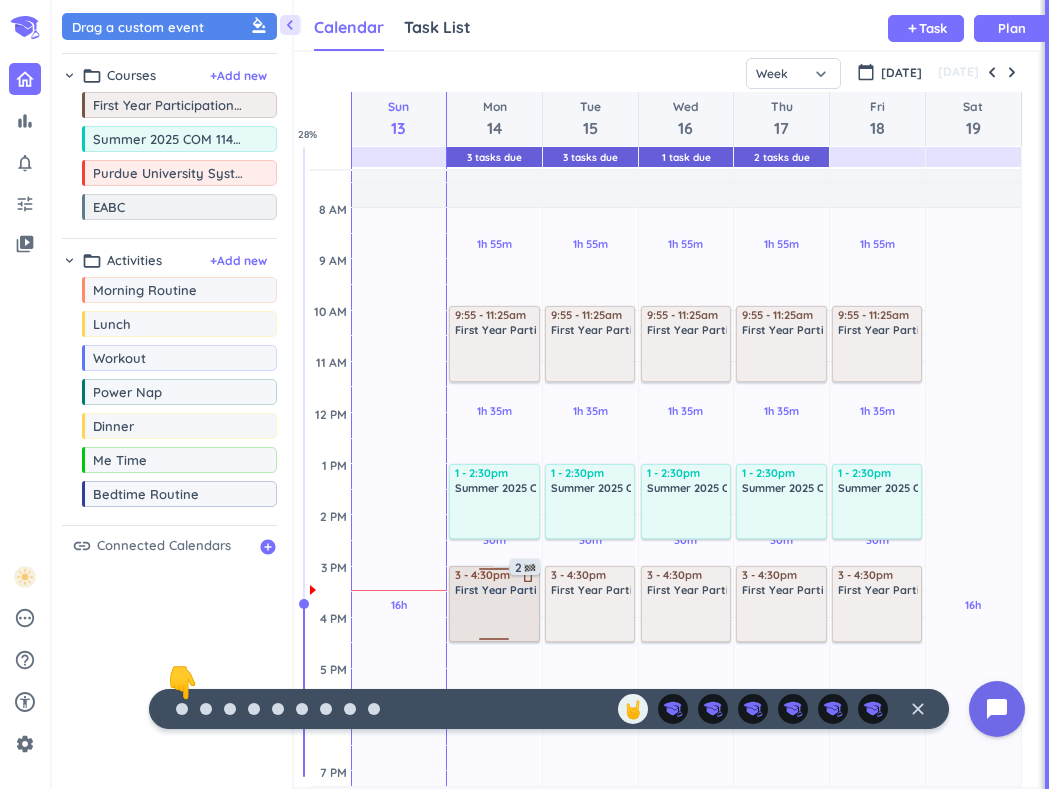 click on "First Year Participation in VIP" at bounding box center (535, 590) 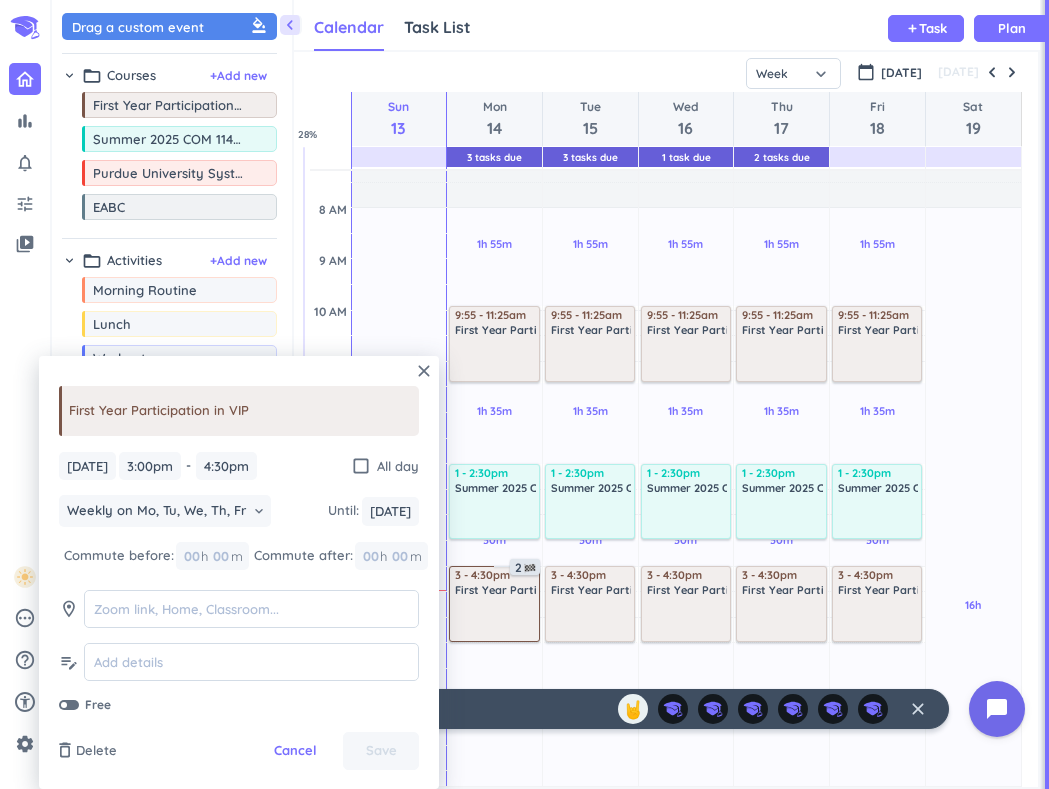 click on "First Year Participation in VIP" at bounding box center [239, 411] 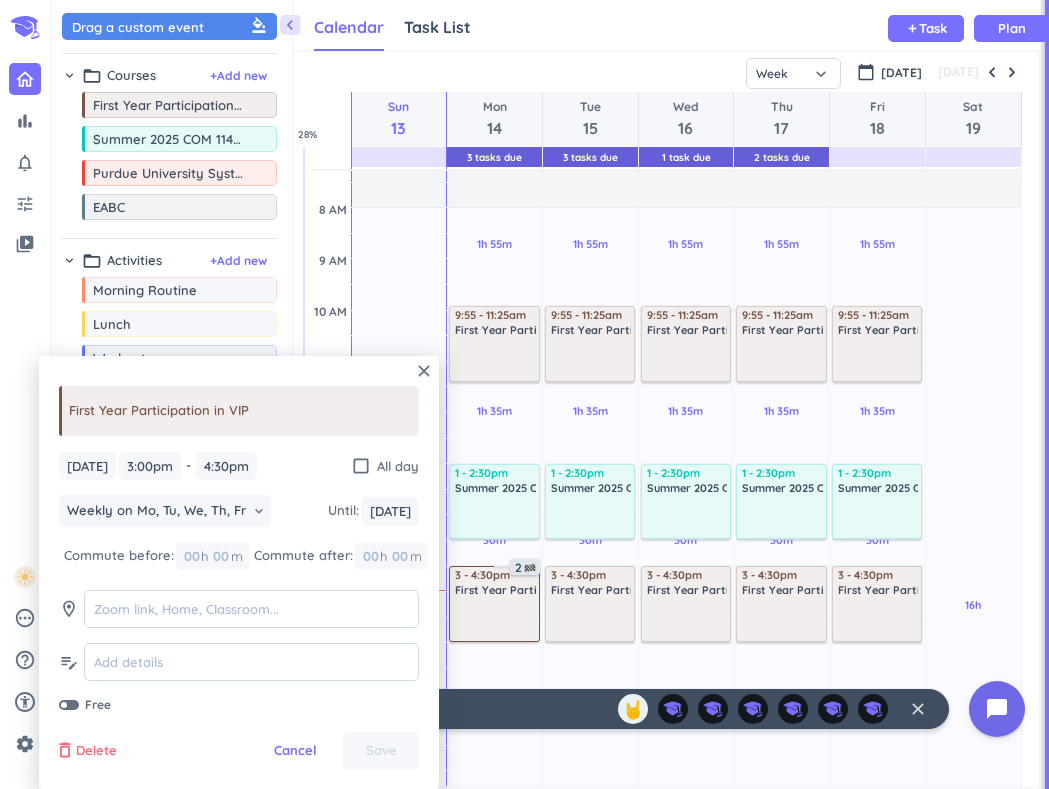 click on "Delete" at bounding box center (96, 751) 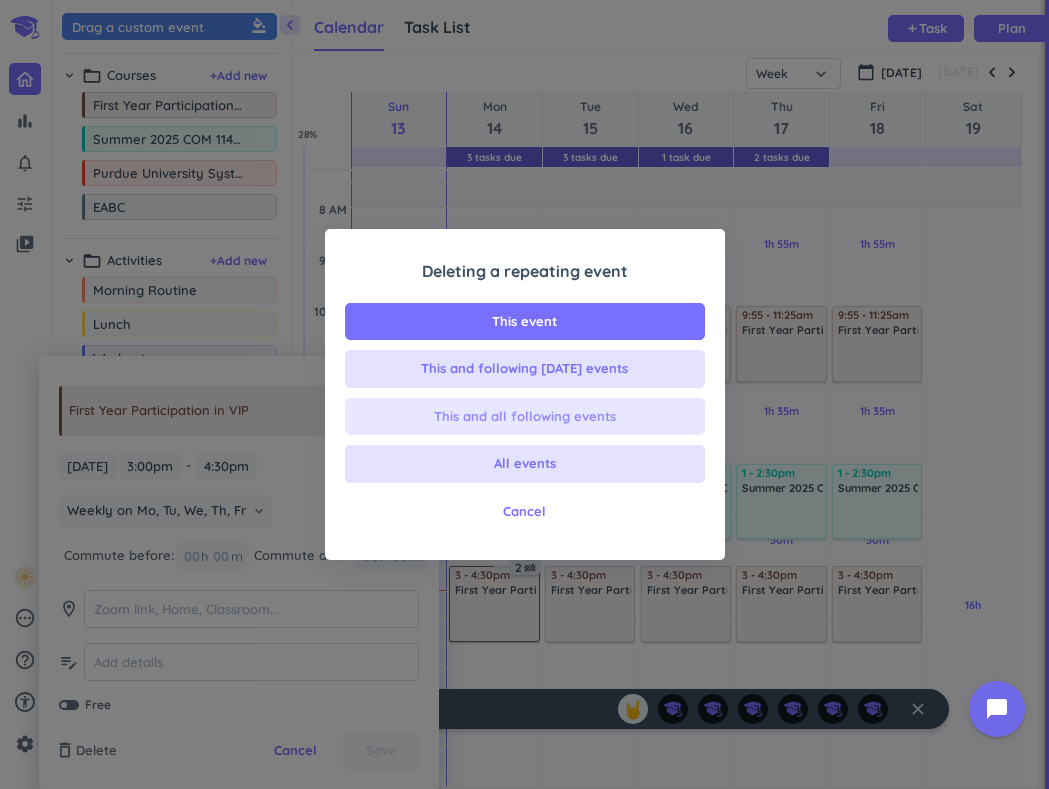 click on "This and all following events" at bounding box center [525, 417] 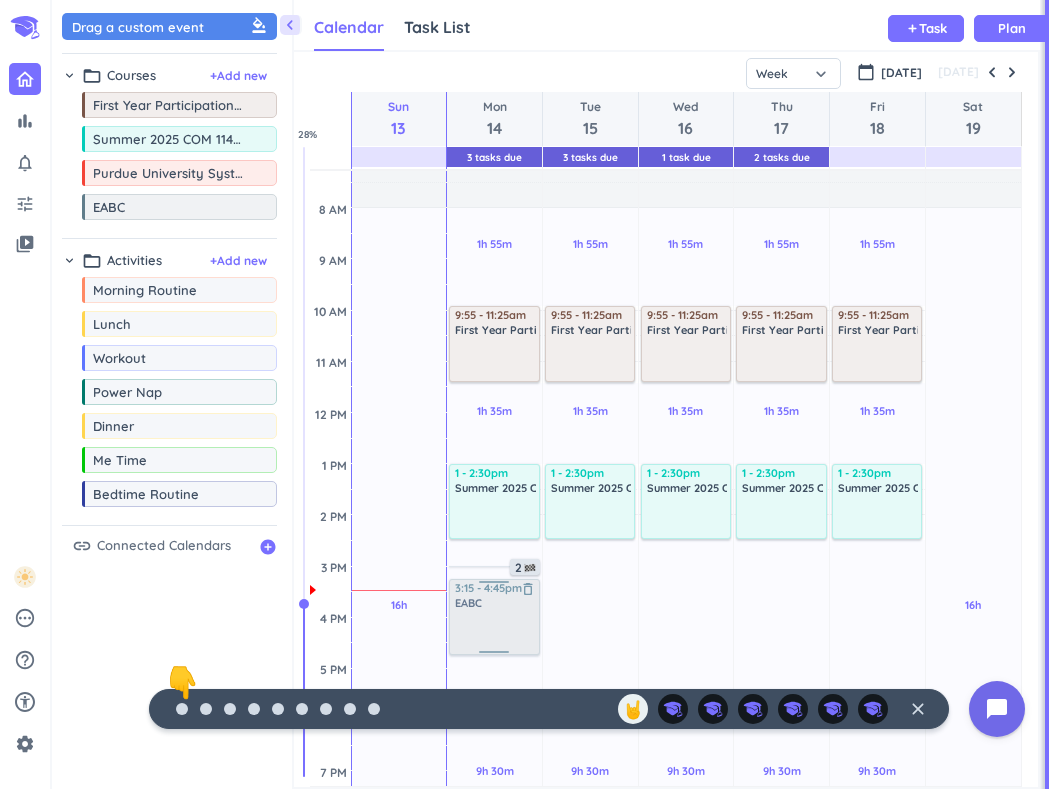 drag, startPoint x: 101, startPoint y: 206, endPoint x: 495, endPoint y: 583, distance: 545.3118 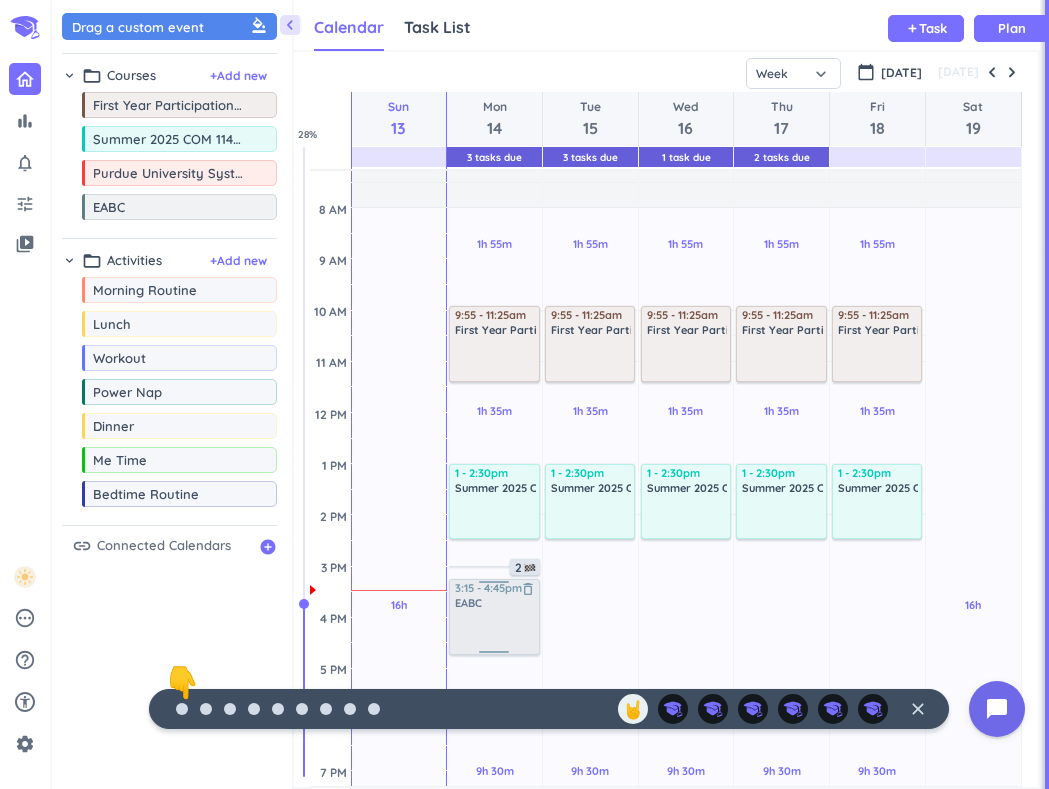 click on "chevron_left Drag a custom event format_color_fill chevron_right folder_open Courses   +  Add new drag_indicator First Year Participation in VIP more_horiz drag_indicator Summer 2025 COM 11400-349 LEC more_horiz drag_indicator Purdue University System more_horiz drag_indicator EABC more_horiz chevron_right folder_open Activities   +  Add new drag_indicator Morning Routine more_horiz drag_indicator Lunch more_horiz drag_indicator Workout more_horiz drag_indicator Power Nap more_horiz drag_indicator Dinner more_horiz drag_indicator Me Time more_horiz drag_indicator Bedtime Routine more_horiz link Connected Calendars add_circle Calendar Task List Calendar keyboard_arrow_down add Task Plan 3   Tasks   Due 3   Tasks   Due 1   Task   Due 2   Tasks   Due SHOVEL [DATE] - [DATE] Week Month Next 7 days keyboard_arrow_down Week keyboard_arrow_down calendar_today [DATE] [DATE] Sun 13 Mon 14 Tue 15 Wed 16 Thu 17 Fri 18 Sat 19 4 AM 5 AM 6 AM 7 AM 8 AM 9 AM 10 AM 11 AM 12 PM 1 PM 2 PM 3 PM 4 PM 5 PM 6 PM 7 PM 8 PM 2" at bounding box center (550, 394) 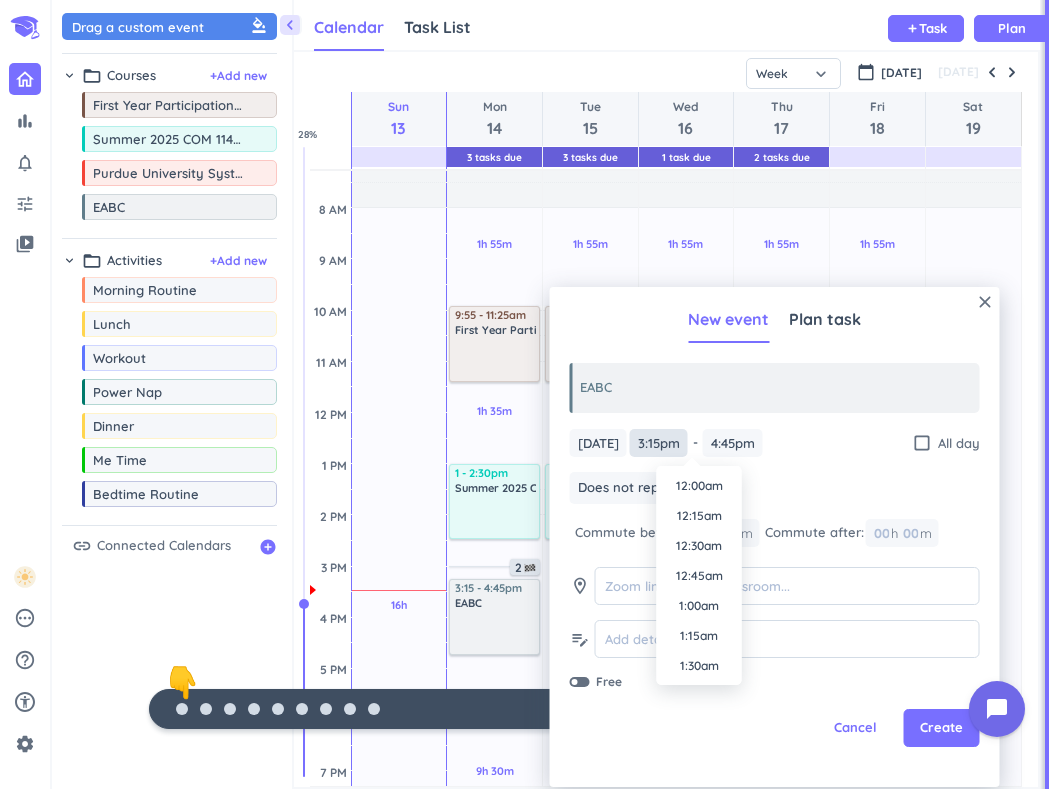 scroll, scrollTop: 1740, scrollLeft: 0, axis: vertical 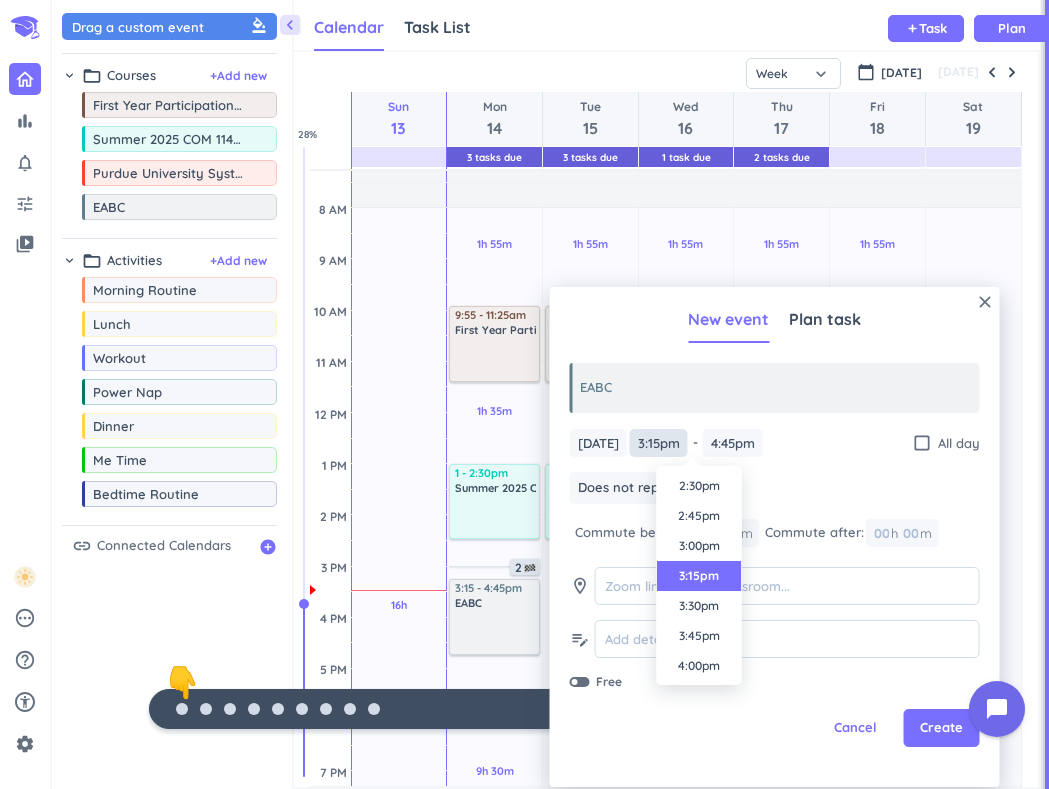 click on "3:15pm" at bounding box center (659, 443) 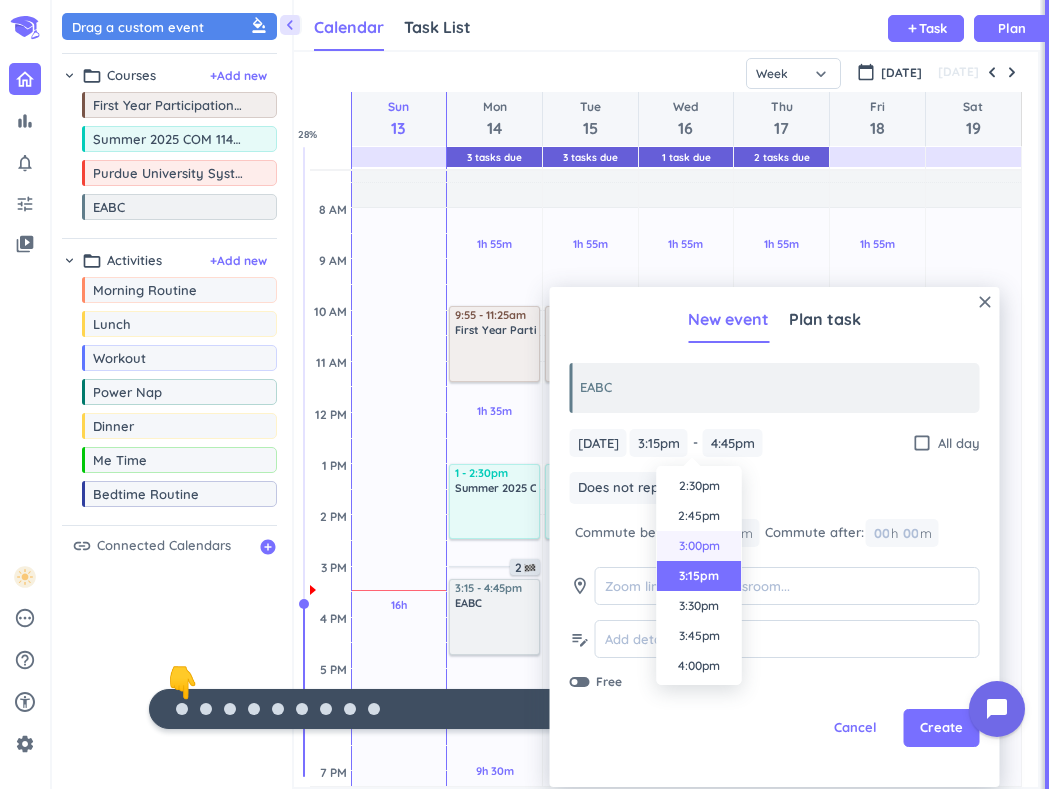 click on "3:00pm" at bounding box center (699, 546) 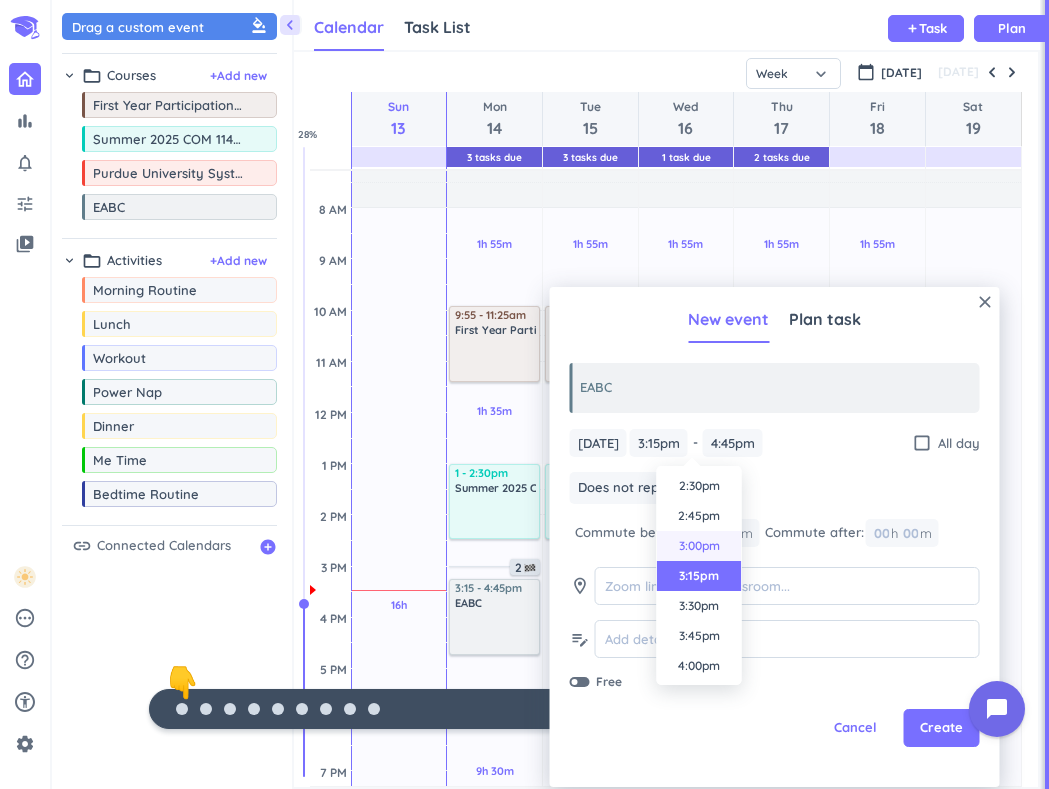 type on "3:00pm" 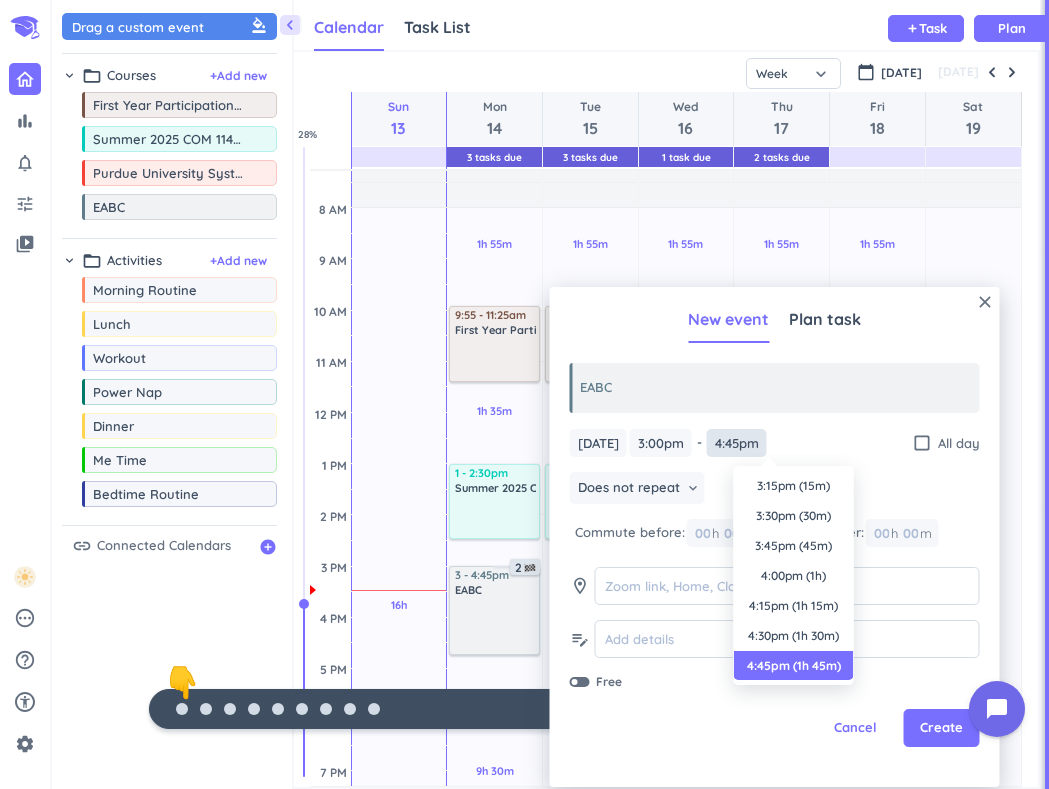 click on "4:45pm" at bounding box center [737, 443] 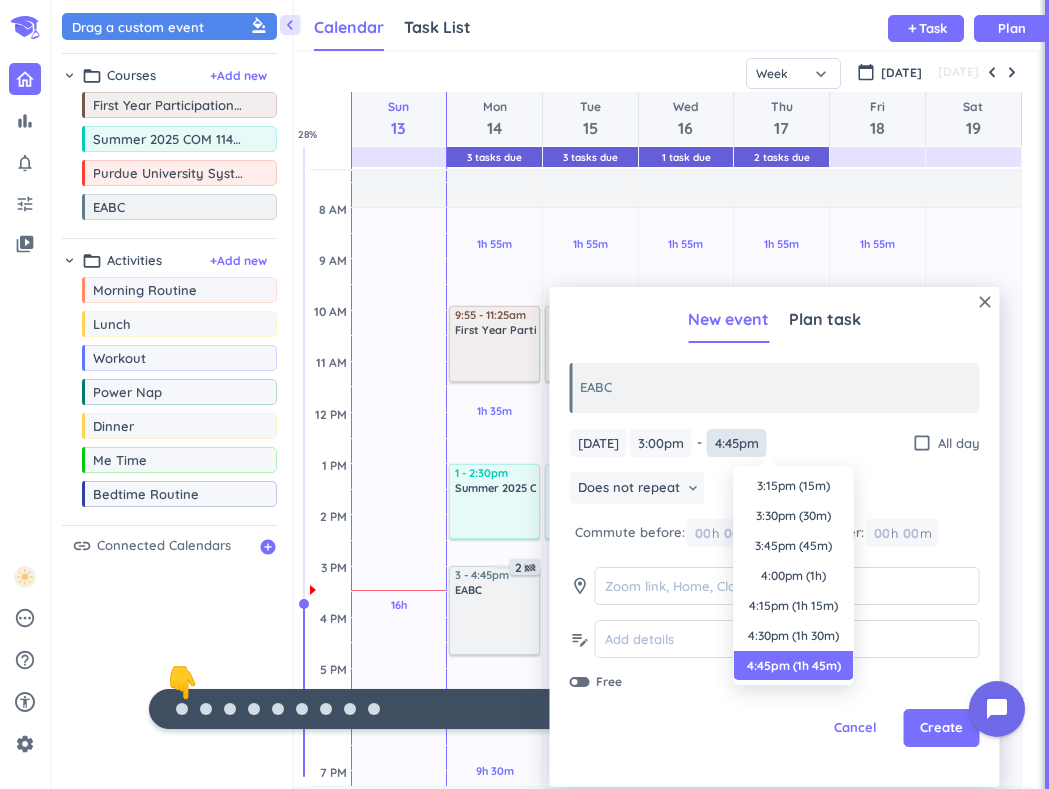 scroll, scrollTop: 0, scrollLeft: 0, axis: both 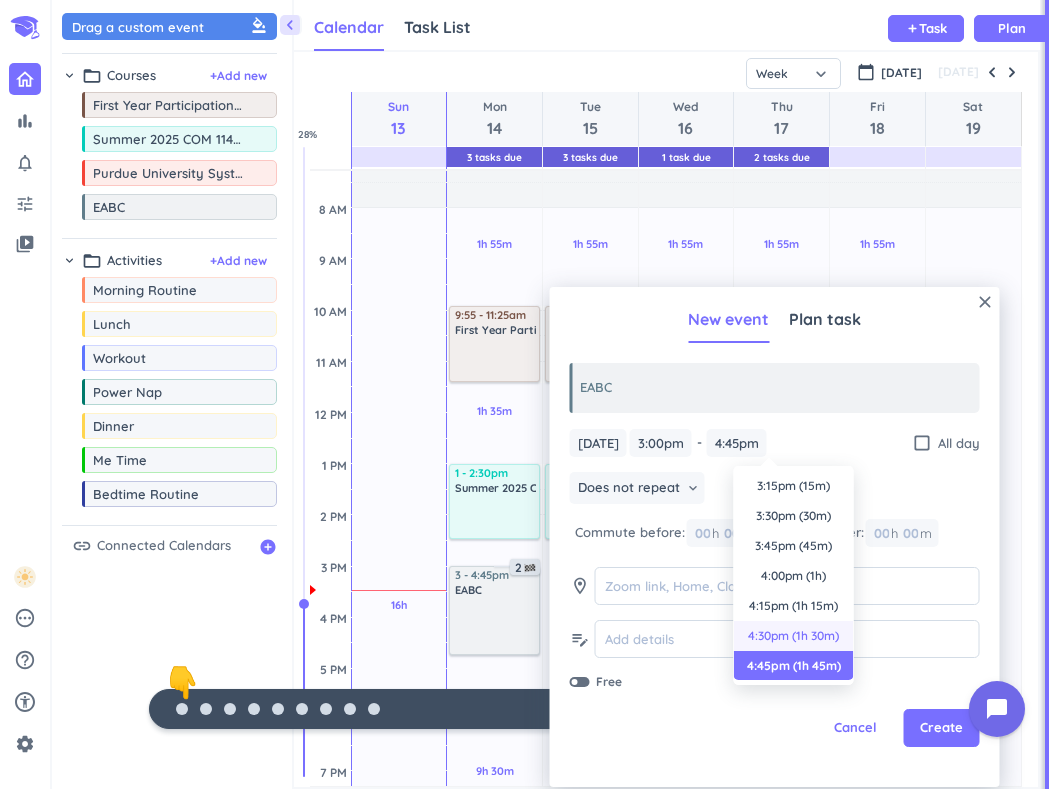 click on "4:30pm (1h 30m)" at bounding box center (794, 636) 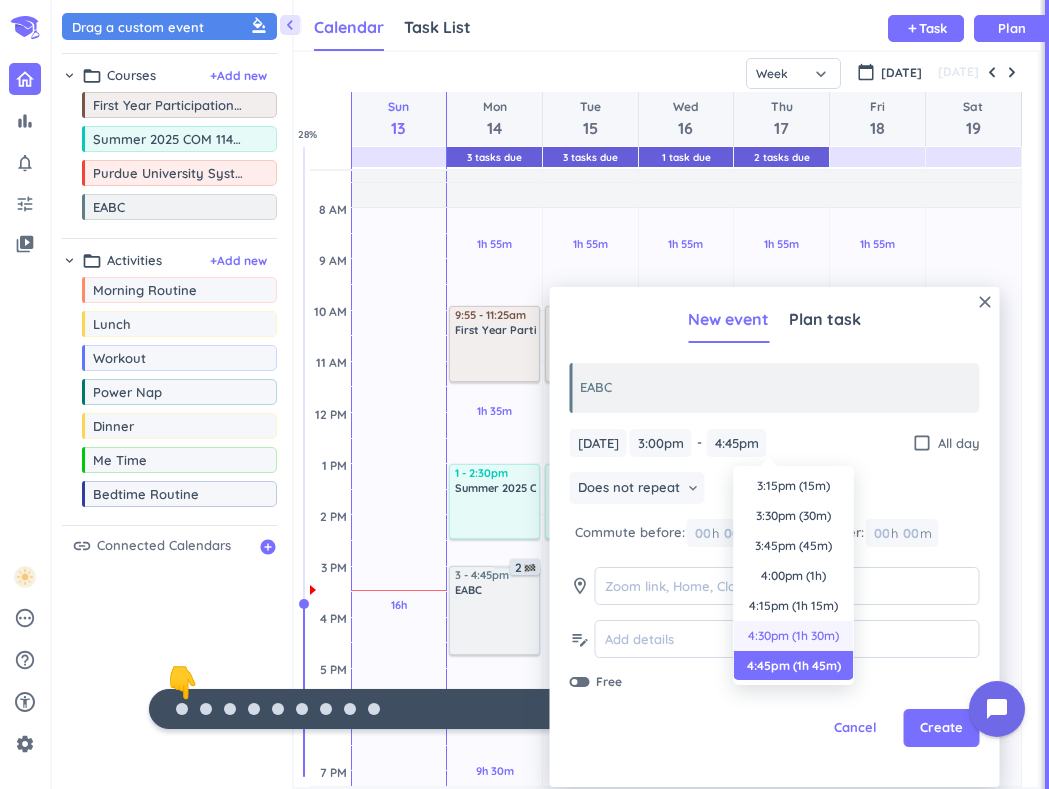 type on "4:30pm" 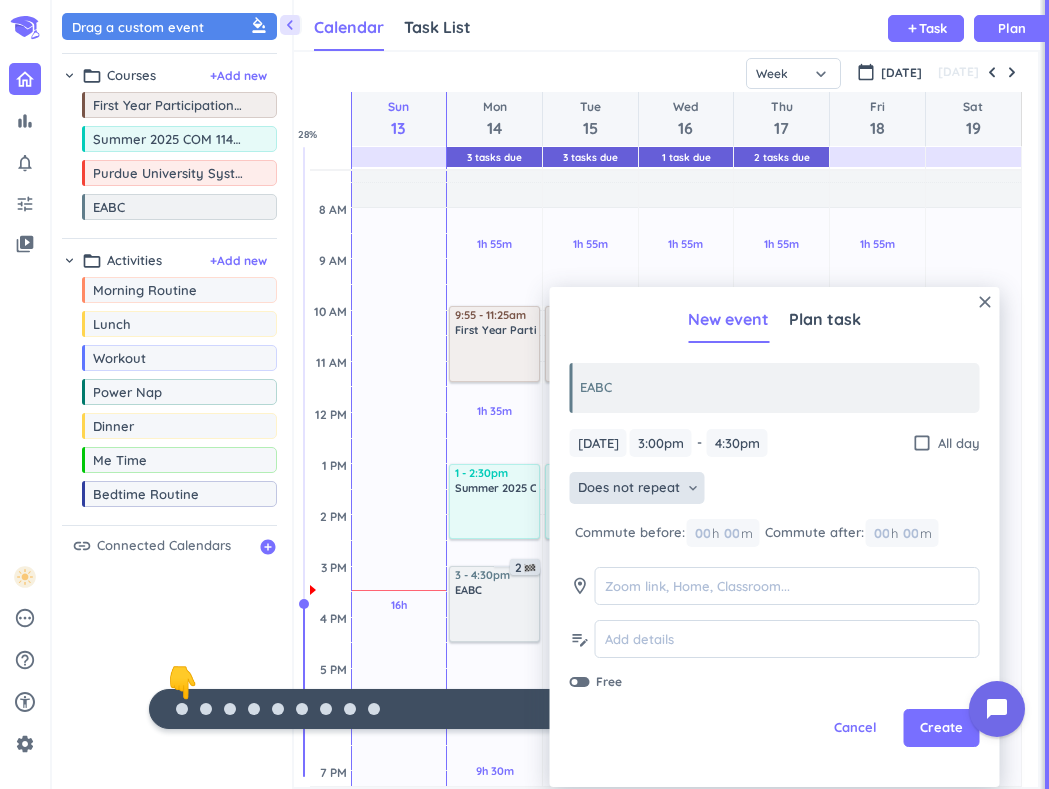 click on "Does not repeat" at bounding box center (629, 488) 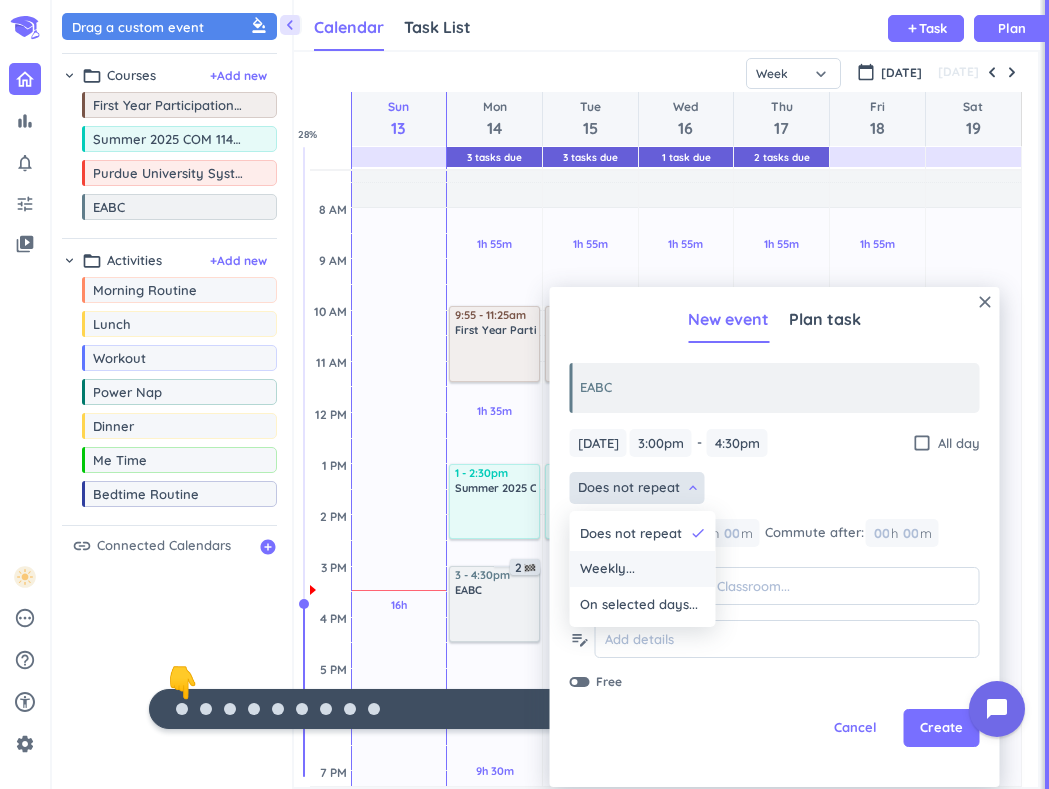click on "Weekly..." at bounding box center (607, 569) 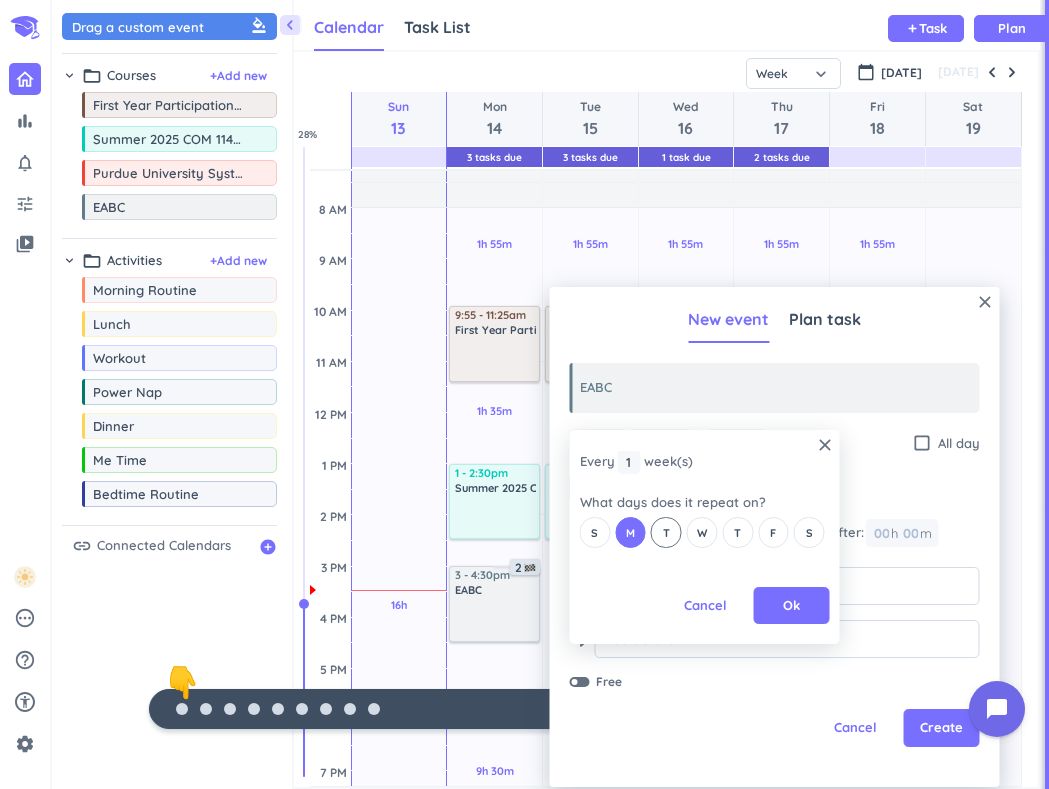 click on "T" at bounding box center [666, 532] 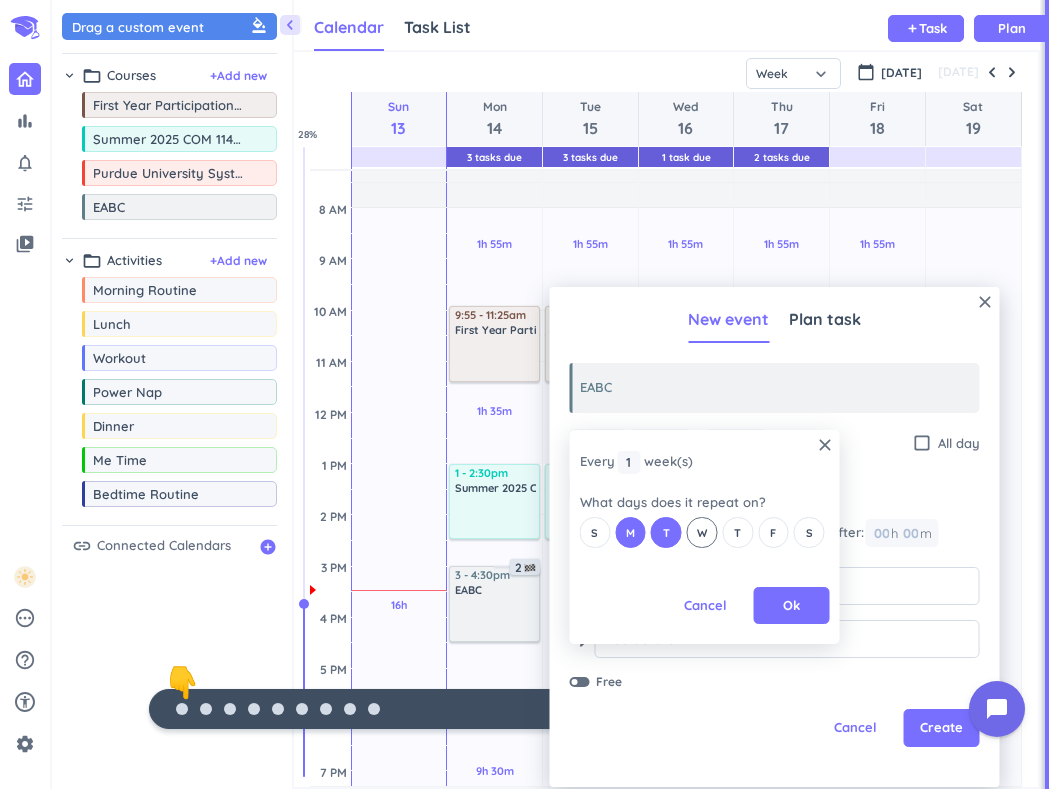 click on "W" at bounding box center [702, 533] 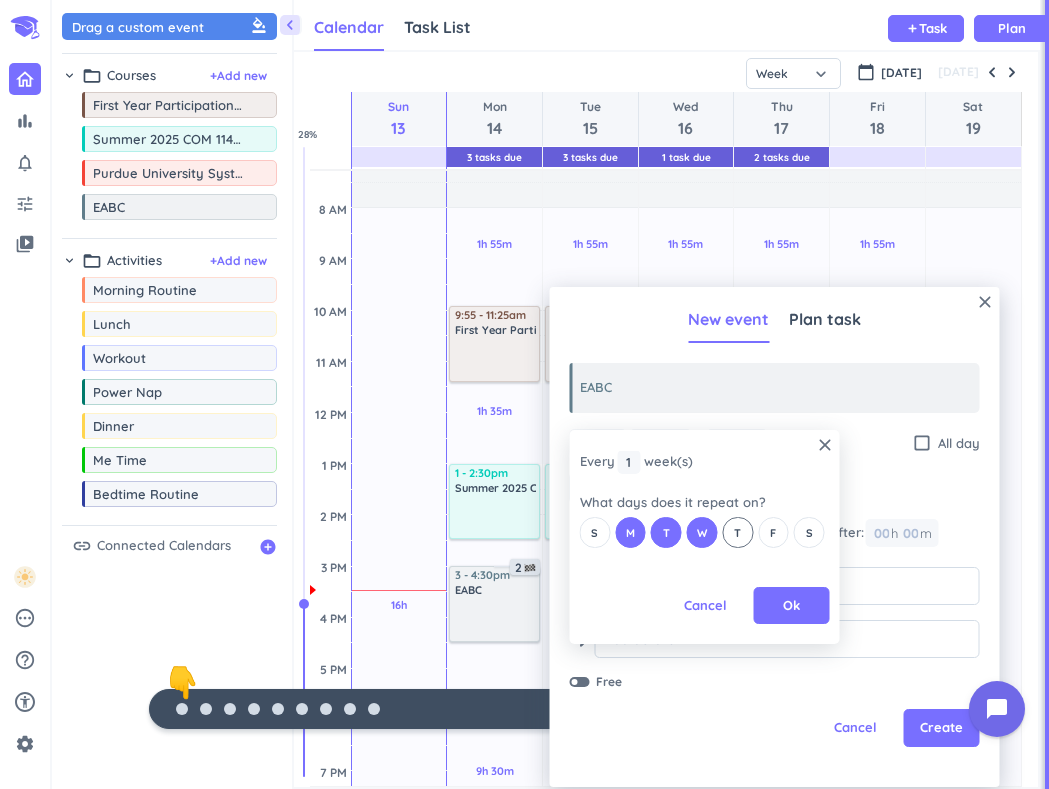 click on "T" at bounding box center [737, 533] 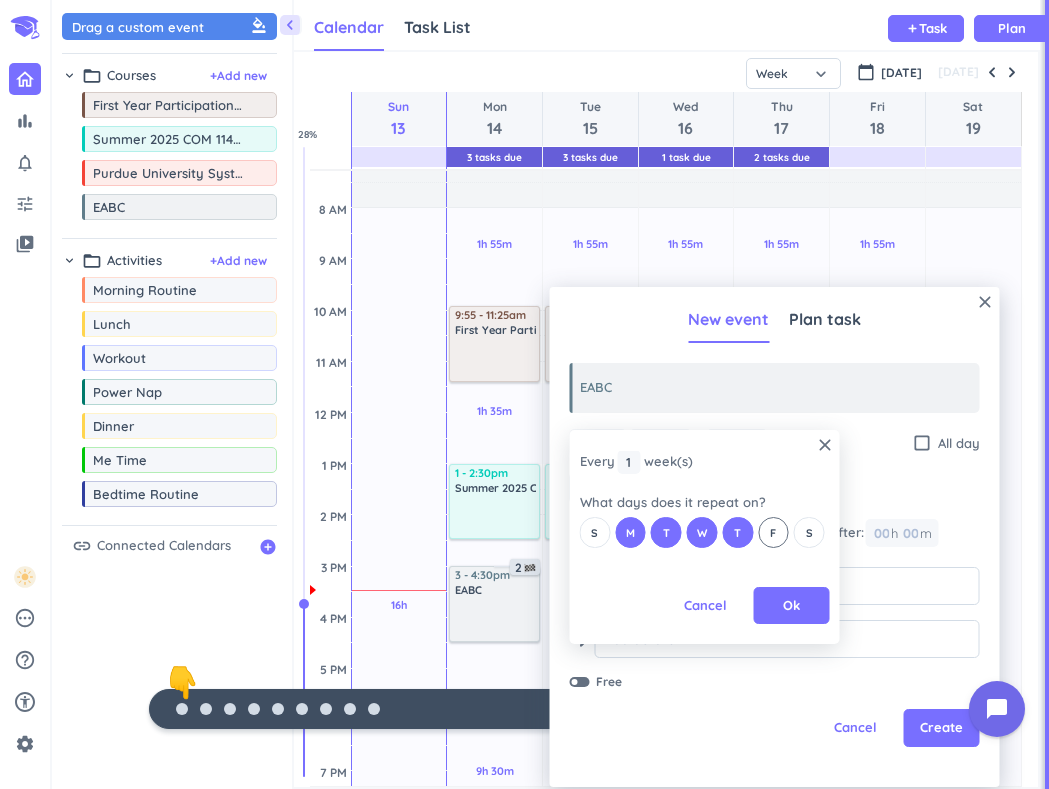 click on "F" at bounding box center (773, 532) 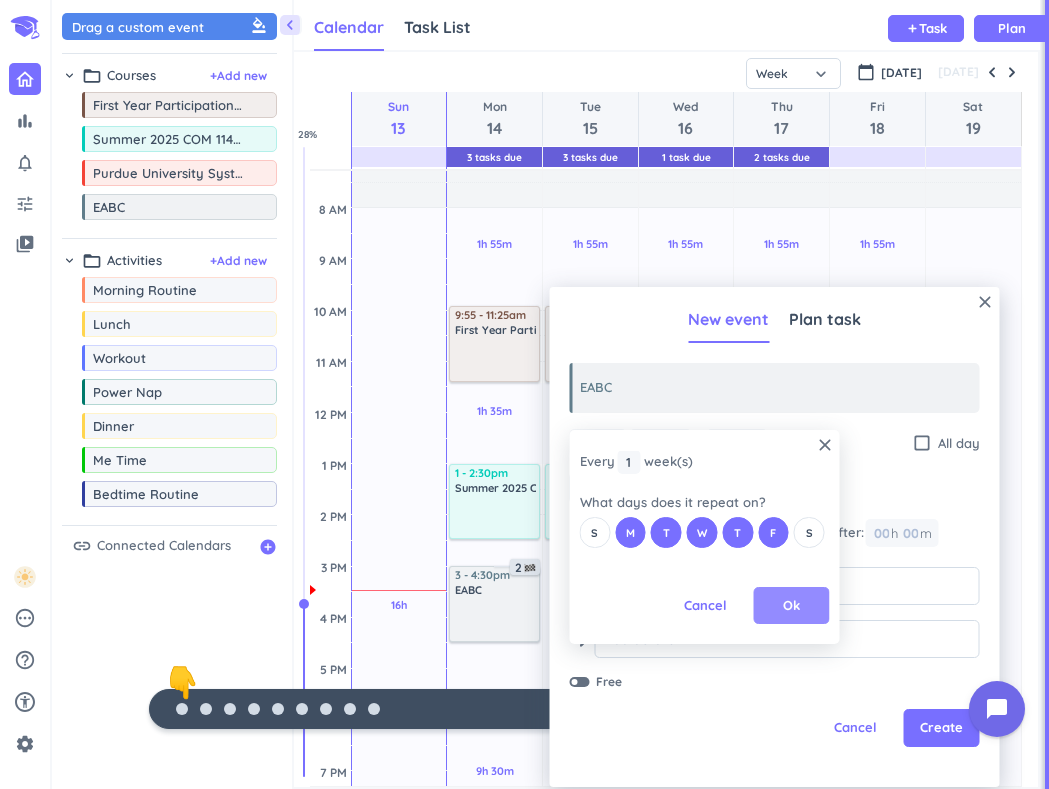 click on "Ok" at bounding box center (792, 606) 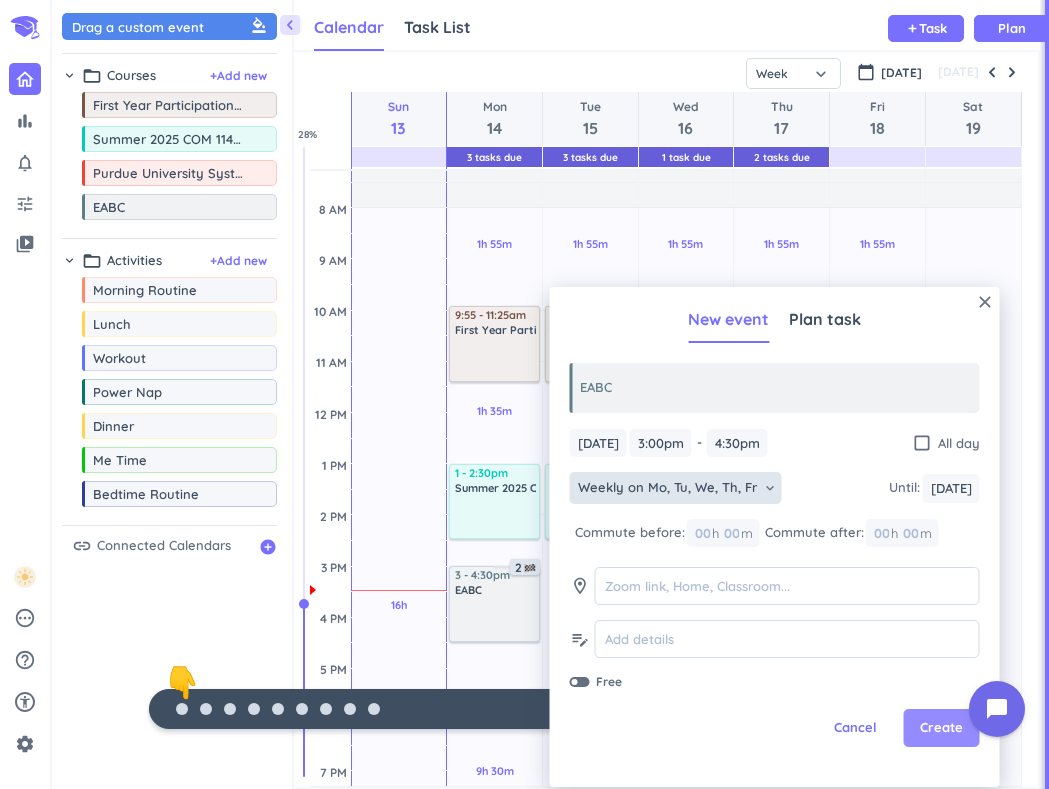 click on "Create" at bounding box center [941, 728] 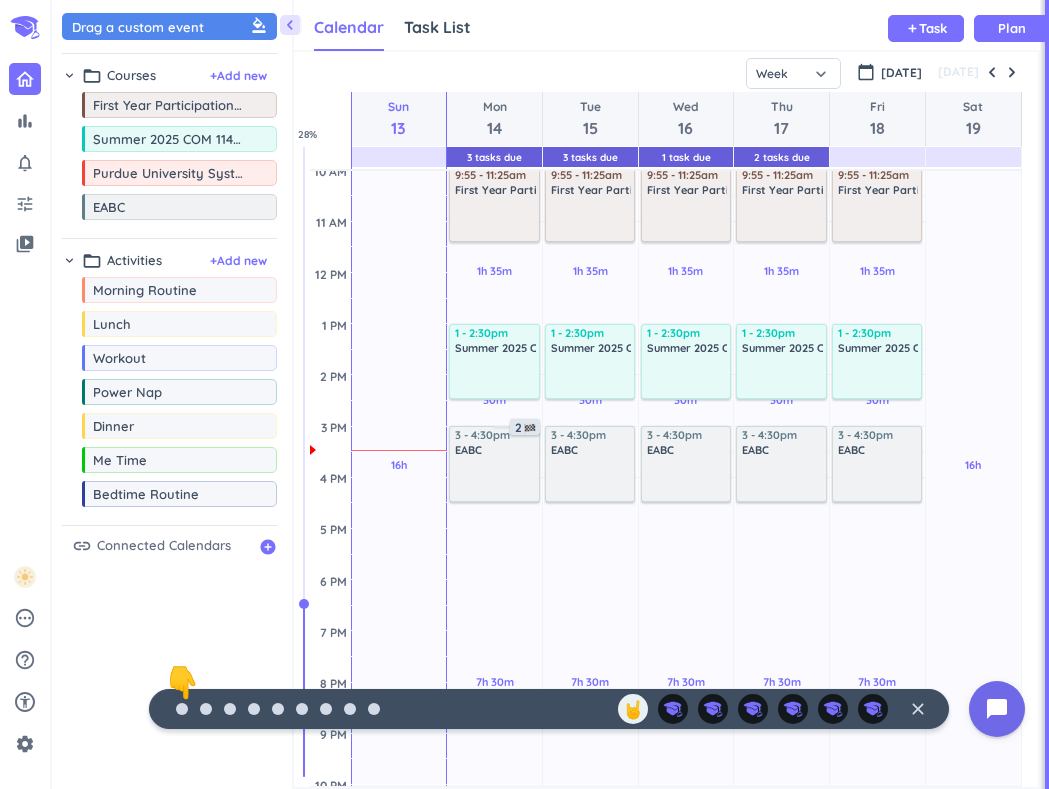 scroll, scrollTop: 285, scrollLeft: 0, axis: vertical 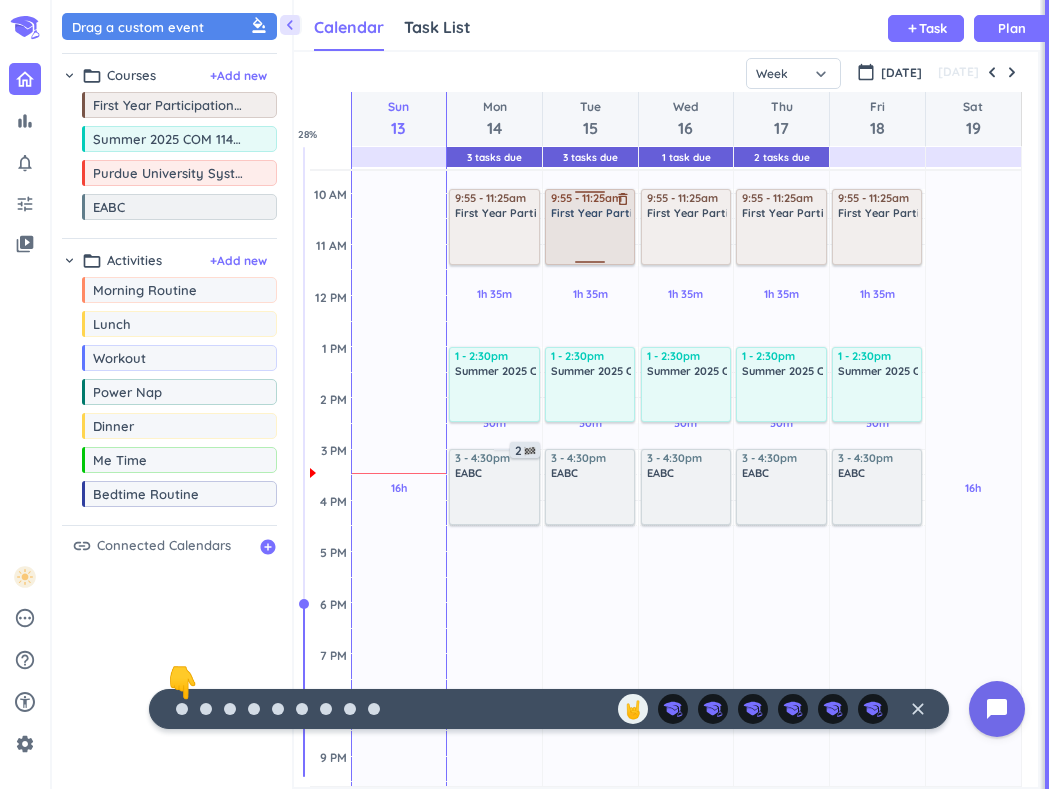 click at bounding box center [591, 241] 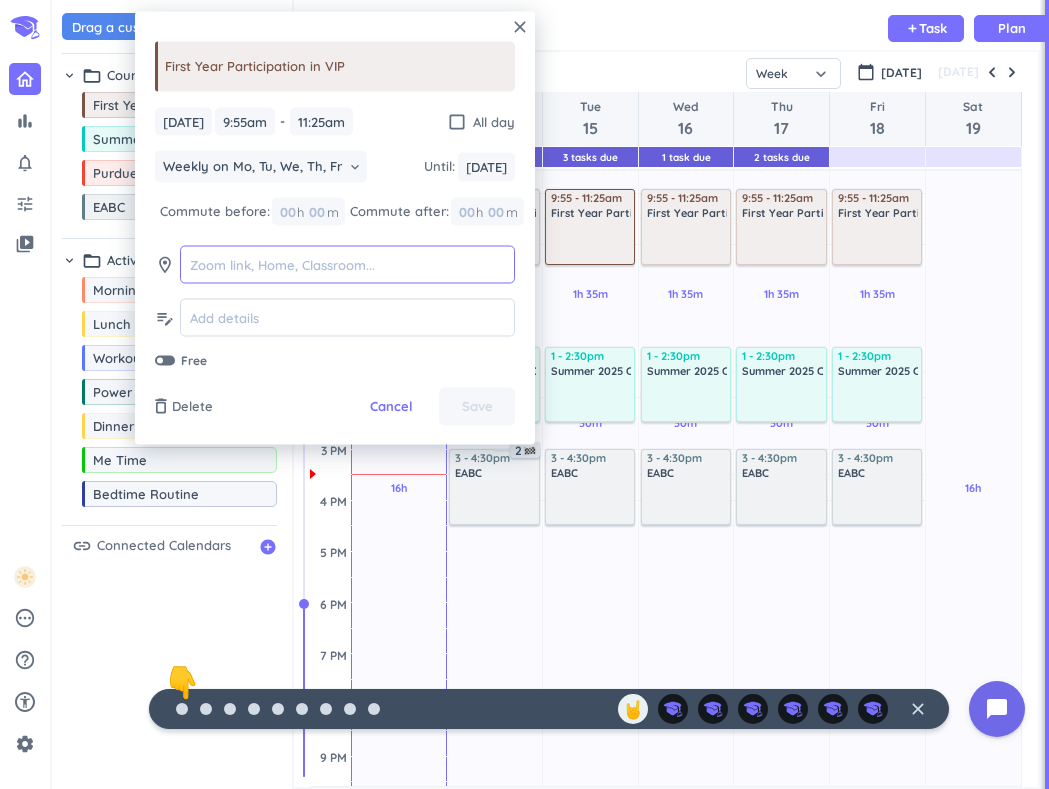 click at bounding box center (347, 264) 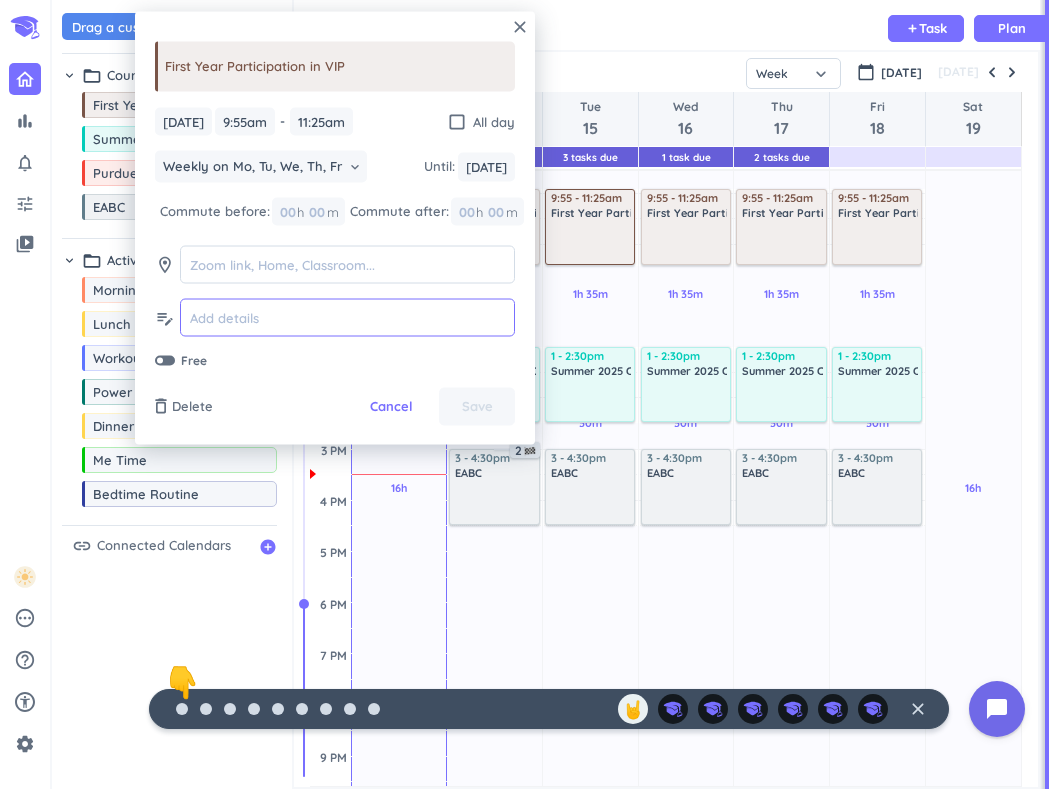 click at bounding box center [347, 317] 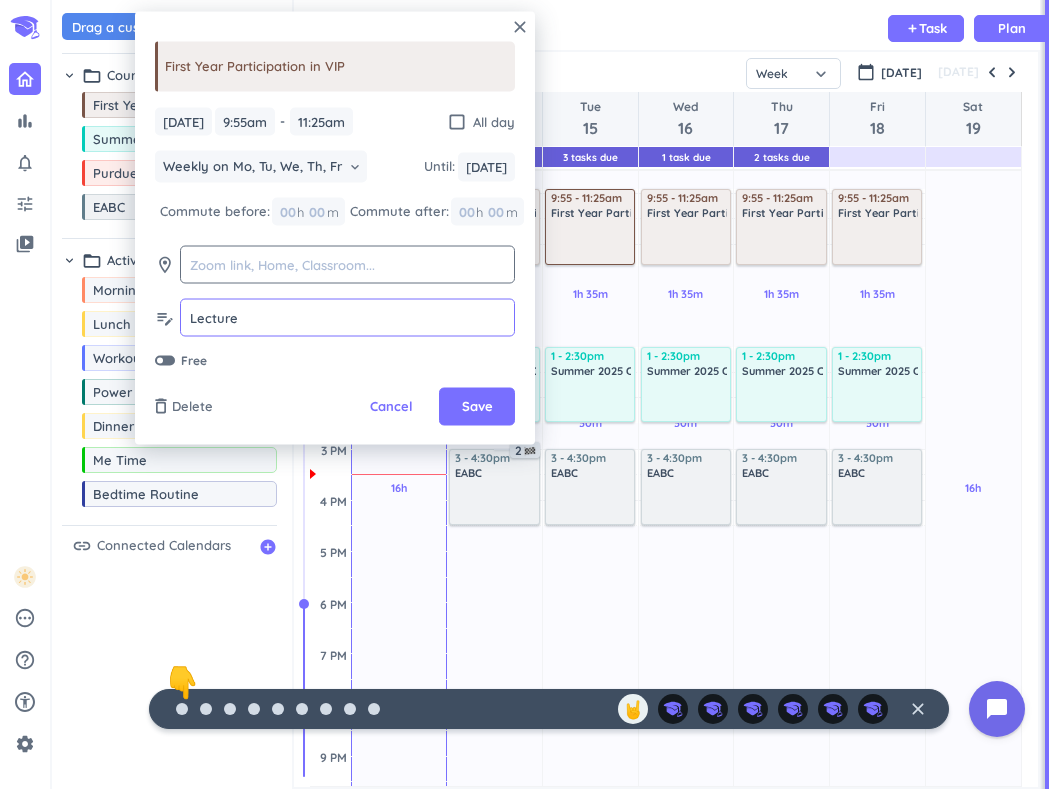 type on "Lecture" 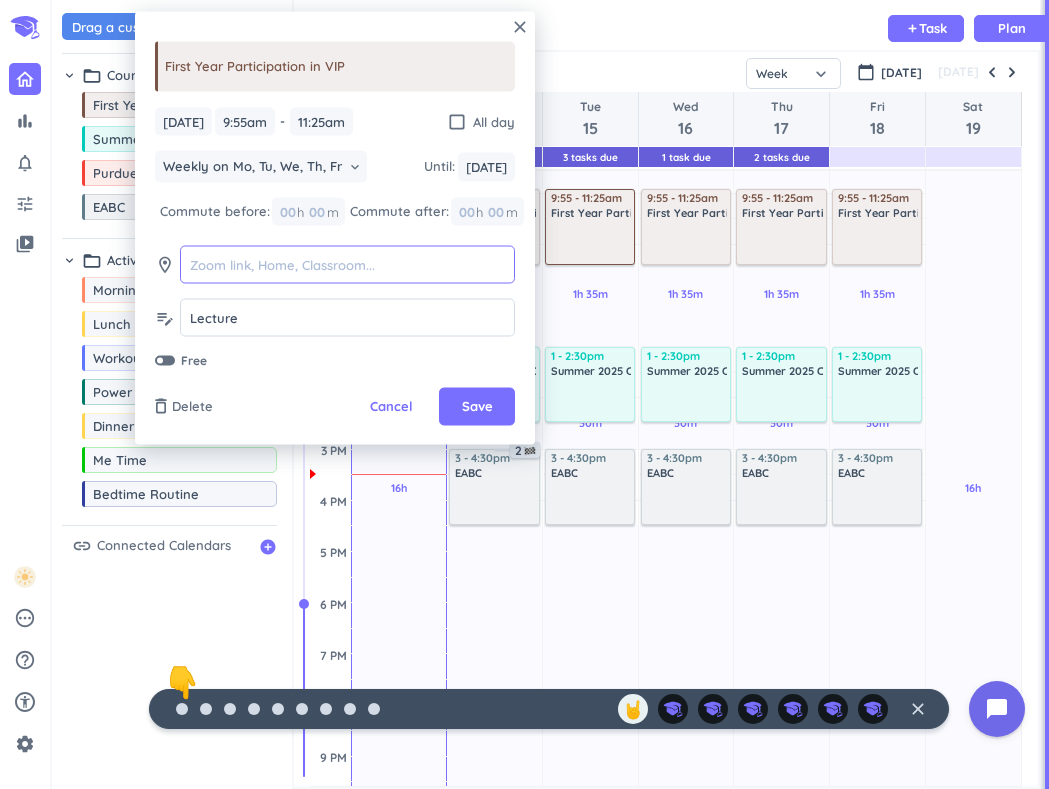 click at bounding box center [347, 264] 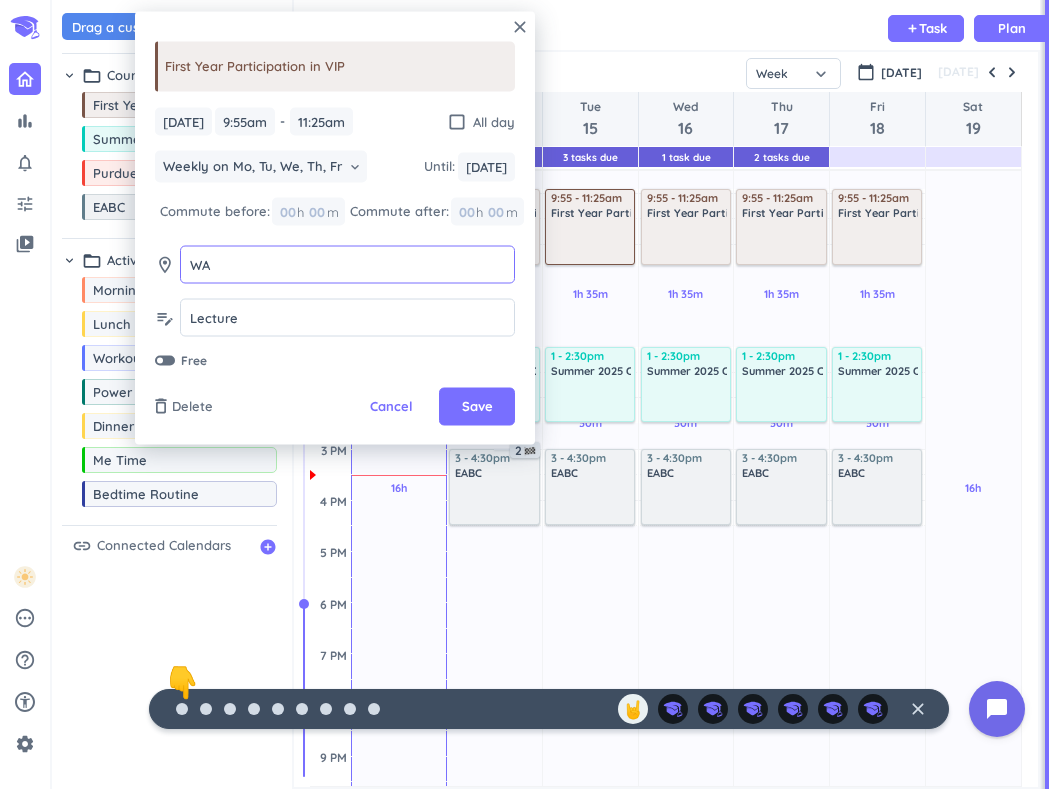 type on "W" 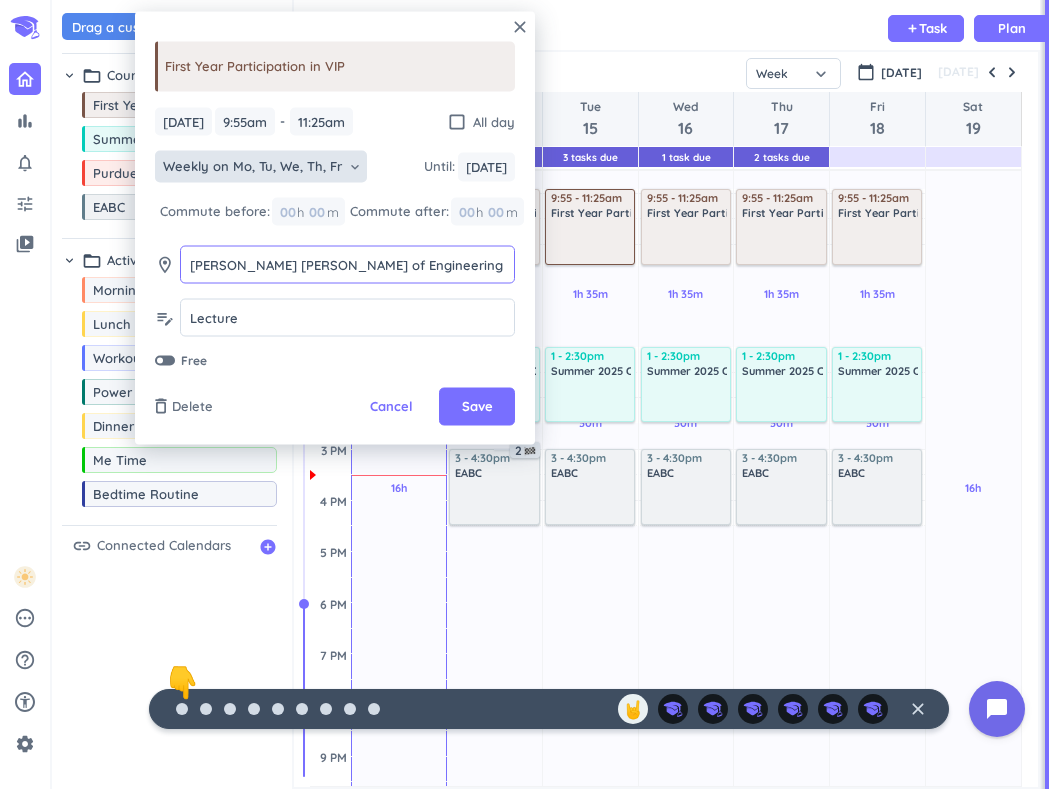 type on "[PERSON_NAME] [PERSON_NAME] of Engineering Room B071" 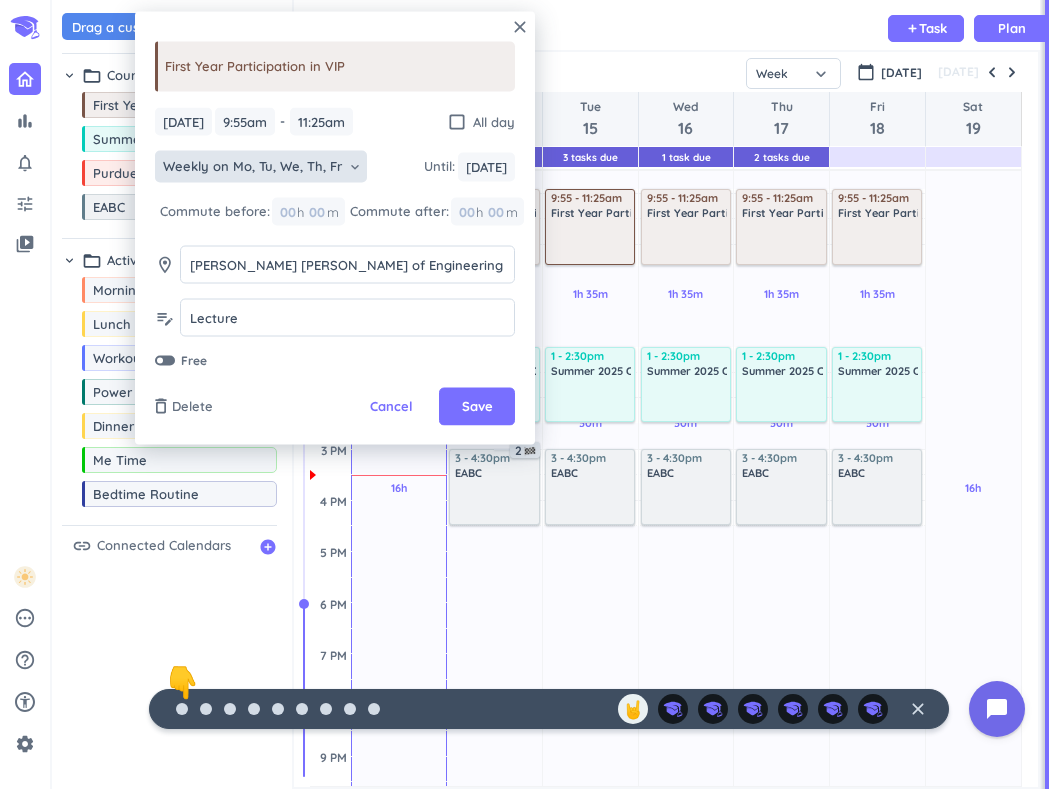 click on "Weekly on Mo, Tu, We, Th, Fr keyboard_arrow_down" at bounding box center (261, 167) 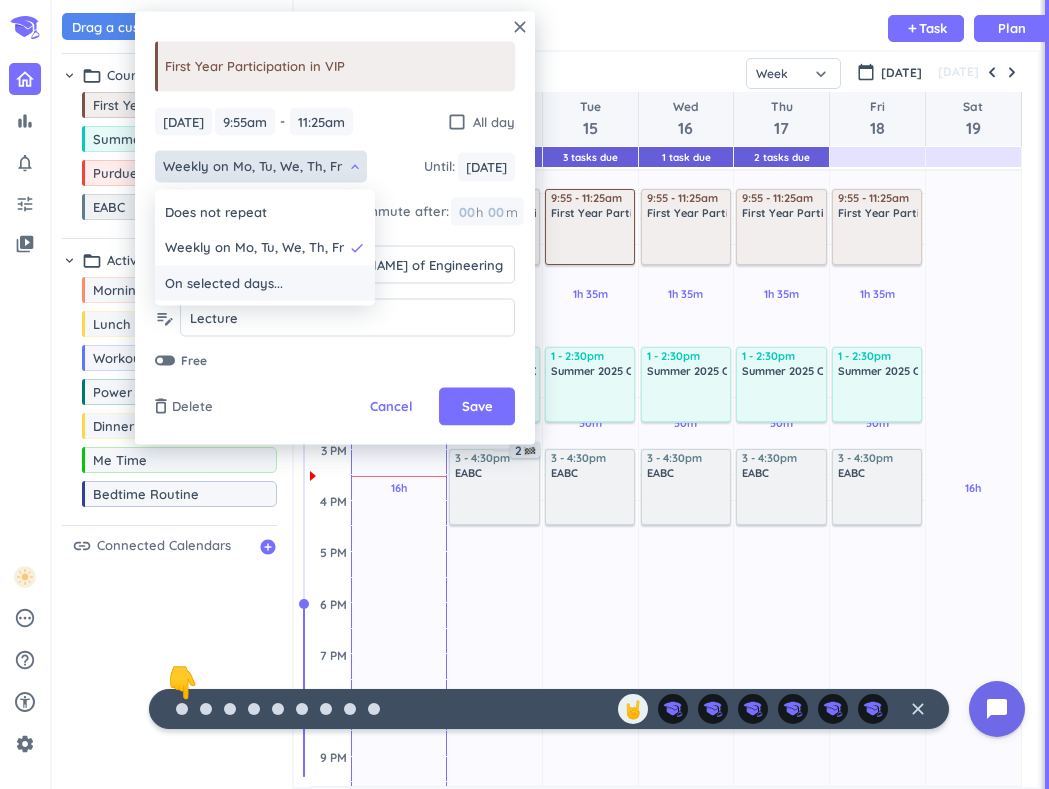 click on "On selected days..." at bounding box center (224, 283) 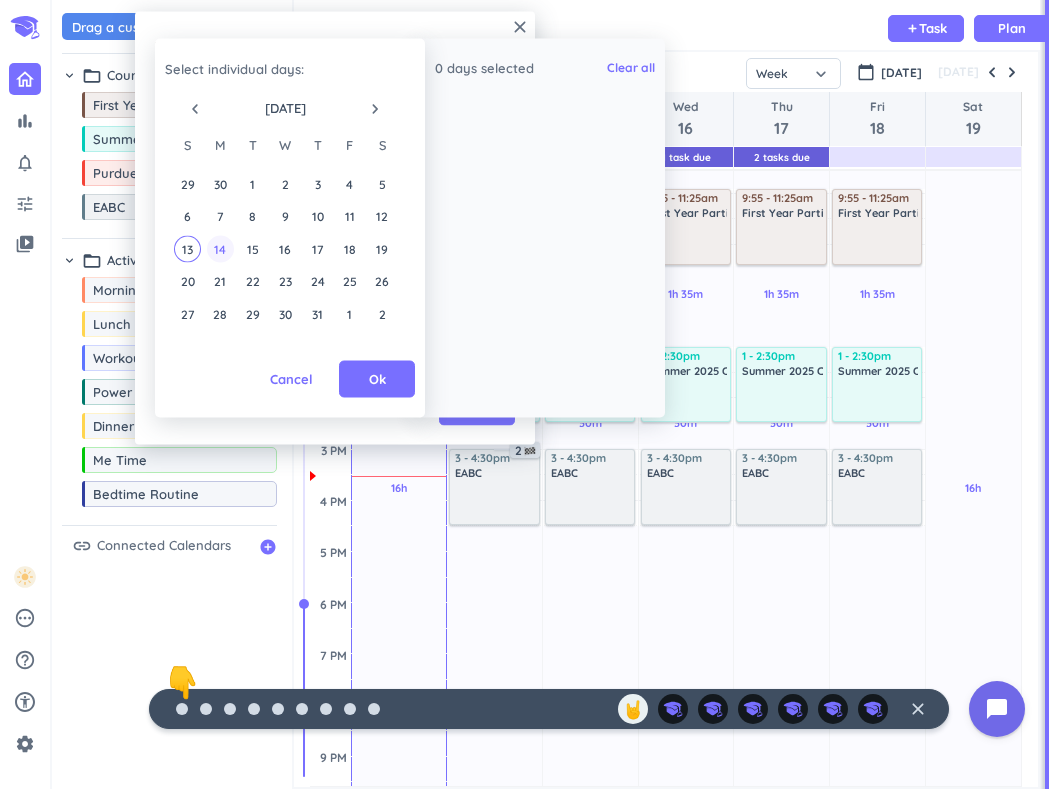 click on "14" at bounding box center [220, 248] 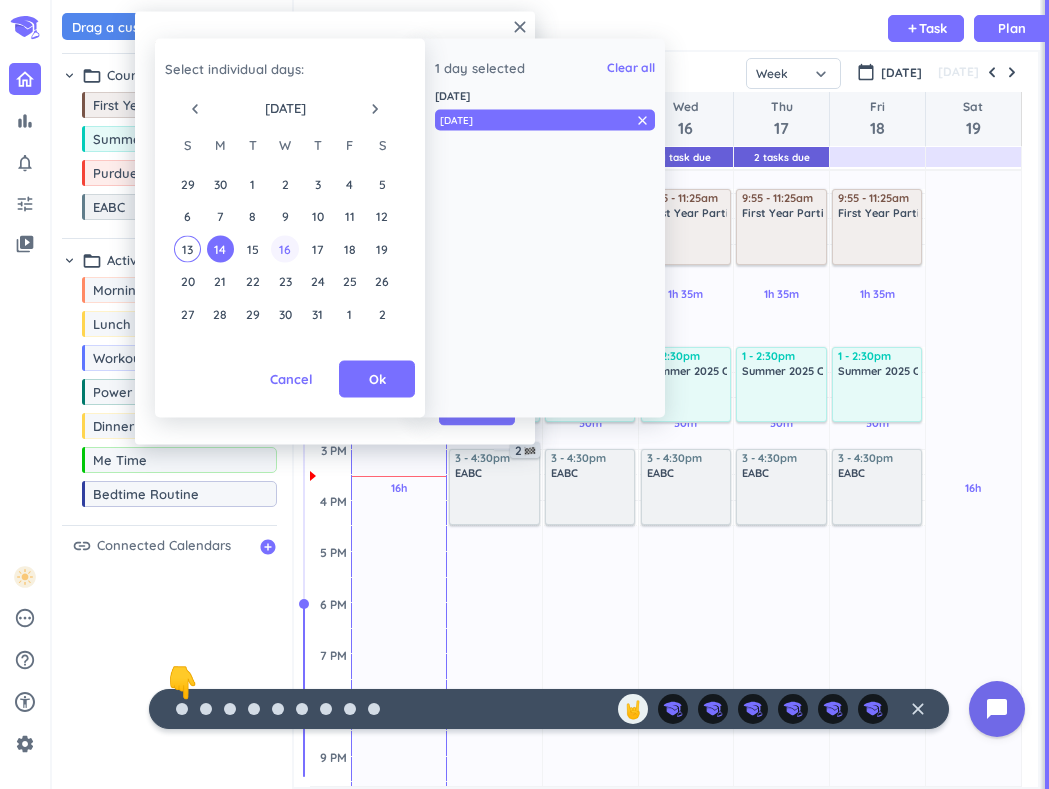 click on "16" at bounding box center [284, 248] 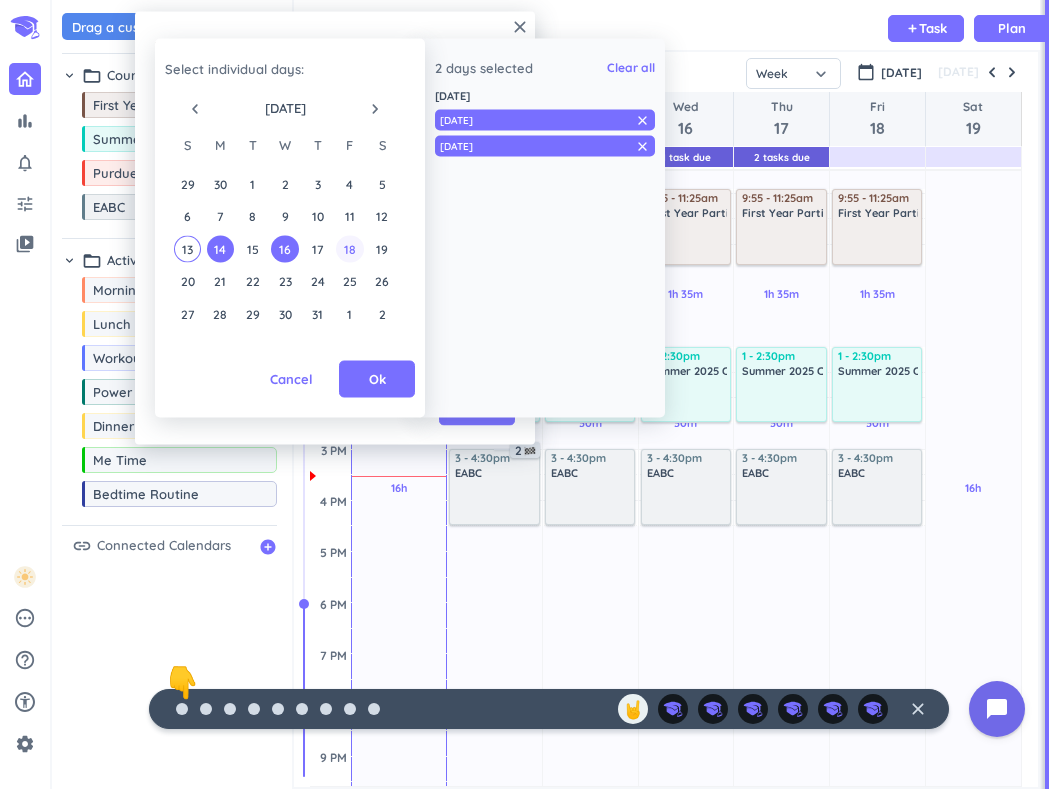 click on "18" at bounding box center (349, 248) 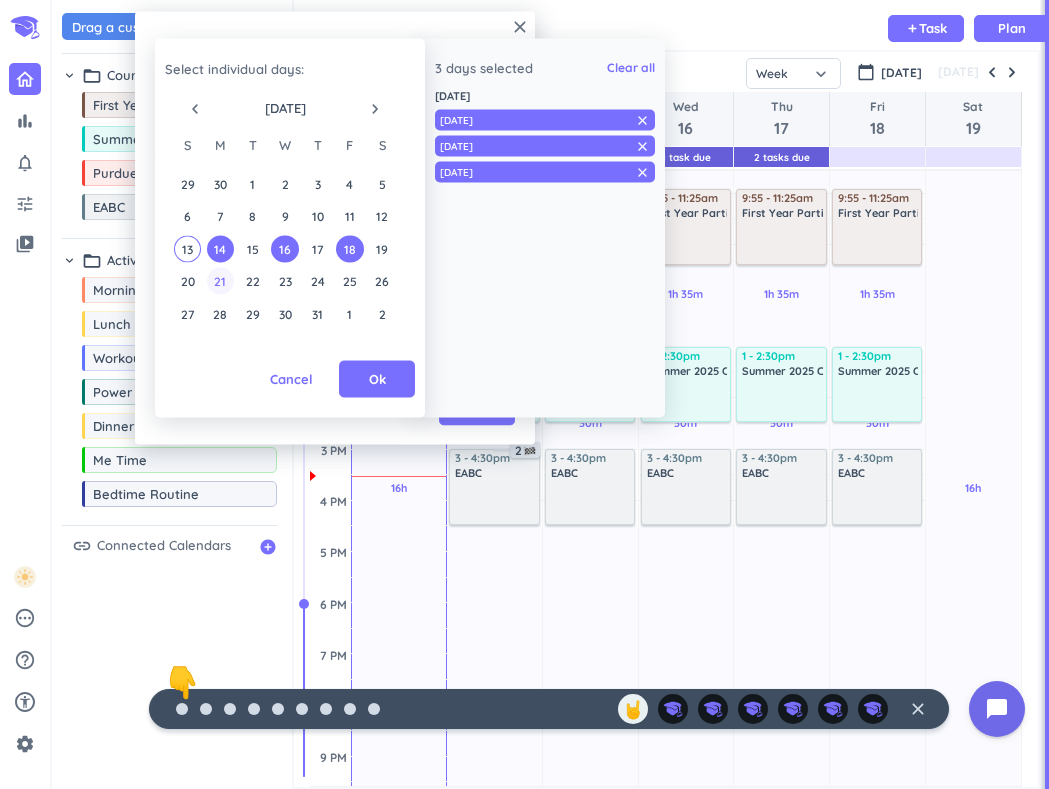 click on "21" at bounding box center [220, 281] 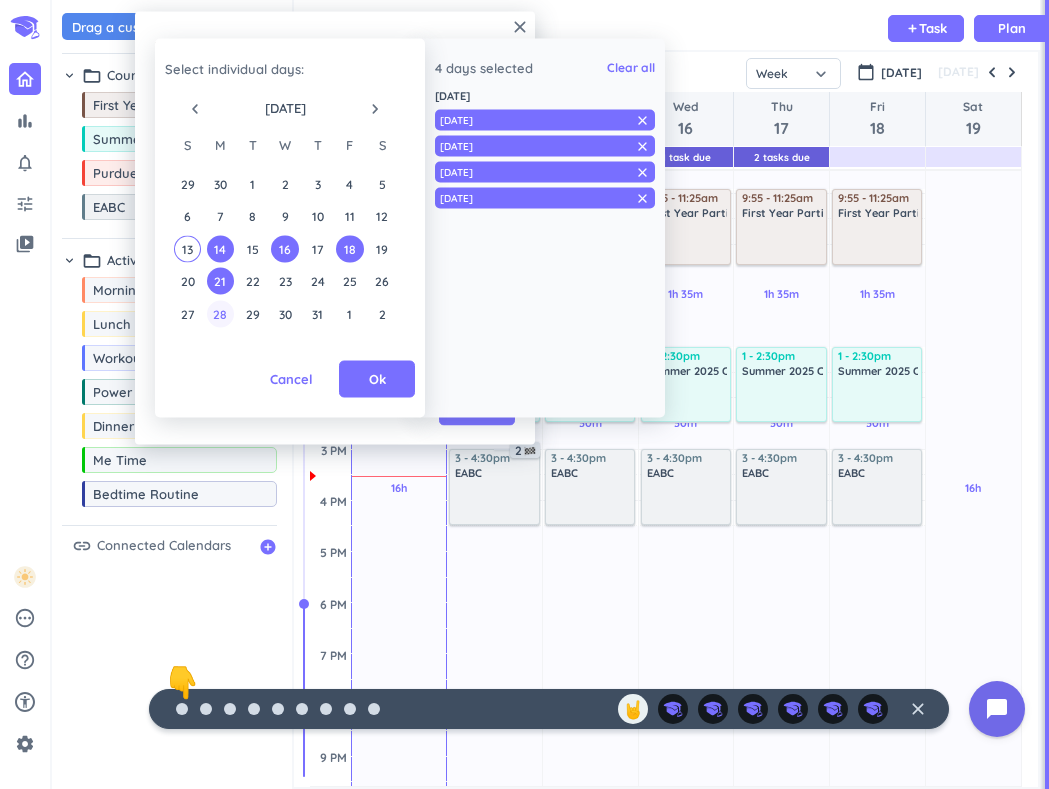 click on "28" at bounding box center (220, 313) 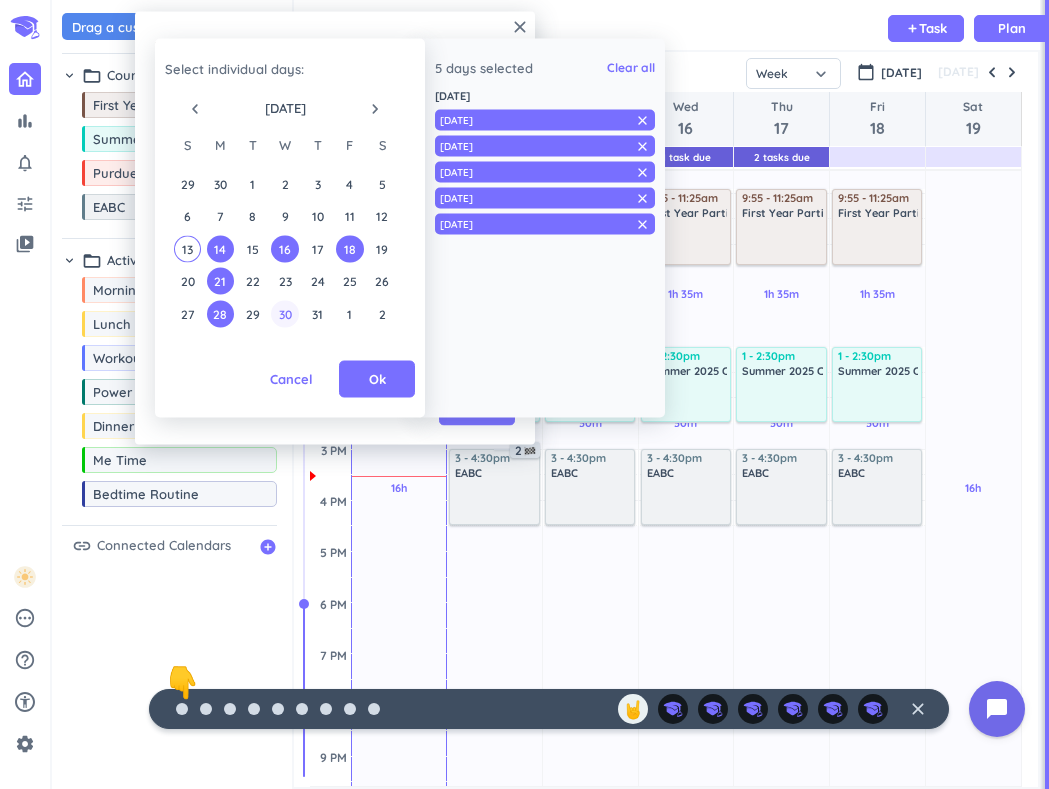 click on "30" at bounding box center [284, 313] 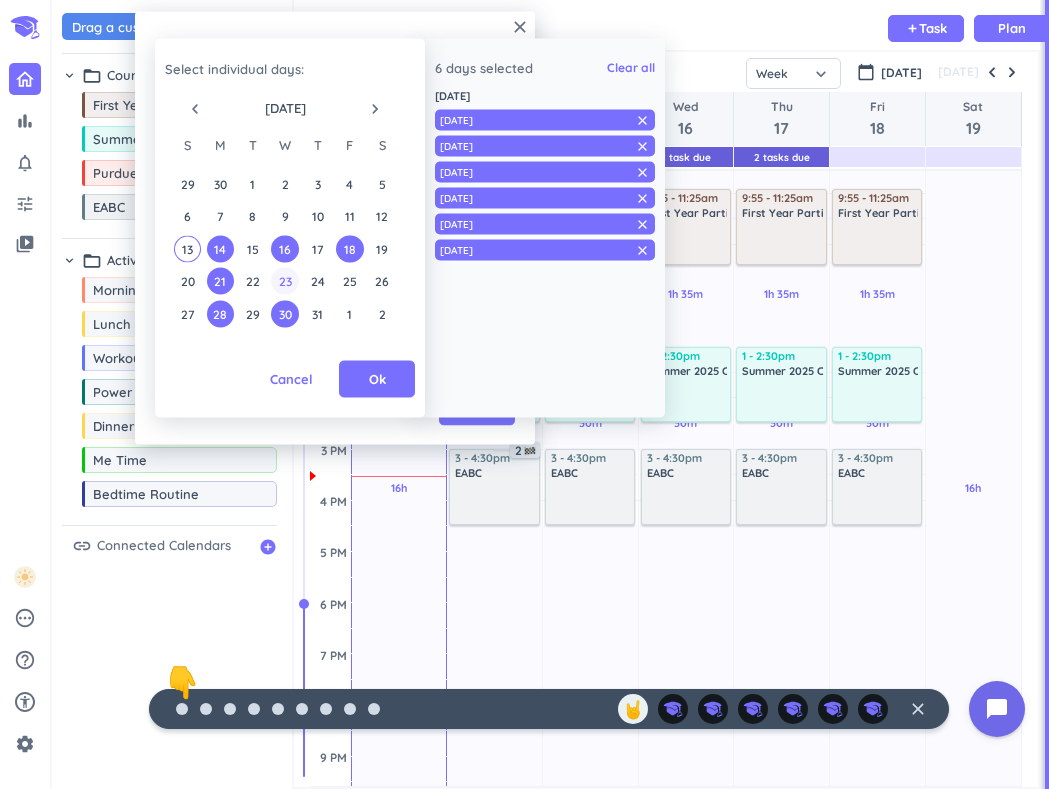 click on "23" at bounding box center (284, 281) 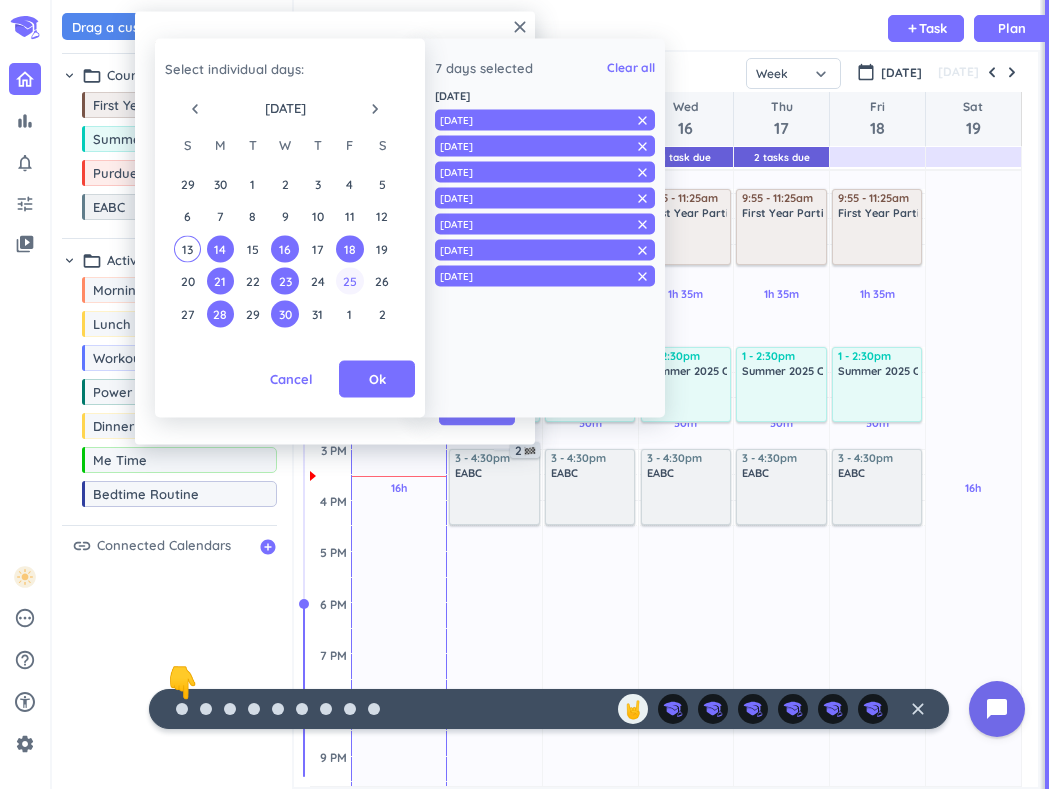 click on "25" at bounding box center [349, 281] 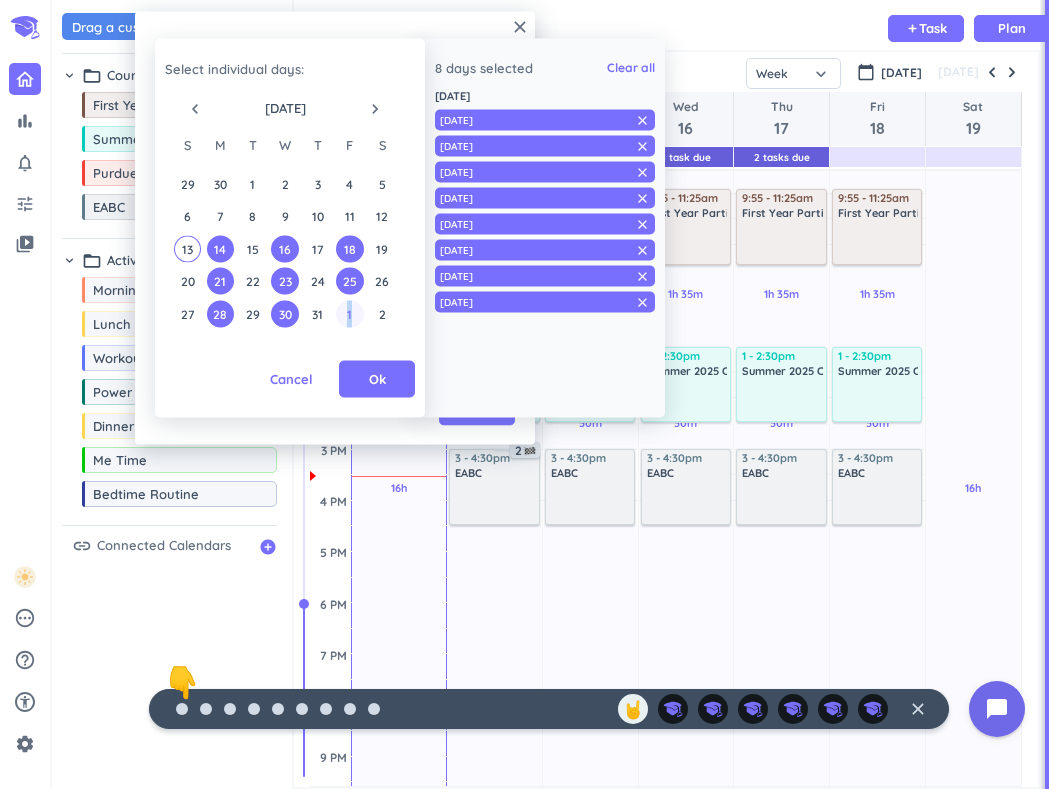 click on "1" at bounding box center (349, 313) 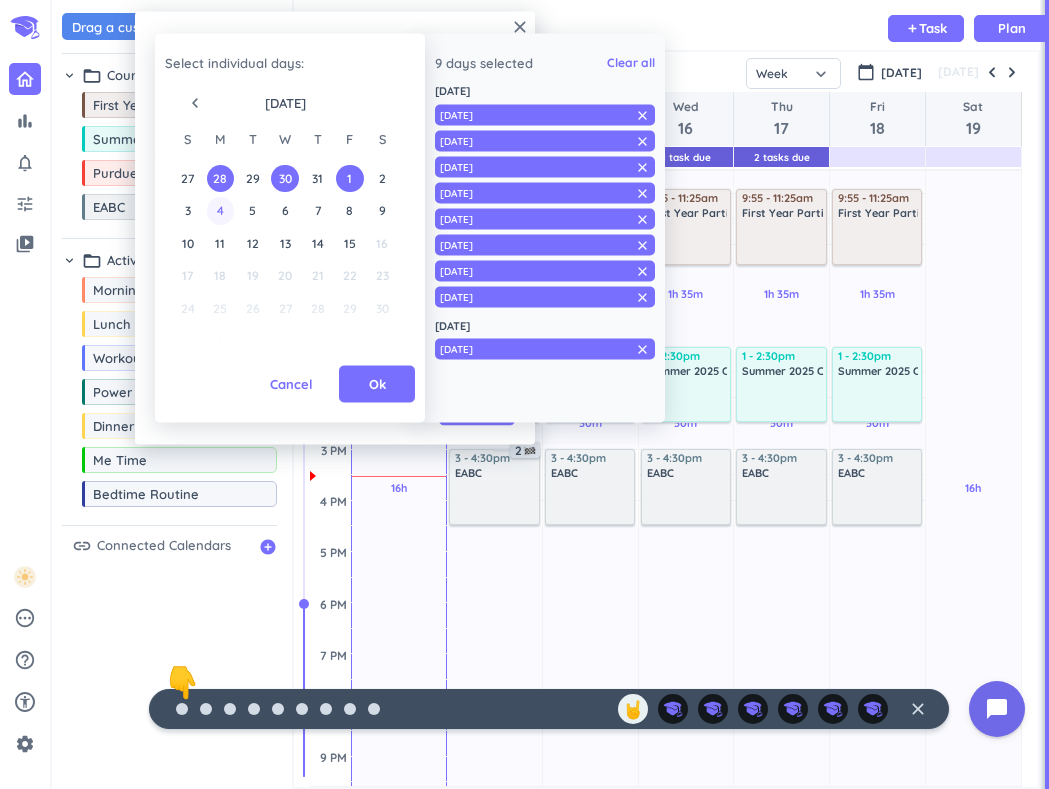click on "4" at bounding box center [220, 210] 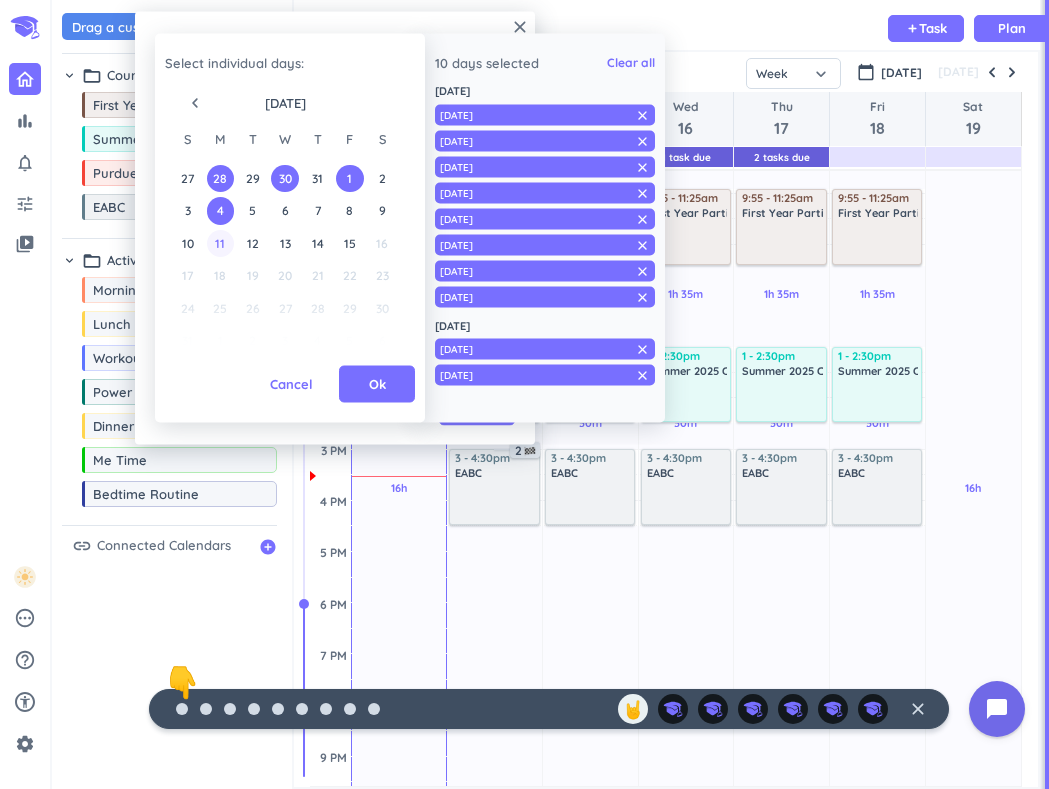 click on "11" at bounding box center [220, 242] 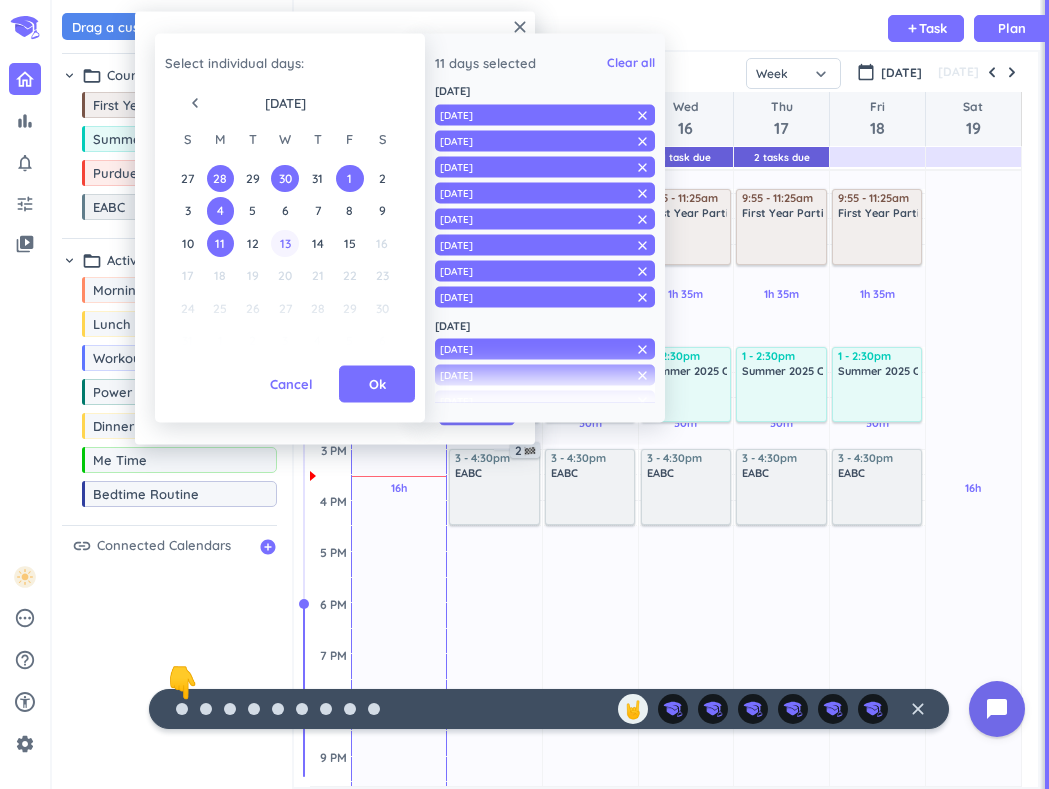 click on "13" at bounding box center (284, 242) 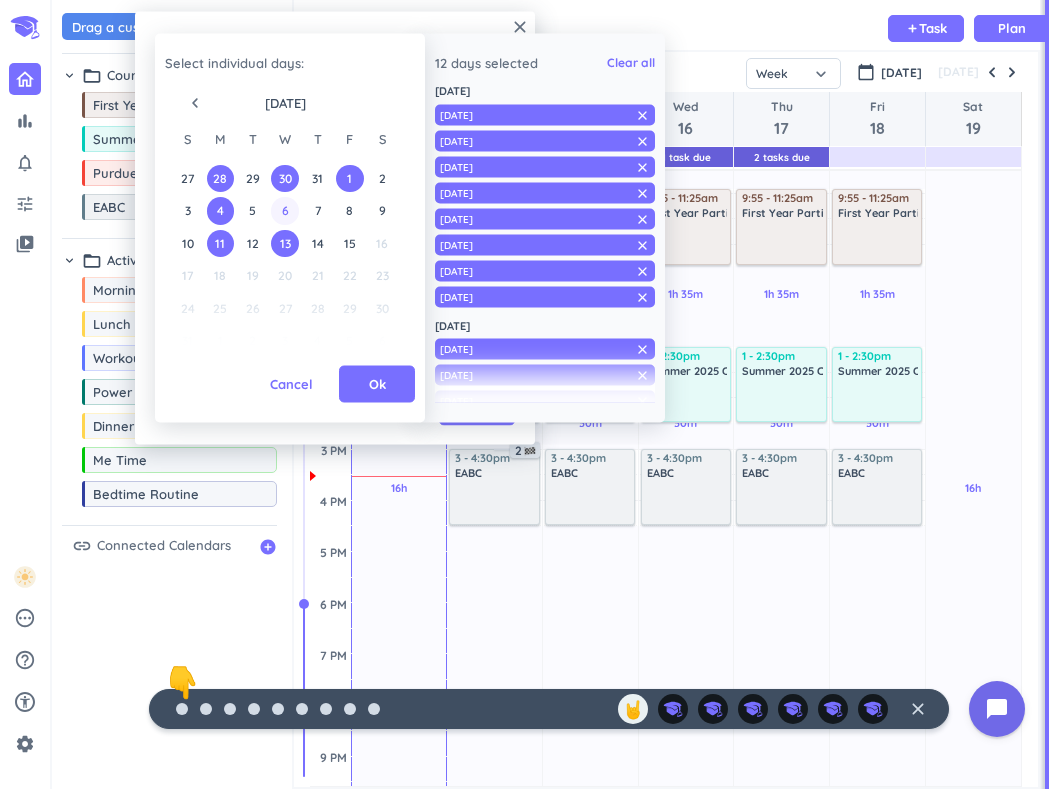 click on "6" at bounding box center (284, 210) 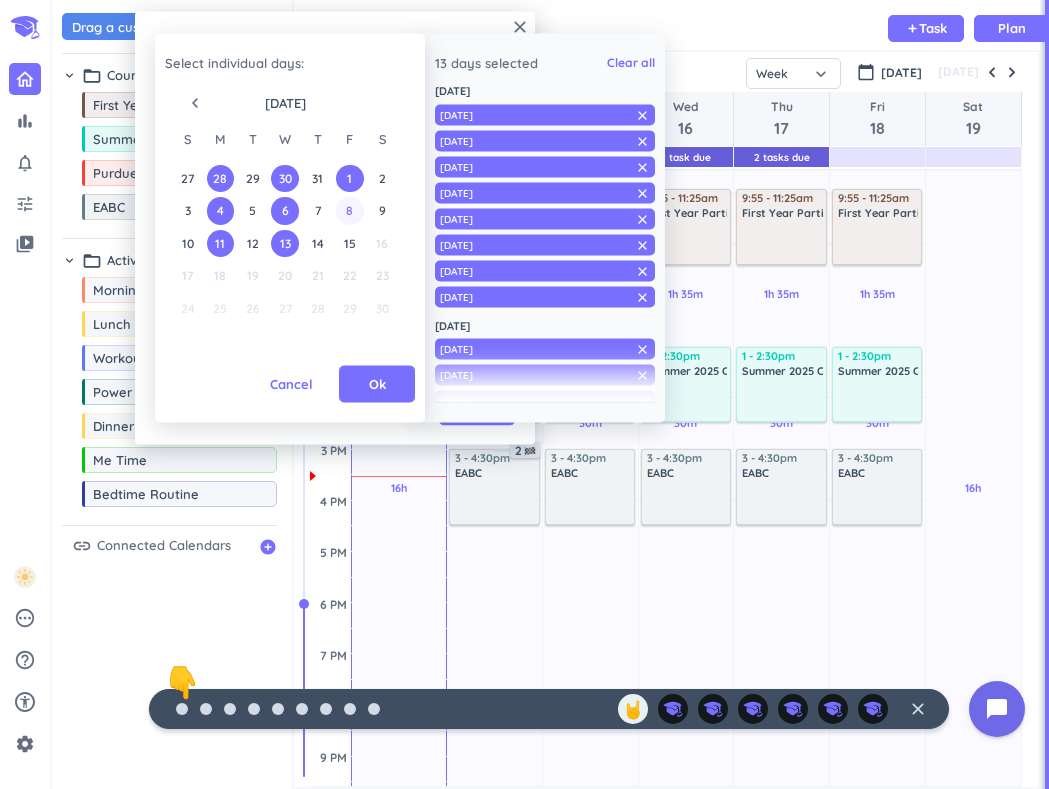 click on "8" at bounding box center (349, 210) 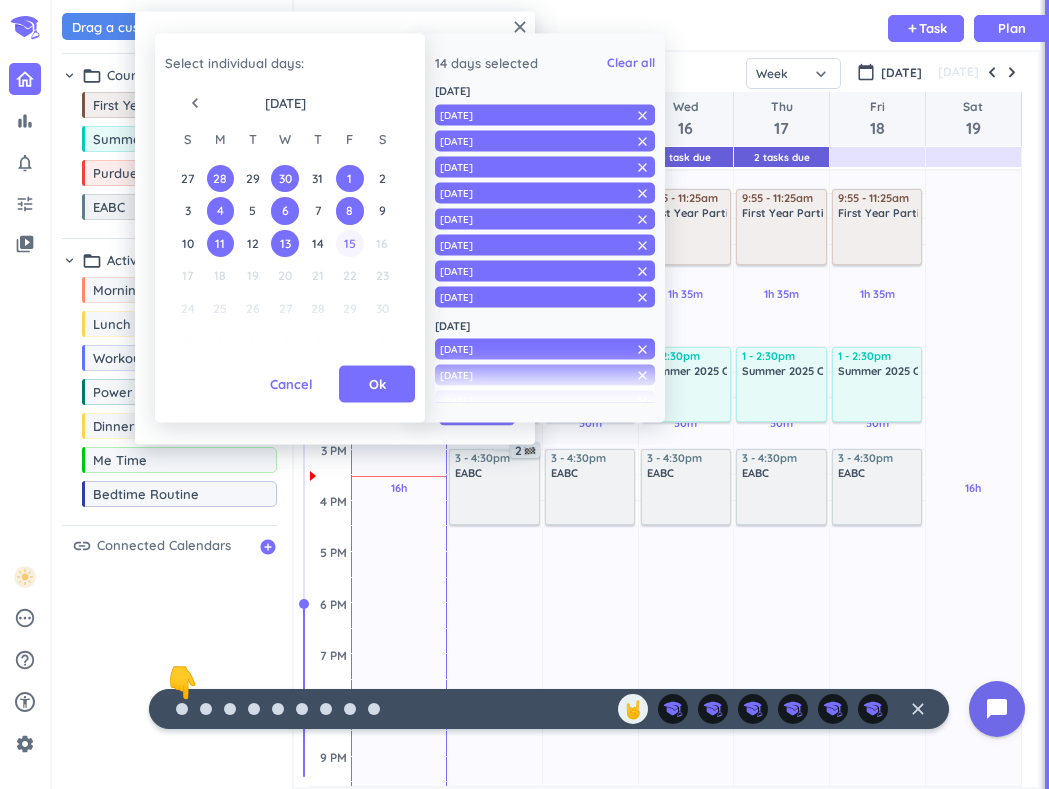 click on "15" at bounding box center [349, 242] 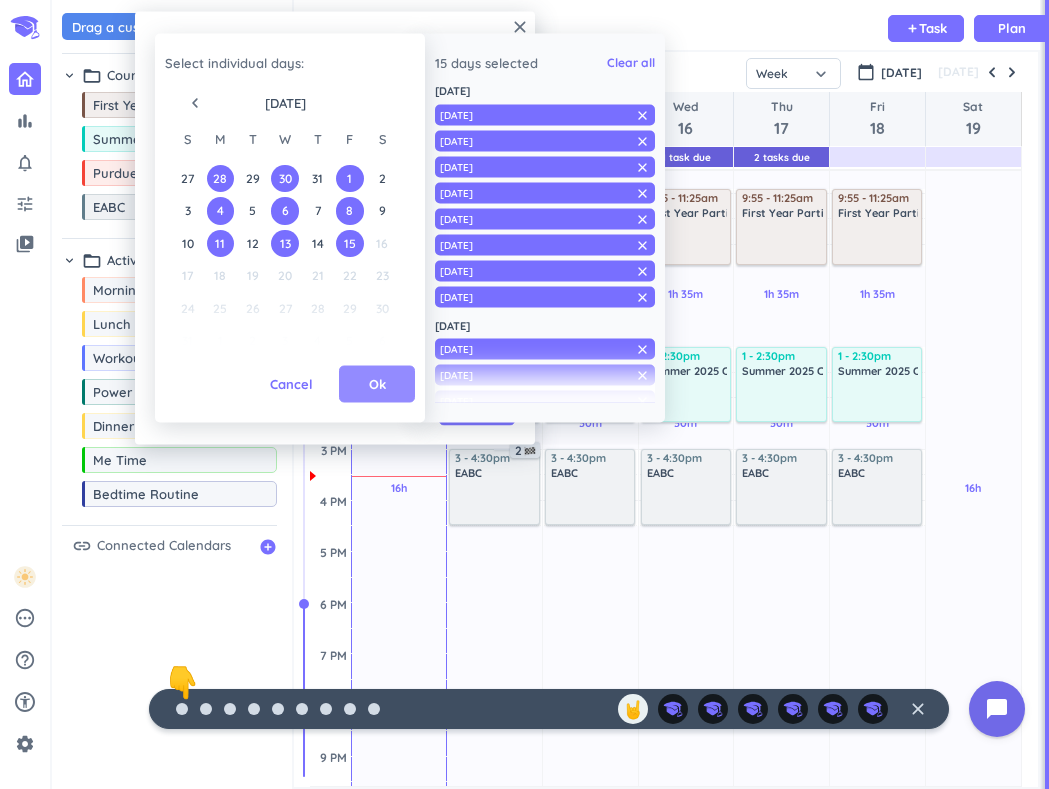click on "Ok" at bounding box center [377, 384] 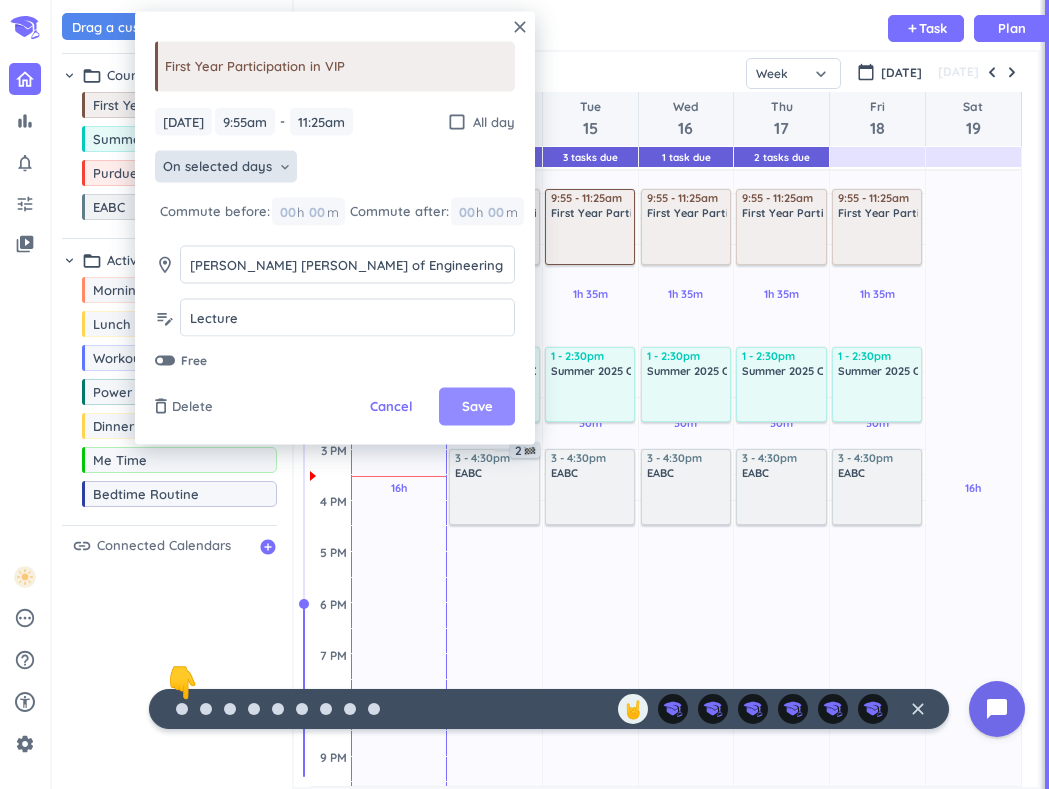 click on "Save" at bounding box center [477, 407] 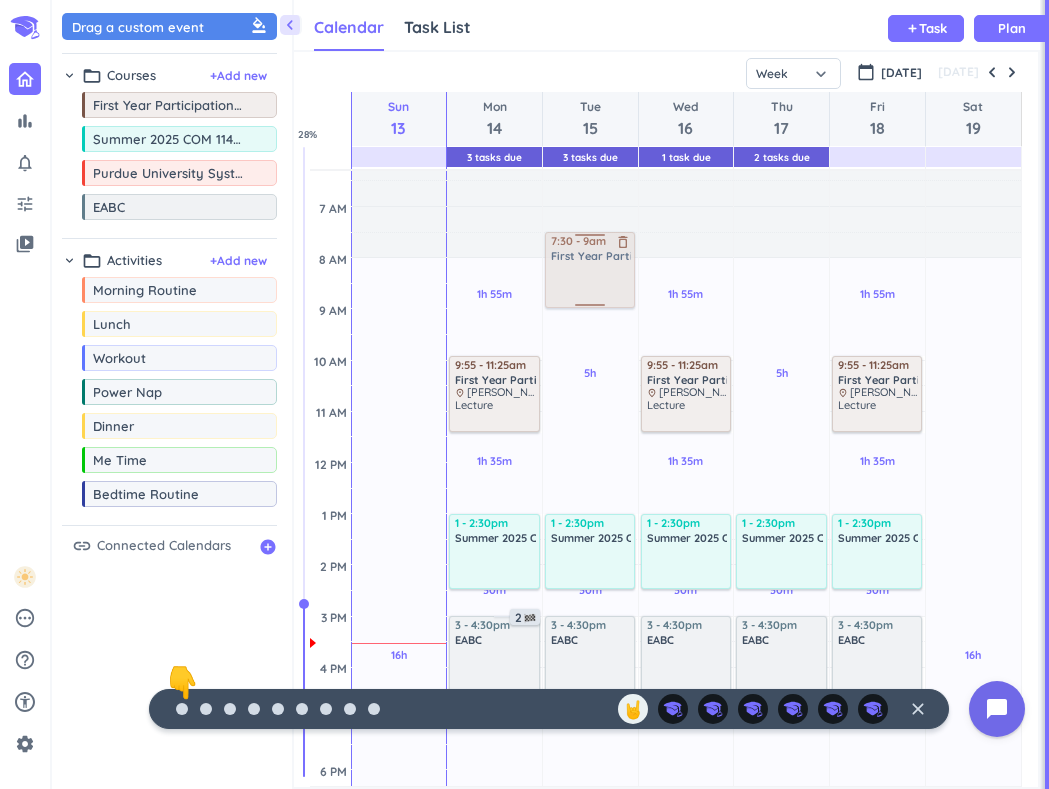 scroll, scrollTop: 109, scrollLeft: 0, axis: vertical 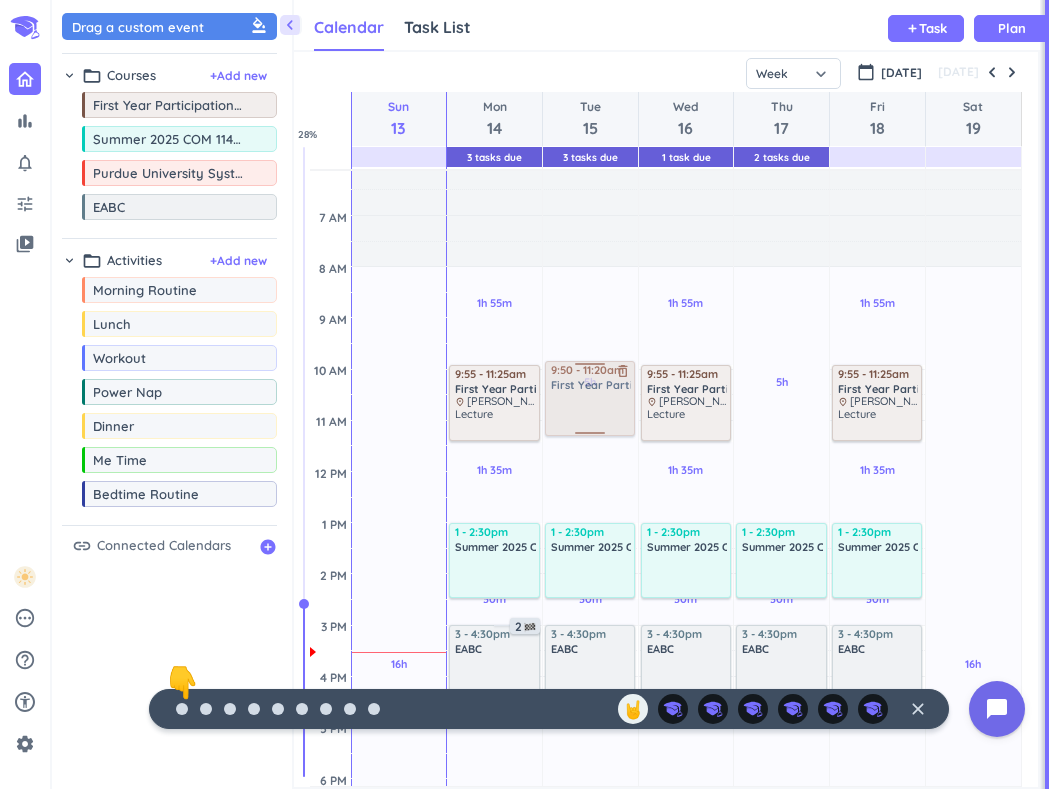 drag, startPoint x: 206, startPoint y: 113, endPoint x: 574, endPoint y: 363, distance: 444.8865 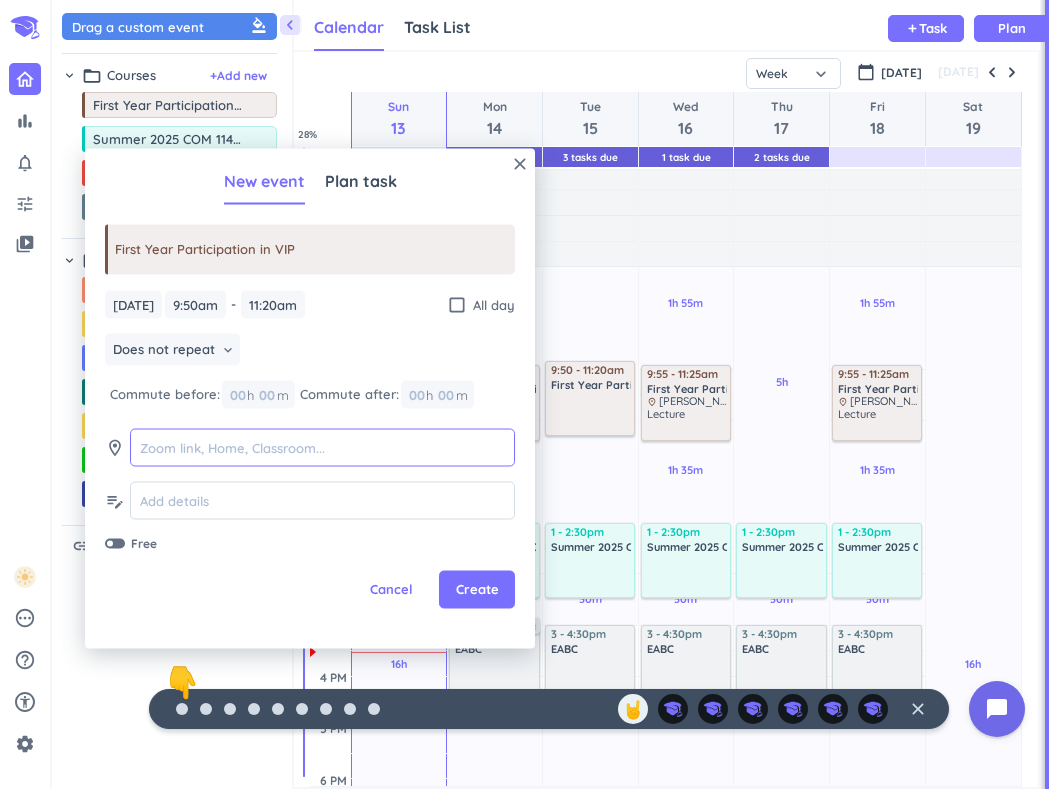 click at bounding box center [322, 447] 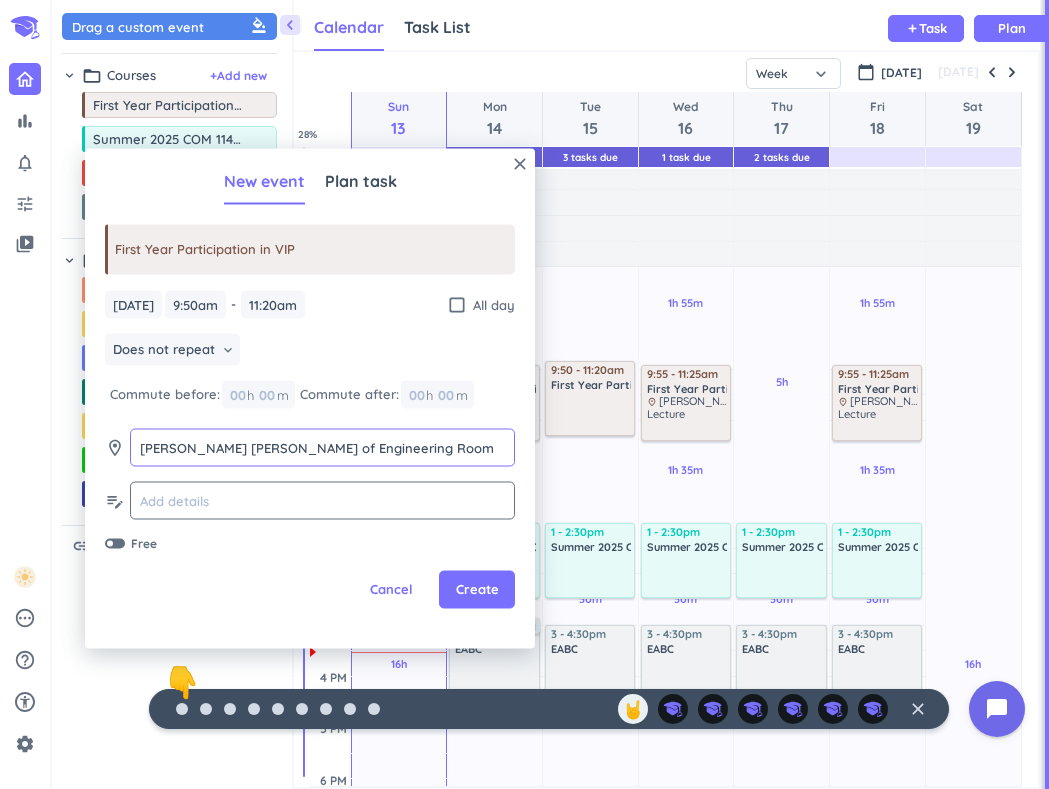type on "[PERSON_NAME] [PERSON_NAME] of Engineering Room B071" 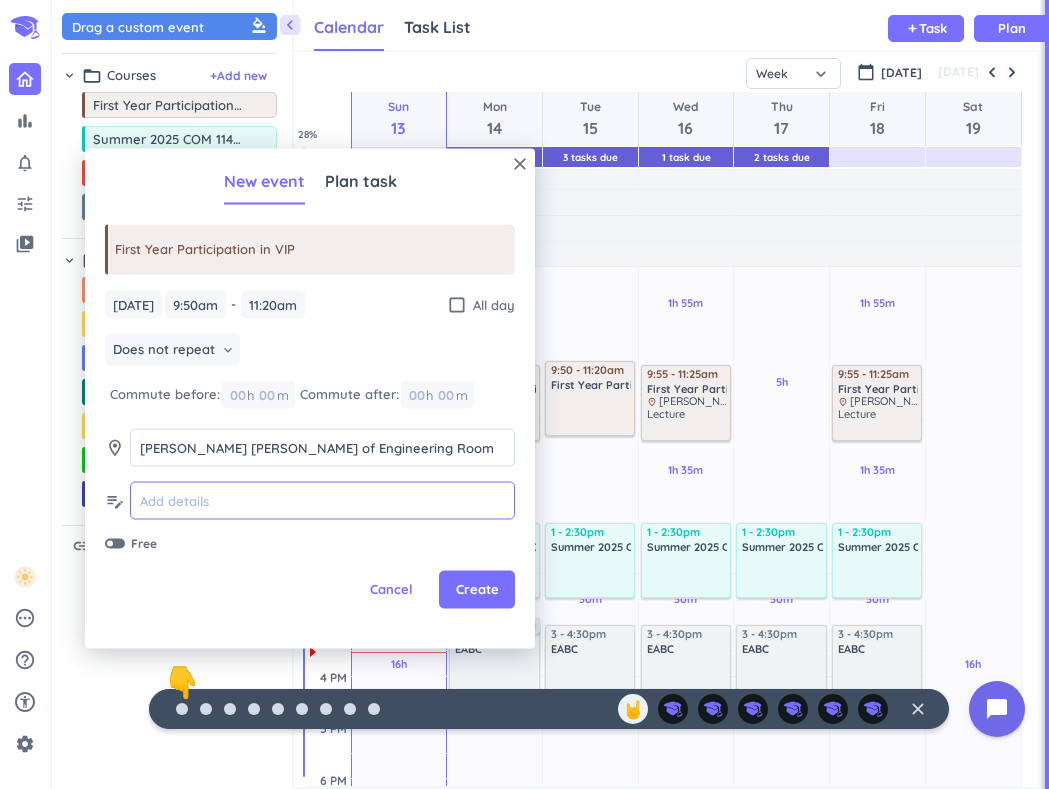 click at bounding box center (322, 500) 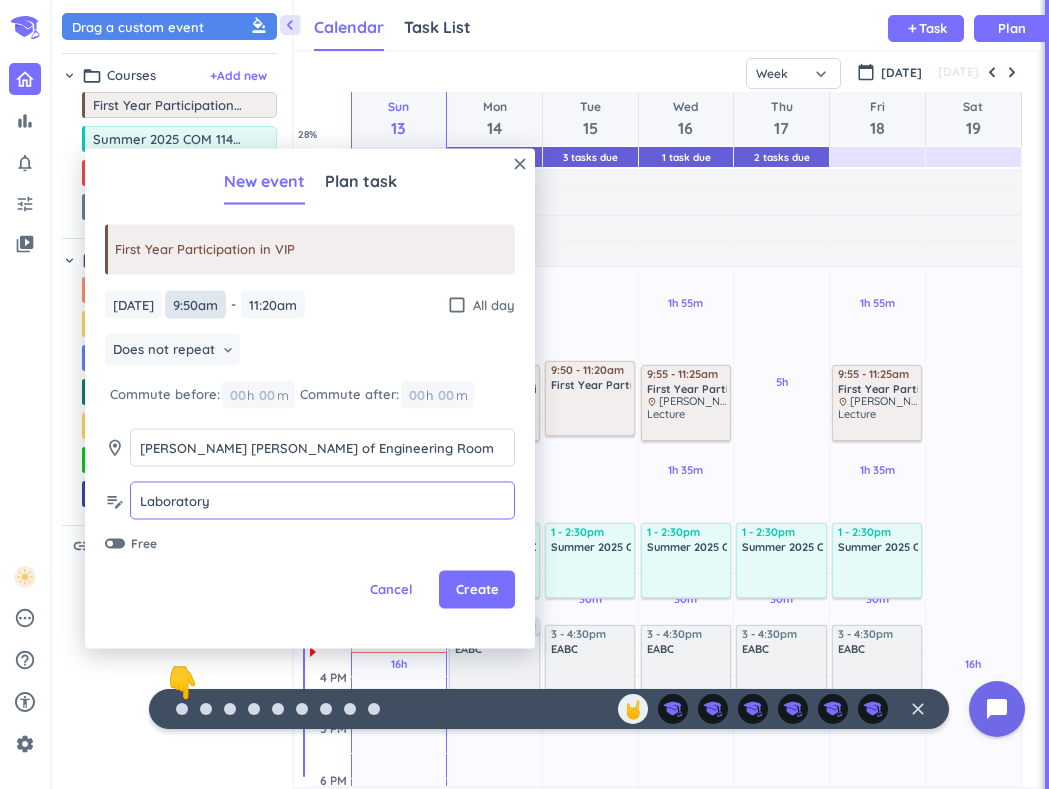 type on "Laboratory" 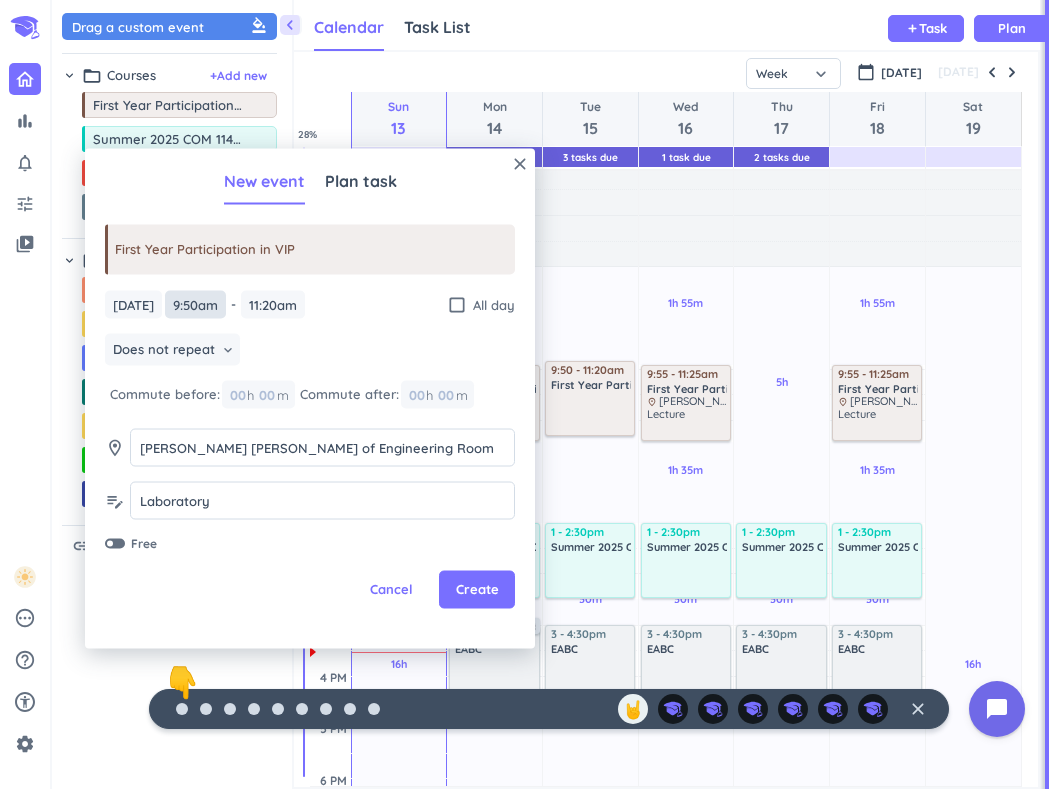 click on "9:50am" at bounding box center [195, 304] 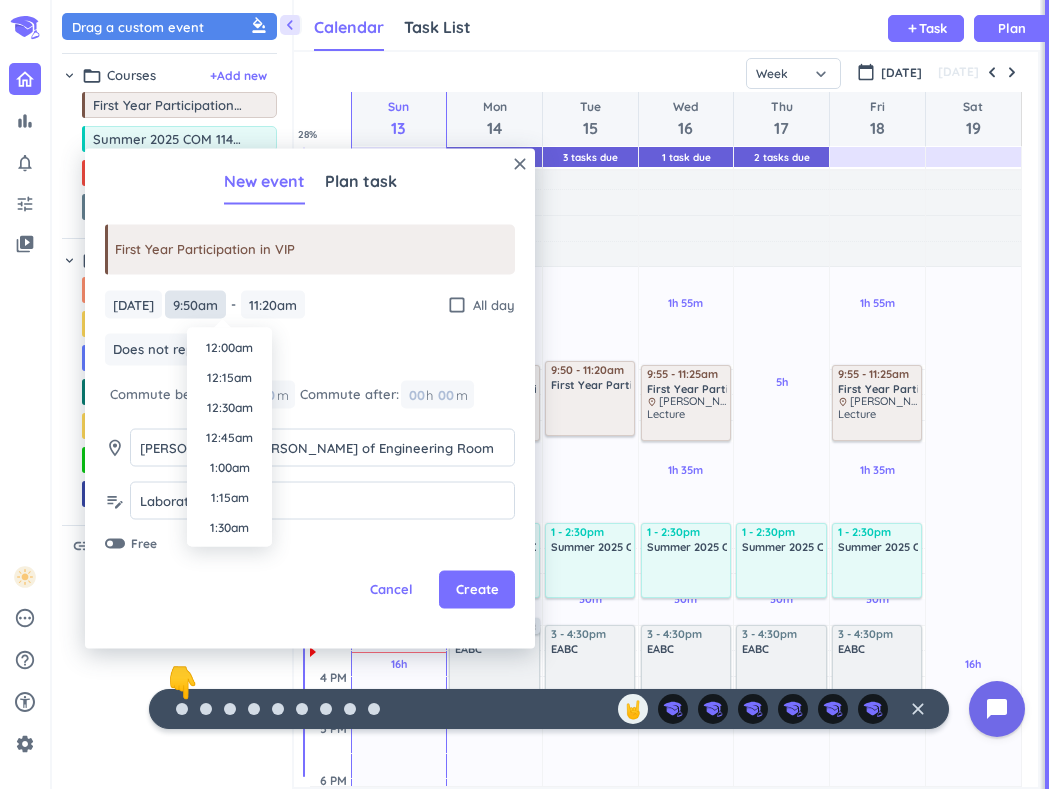 scroll, scrollTop: 1080, scrollLeft: 0, axis: vertical 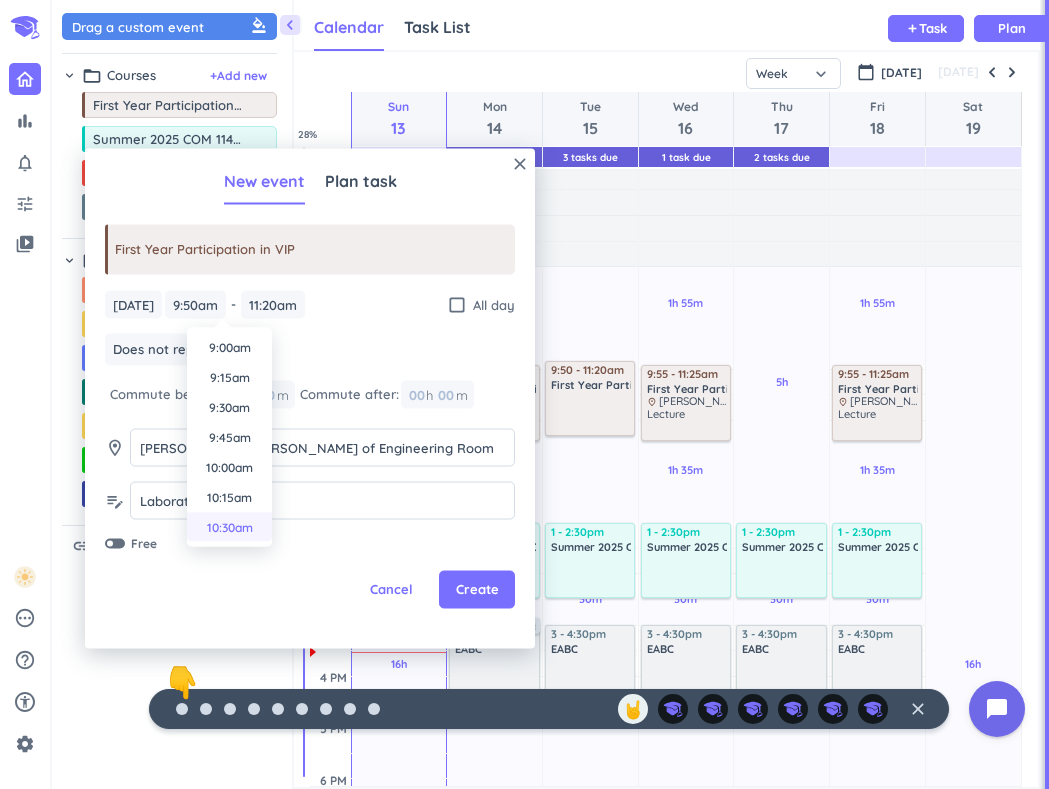 click on "10:30am" at bounding box center (229, 528) 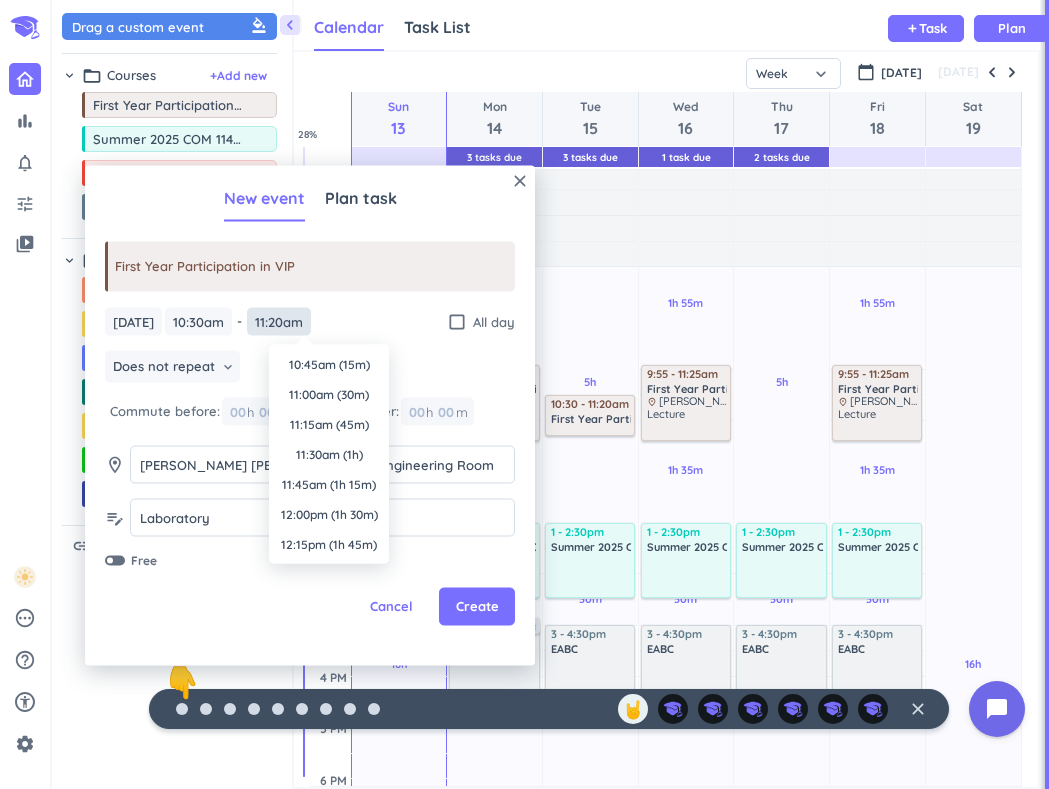 click on "11:20am" at bounding box center [279, 321] 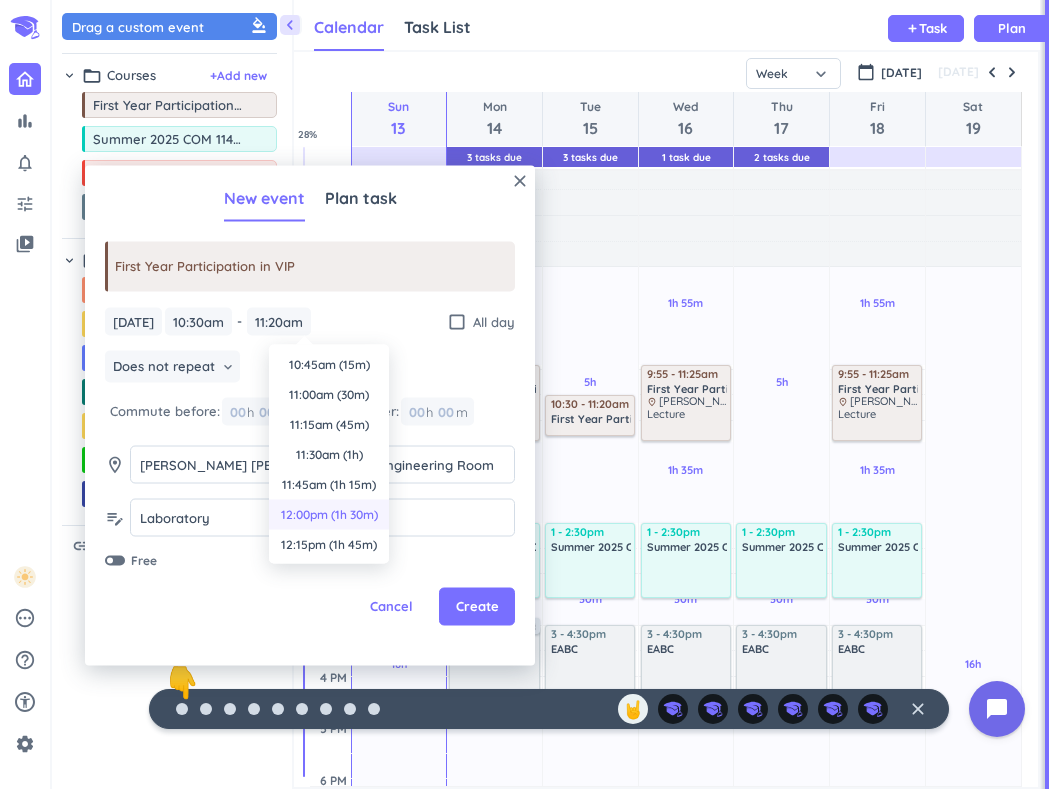 click on "12:00pm (1h 30m)" at bounding box center [329, 515] 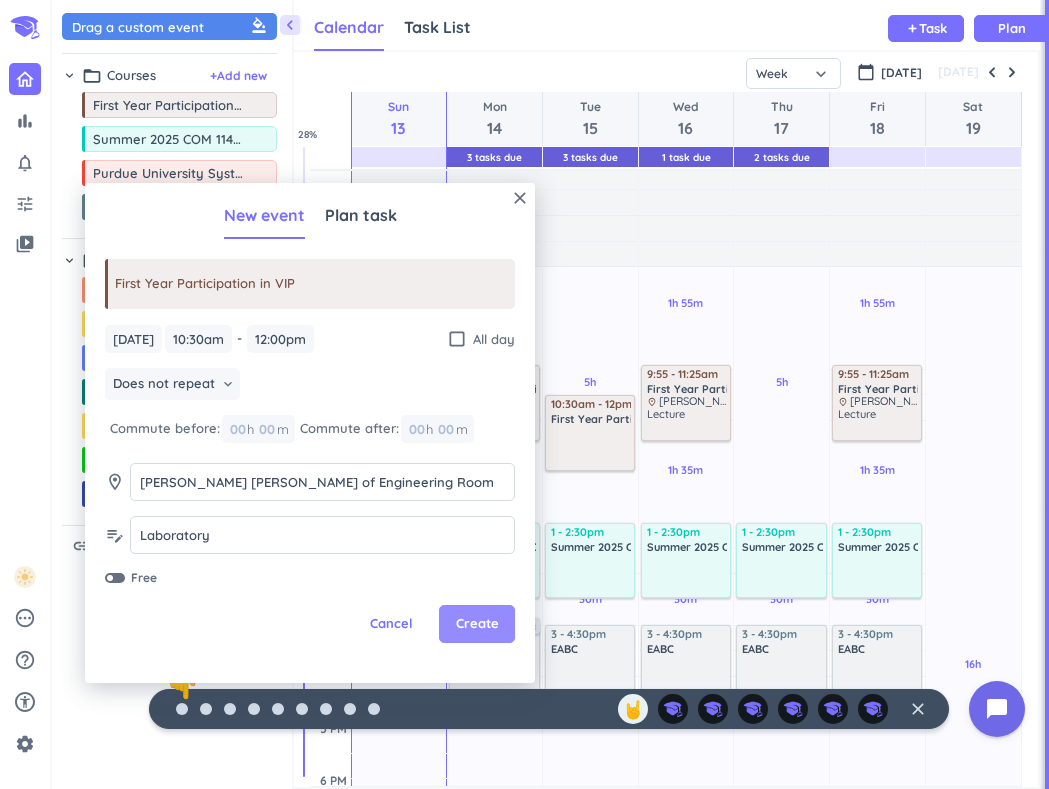 click on "Create" at bounding box center (477, 624) 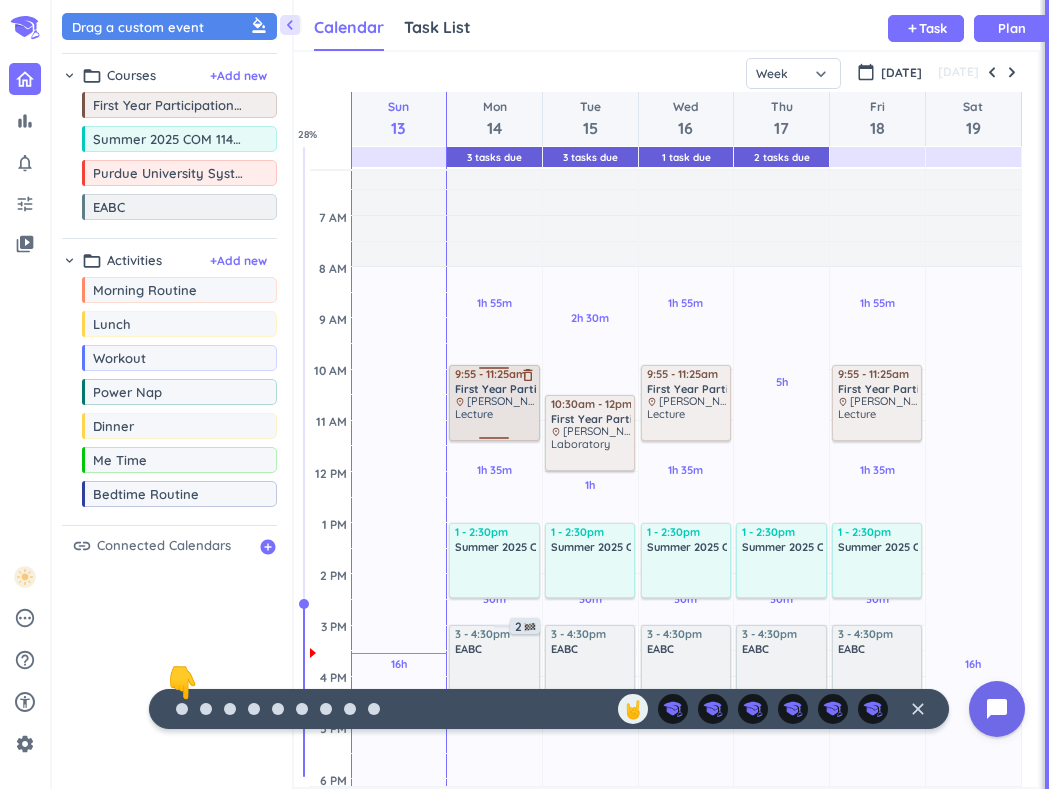 click on "9:55 - 11:25am" at bounding box center (495, 374) 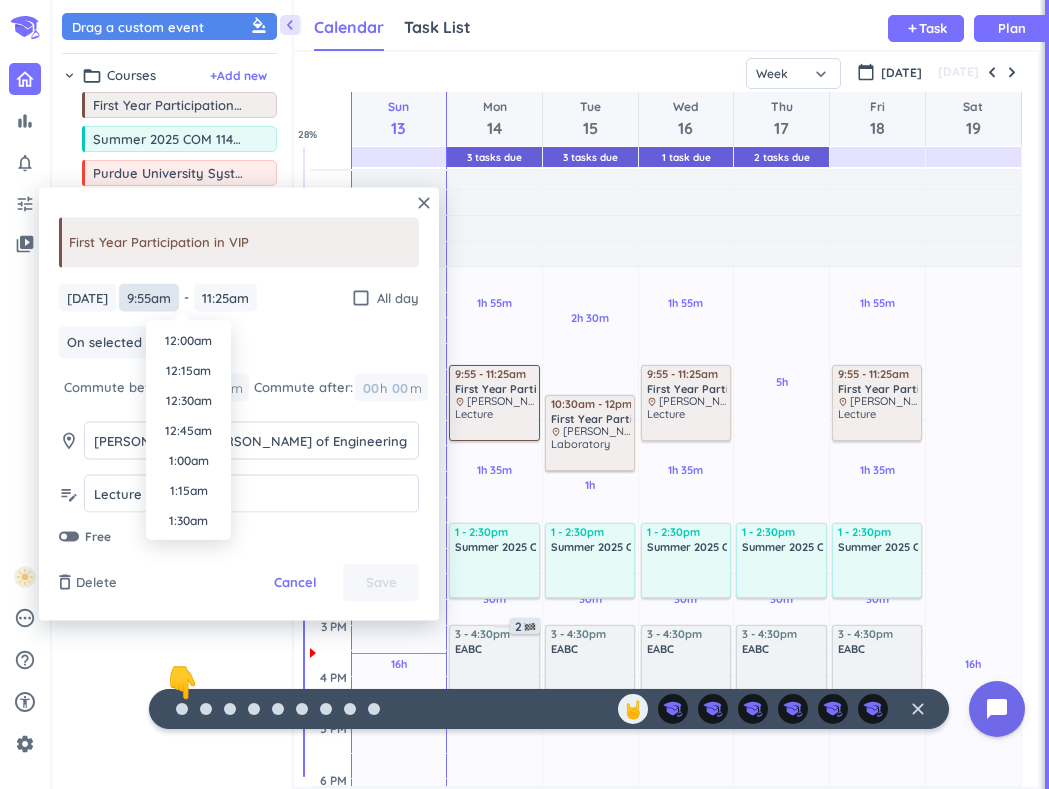 click on "9:55am" at bounding box center (149, 297) 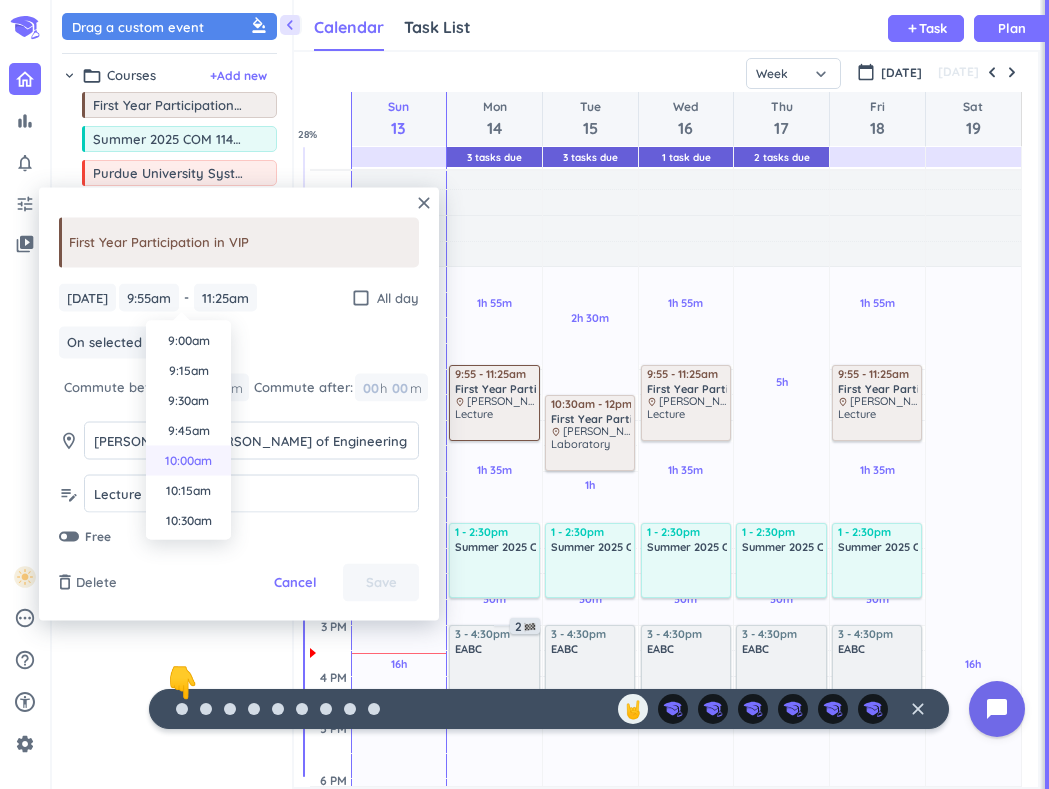 click on "10:00am" at bounding box center [188, 461] 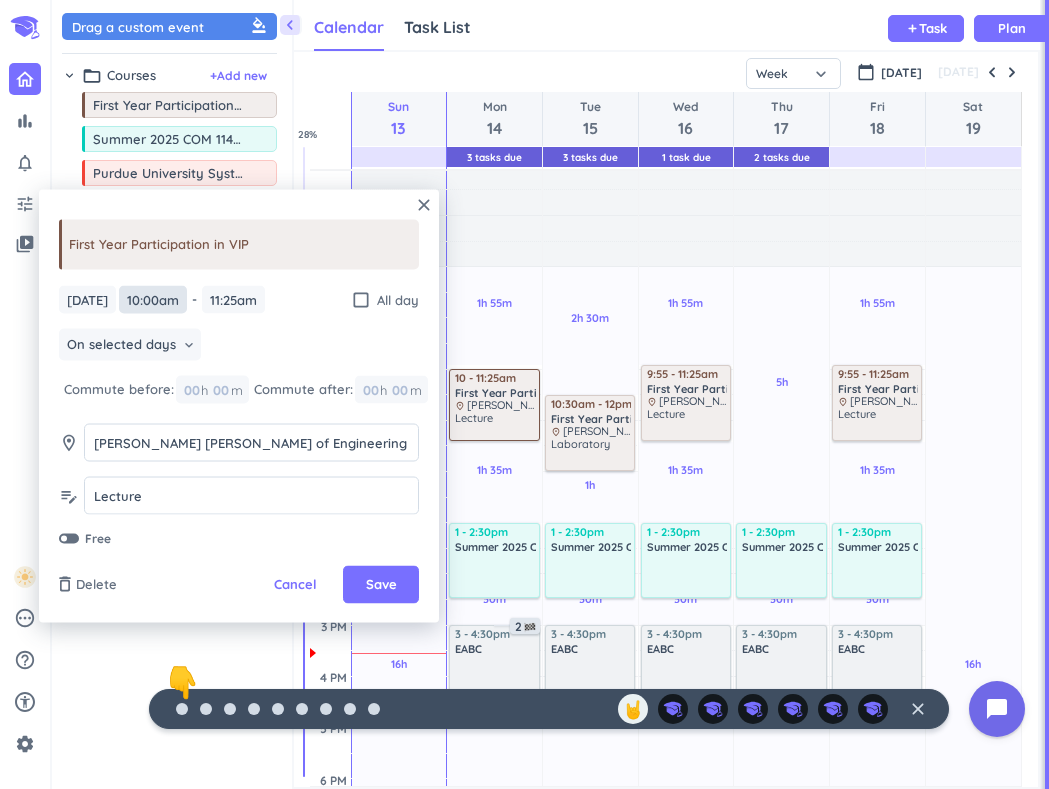 click on "10:00am" at bounding box center [153, 299] 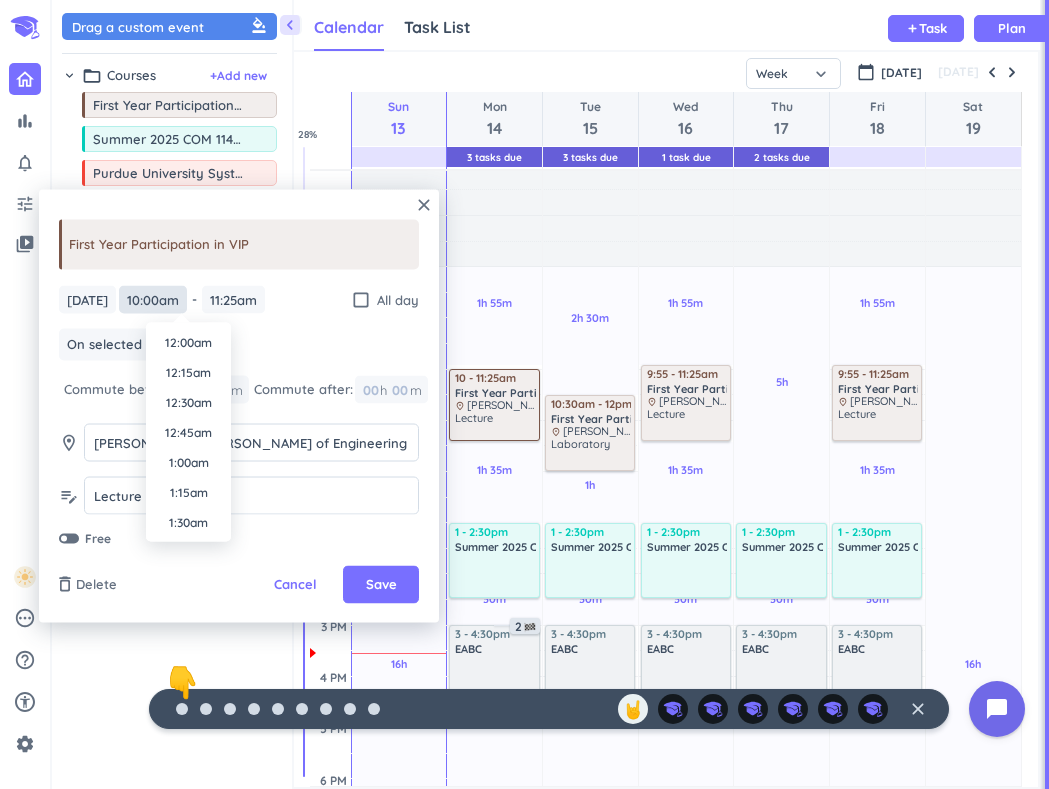 scroll, scrollTop: 1110, scrollLeft: 0, axis: vertical 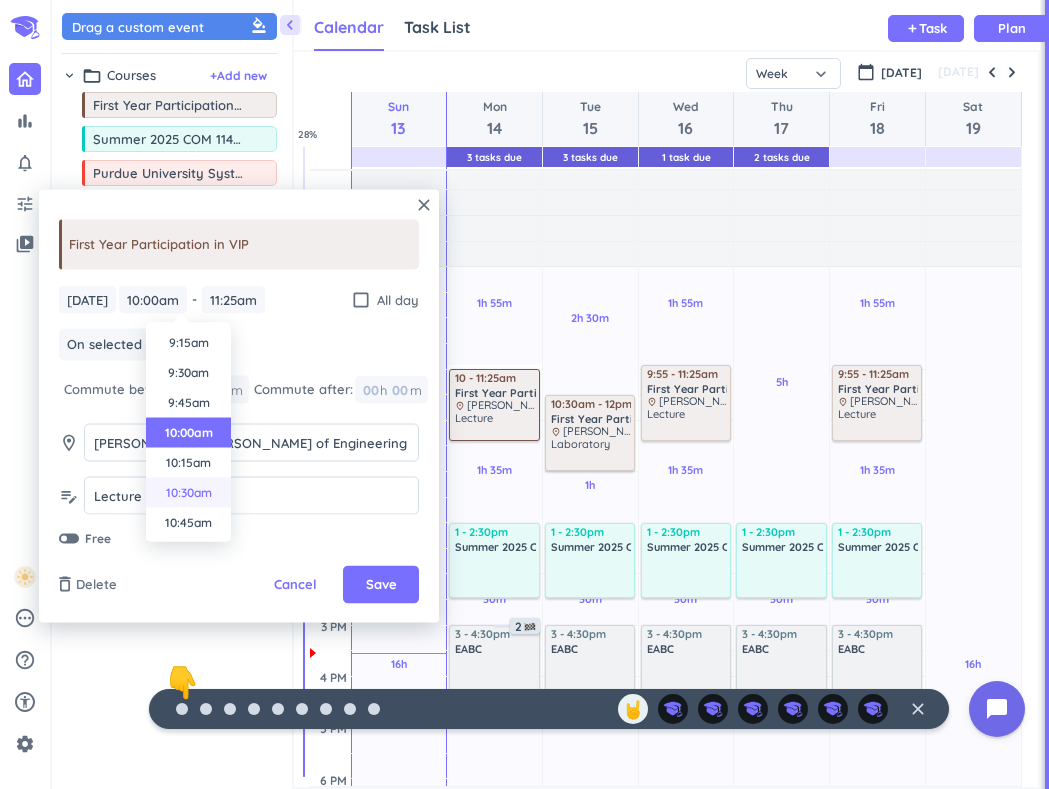 click on "10:30am" at bounding box center (188, 493) 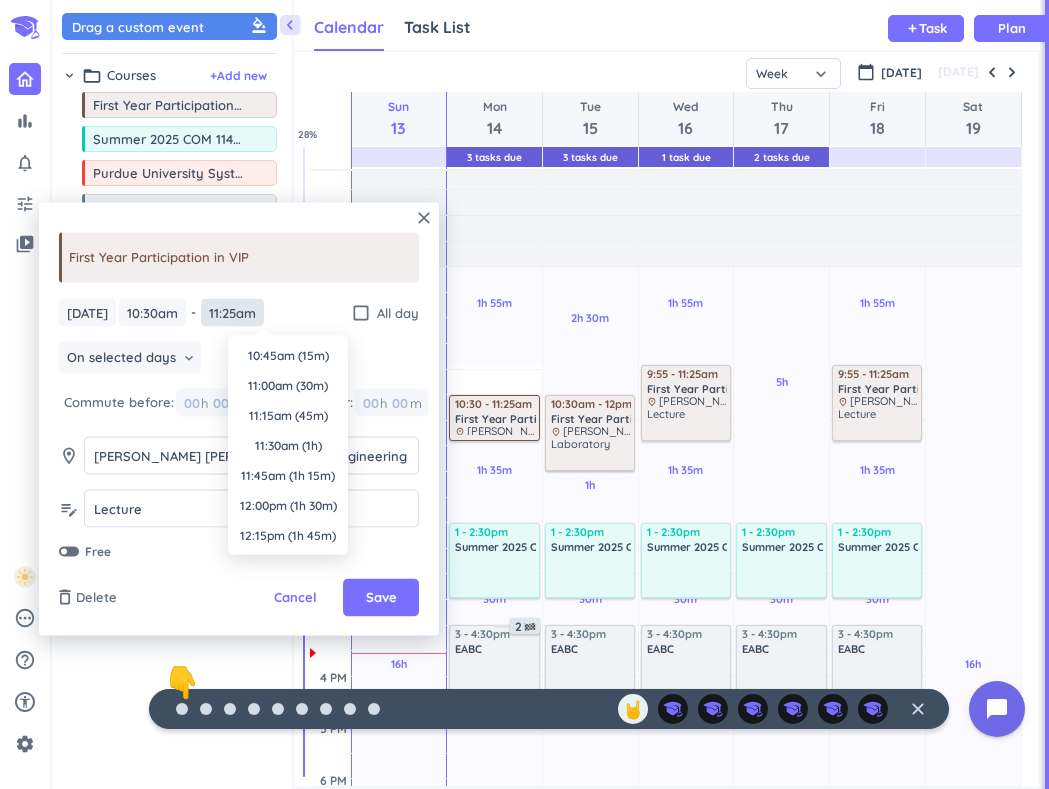 click on "11:25am" at bounding box center (232, 312) 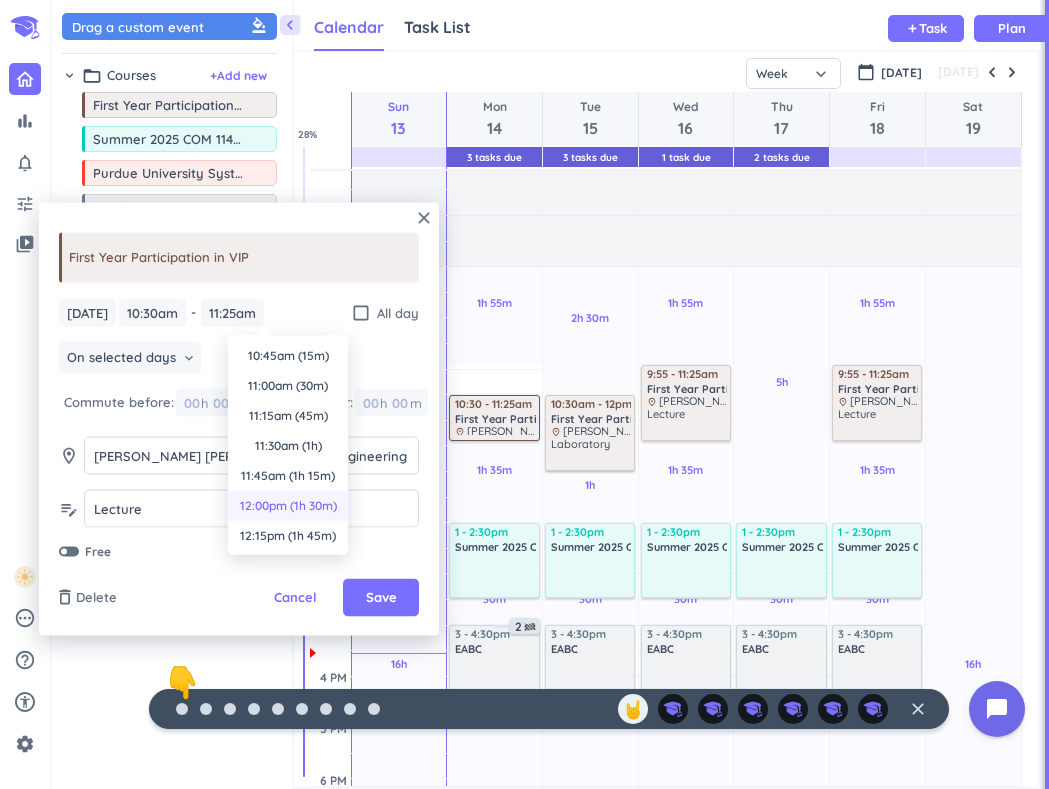 click on "12:00pm (1h 30m)" at bounding box center [288, 506] 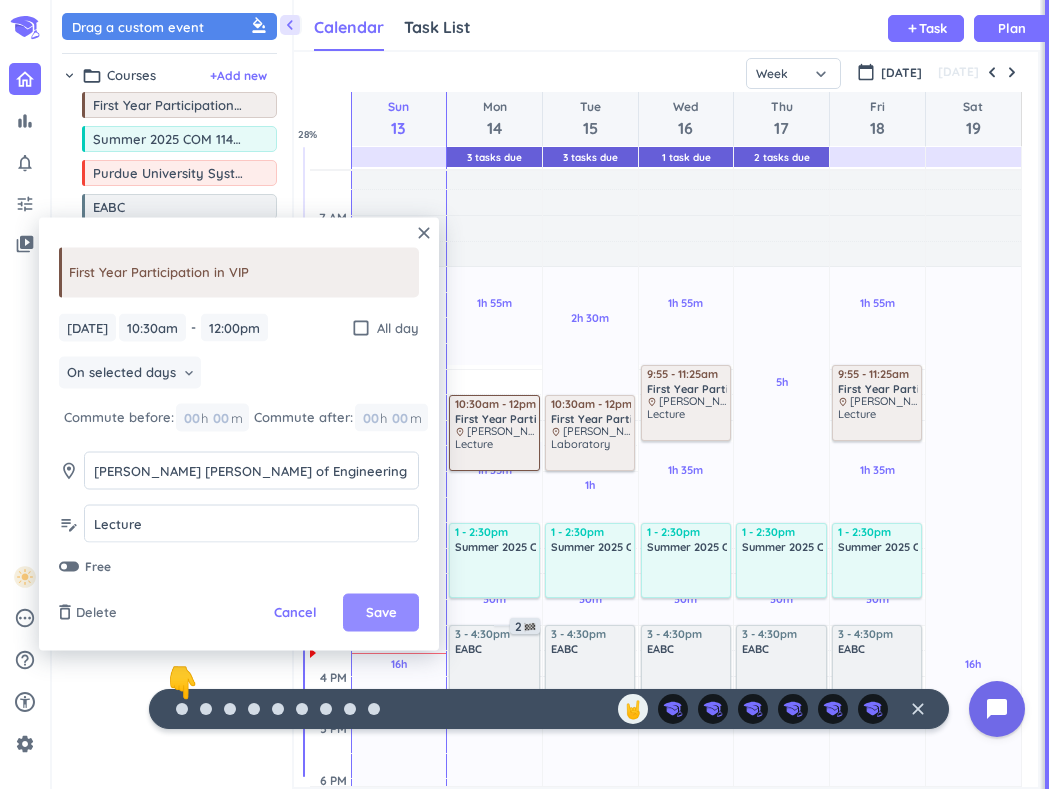 click on "Save" at bounding box center (381, 613) 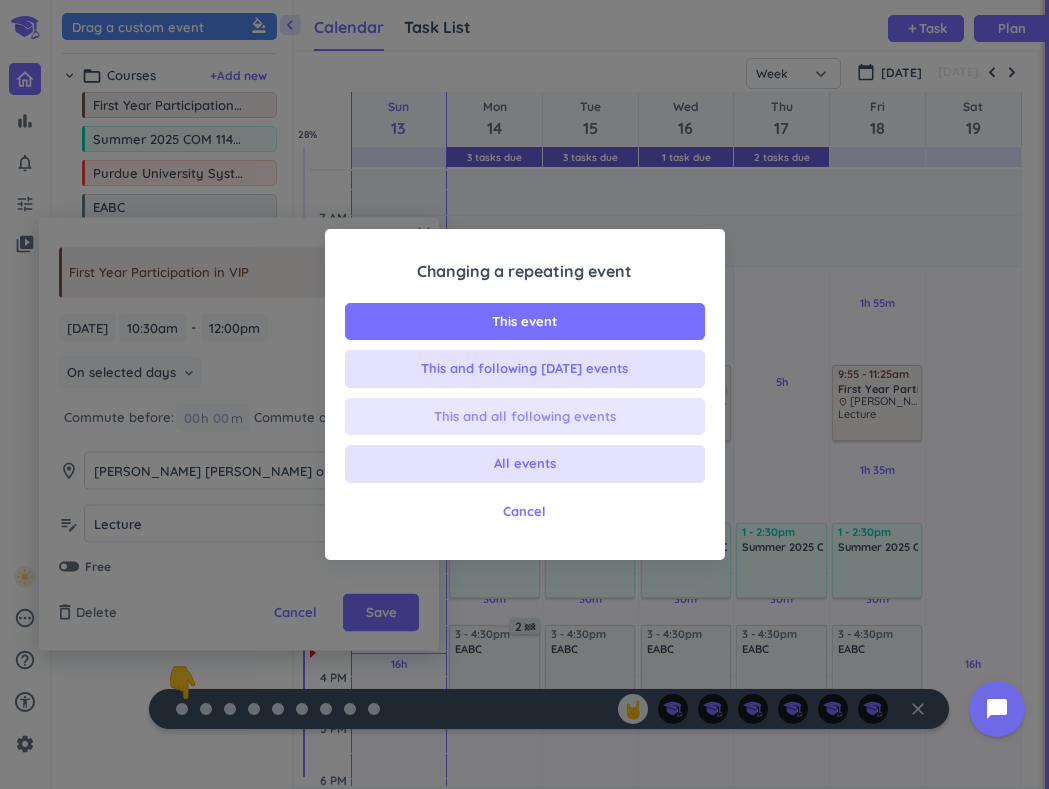 click on "This and all following events" at bounding box center [525, 417] 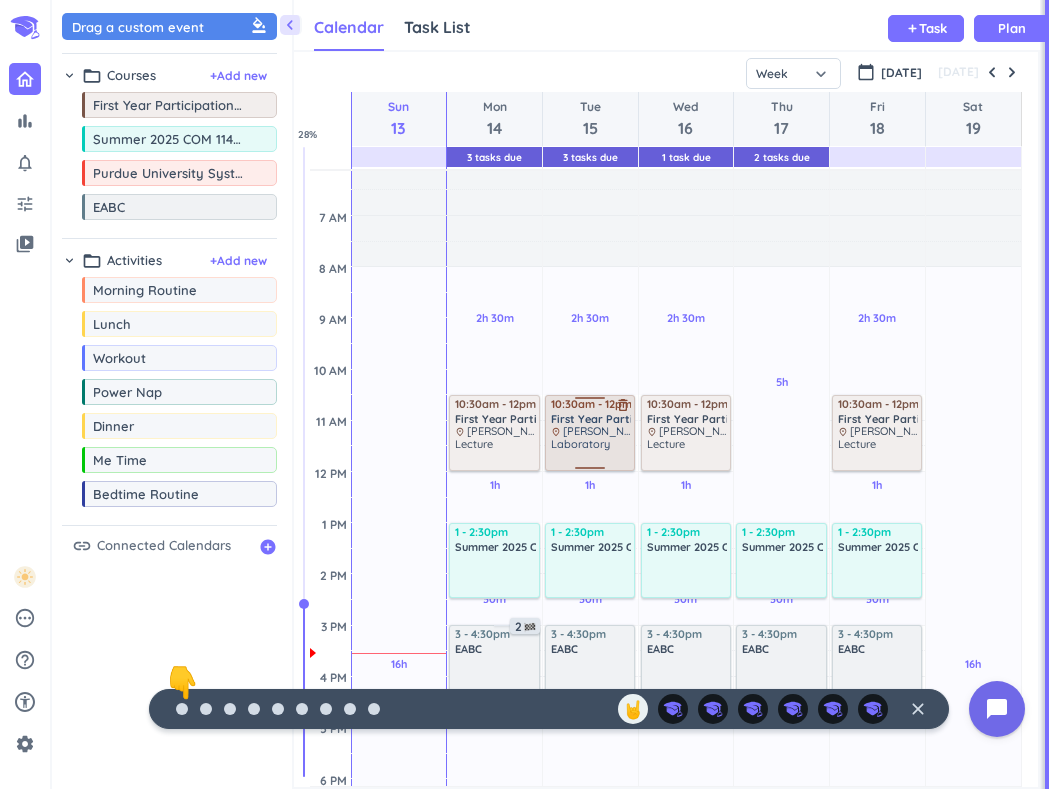 click on "First Year Participation in VIP delete_outline place [PERSON_NAME] [PERSON_NAME] of Engineering Room B071 Laboratory" at bounding box center [591, 439] 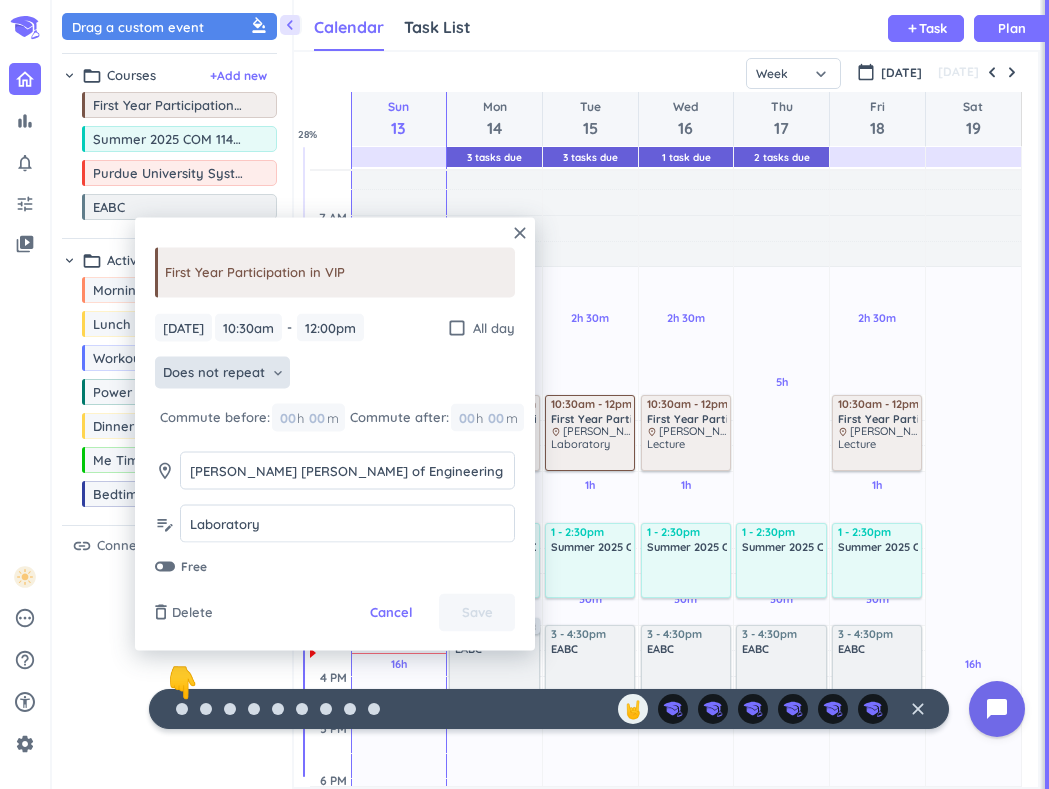 click on "Does not repeat" at bounding box center [214, 373] 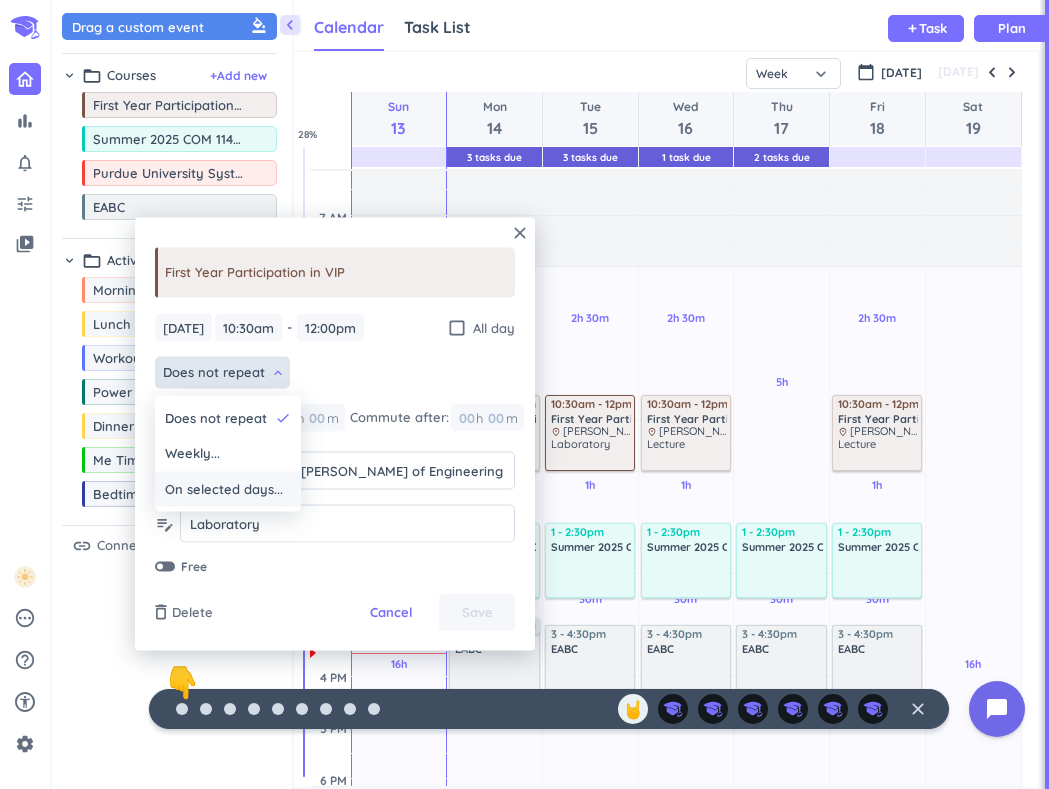 click on "On selected days..." at bounding box center [224, 489] 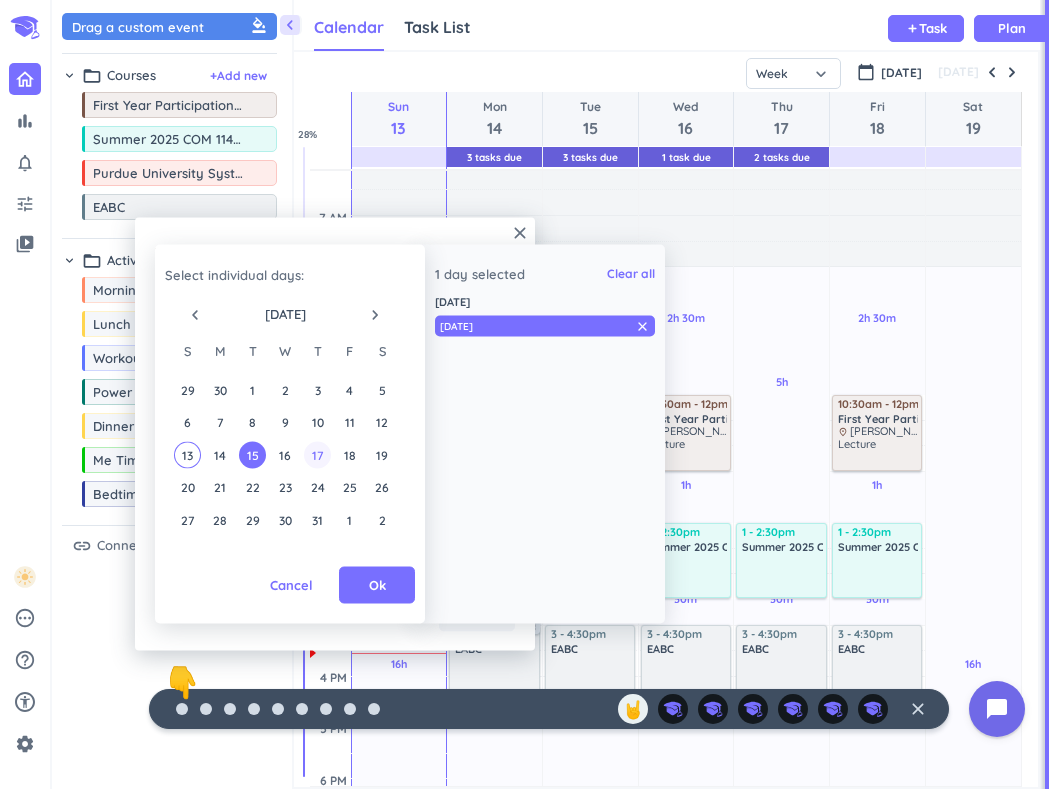 click on "17" at bounding box center [317, 454] 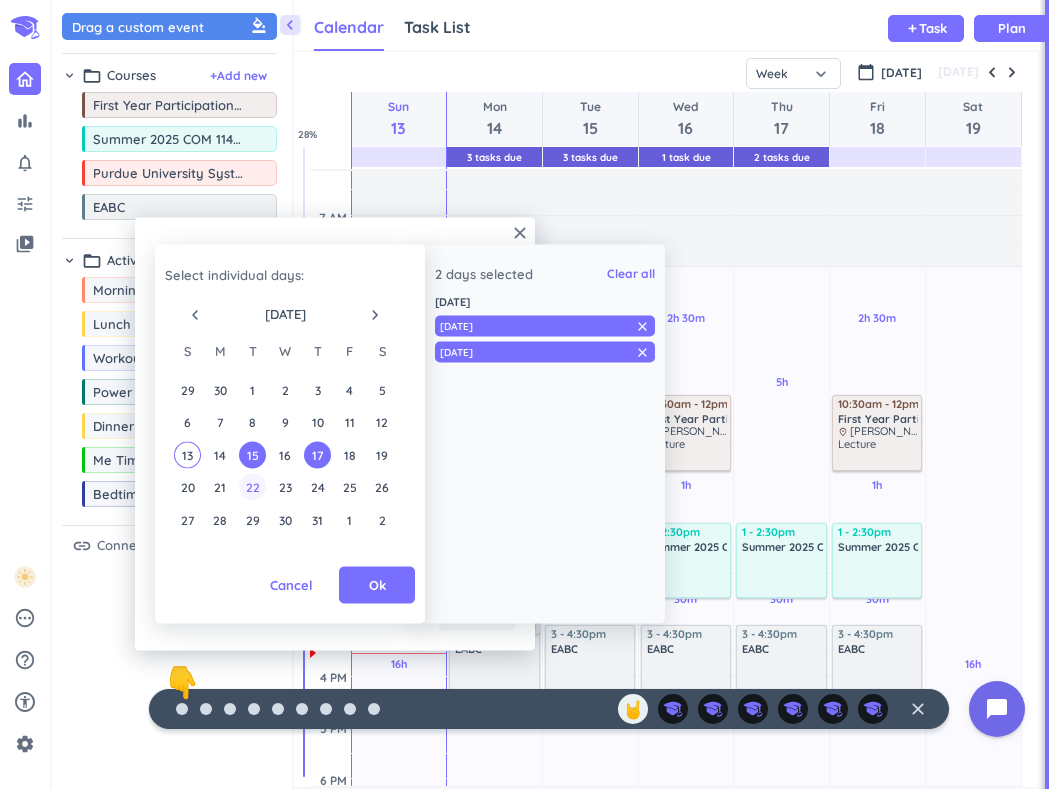 click on "22" at bounding box center (252, 487) 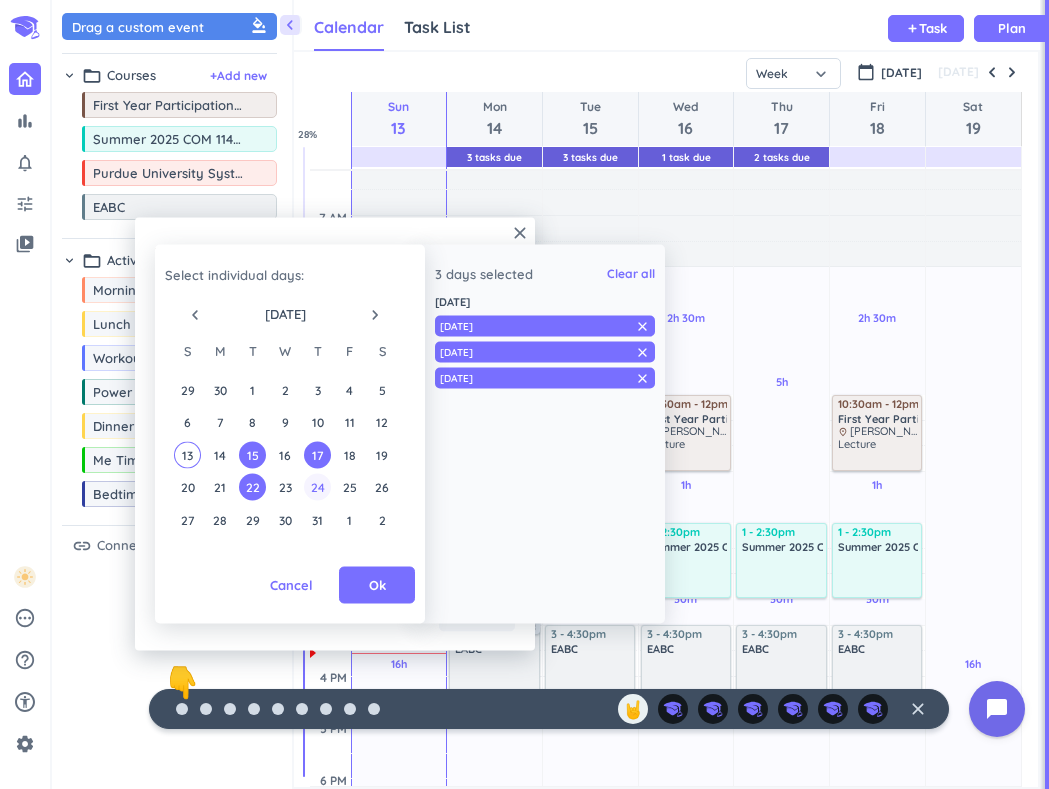 click on "24" at bounding box center [317, 487] 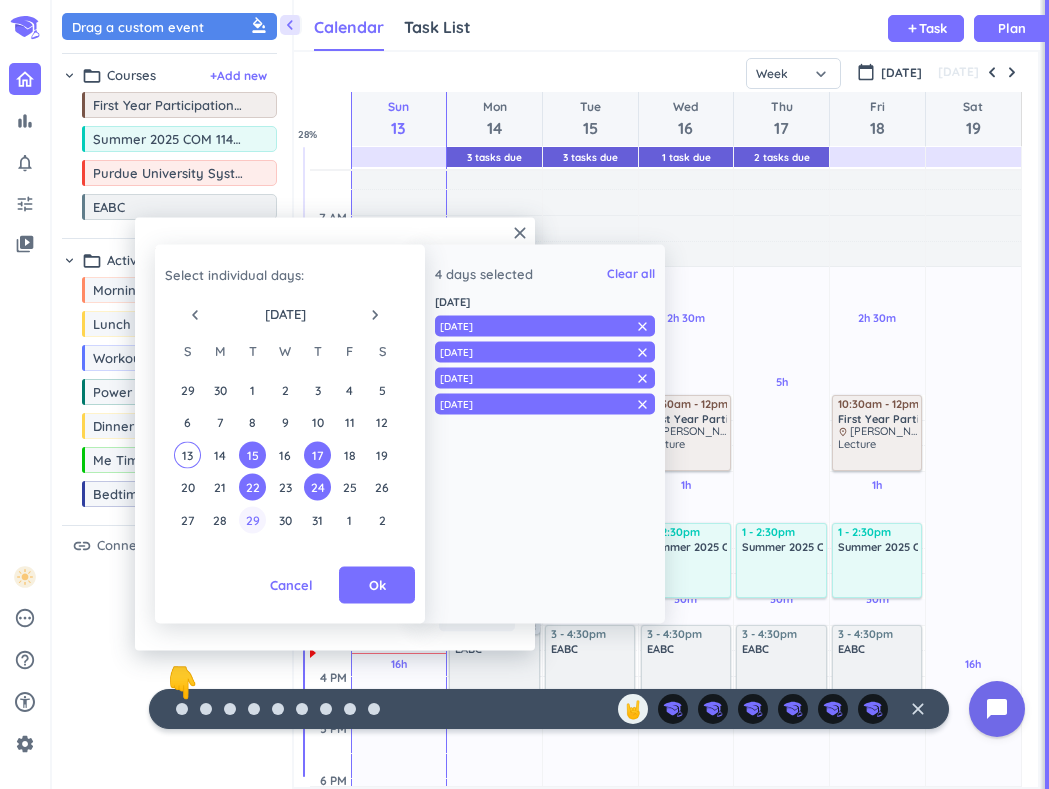 click on "29" at bounding box center (252, 519) 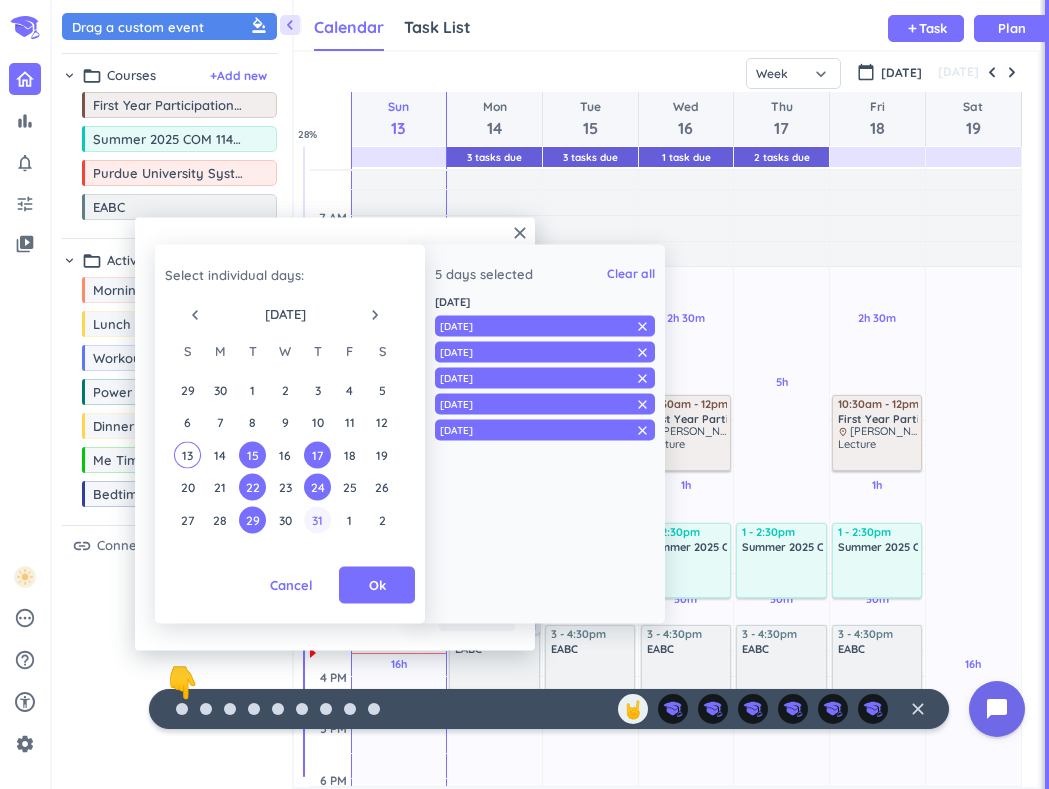 click on "31" at bounding box center (317, 519) 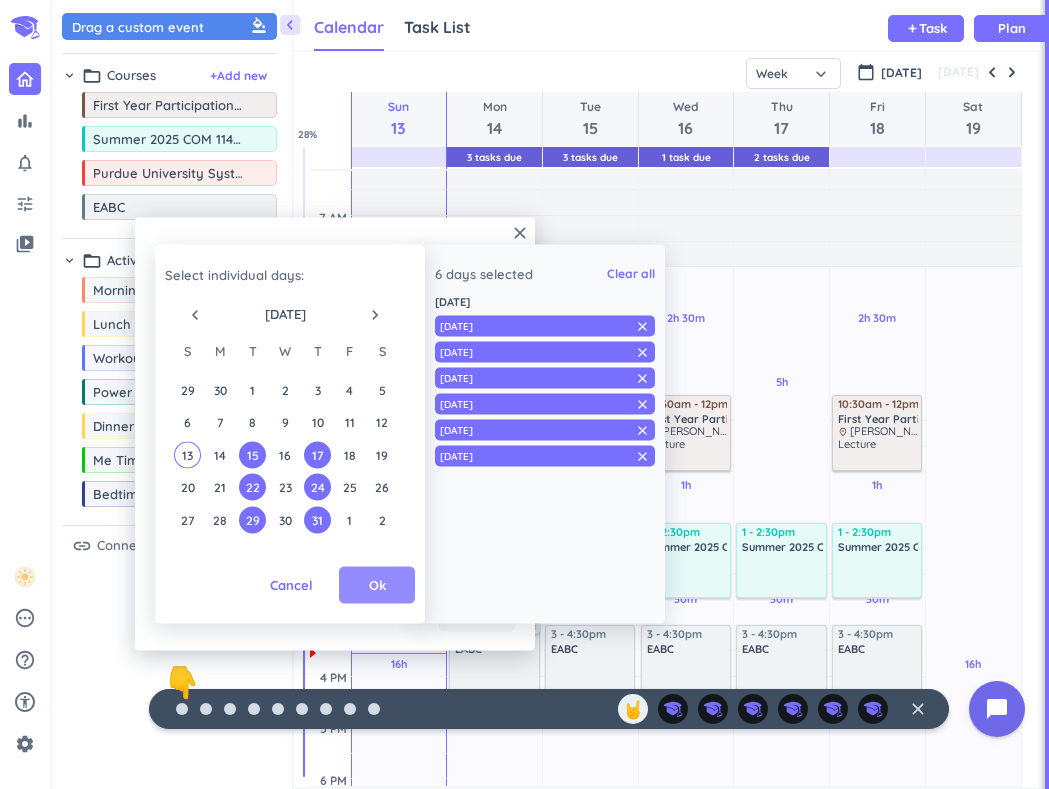 click on "Ok" at bounding box center (377, 585) 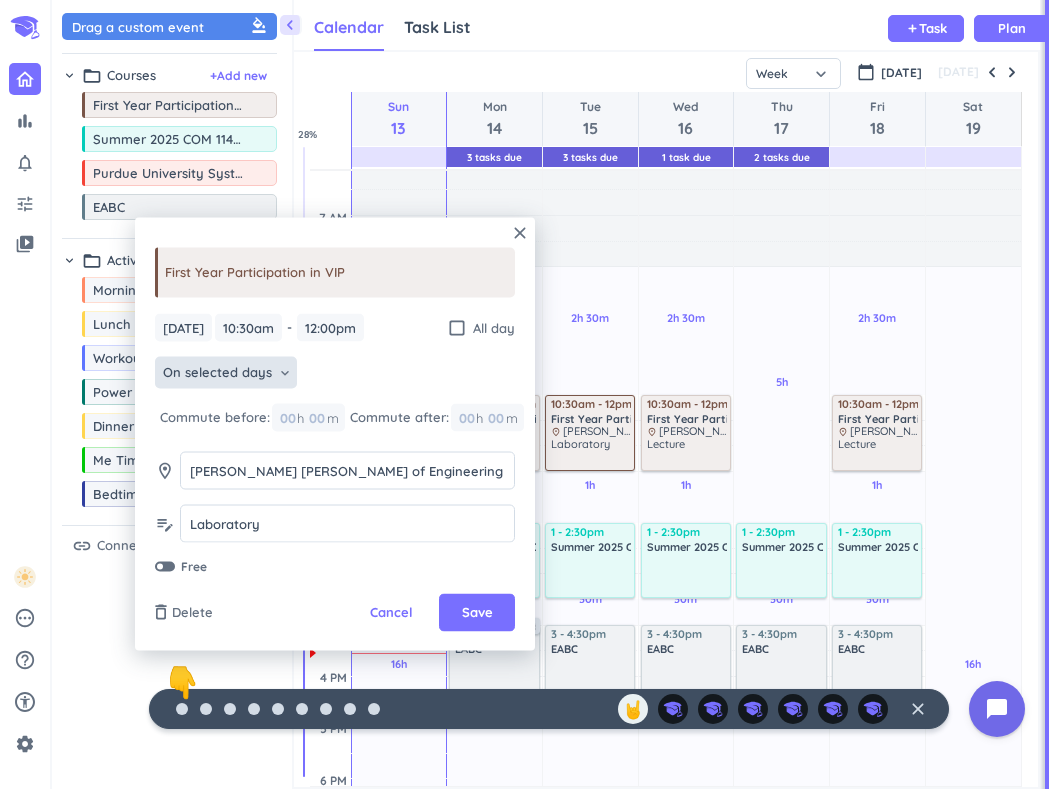 click on "On selected days" at bounding box center (217, 373) 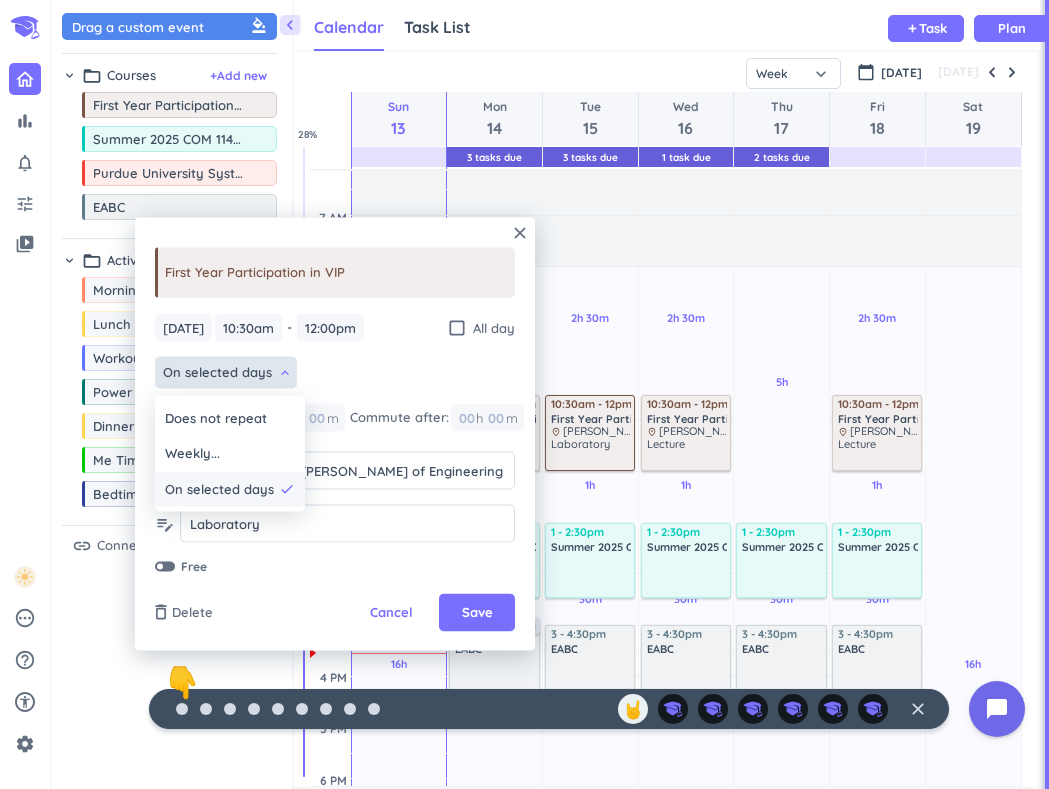 click on "On selected days" at bounding box center [219, 489] 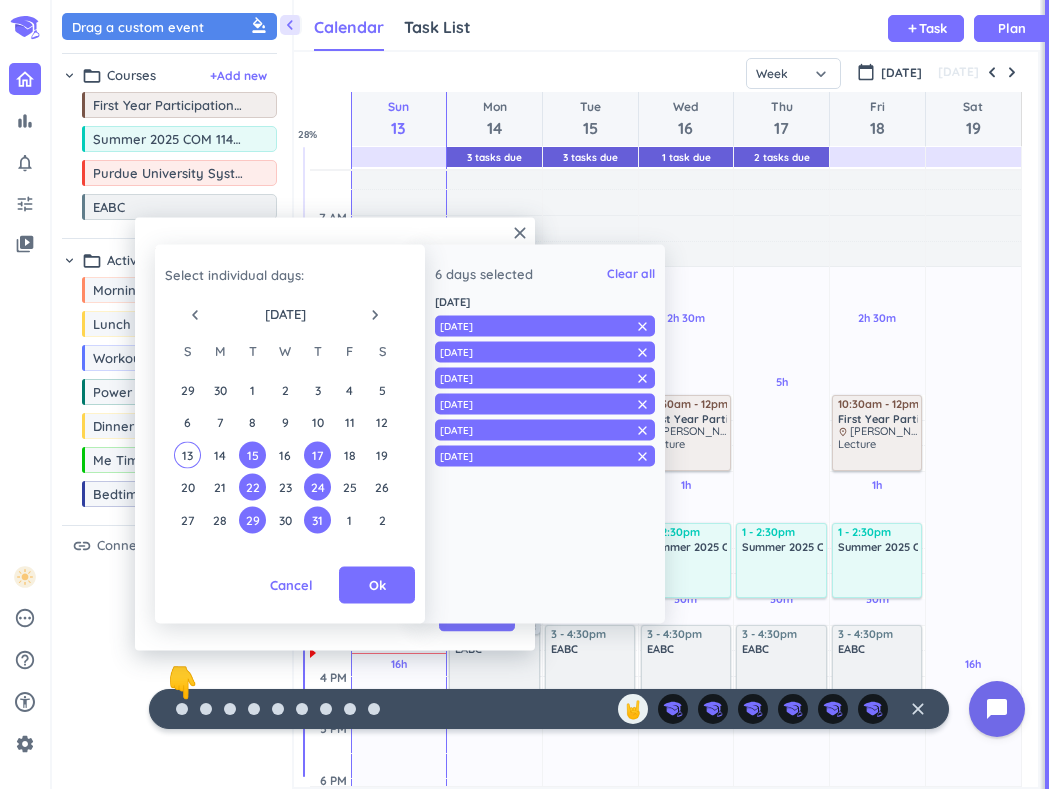 click on "navigate_next" at bounding box center (375, 315) 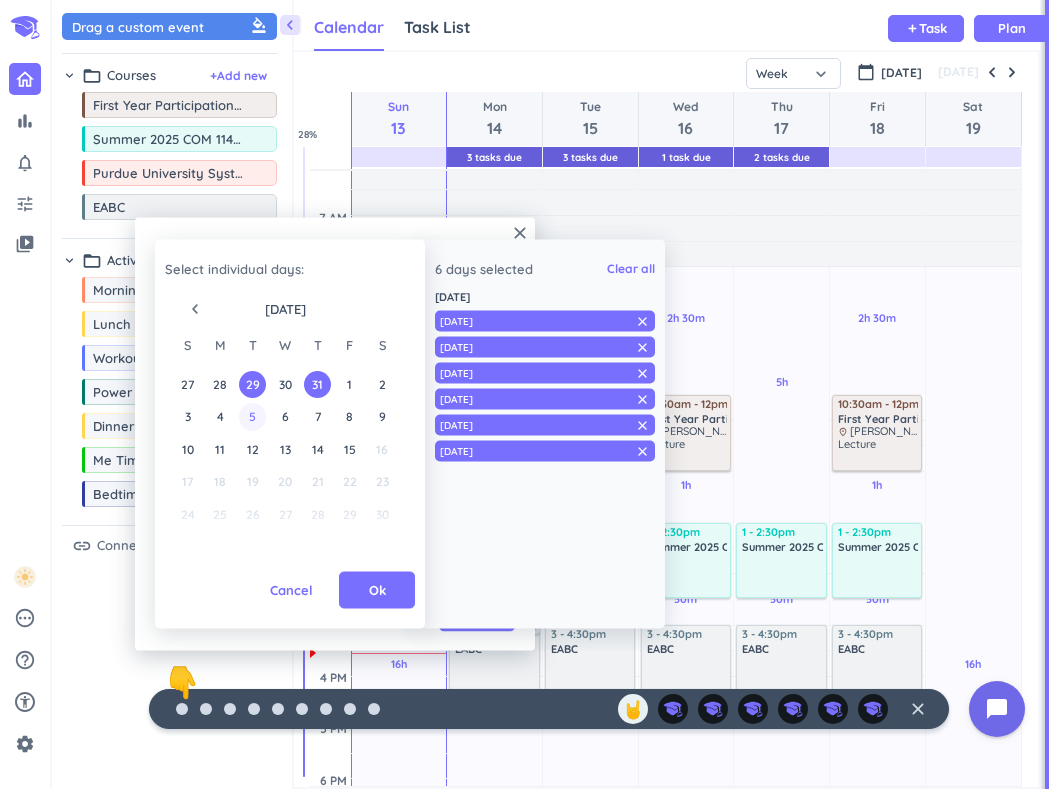 click on "5" at bounding box center [252, 416] 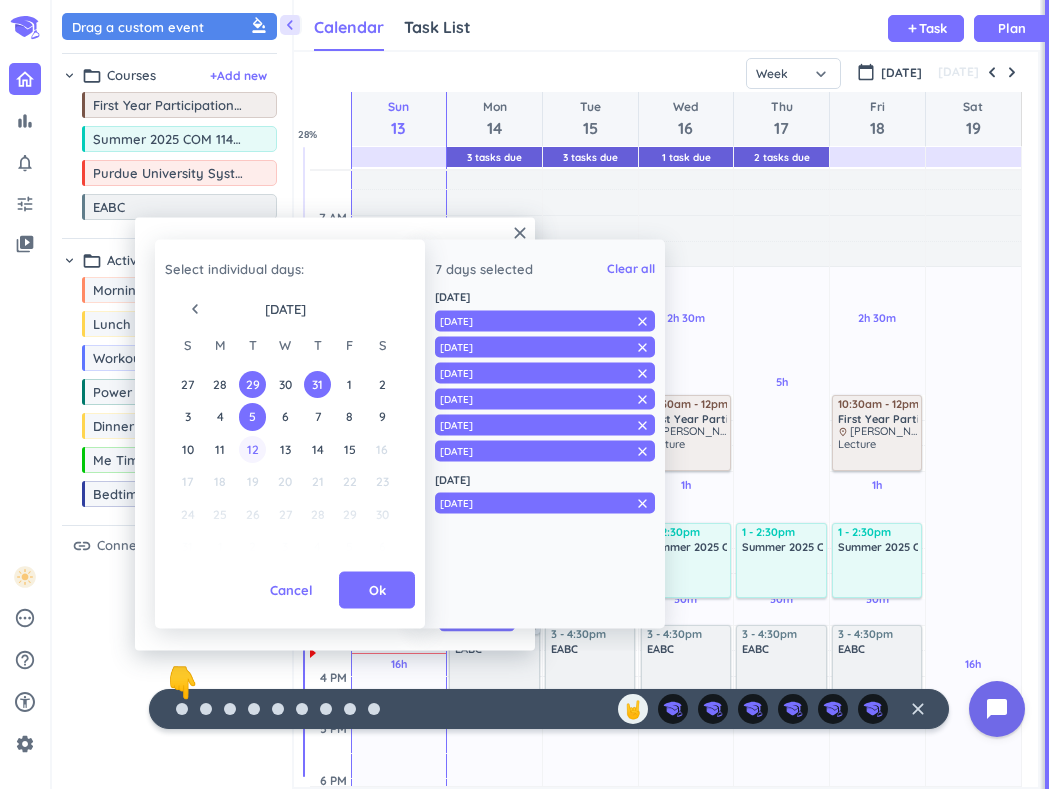 click on "12" at bounding box center [252, 448] 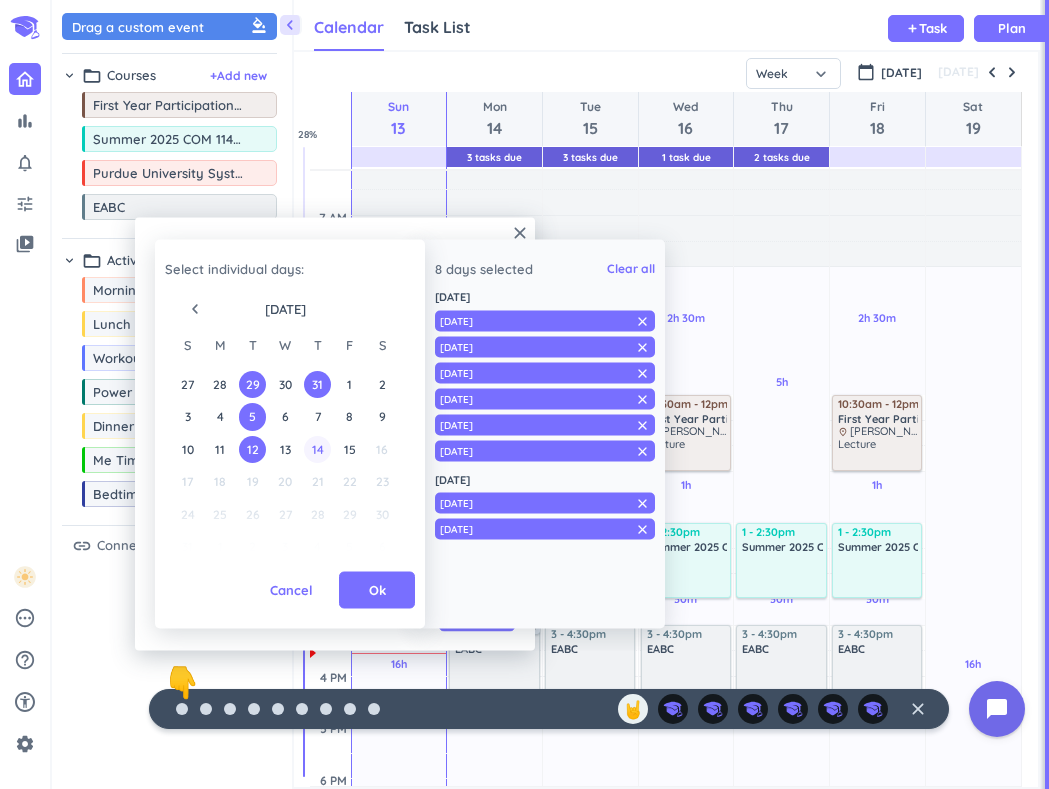 click on "14" at bounding box center [317, 448] 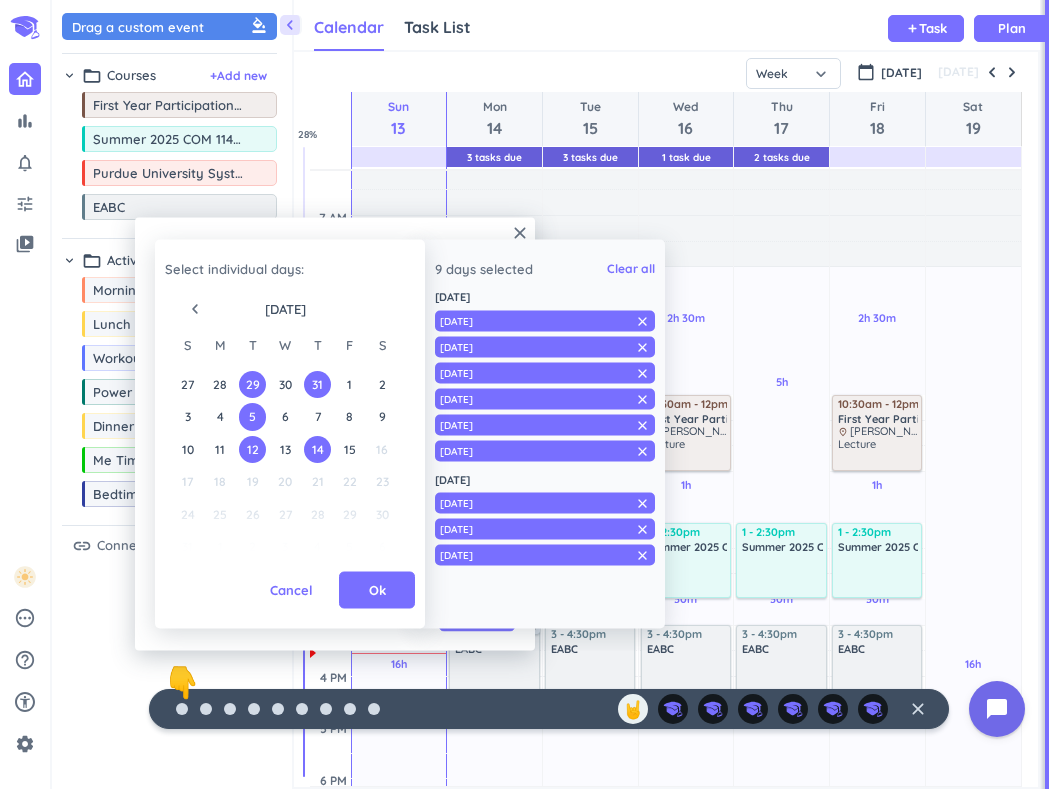 click on "3 4 5 6 7 8 9" at bounding box center [284, 416] 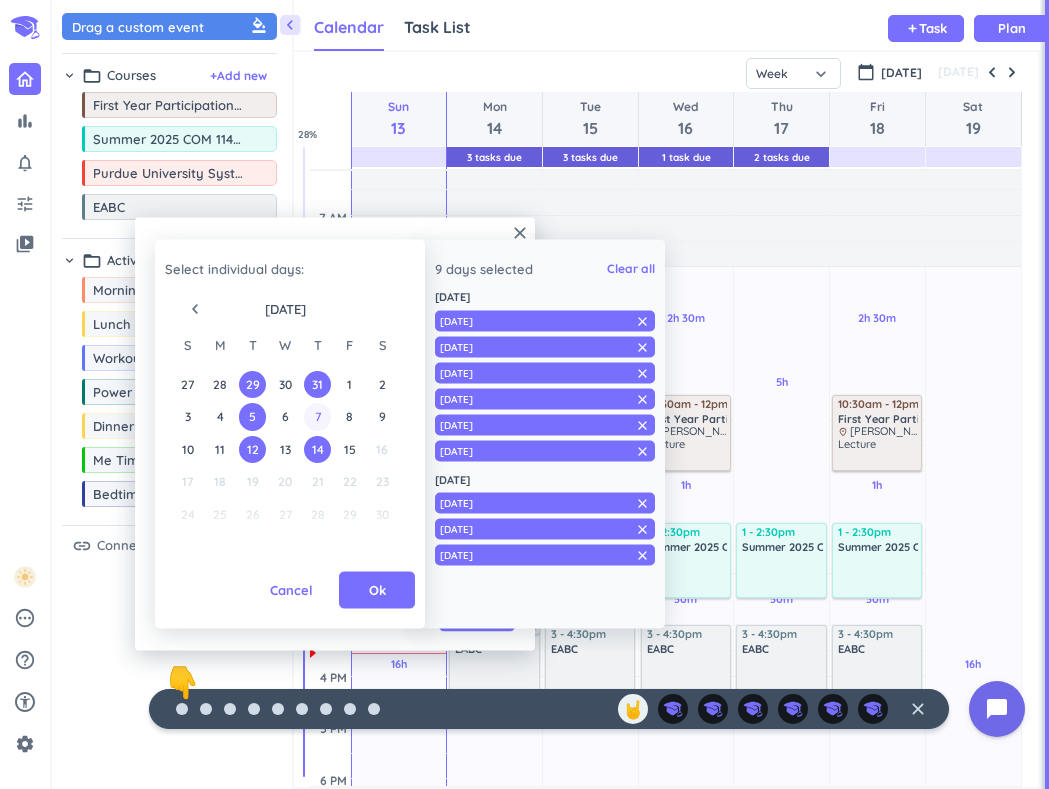 click on "7" at bounding box center [317, 416] 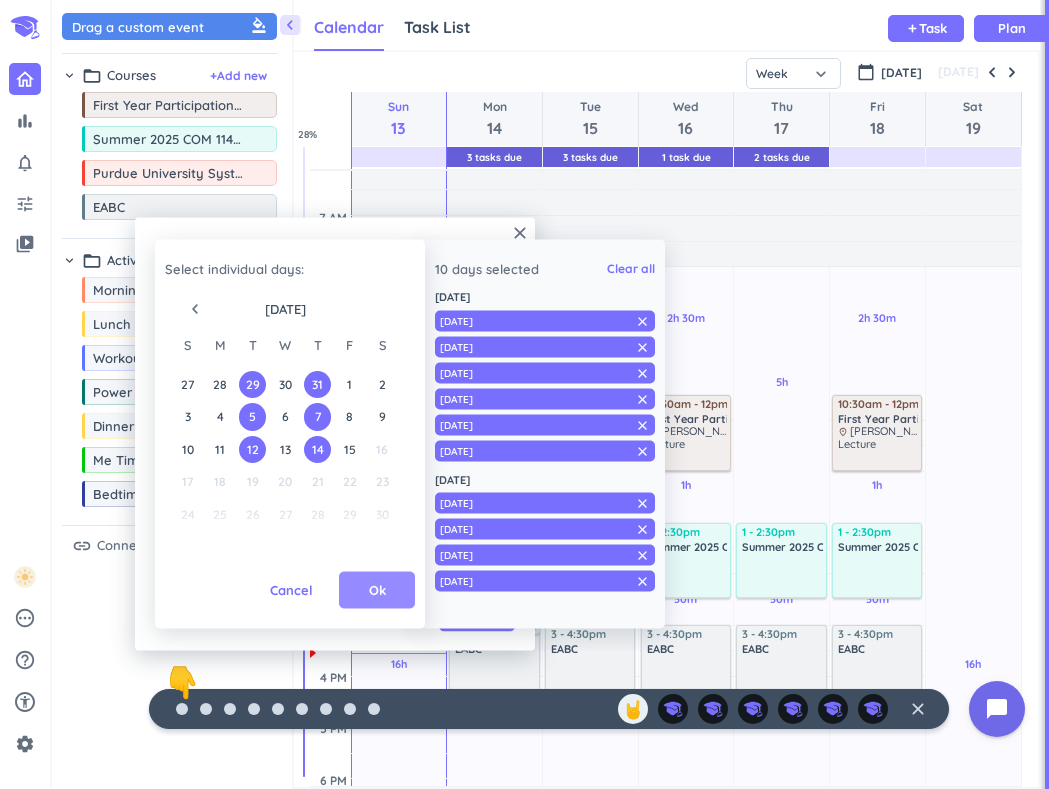 click on "Ok" at bounding box center [377, 590] 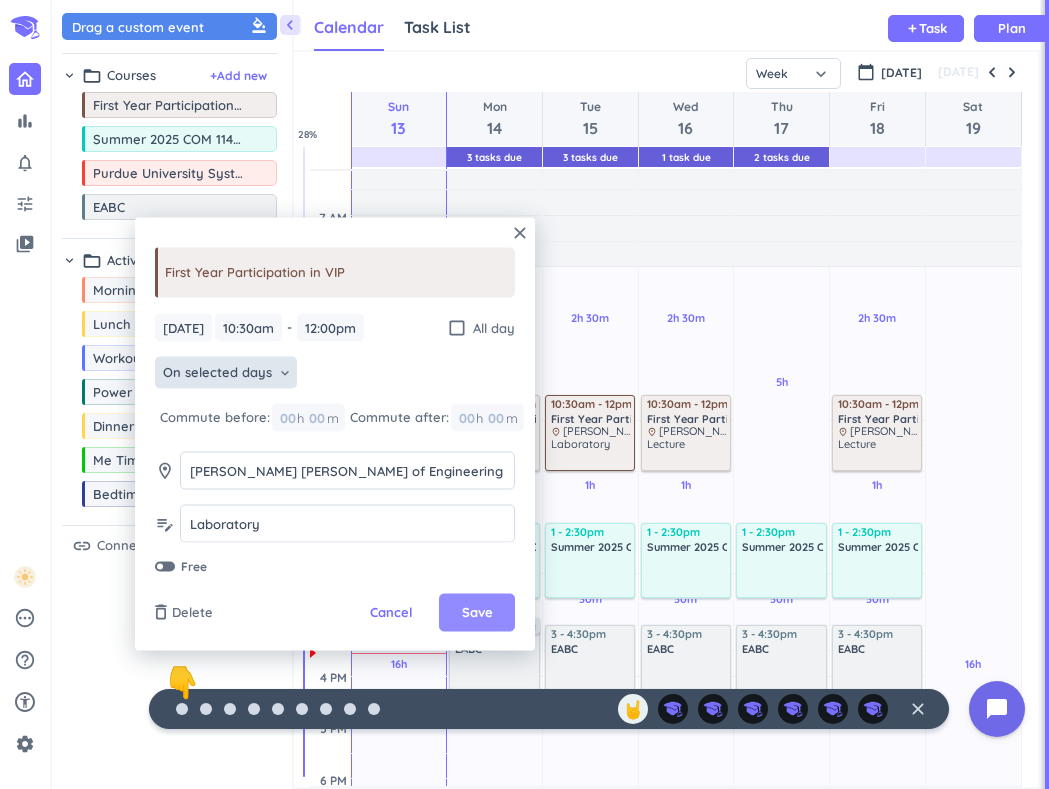 click on "Save" at bounding box center [477, 613] 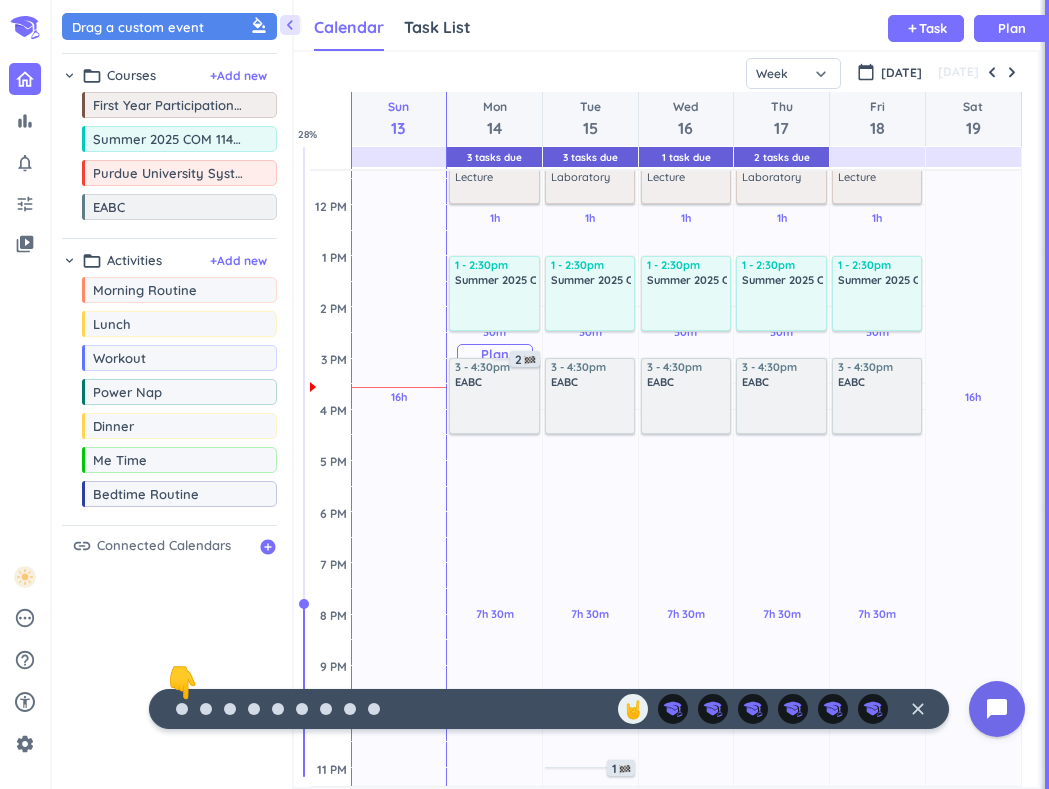 scroll, scrollTop: 378, scrollLeft: 0, axis: vertical 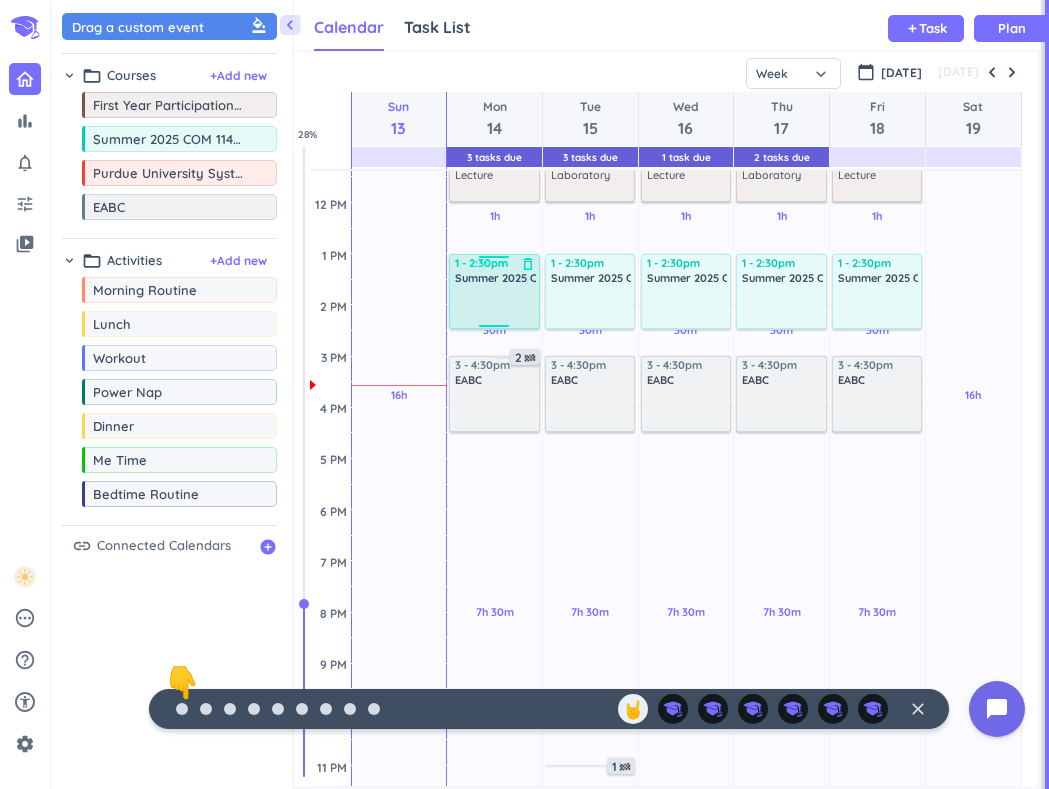 click at bounding box center [495, 306] 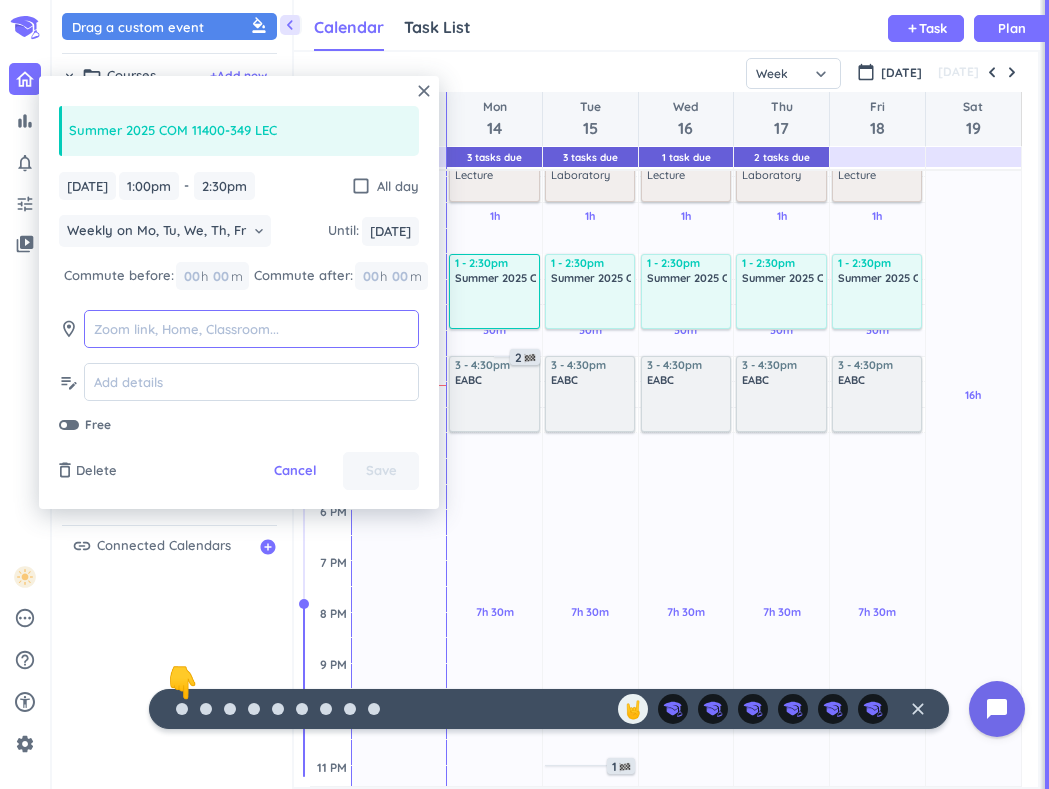click at bounding box center (251, 329) 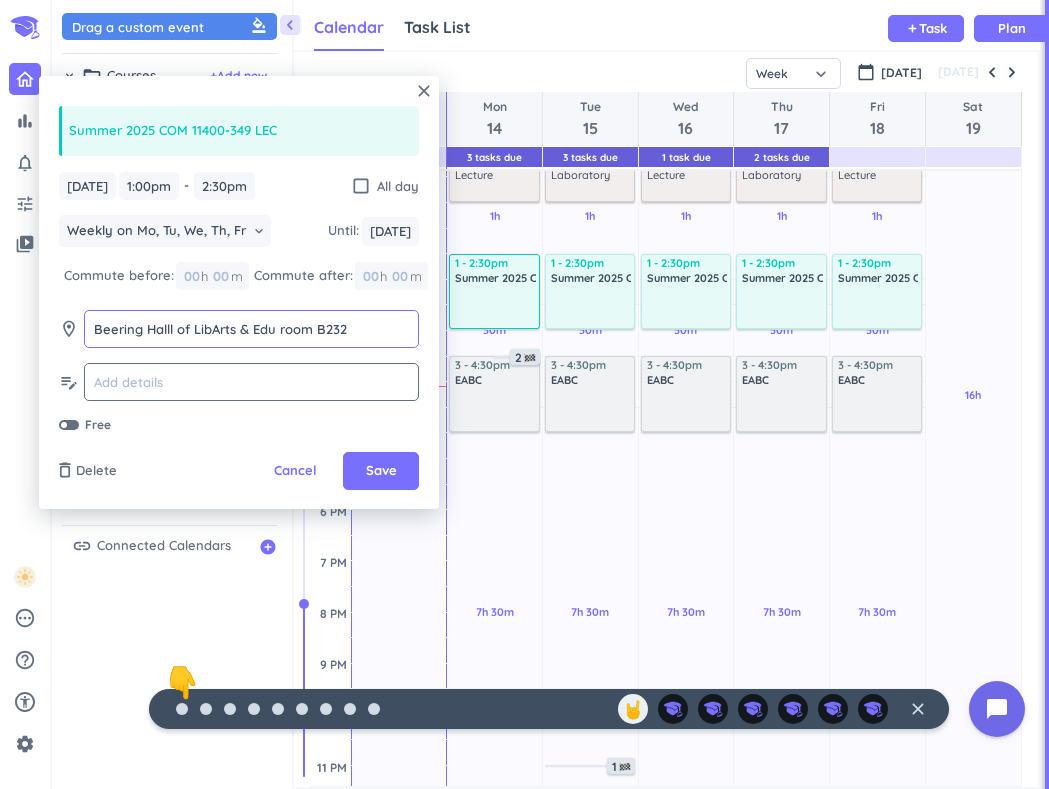 type on "Beering Halll of LibArts & Edu room B232" 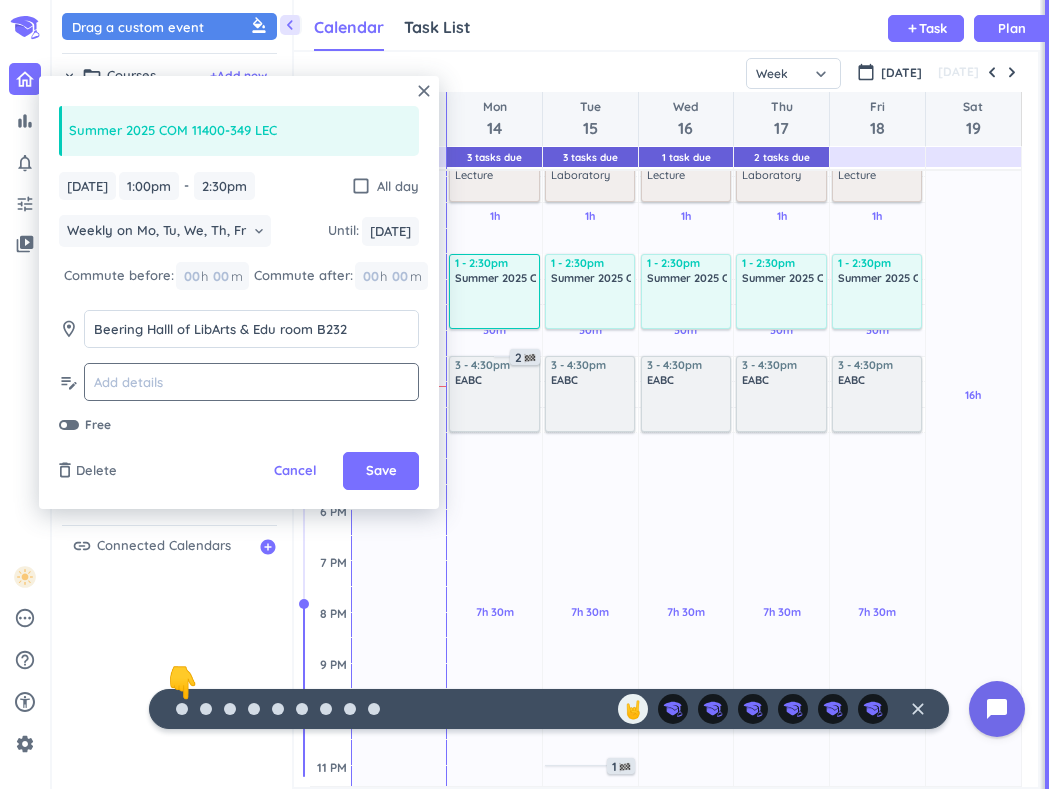click 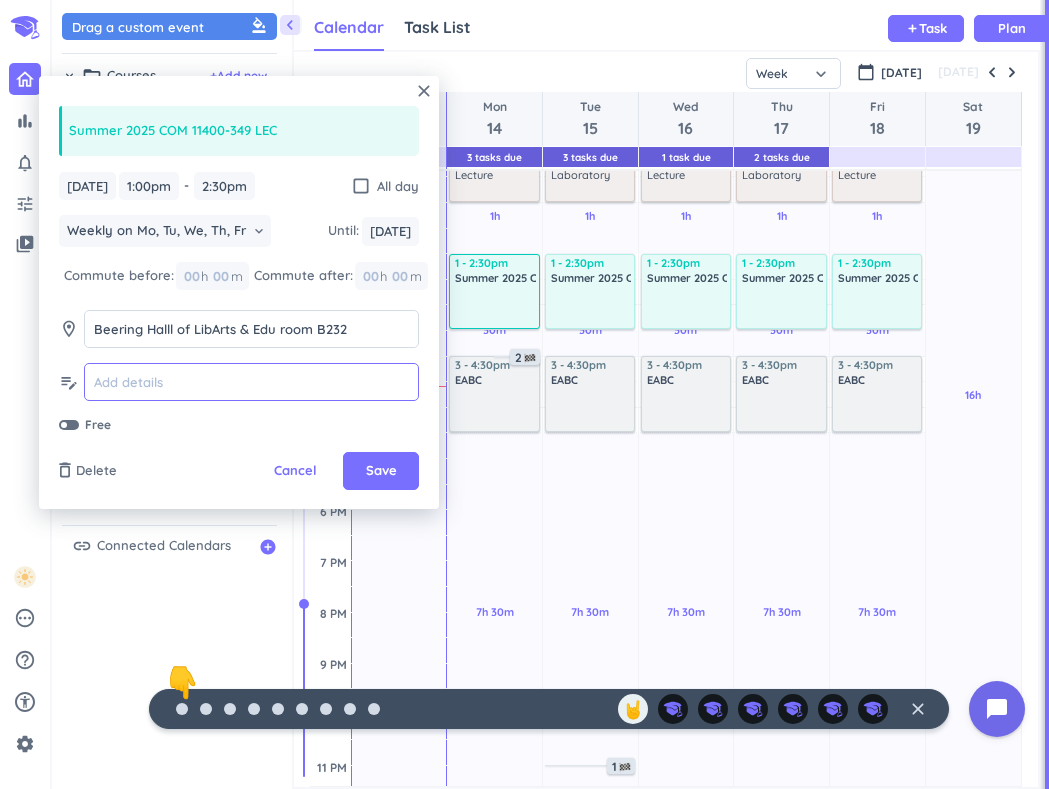 click at bounding box center [251, 382] 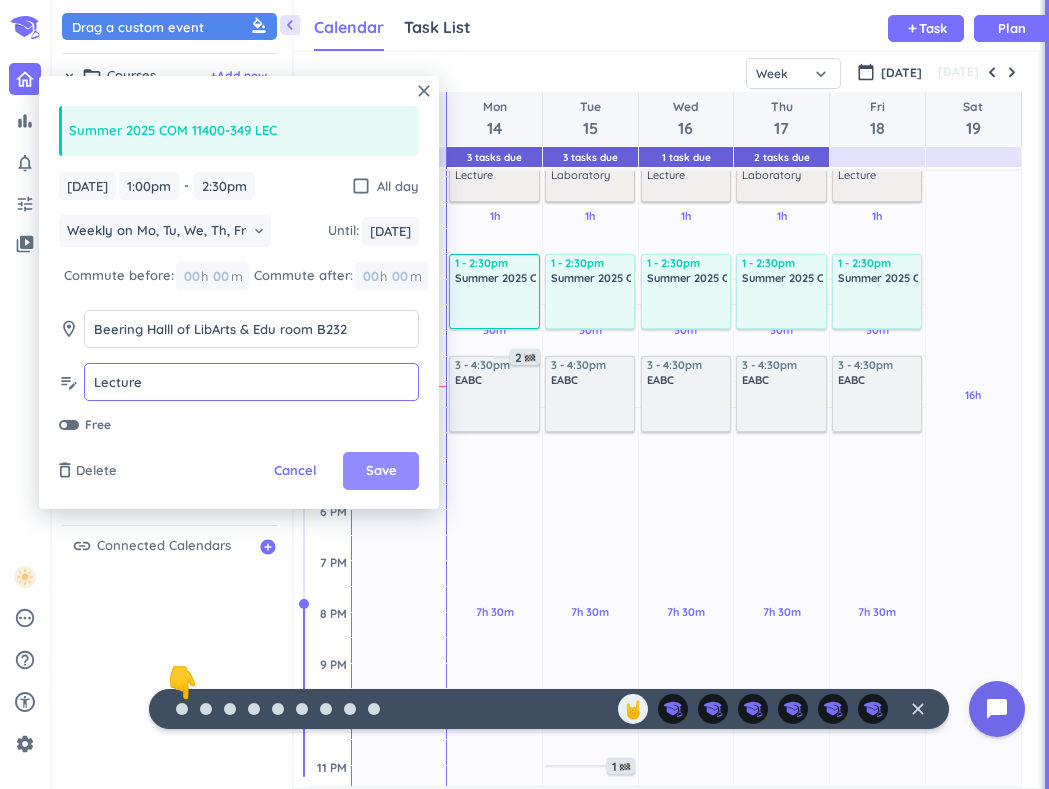 type on "Lecture" 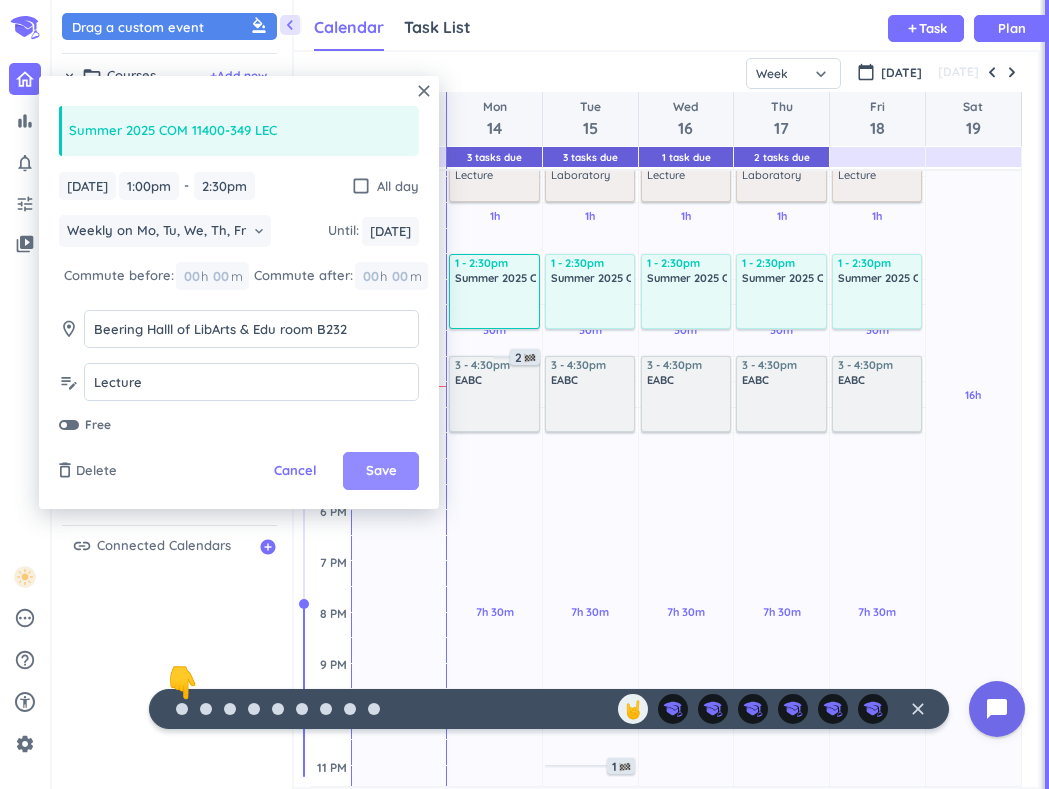 click on "Save" at bounding box center (381, 471) 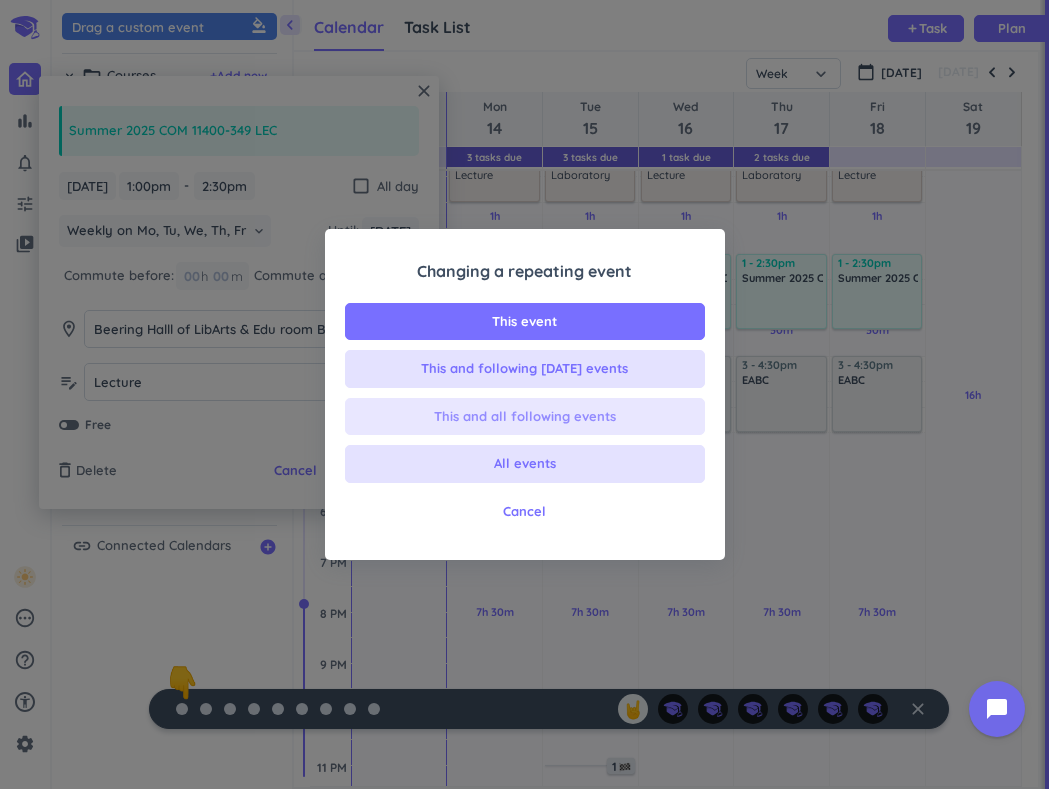 click on "This and all following events" at bounding box center [525, 417] 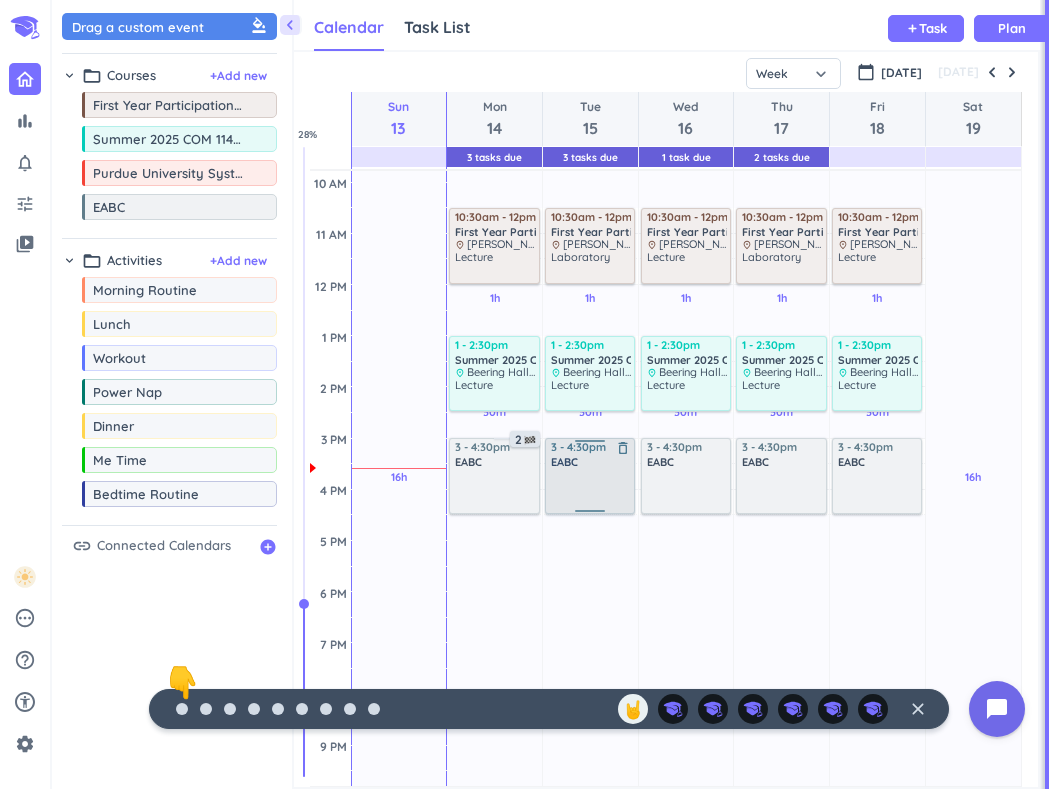 scroll, scrollTop: 293, scrollLeft: 0, axis: vertical 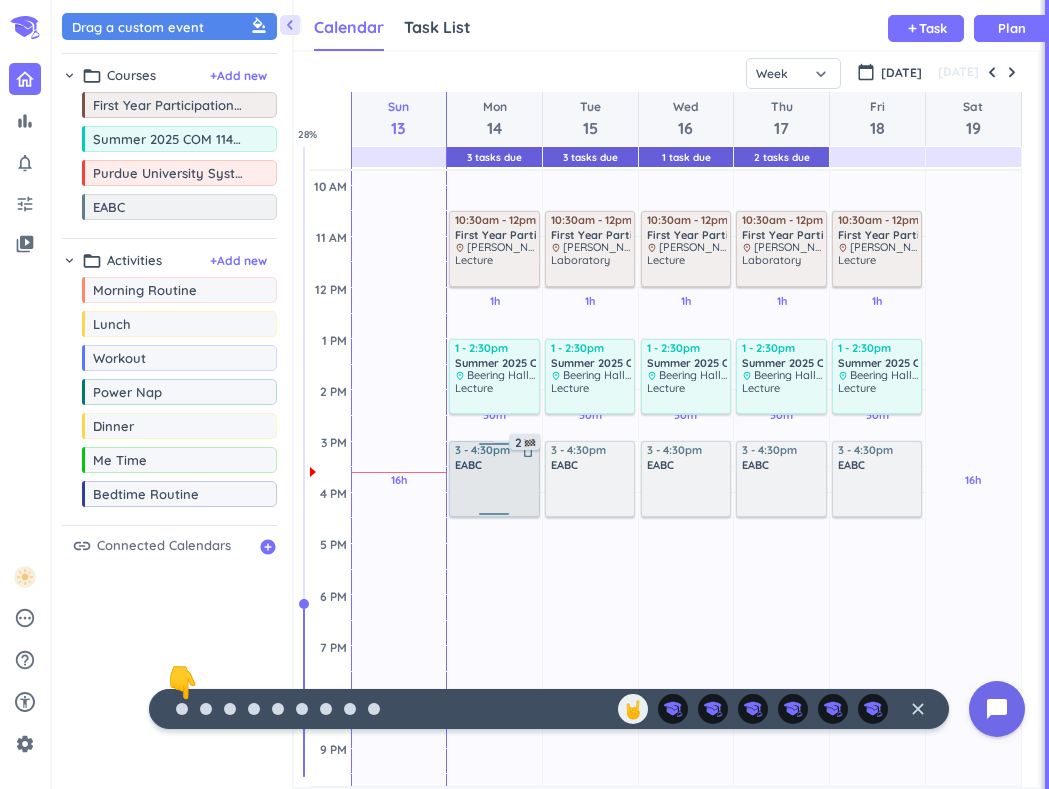 click at bounding box center [495, 493] 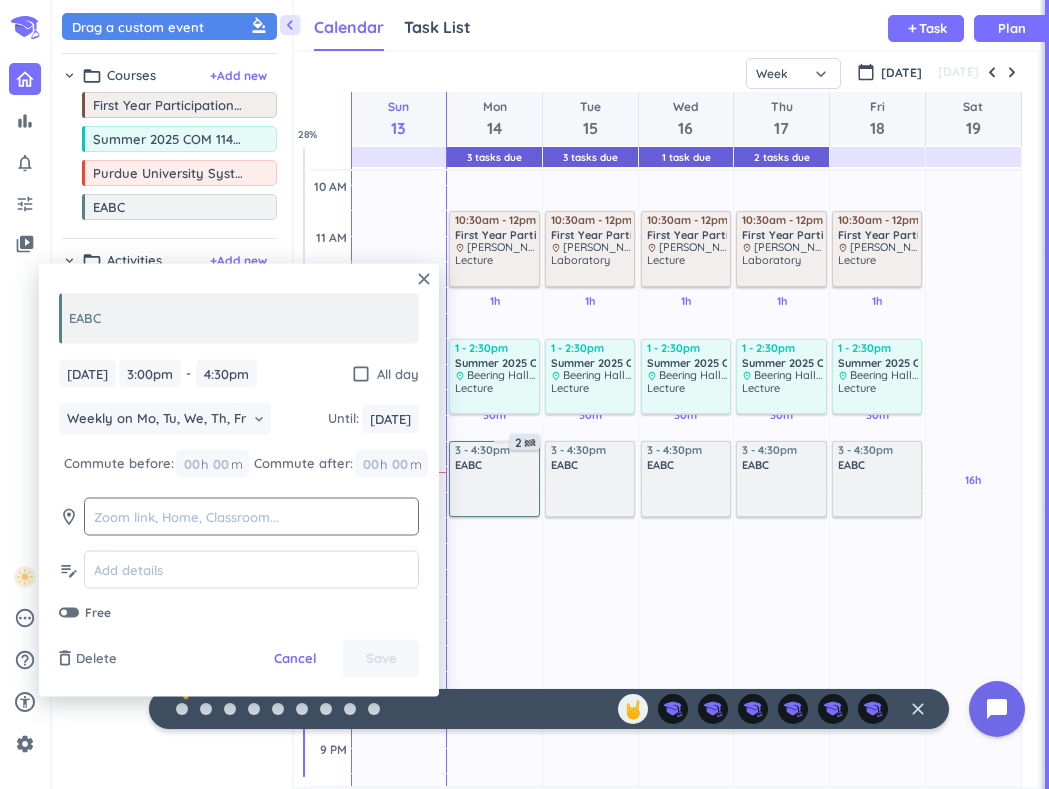 click 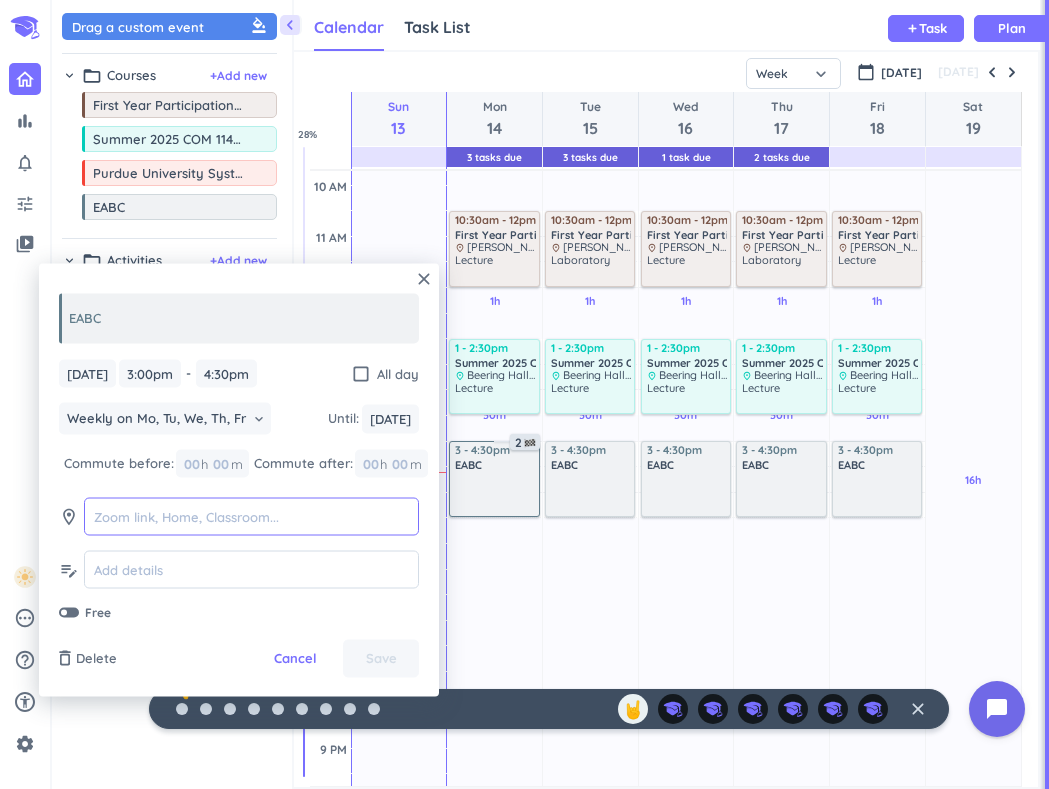 click at bounding box center (251, 516) 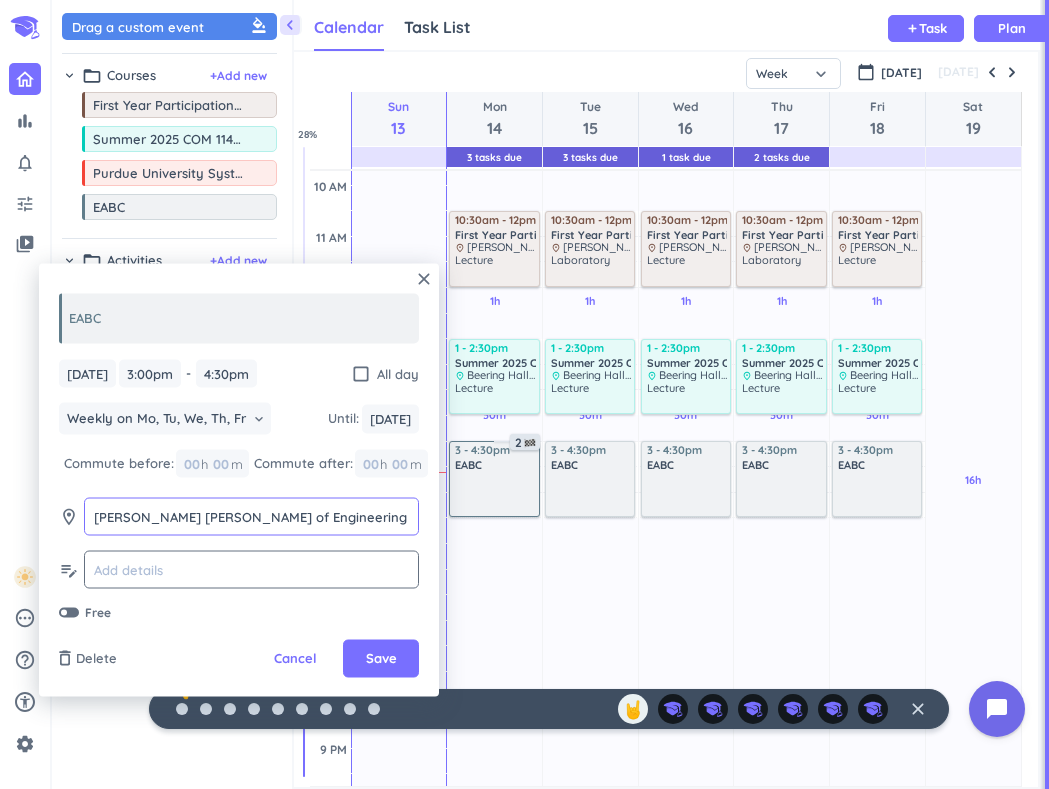 type on "[PERSON_NAME] [PERSON_NAME] of Engineering Room 1109" 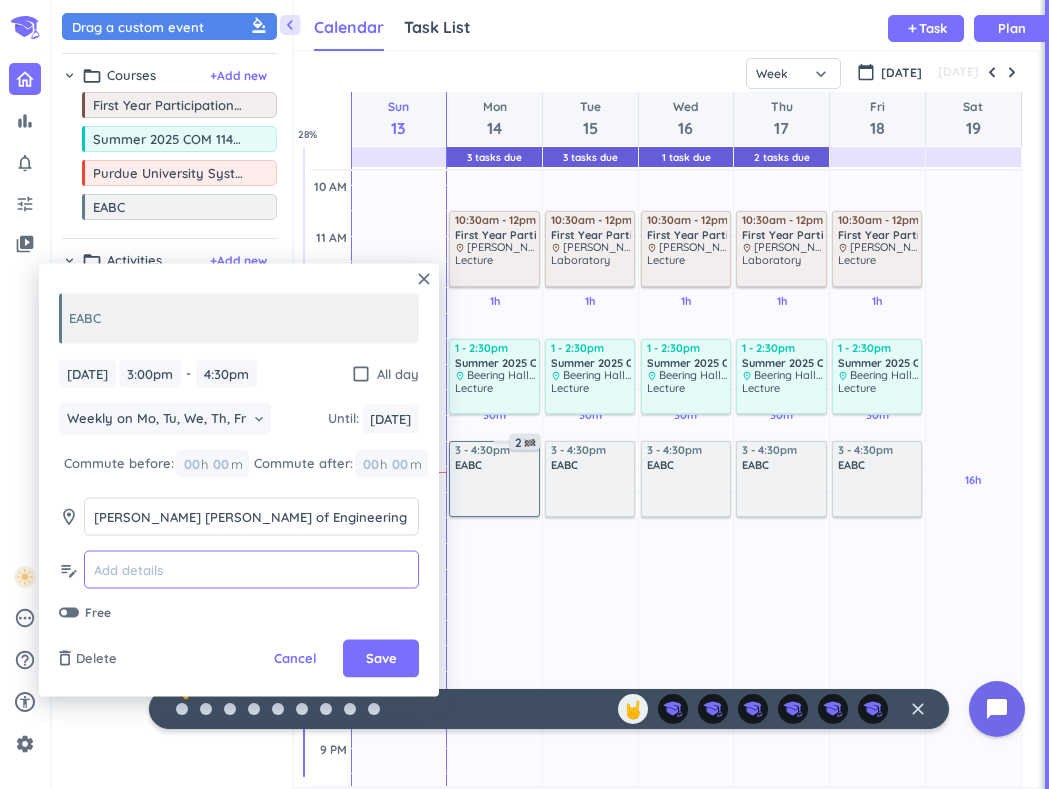 click at bounding box center (251, 569) 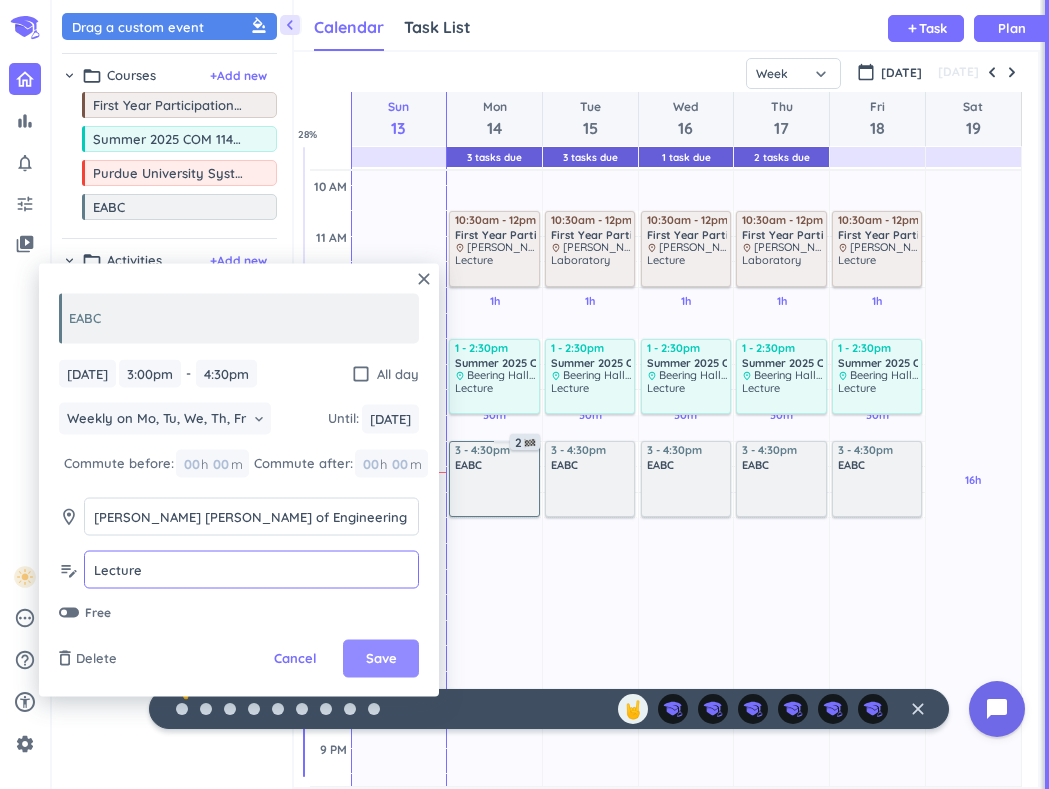 type on "Lecture" 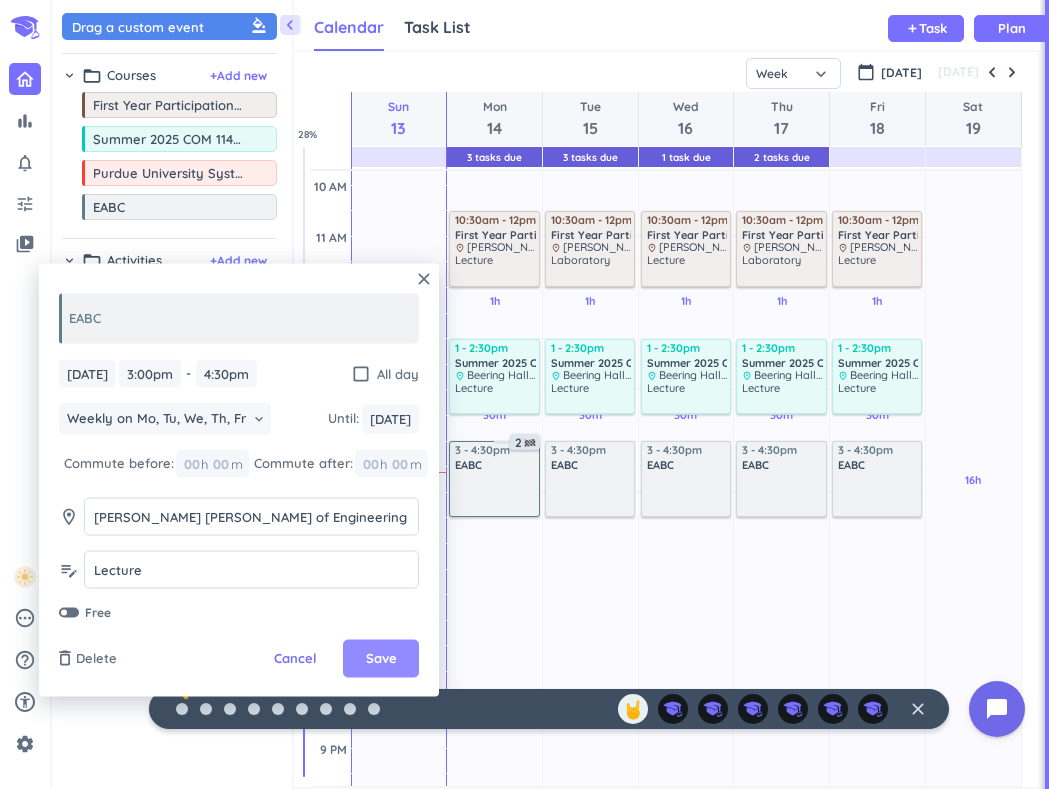 click on "Save" at bounding box center (381, 659) 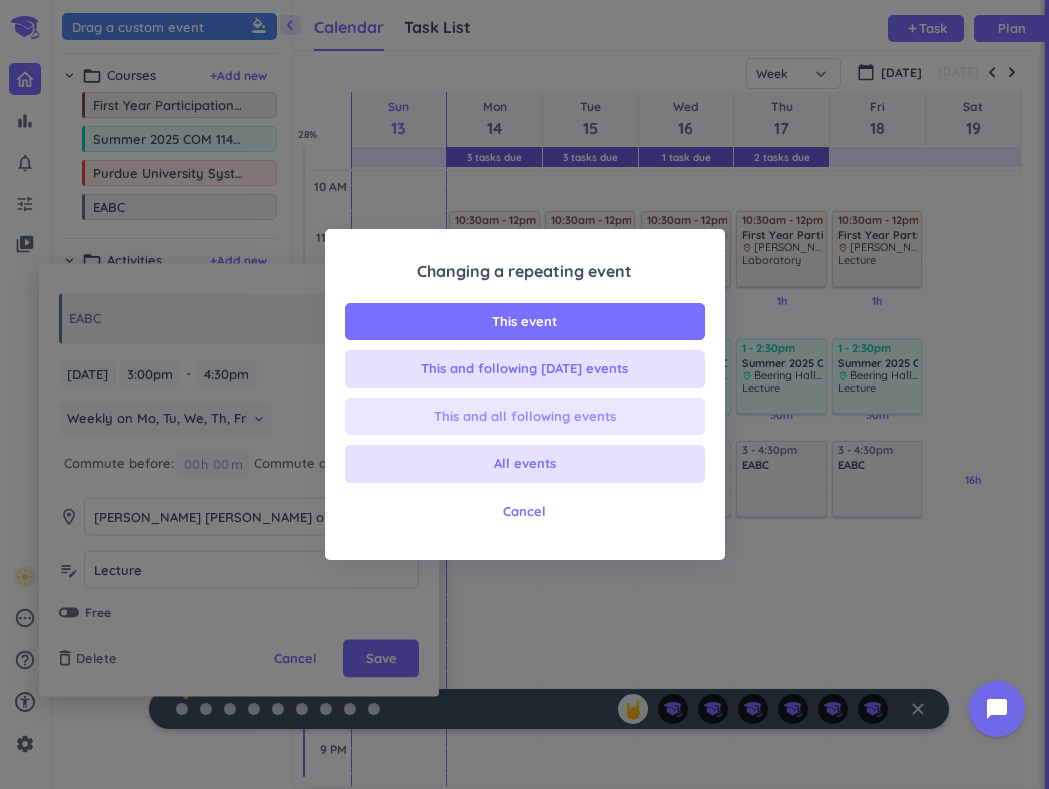 click on "This and all following events" at bounding box center [525, 417] 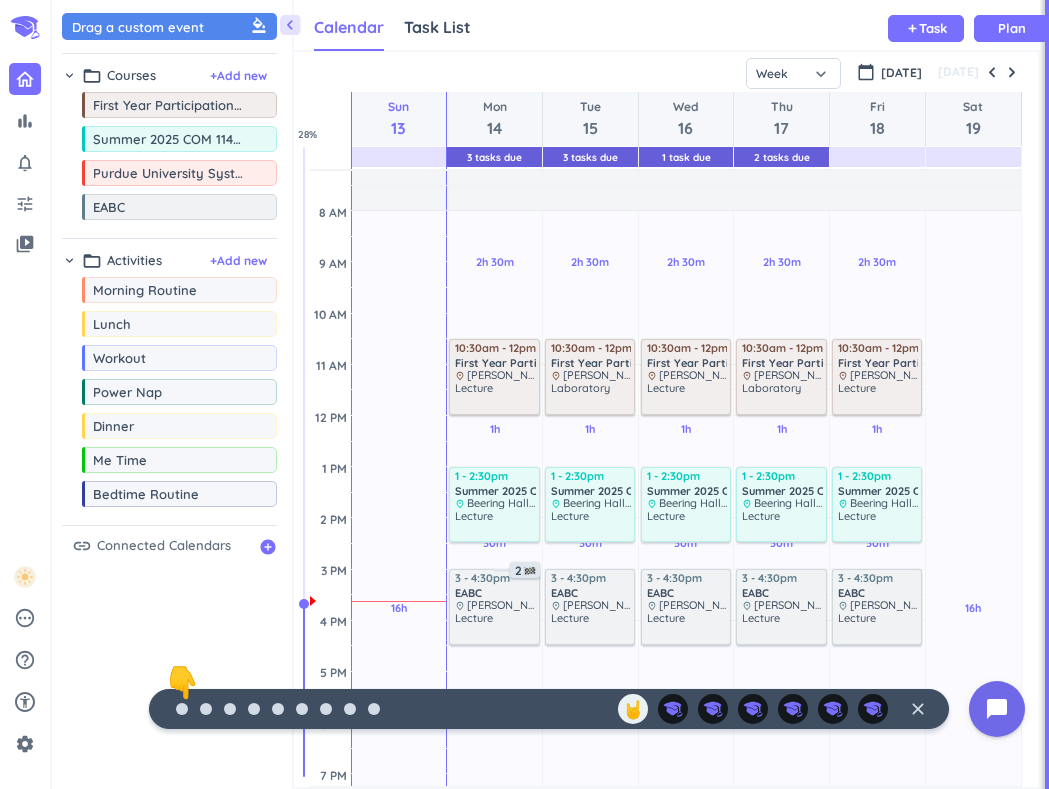 scroll, scrollTop: 162, scrollLeft: 0, axis: vertical 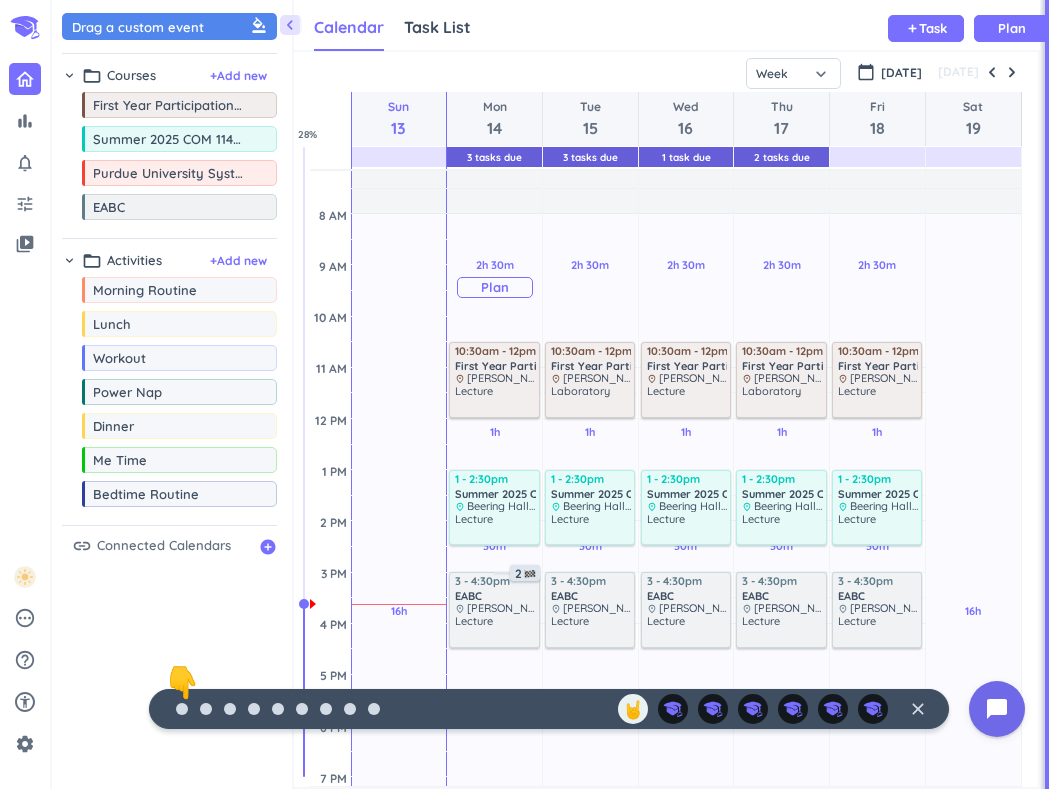 click on "Plan" at bounding box center (495, 287) 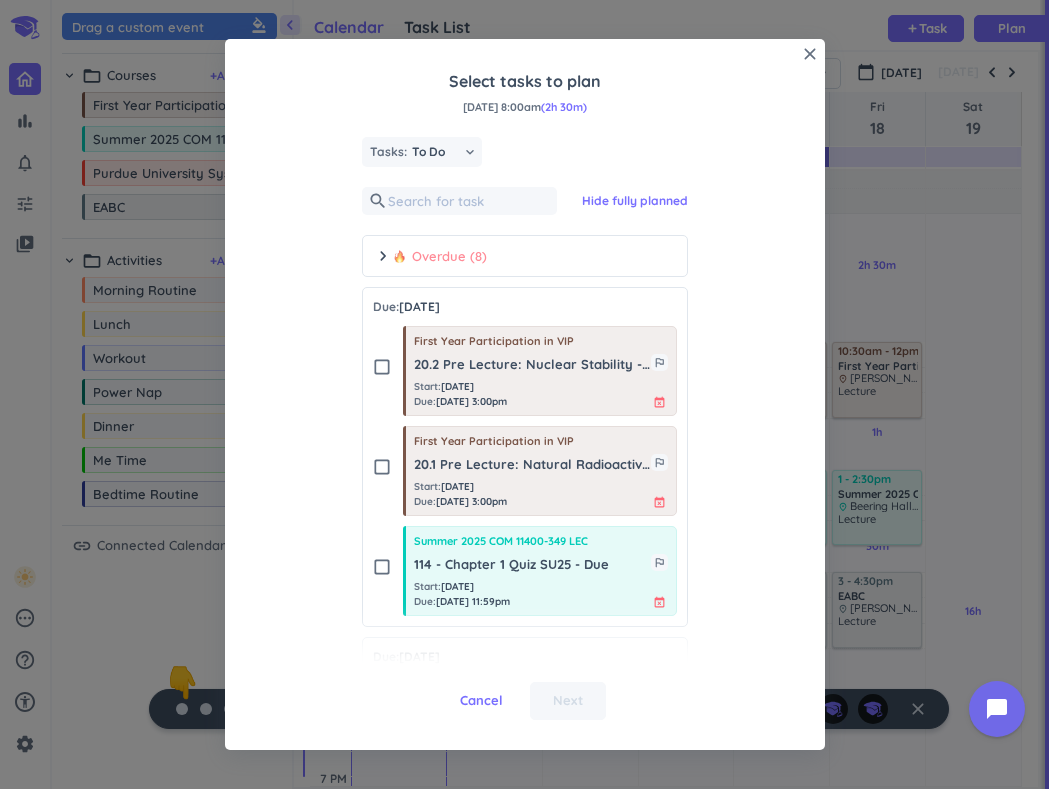 click on "Overdue (8)" at bounding box center (440, 257) 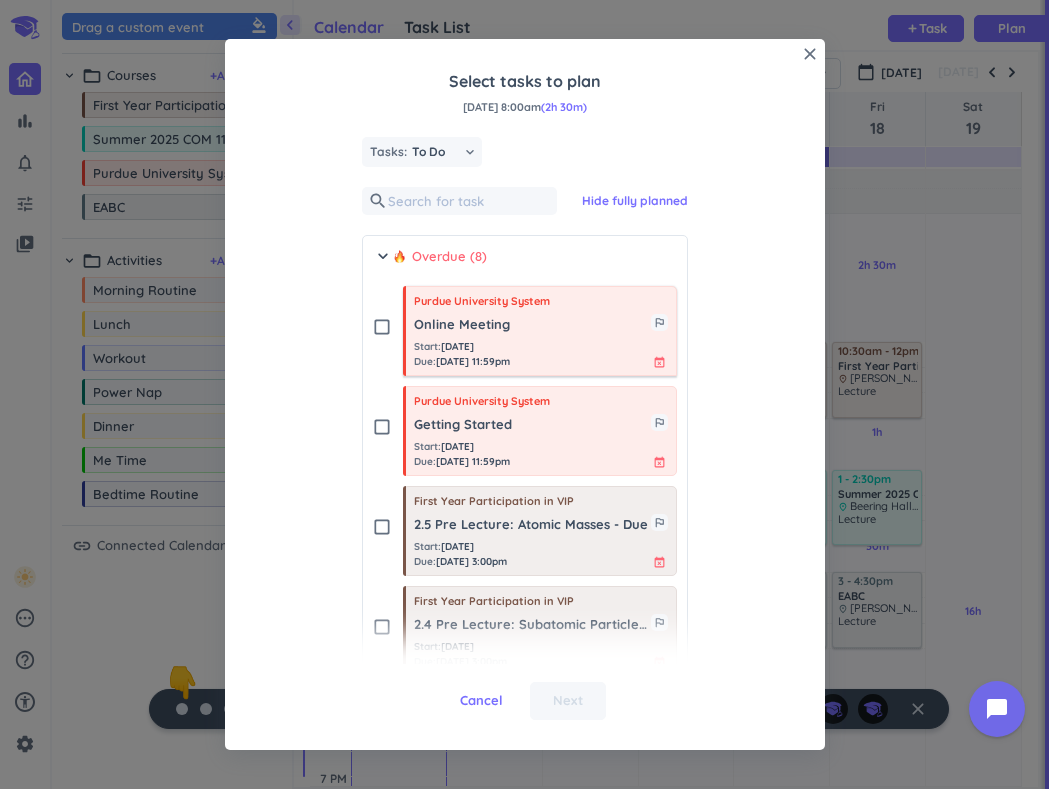 scroll, scrollTop: 0, scrollLeft: 0, axis: both 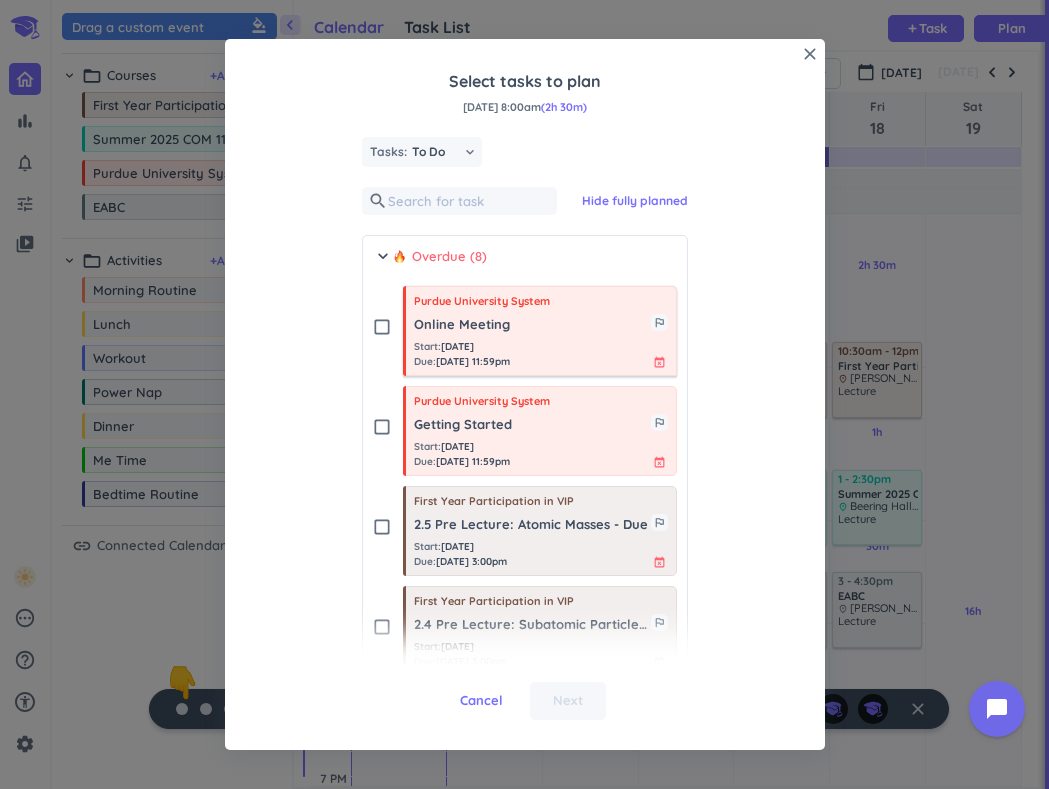 click on "Online Meeting" at bounding box center (532, 325) 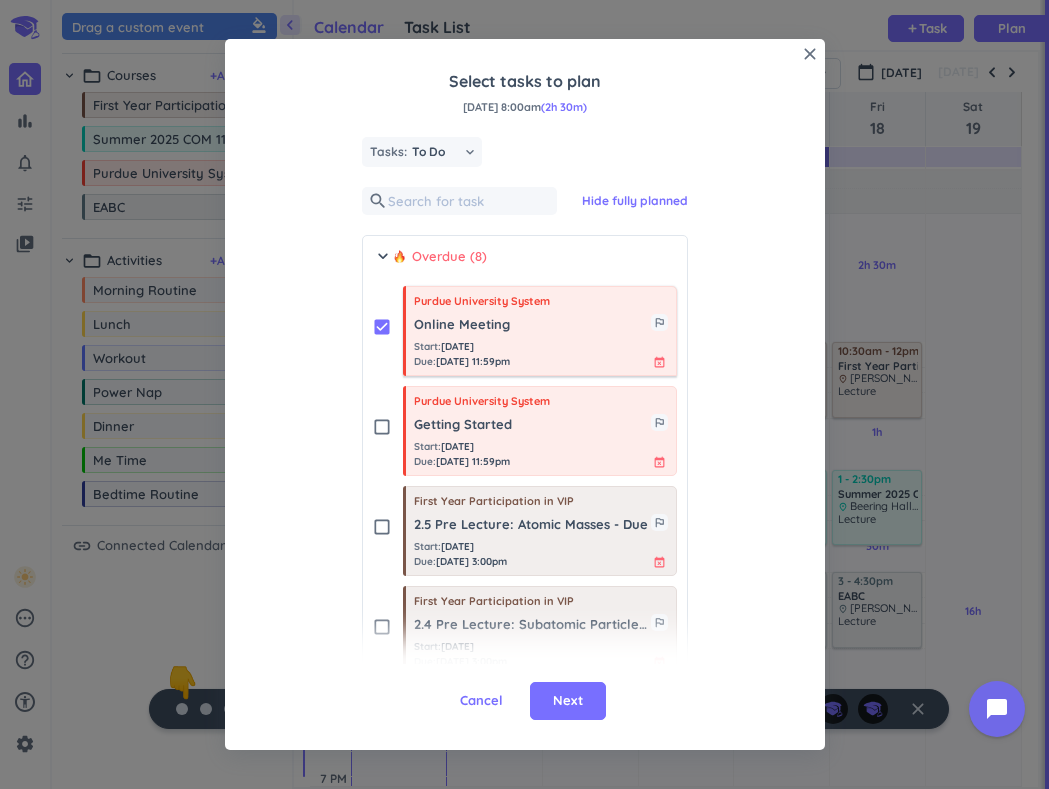 click on "Purdue University System" at bounding box center (482, 301) 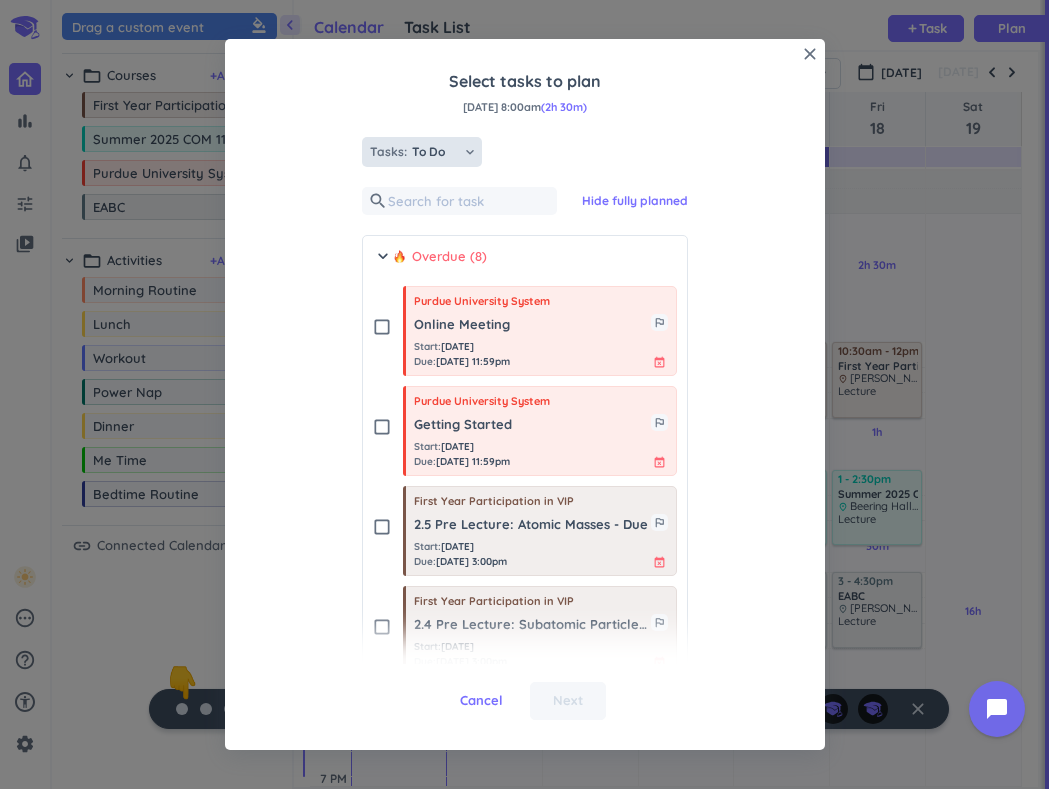 click on "To Do" at bounding box center [437, 152] 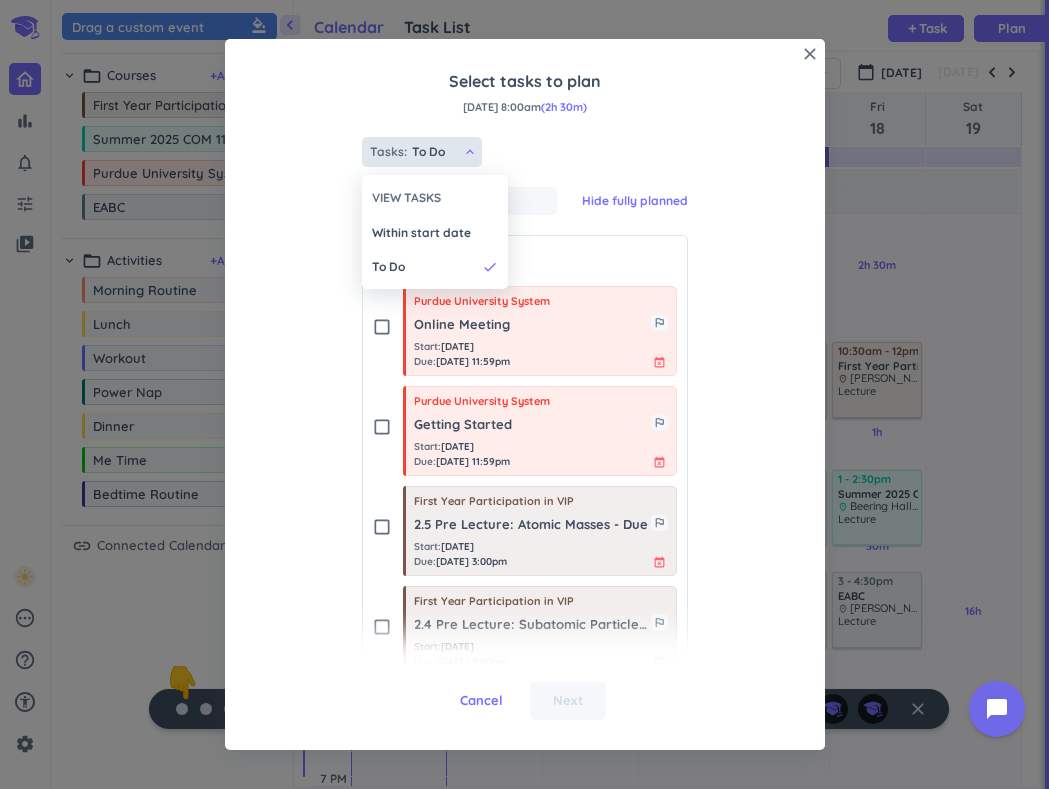 click at bounding box center [524, 394] 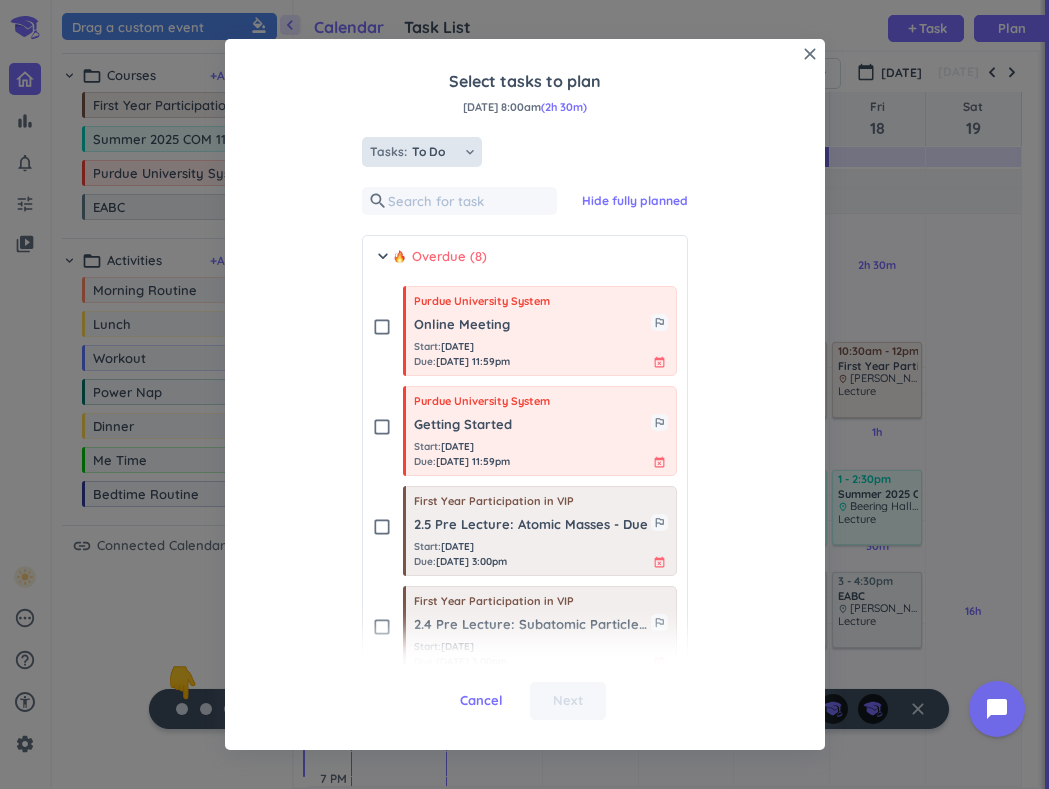 scroll, scrollTop: 0, scrollLeft: 0, axis: both 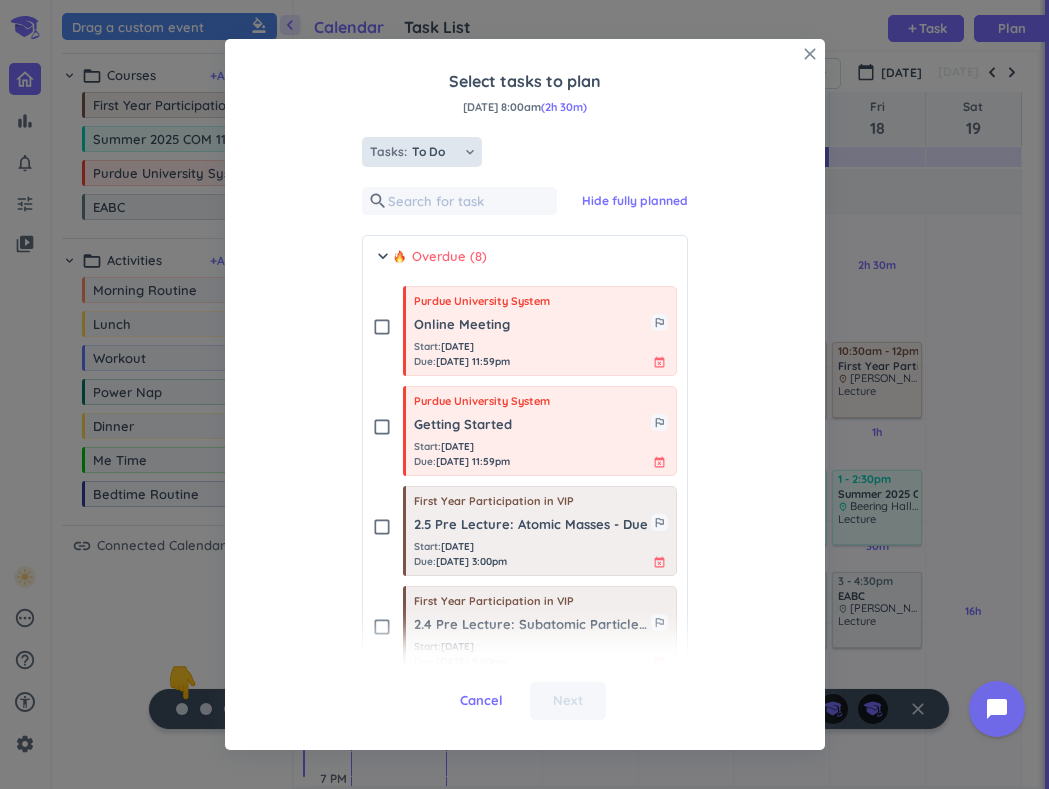 click on "close" at bounding box center (810, 54) 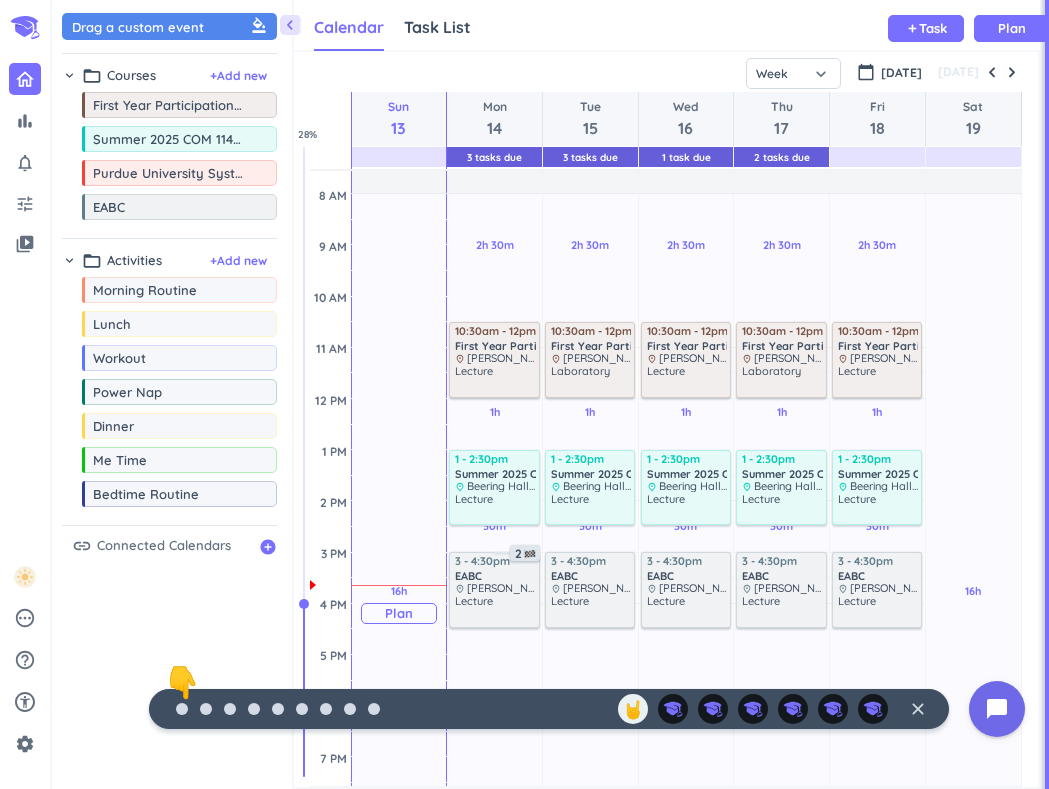 scroll, scrollTop: 146, scrollLeft: 0, axis: vertical 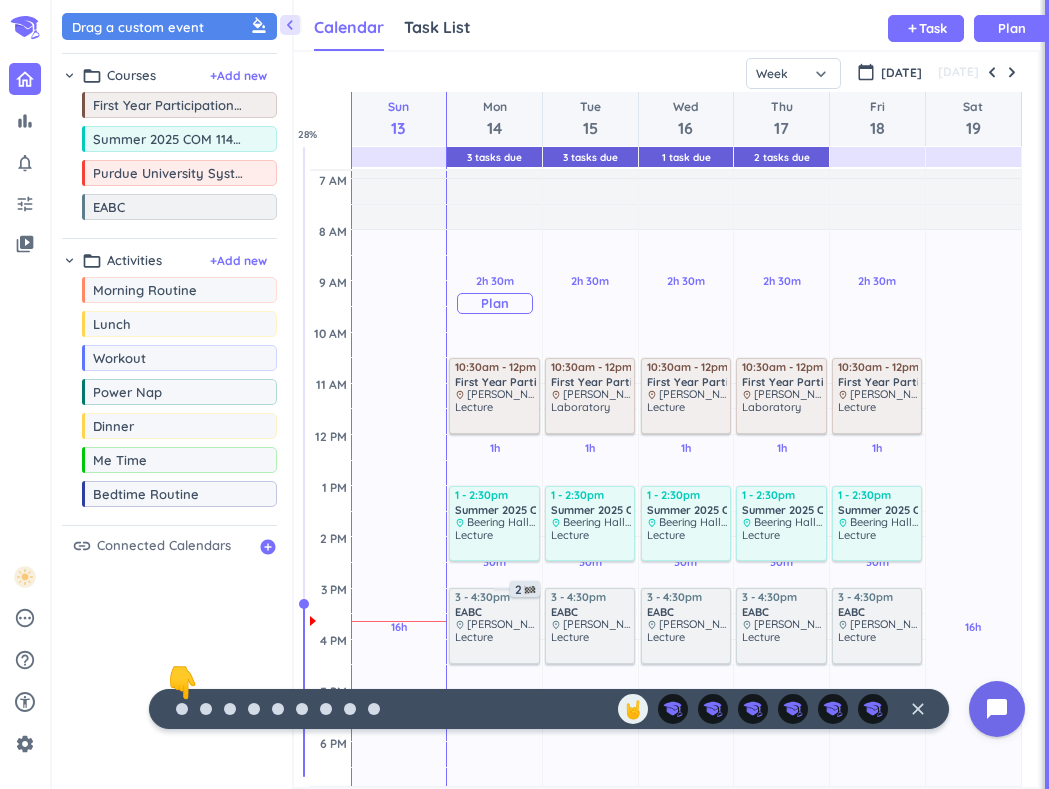click on "Plan" at bounding box center (495, 303) 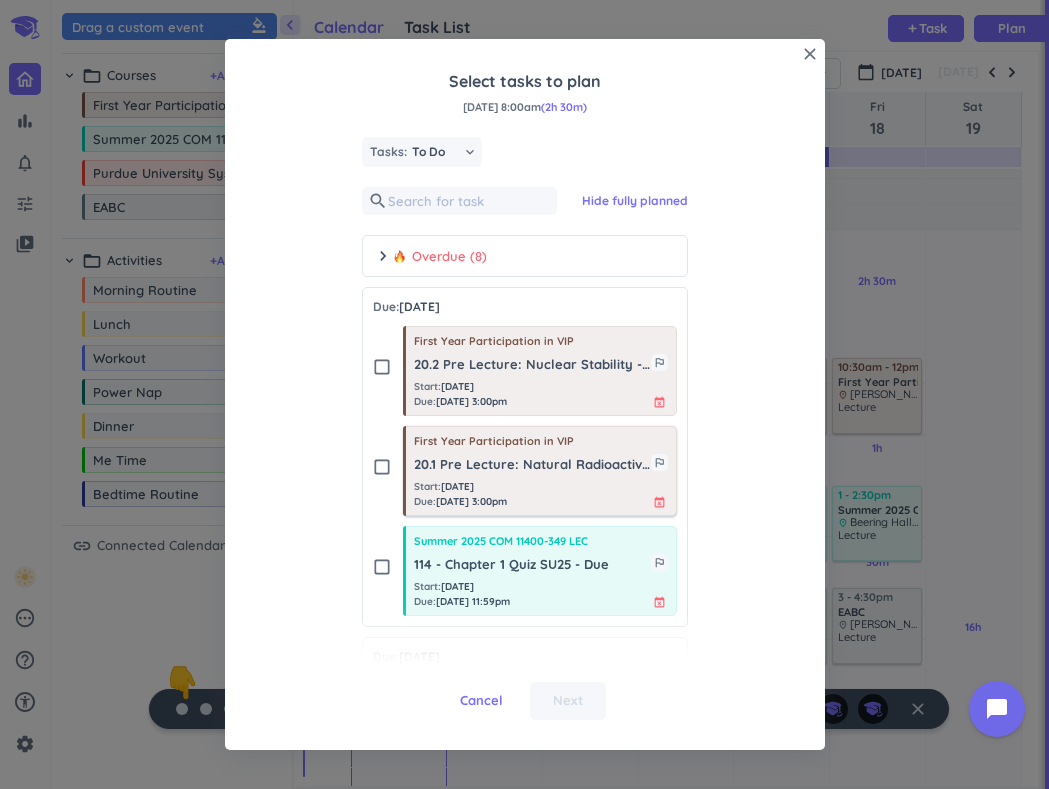 scroll, scrollTop: 0, scrollLeft: 0, axis: both 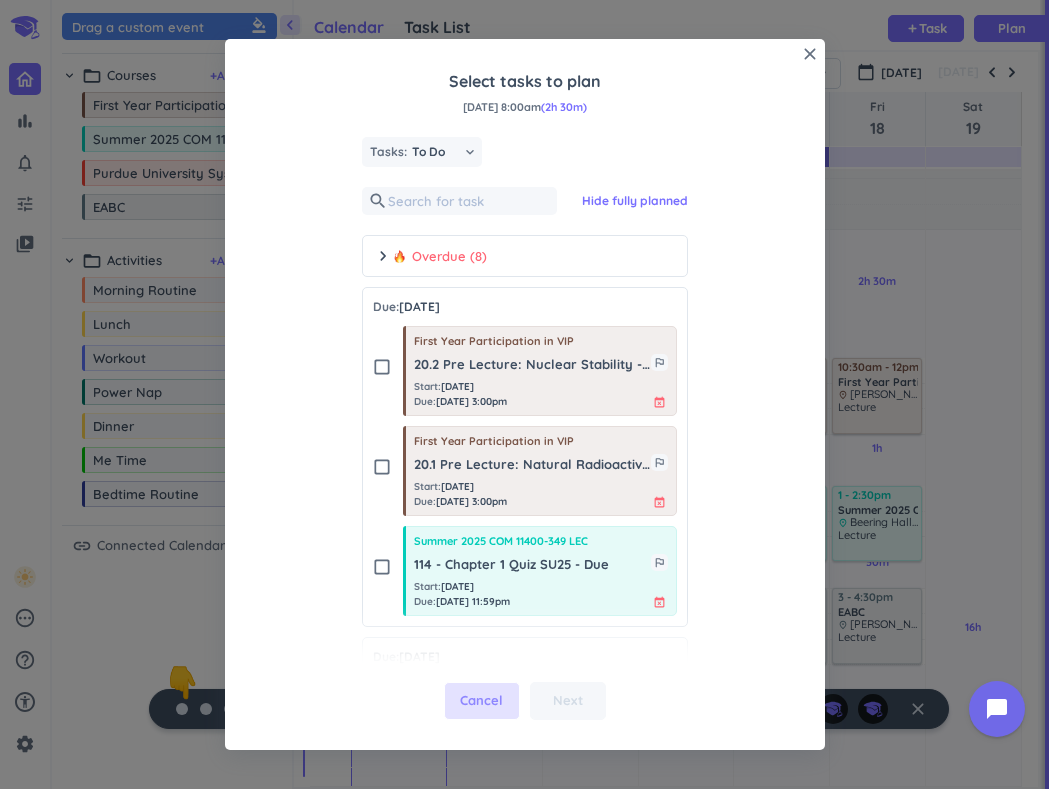 click on "Cancel" at bounding box center (481, 701) 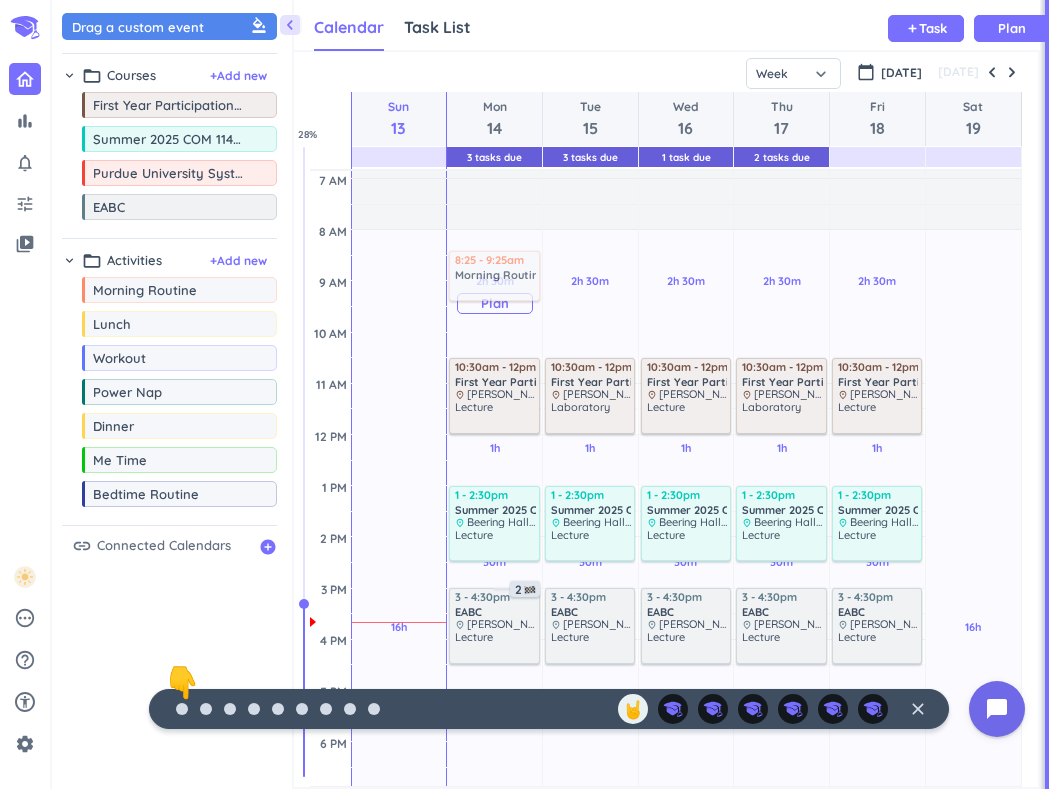 drag, startPoint x: 176, startPoint y: 301, endPoint x: 491, endPoint y: 259, distance: 317.78766 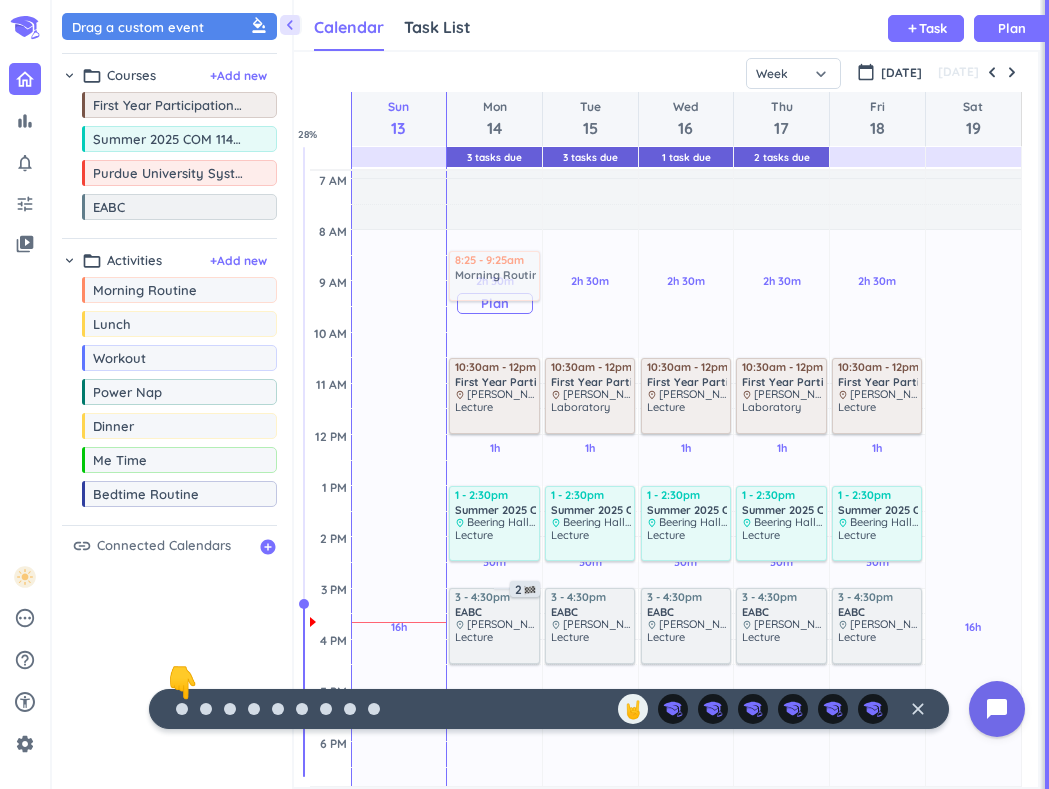 click on "chevron_left Drag a custom event format_color_fill chevron_right folder_open Courses   +  Add new drag_indicator First Year Participation in VIP more_horiz drag_indicator Summer 2025 COM 11400-349 LEC more_horiz drag_indicator Purdue University System more_horiz drag_indicator EABC more_horiz chevron_right folder_open Activities   +  Add new drag_indicator Morning Routine more_horiz drag_indicator Lunch more_horiz drag_indicator Workout more_horiz drag_indicator Power Nap more_horiz drag_indicator Dinner more_horiz drag_indicator Me Time more_horiz drag_indicator Bedtime Routine more_horiz link Connected Calendars add_circle Calendar Task List Calendar keyboard_arrow_down add Task Plan 3   Tasks   Due 3   Tasks   Due 1   Task   Due 2   Tasks   Due SHOVEL [DATE] - [DATE] Week Month Next 7 days keyboard_arrow_down Week keyboard_arrow_down calendar_today [DATE] [DATE] Sun 13 Mon 14 Tue 15 Wed 16 Thu 17 Fri 18 Sat 19 4 AM 5 AM 6 AM 7 AM 8 AM 9 AM 10 AM 11 AM 12 PM 1 PM 2 PM 3 PM 4 PM 5 PM 6 PM 7 PM 8 PM 1h" at bounding box center (550, 394) 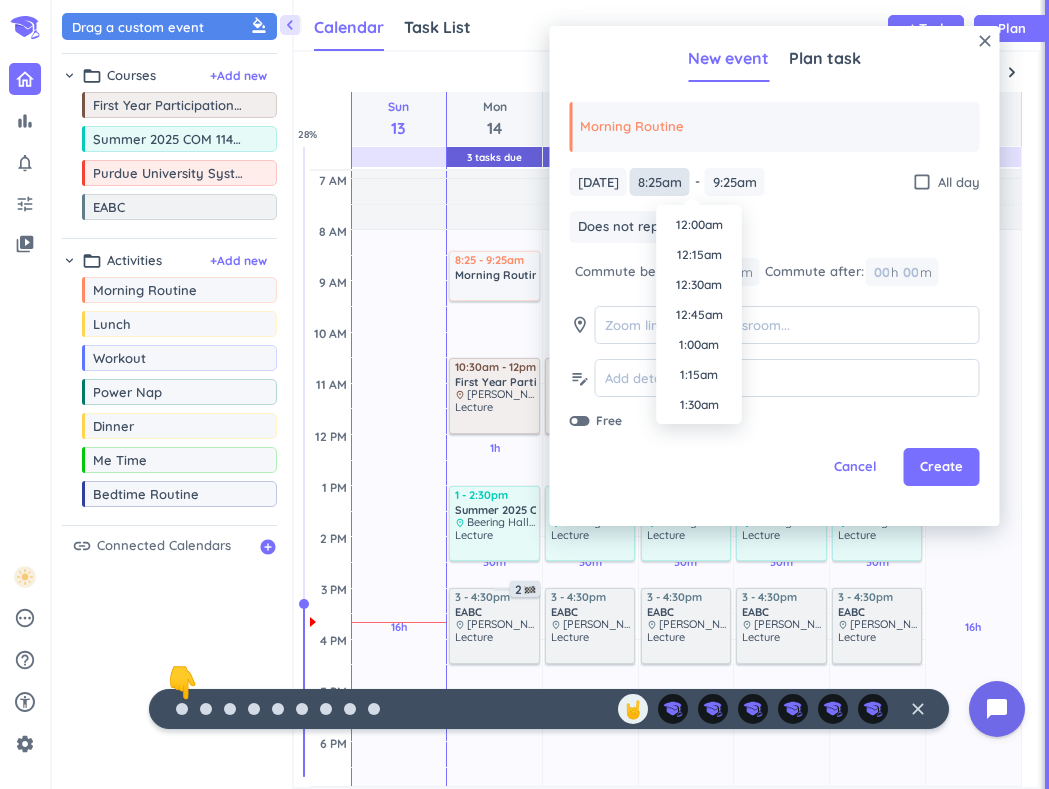 click on "8:25am" at bounding box center [660, 182] 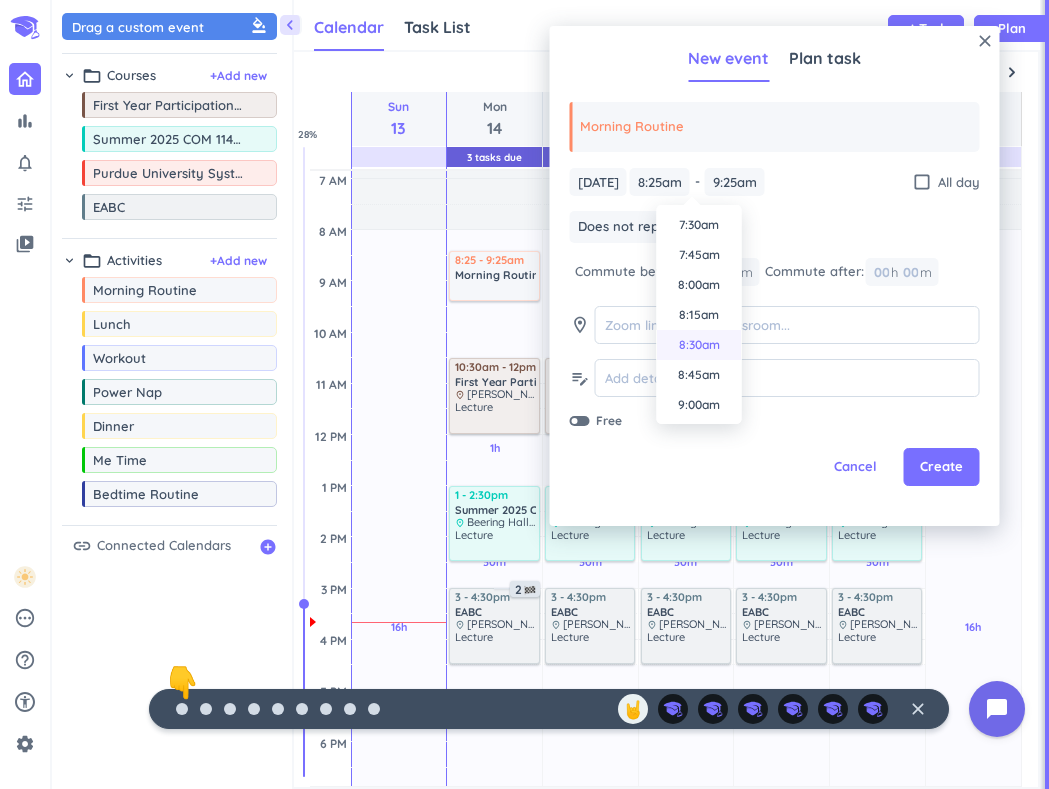 click on "8:30am" at bounding box center [699, 345] 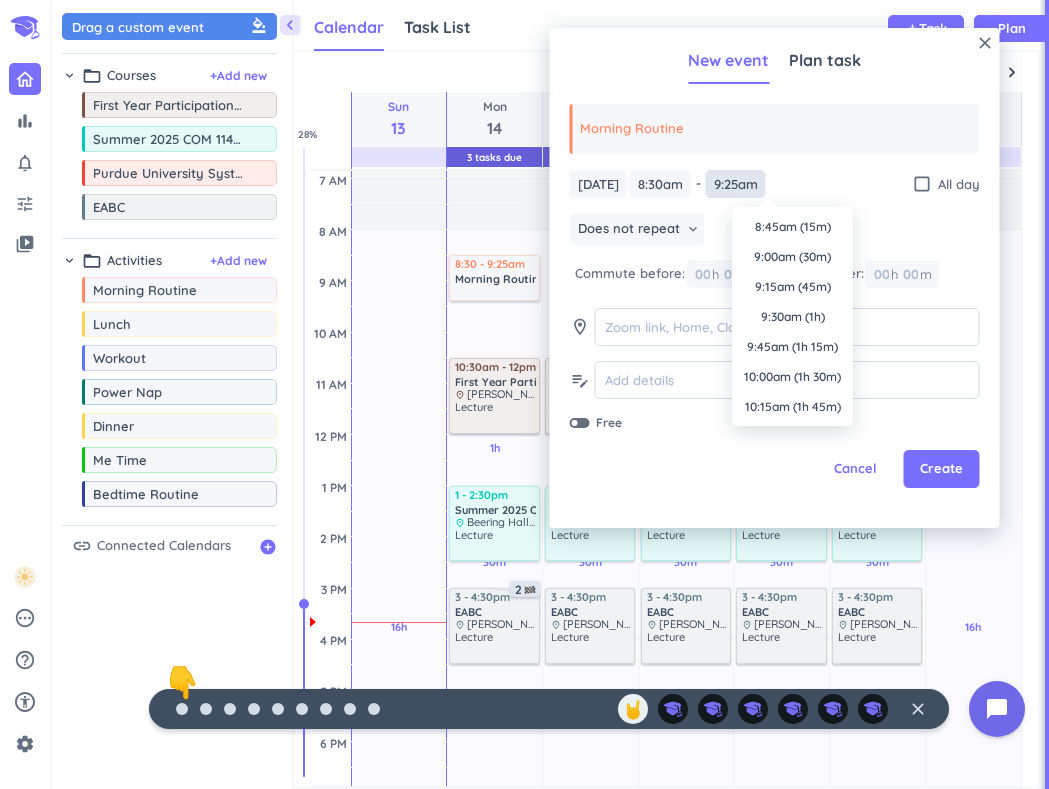 click on "9:25am" at bounding box center (736, 184) 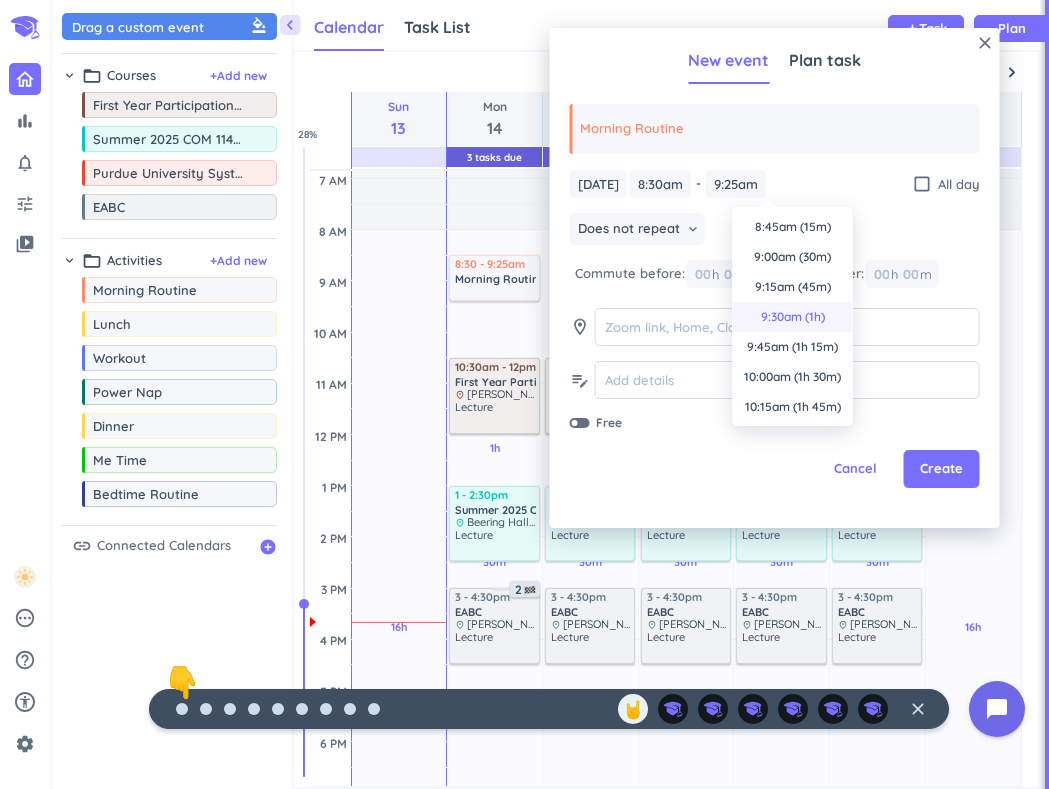 click on "9:30am (1h)" at bounding box center (793, 317) 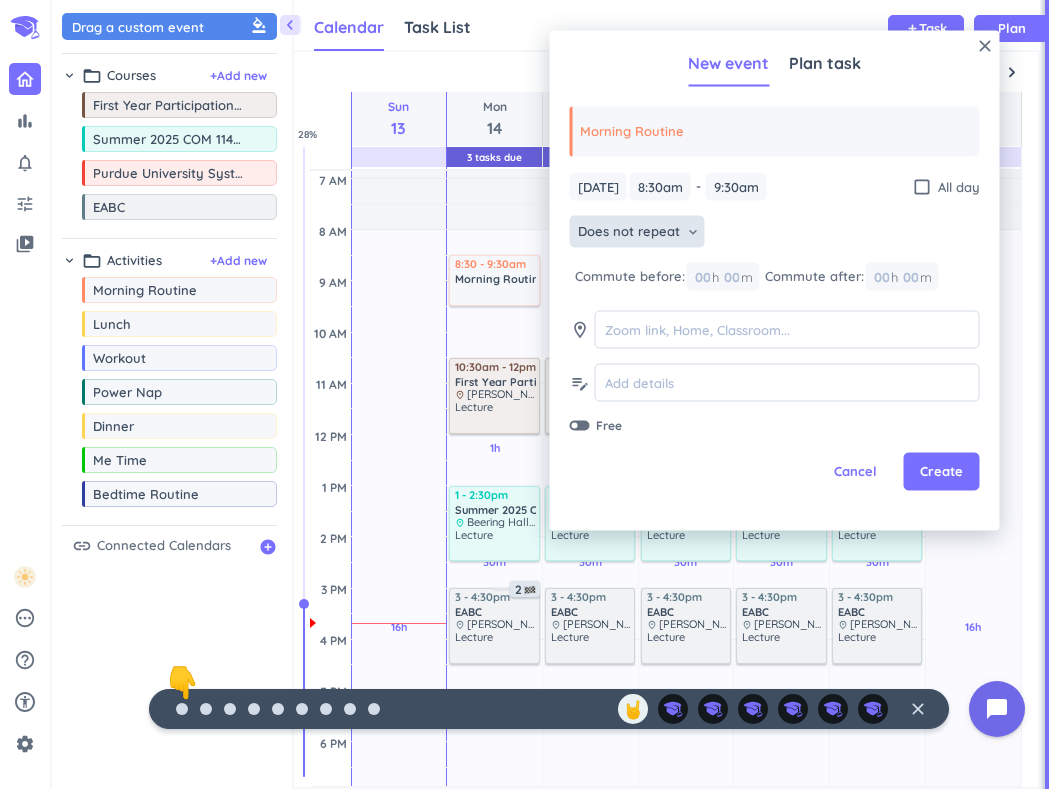 click on "Does not repeat" at bounding box center [629, 232] 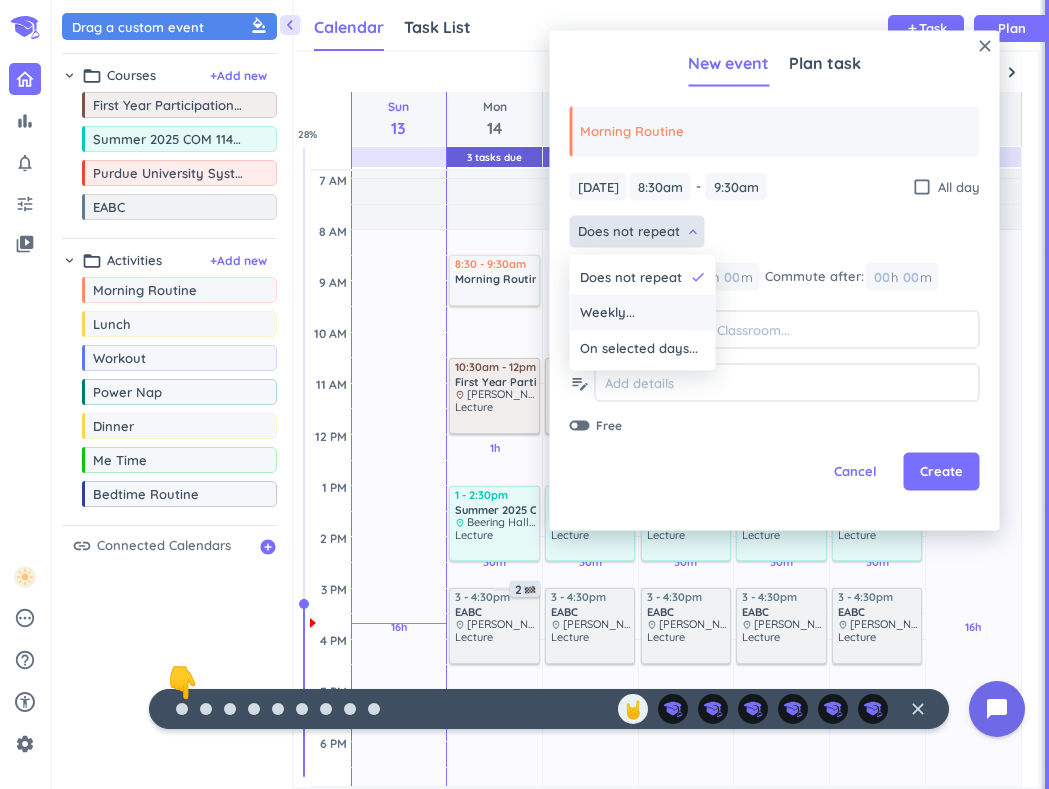 click on "Weekly..." at bounding box center (643, 313) 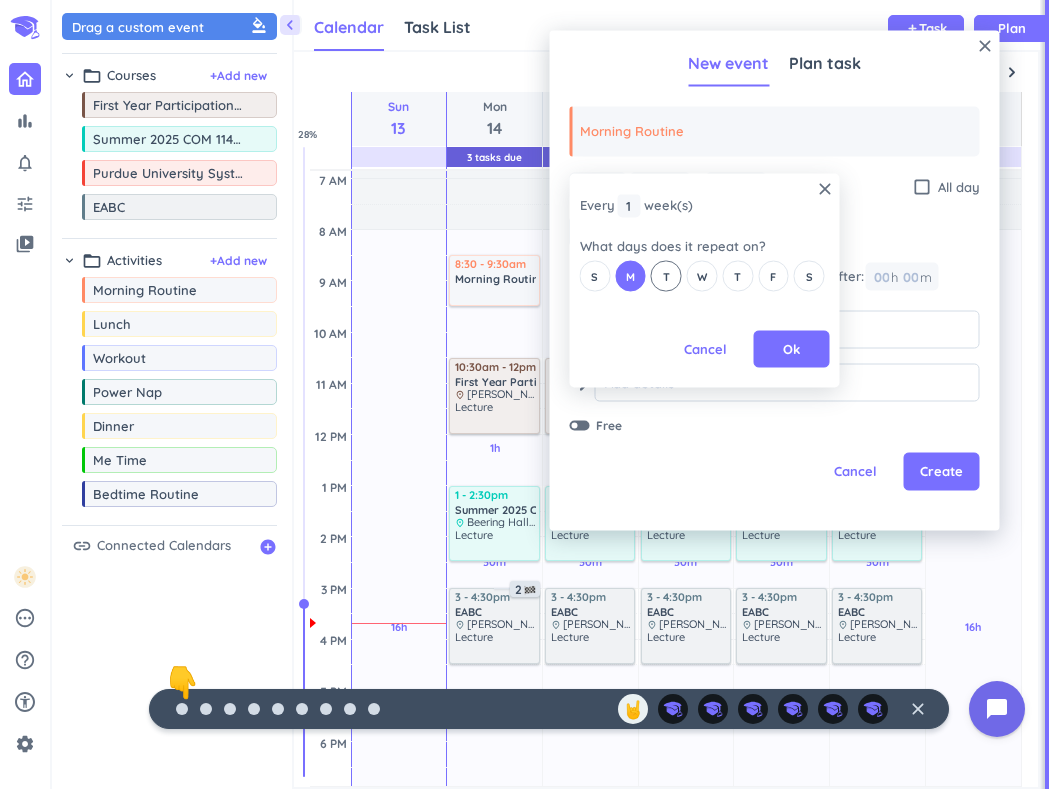click on "T" at bounding box center [666, 276] 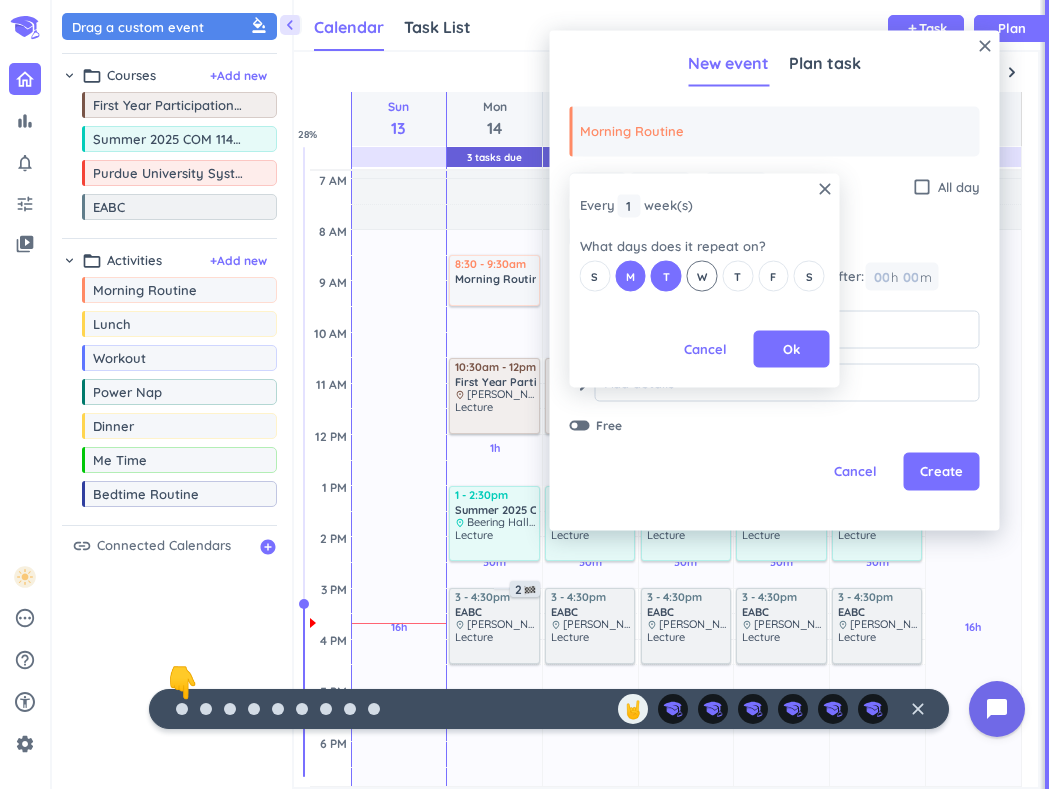 click on "W" at bounding box center [702, 276] 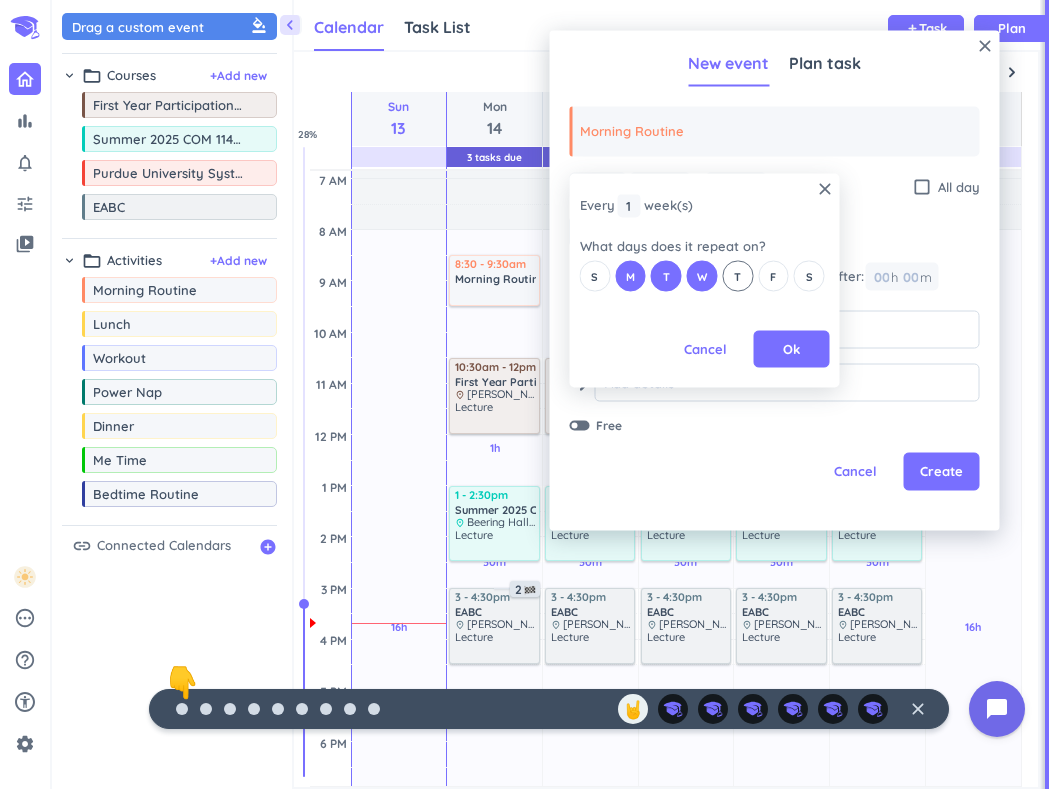 click on "T" at bounding box center [737, 276] 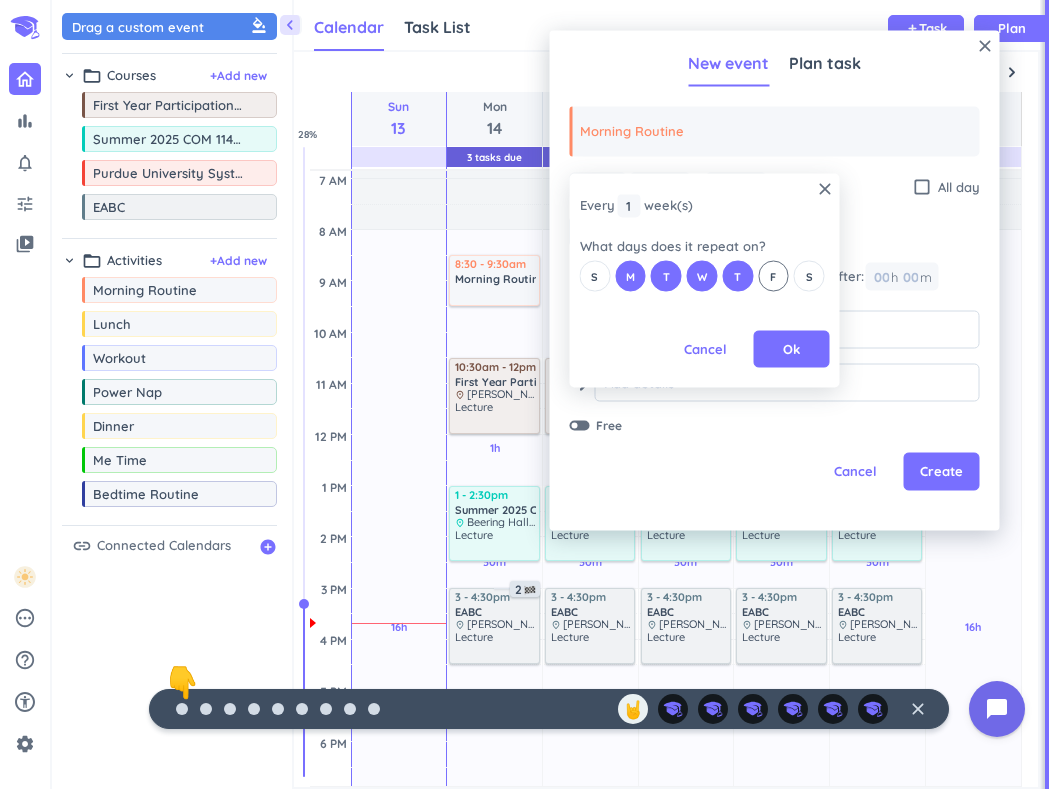 click on "F" at bounding box center [773, 276] 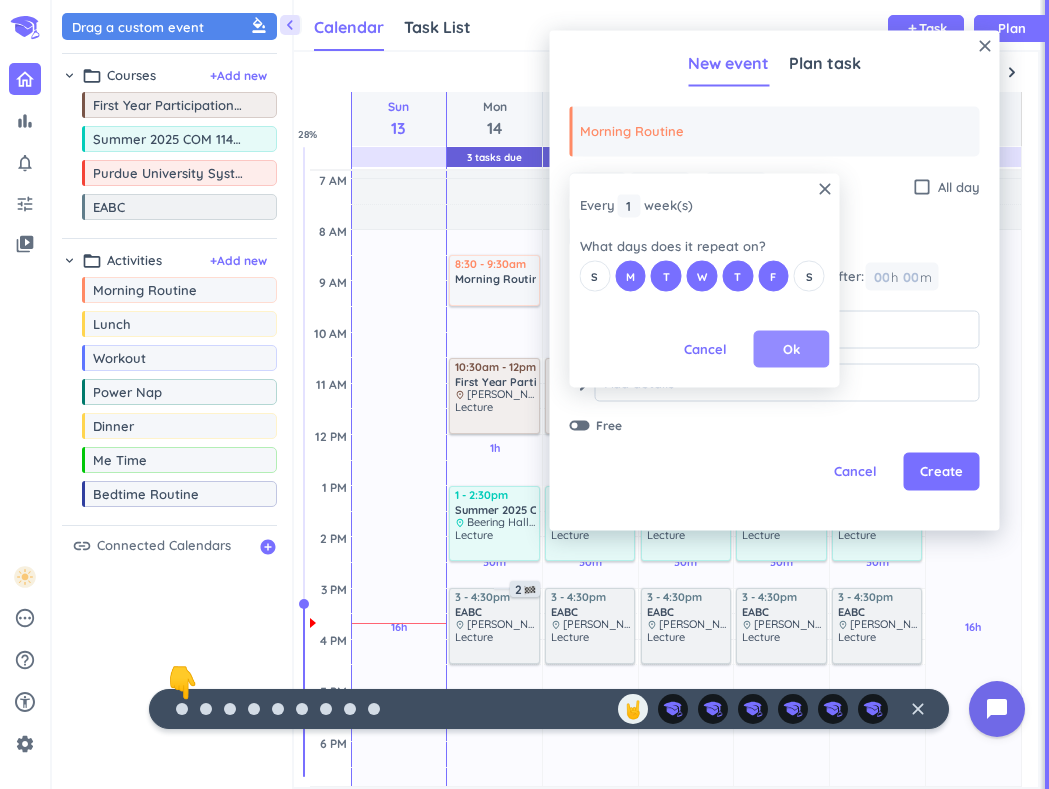 click on "Ok" at bounding box center (792, 349) 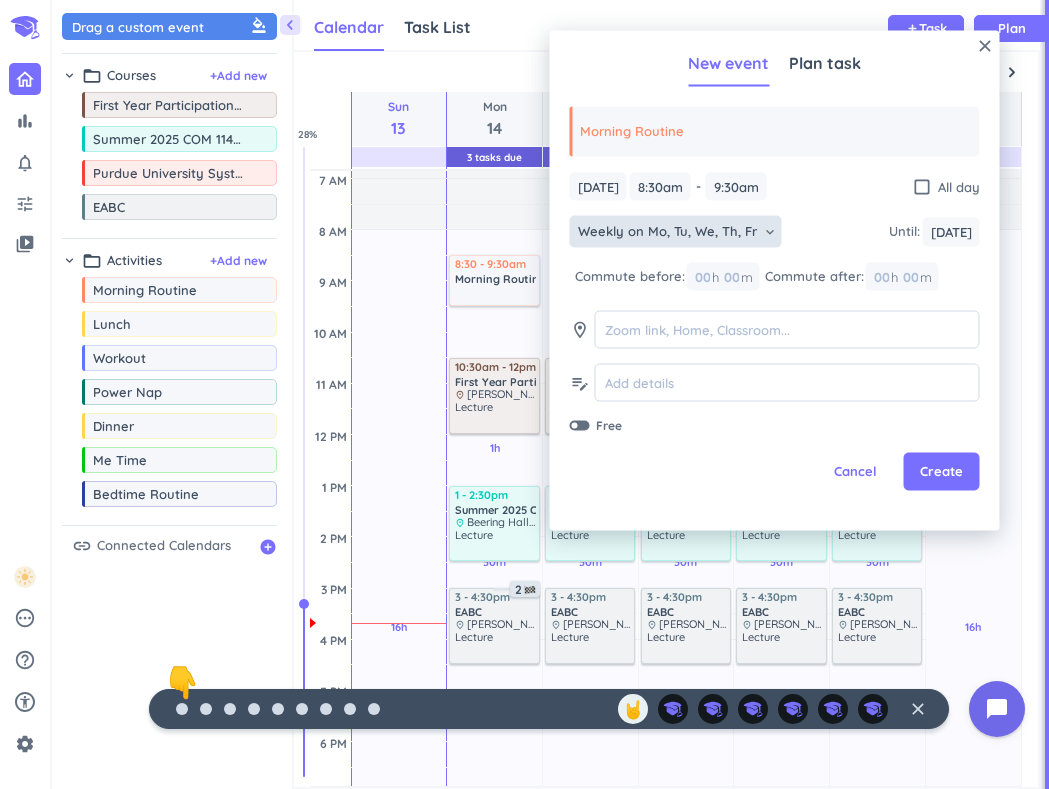 click on "Weekly on Mo, Tu, We, Th, Fr" at bounding box center (667, 232) 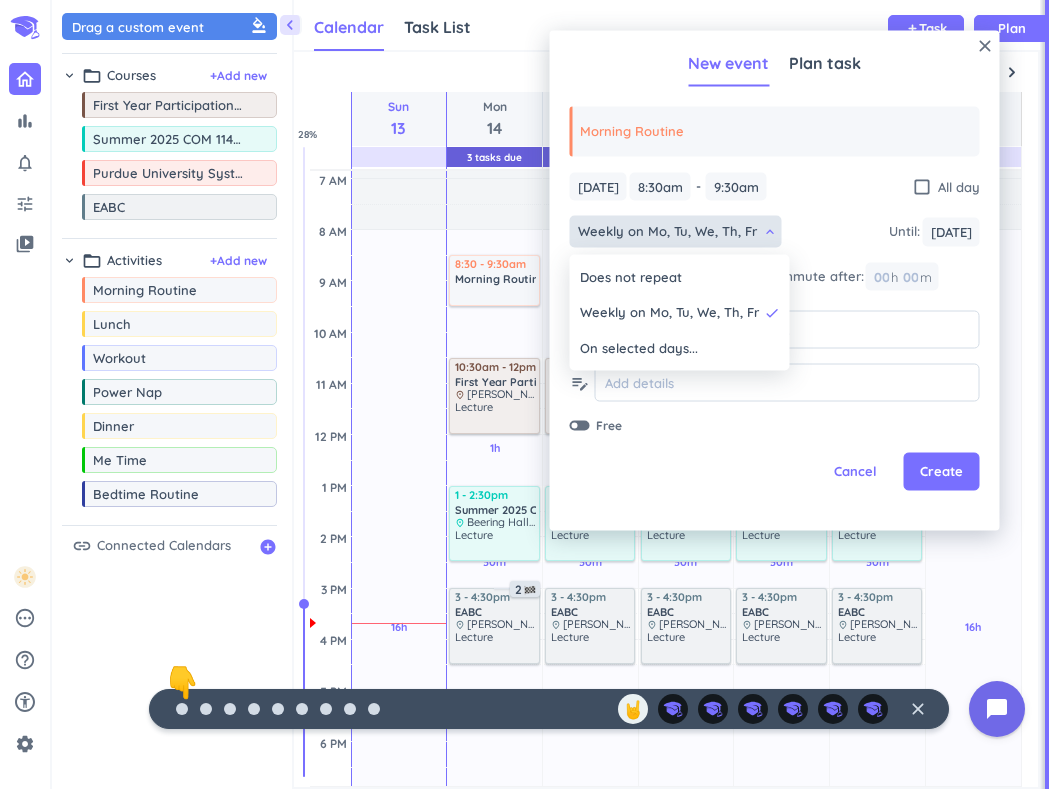 click at bounding box center [775, 281] 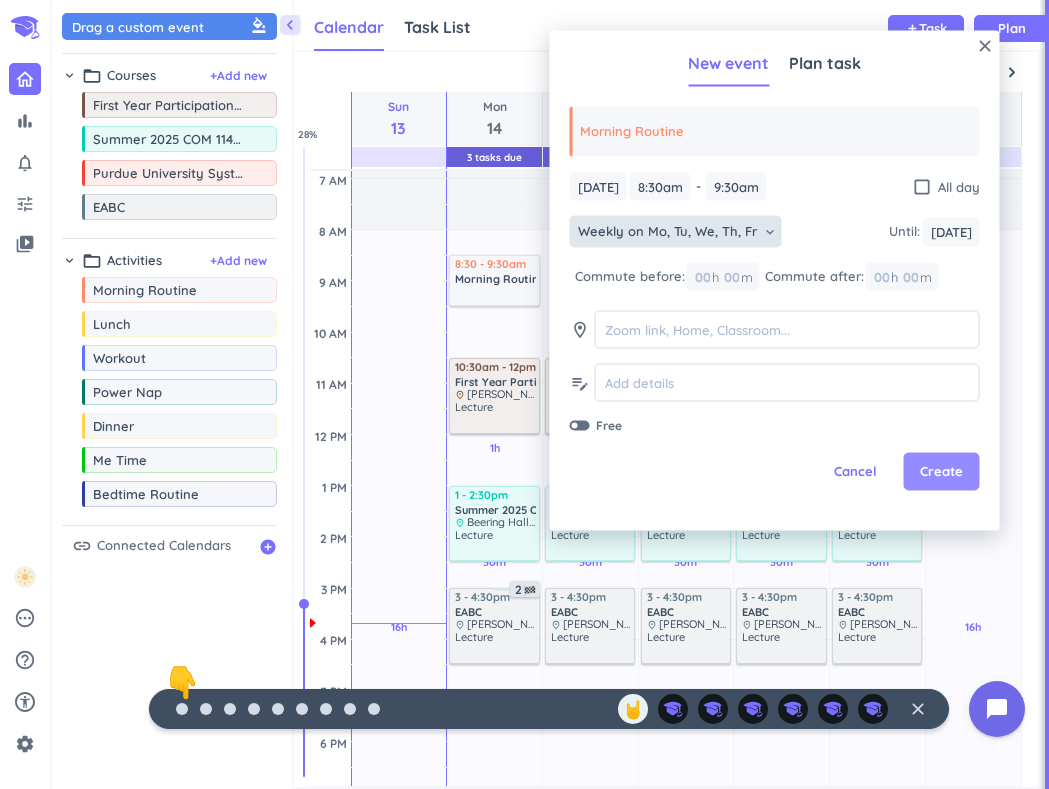 click on "Create" at bounding box center [941, 472] 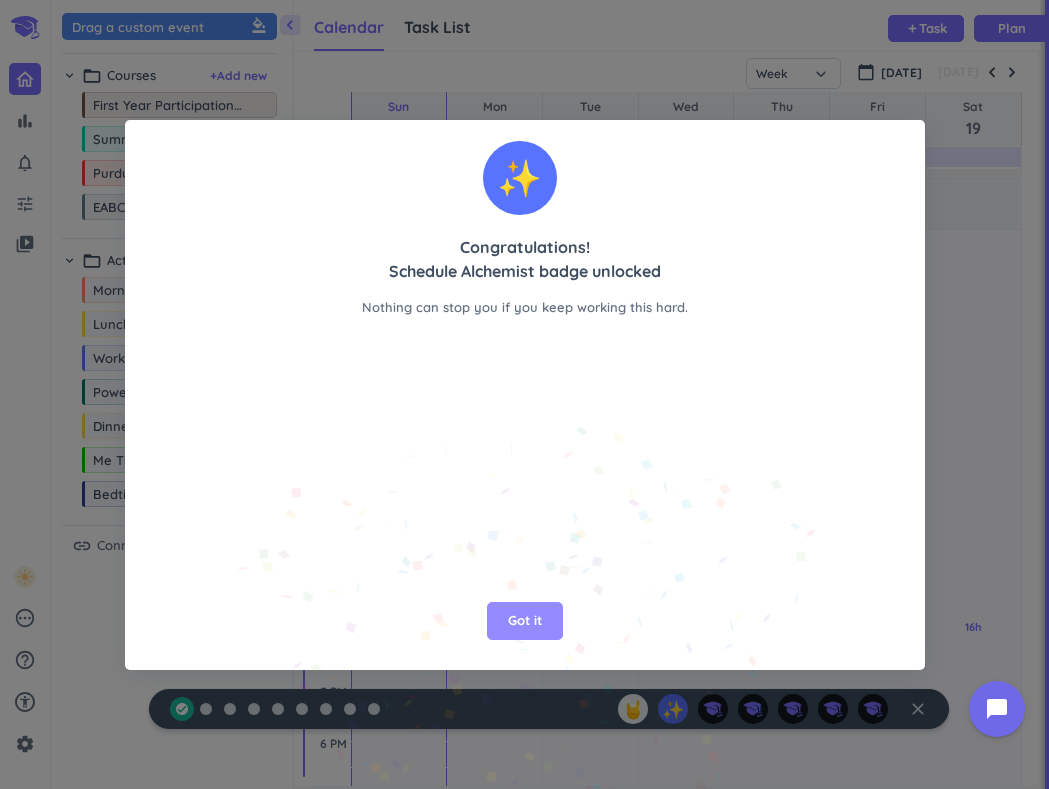 click on "Got it" at bounding box center [525, 621] 